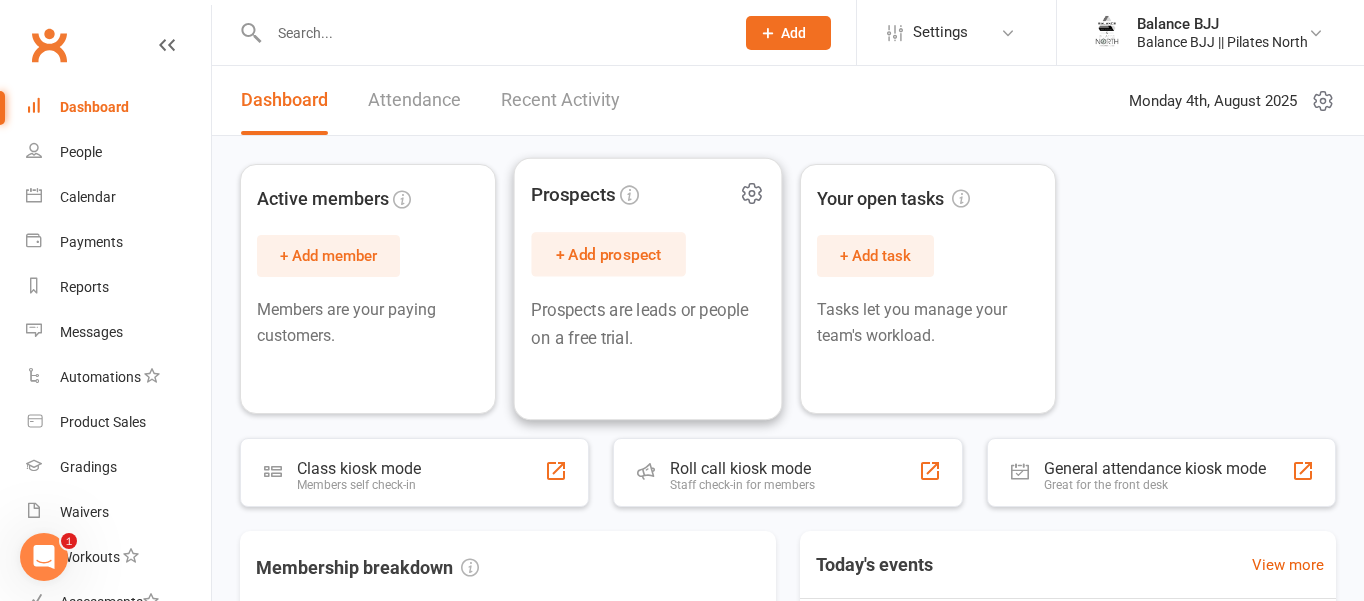 scroll, scrollTop: 0, scrollLeft: 0, axis: both 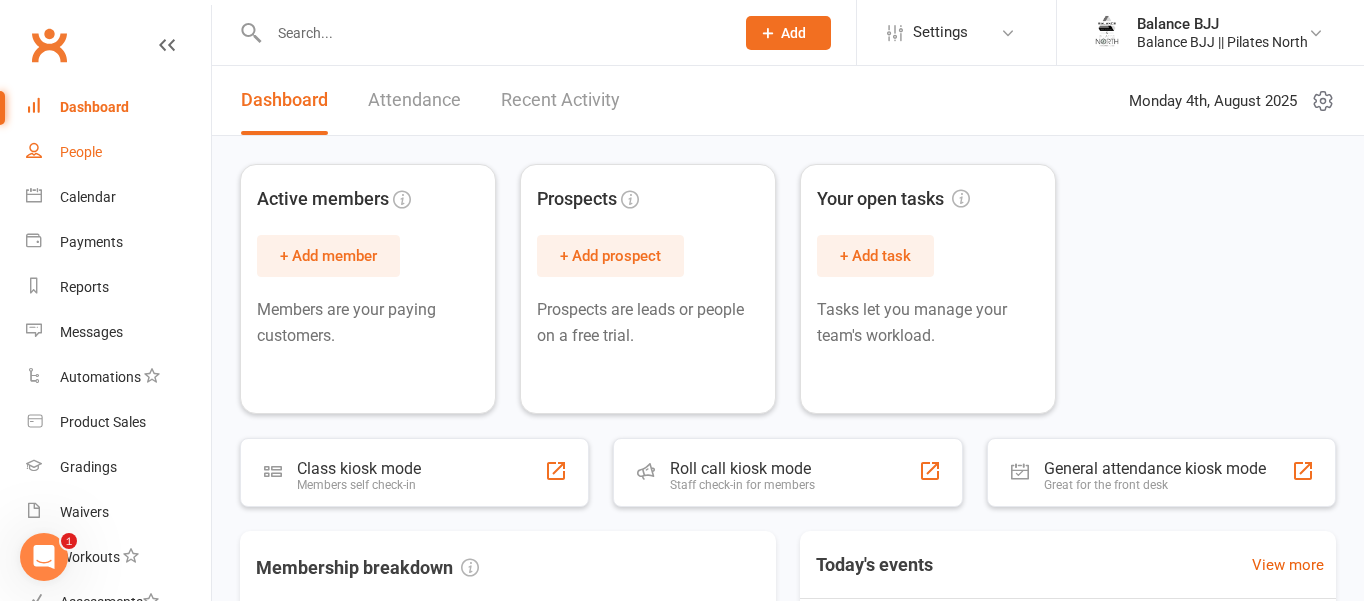 click on "People" at bounding box center [81, 152] 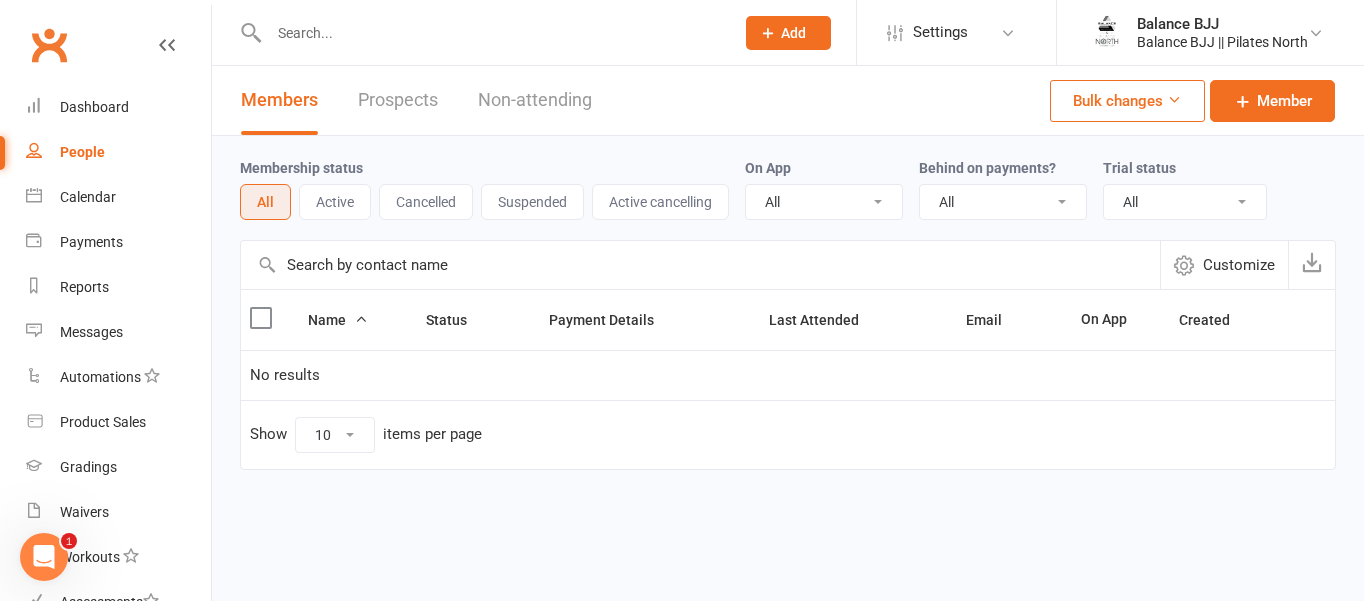 click 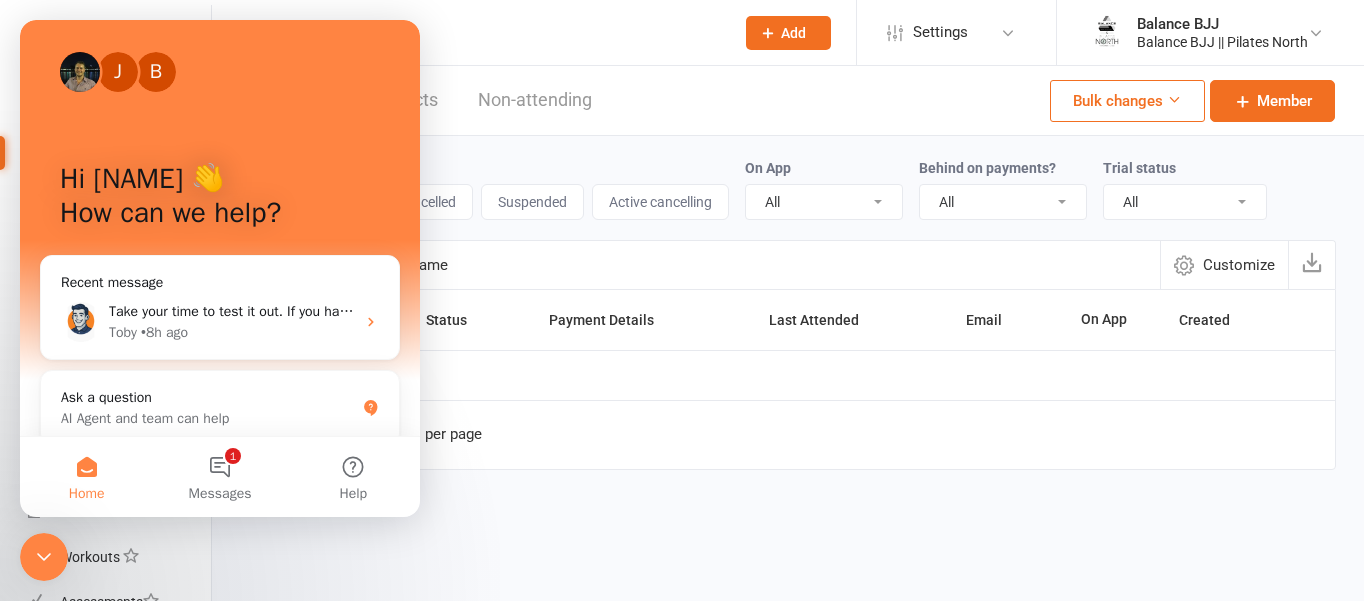 click 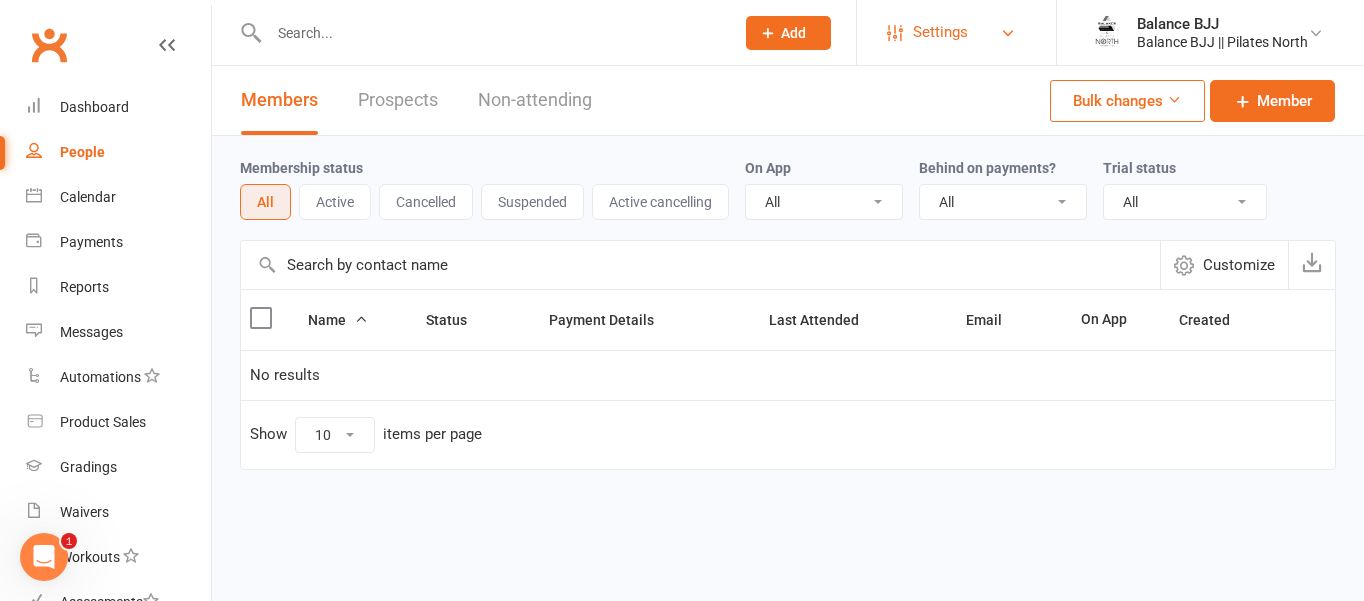 click on "Settings" at bounding box center [940, 32] 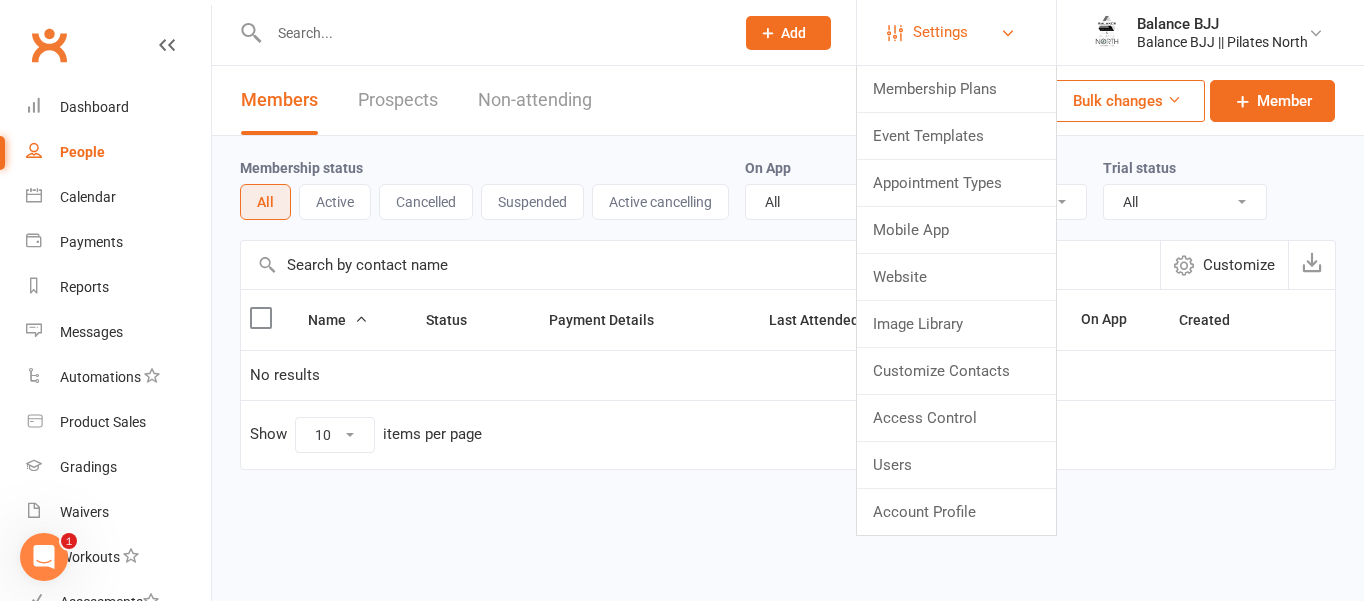 click on "Settings" at bounding box center [940, 32] 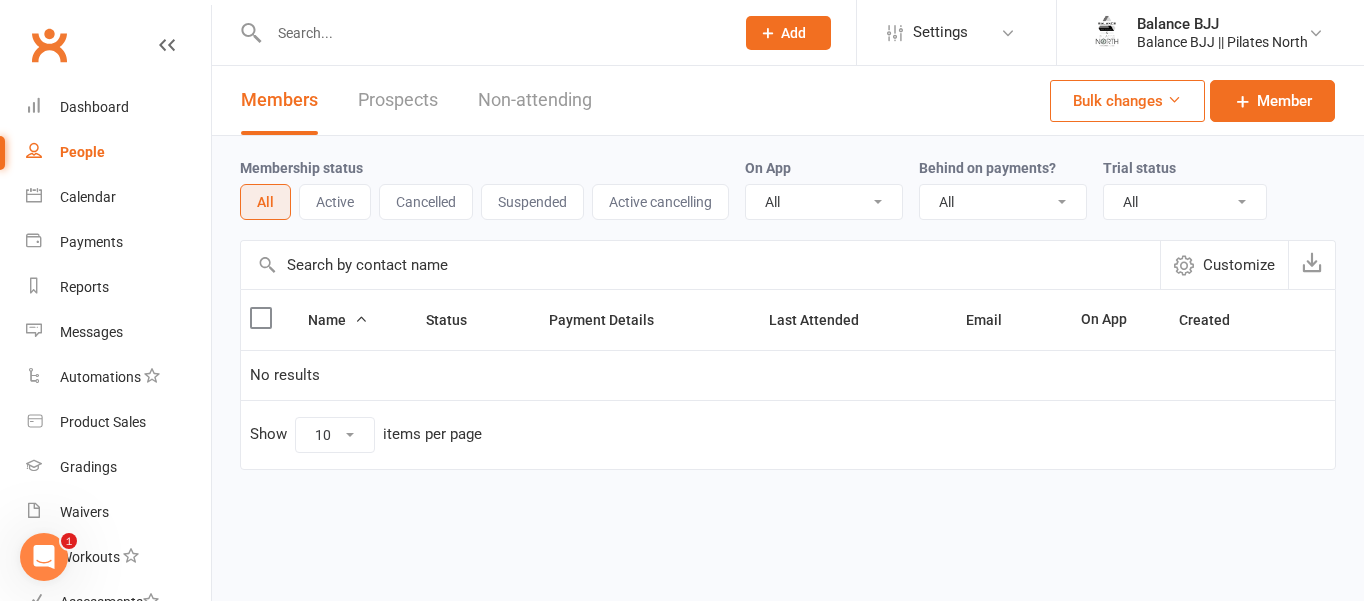 click on "Bulk changes" at bounding box center [1127, 101] 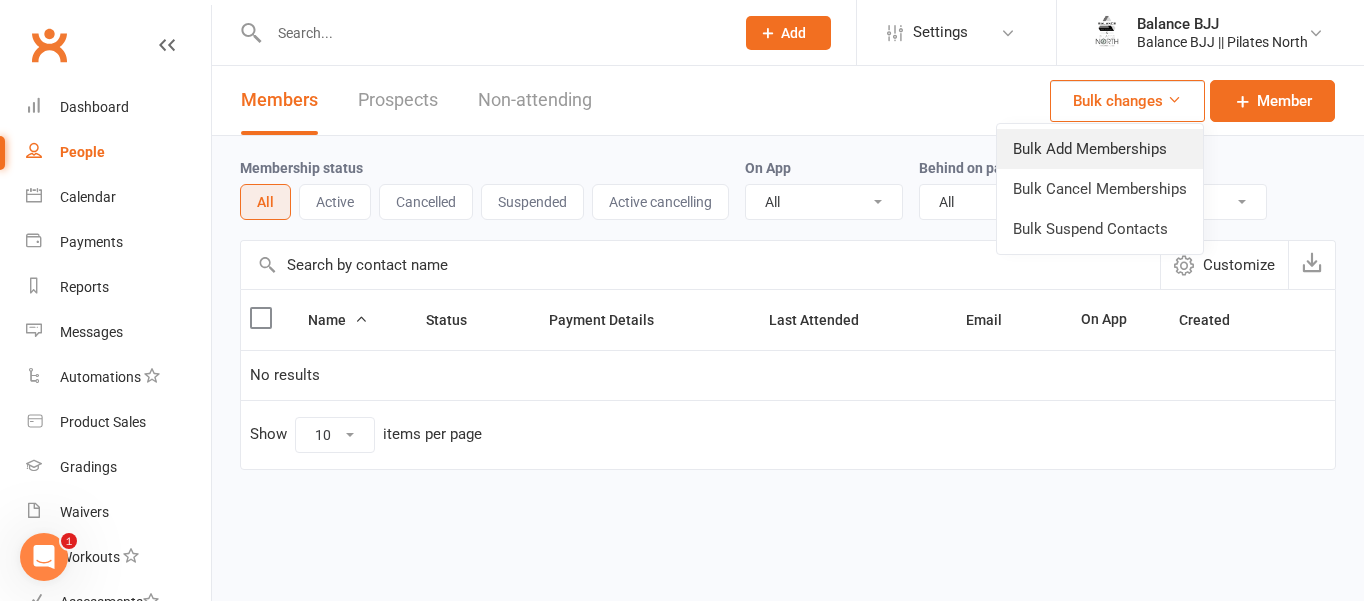 click on "Bulk Add Memberships" at bounding box center [1100, 149] 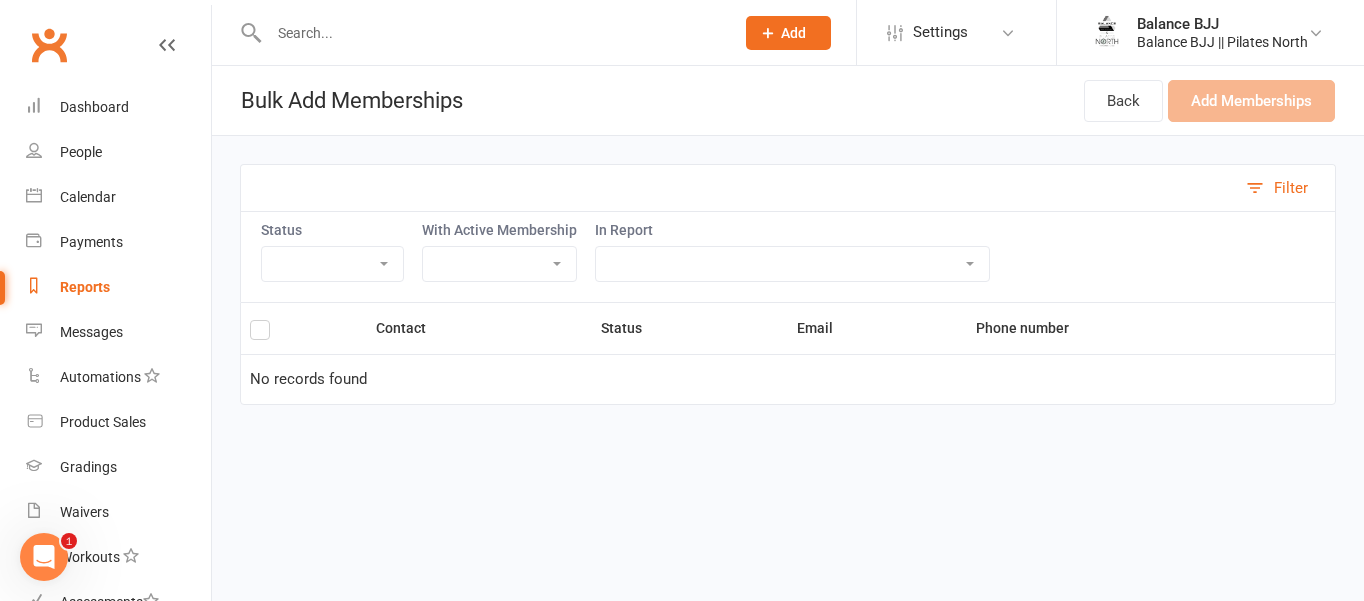 click on "Members - Birthday Report" at bounding box center [792, 264] 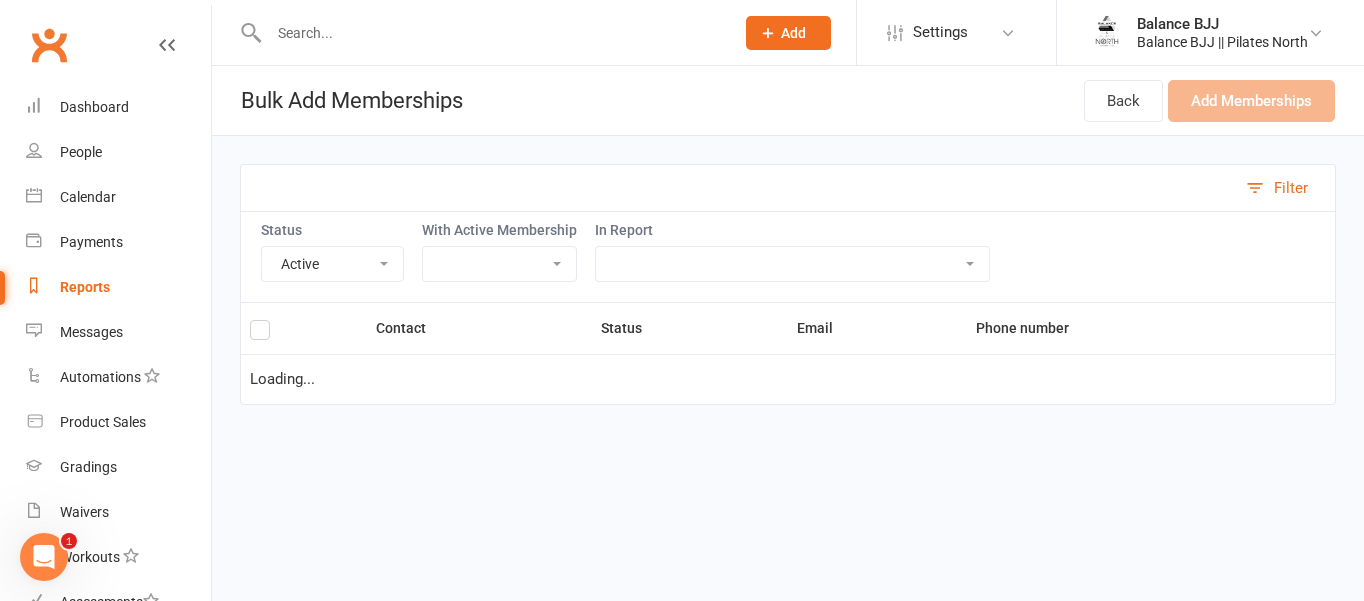 click at bounding box center (499, 264) 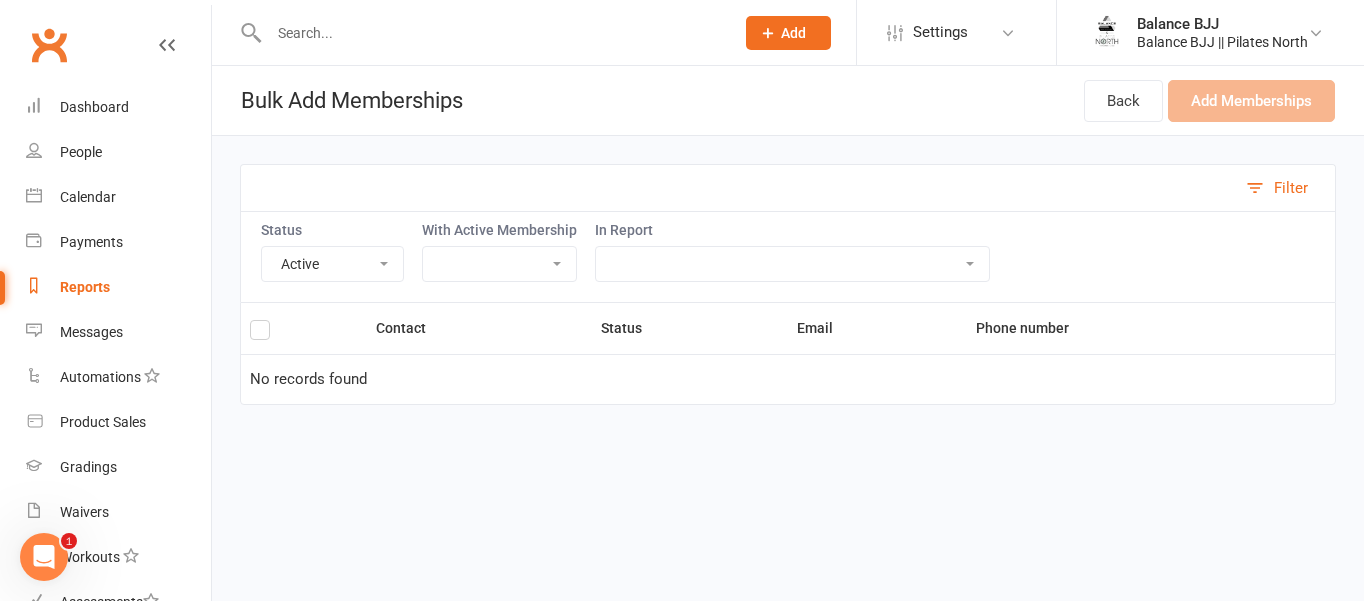 click on "Active Cancelled Not Attending" at bounding box center (332, 264) 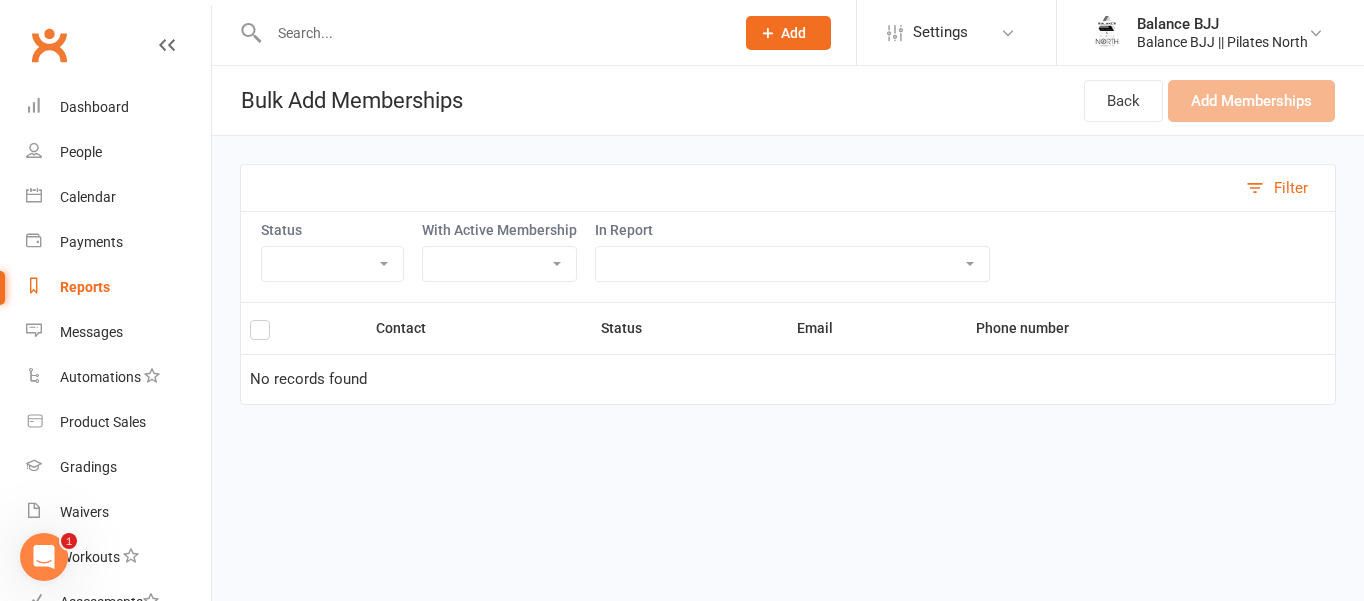 click on "Filter" at bounding box center (1291, 188) 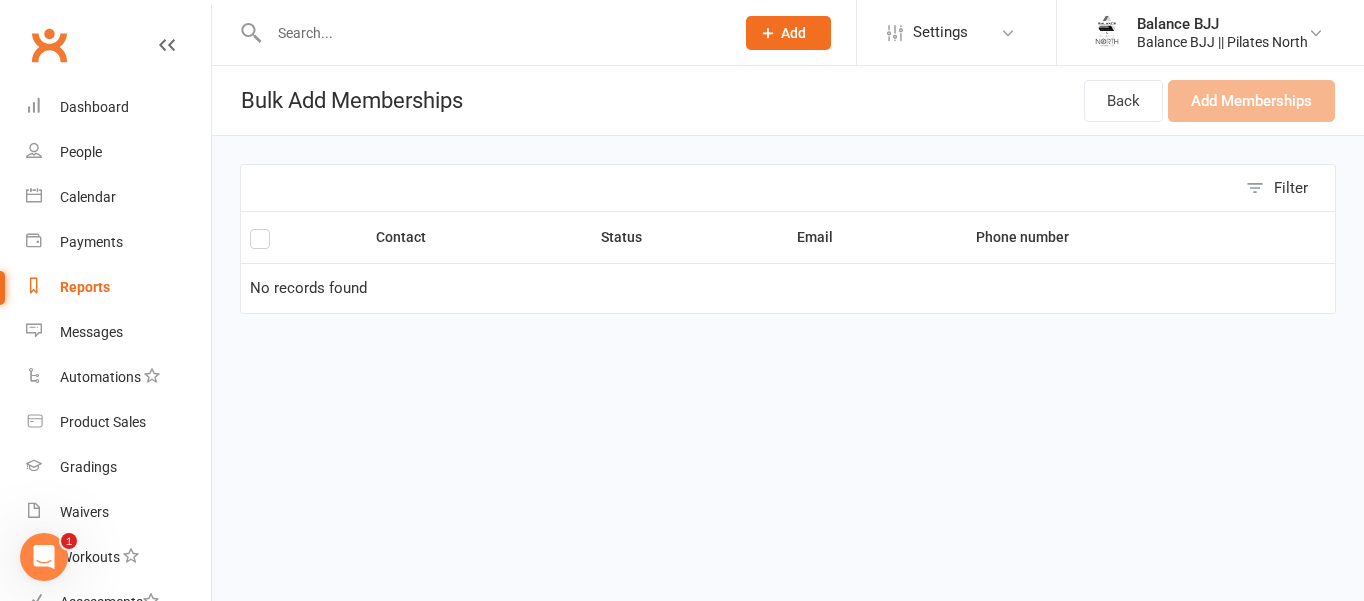 click on "Filter" at bounding box center (1291, 188) 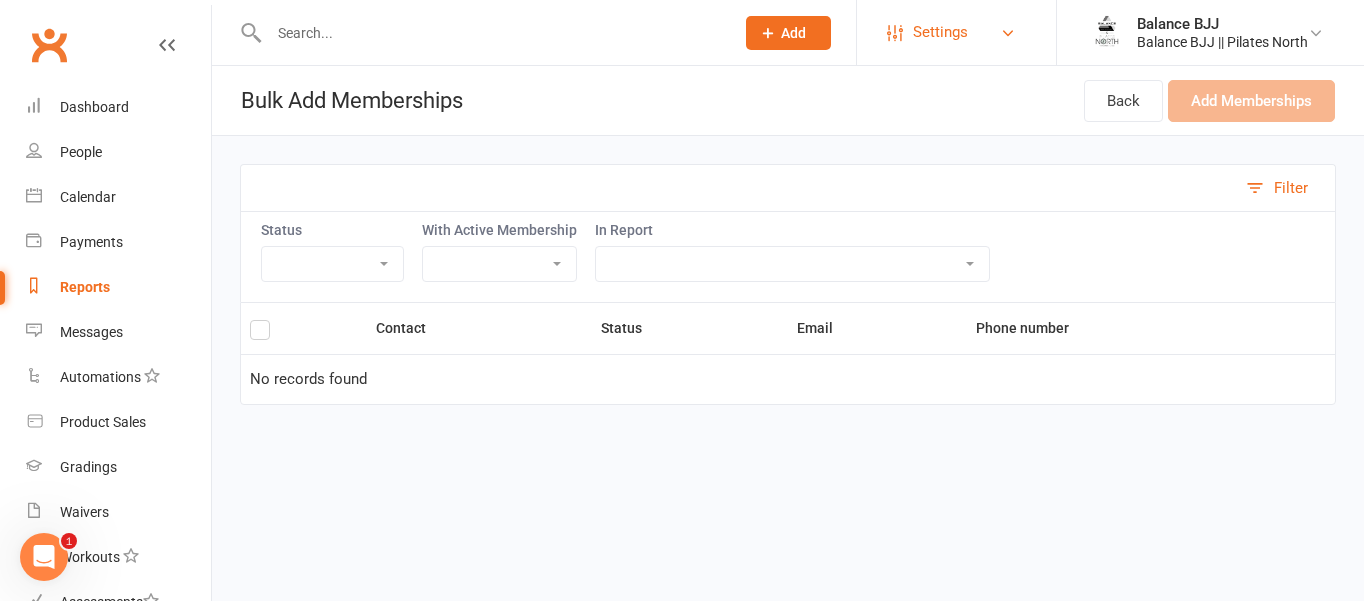 click on "Settings" at bounding box center (940, 32) 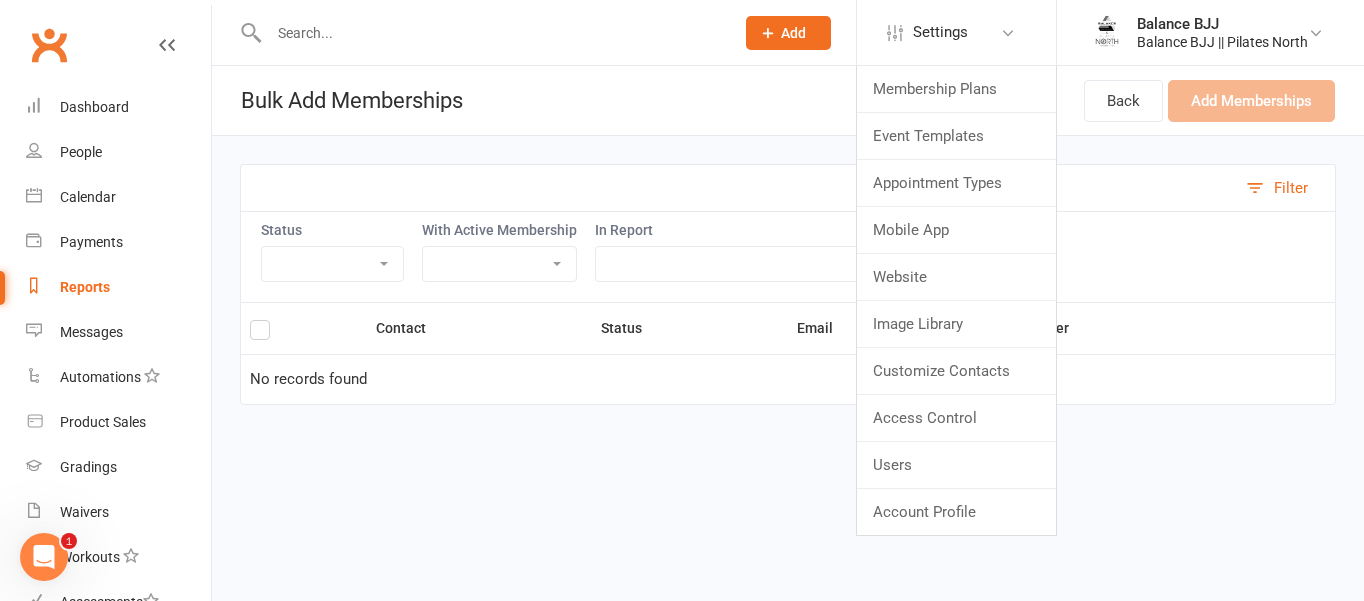 click on "Prospect
Member
Non-attending contact
Class / event
Appointment
Grading event
Task
Membership plan
Bulk message
Add" 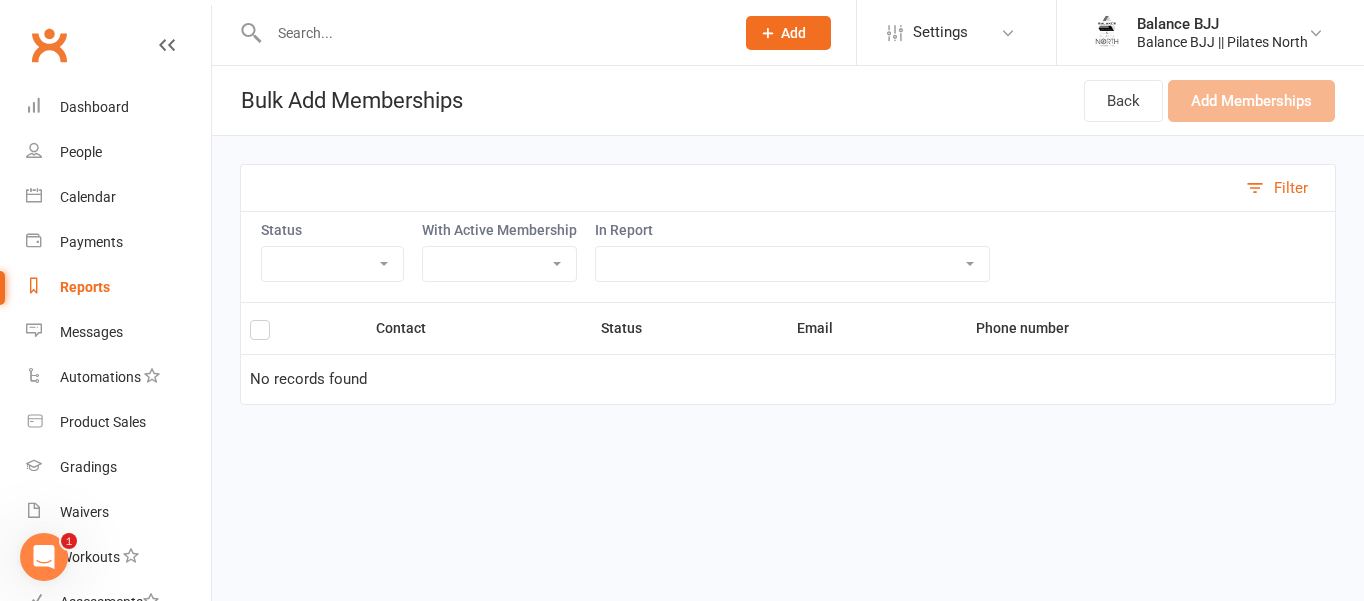 click on "Add" 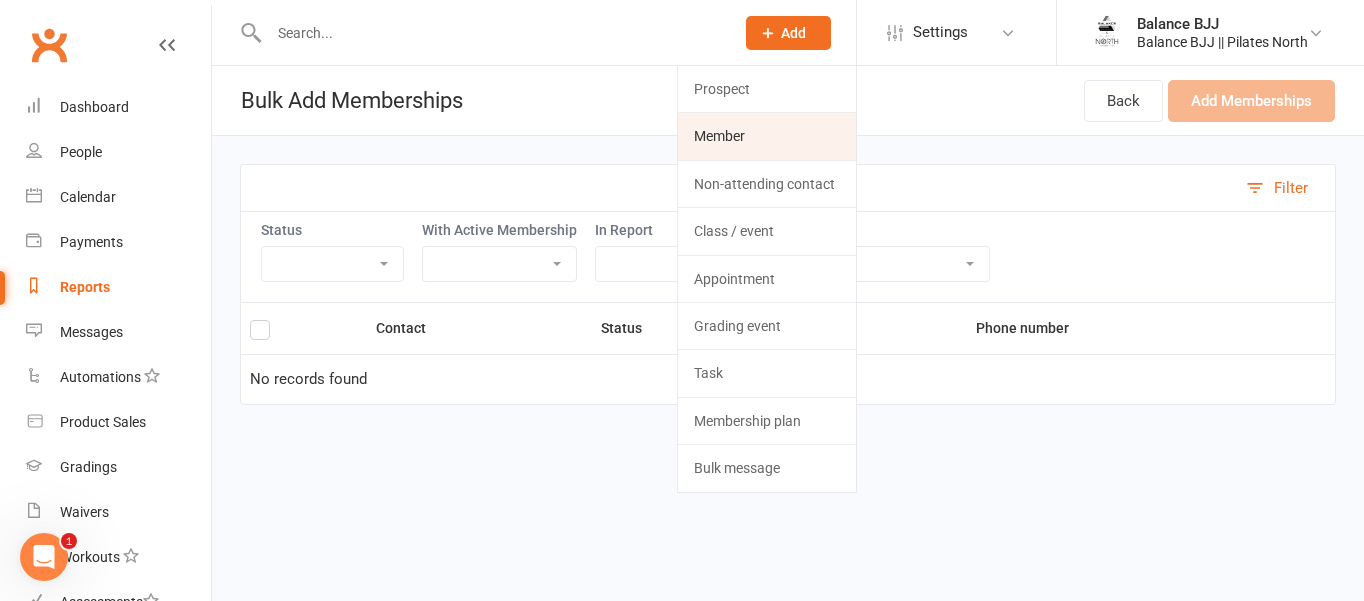 click on "Member" 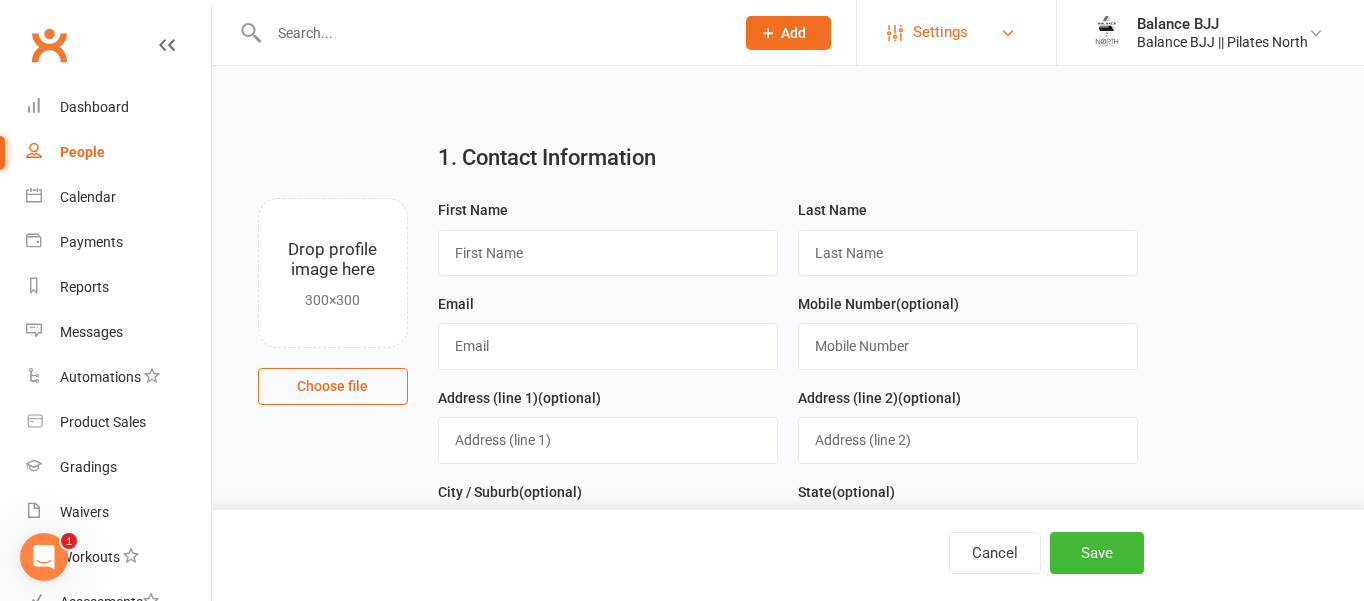 click on "Settings" at bounding box center (940, 32) 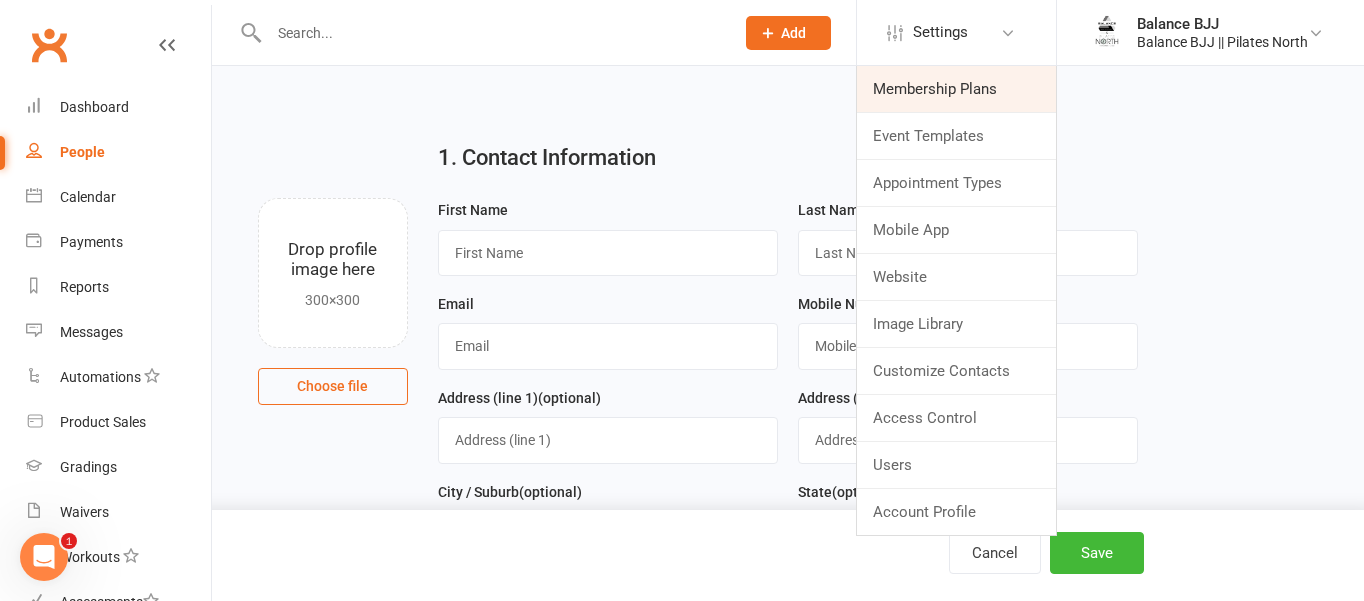 click on "Membership Plans" at bounding box center (956, 89) 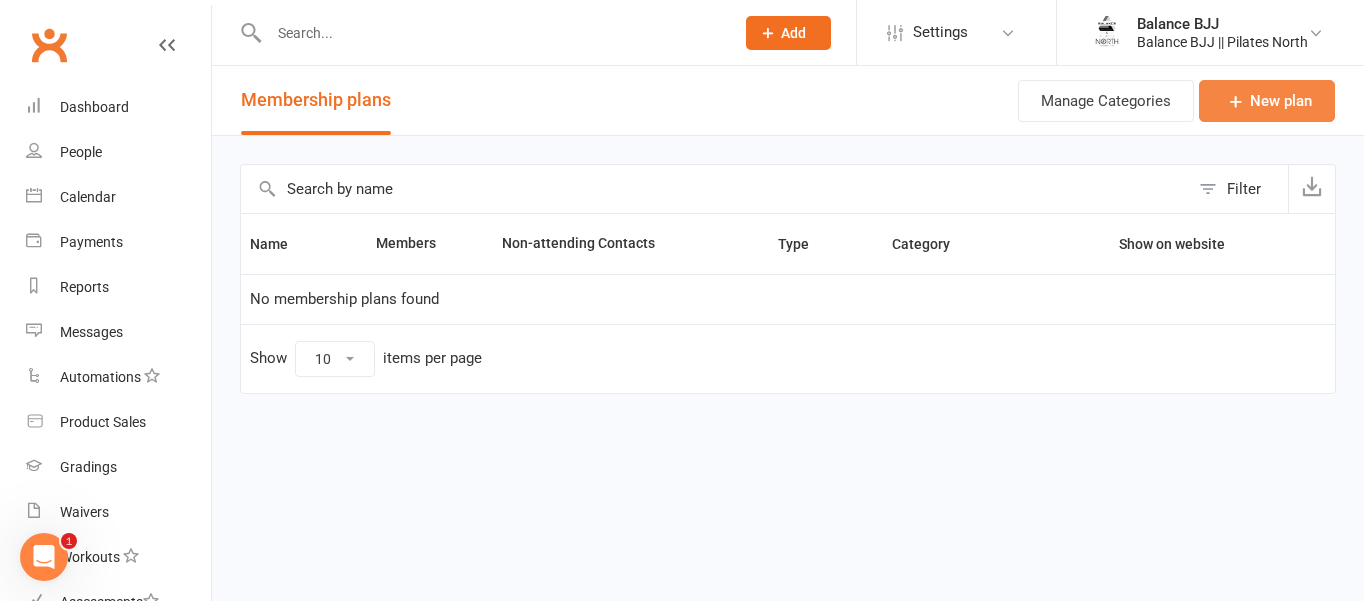 click on "New plan" at bounding box center [1267, 101] 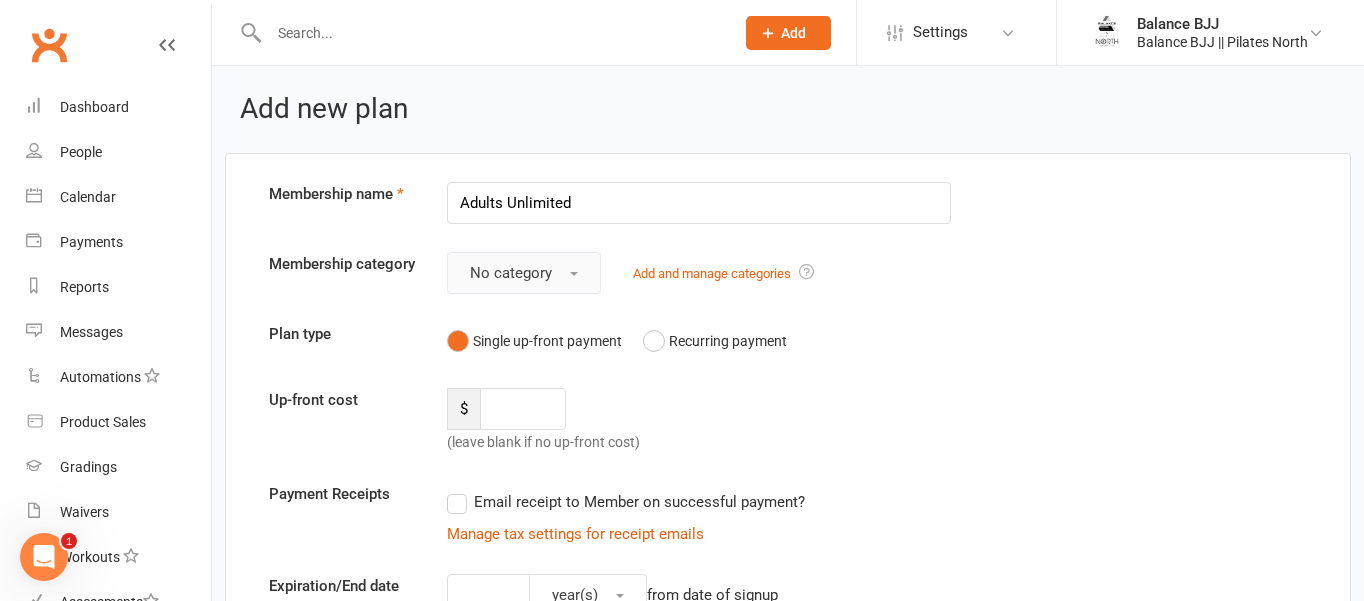 type on "Adults Unlimited" 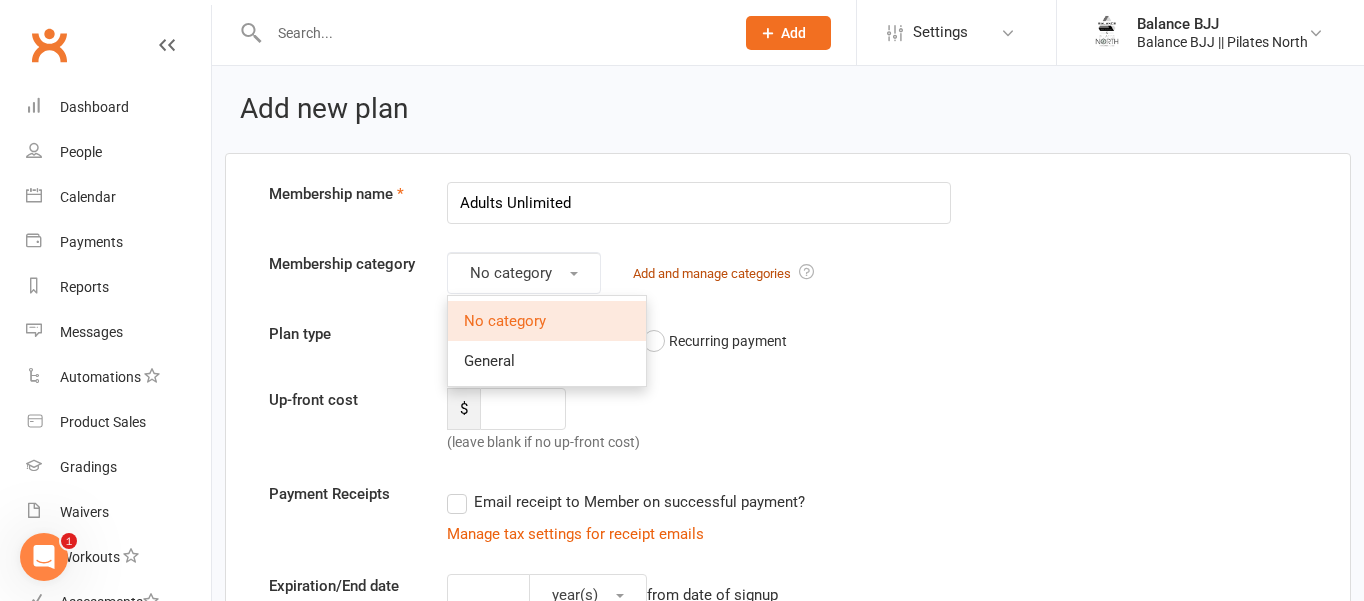 click on "Add and manage categories" at bounding box center (712, 273) 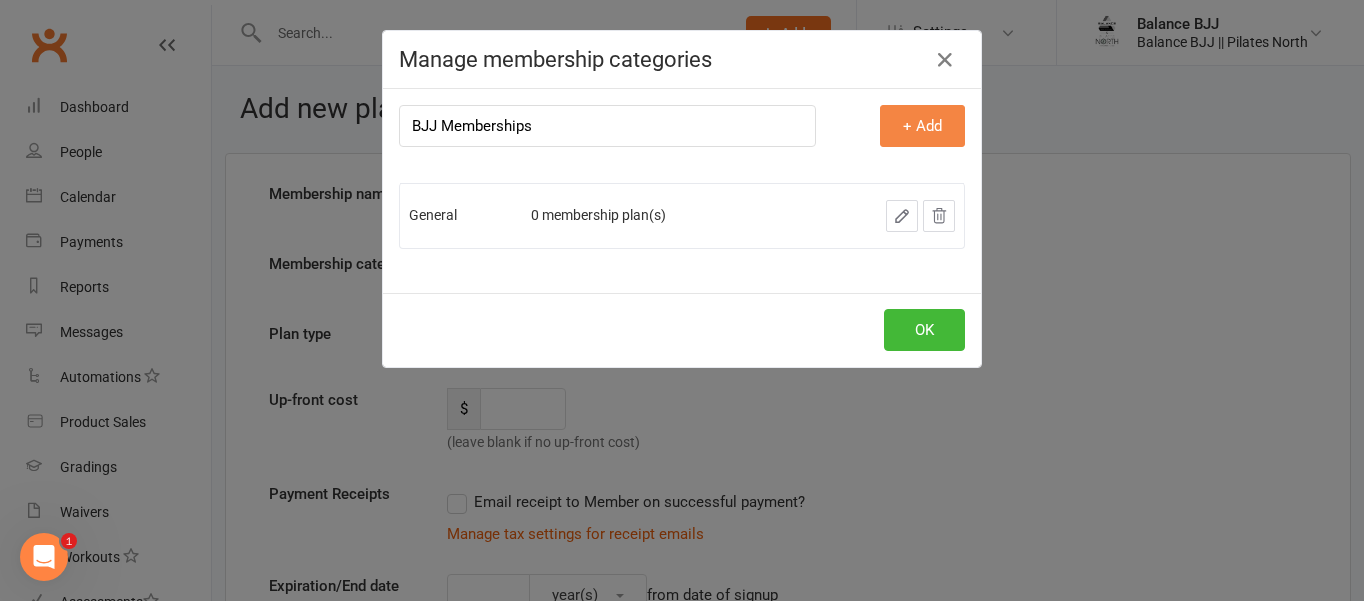 type on "[PRODUCT]" 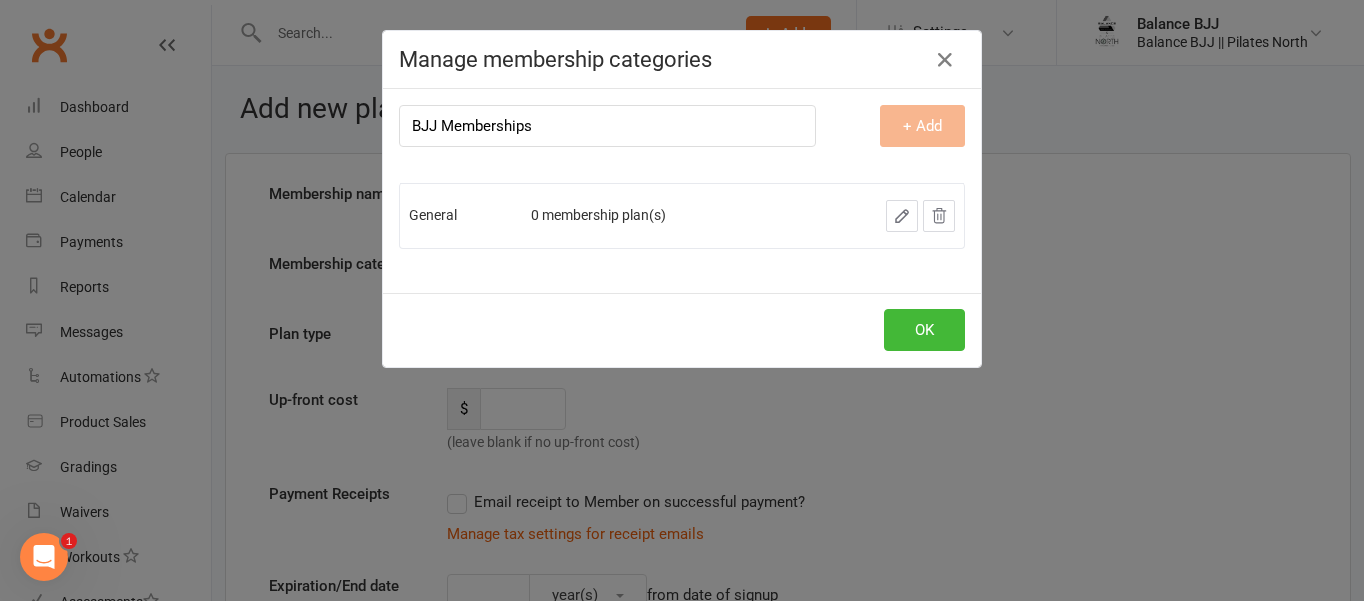 type 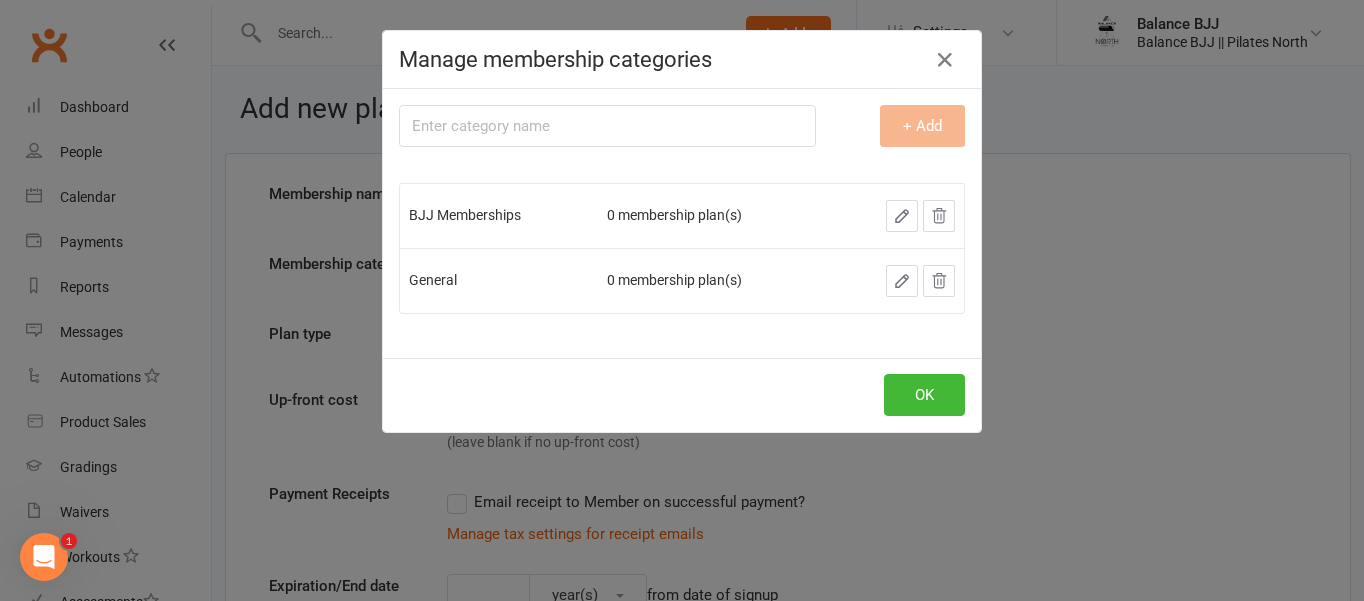 click 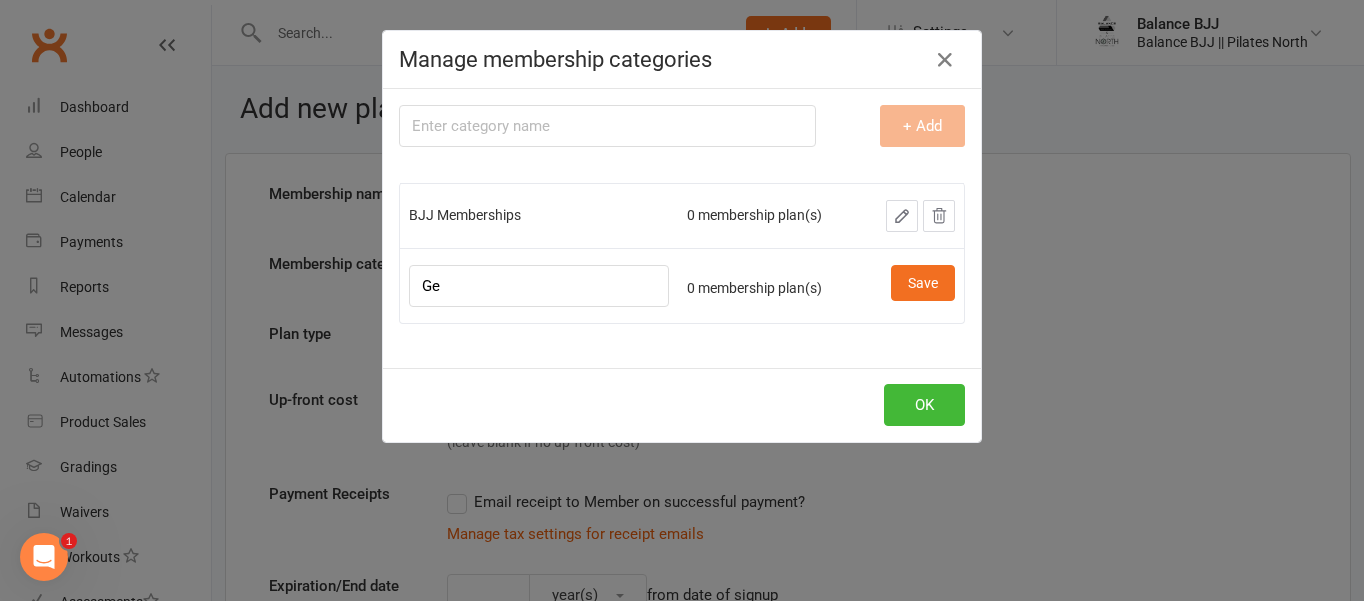 type on "G" 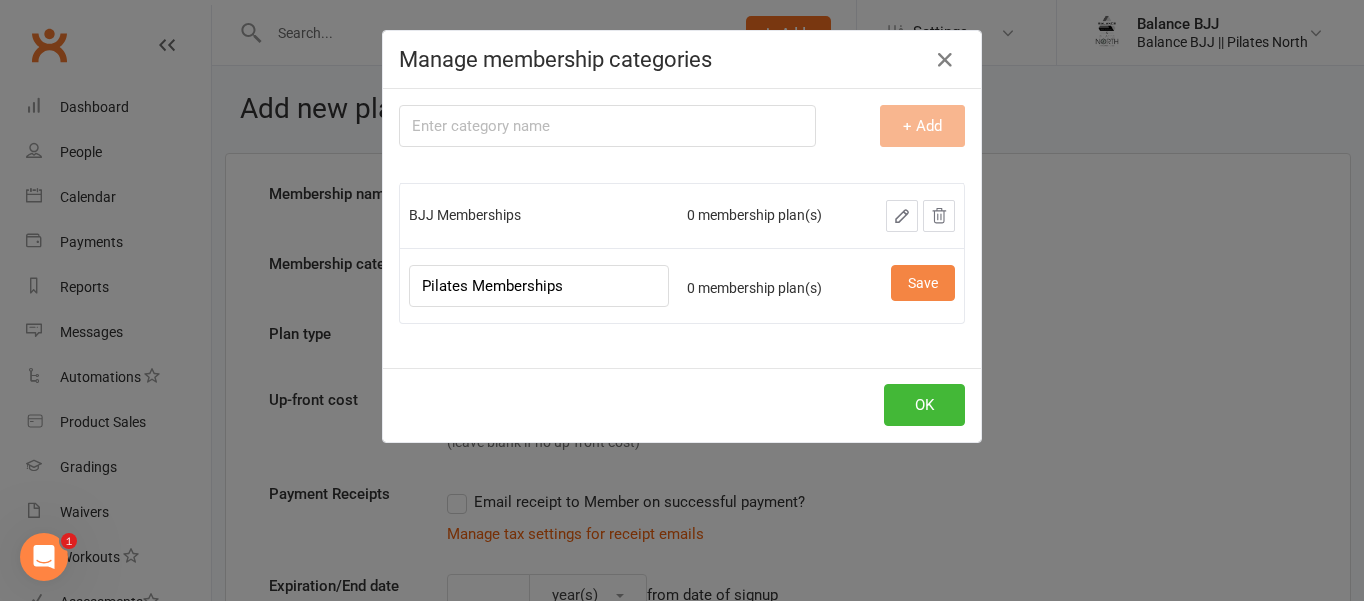 type on "Pilates Memberships" 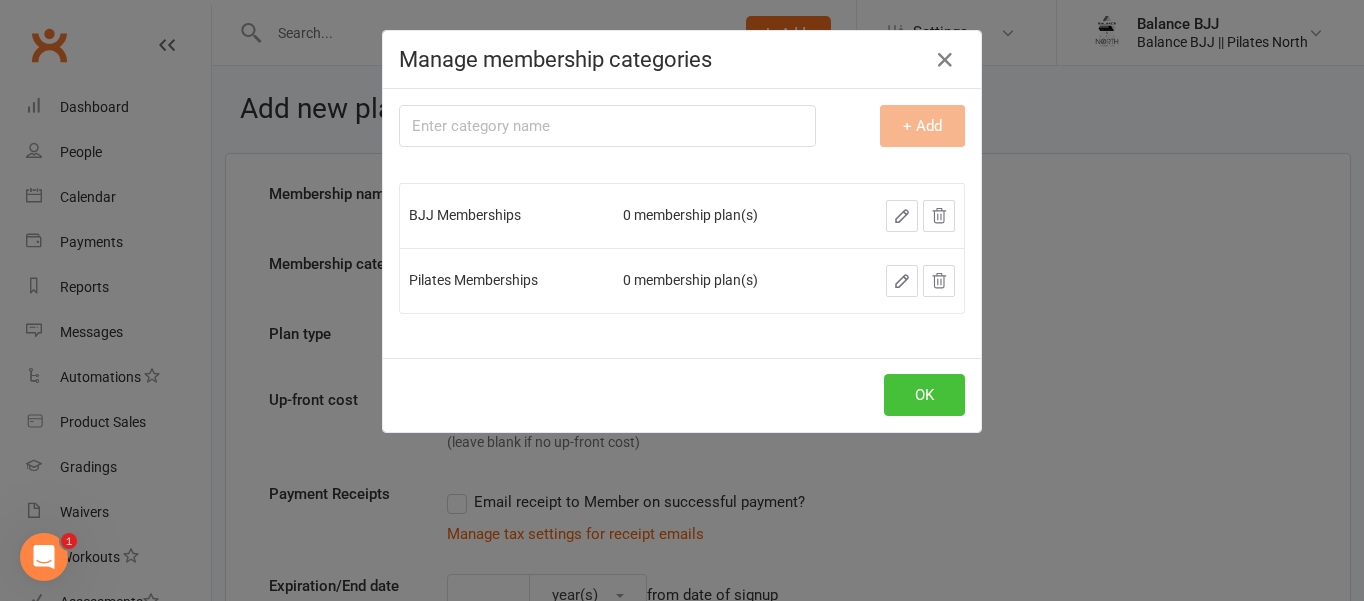 click on "OK" at bounding box center [924, 395] 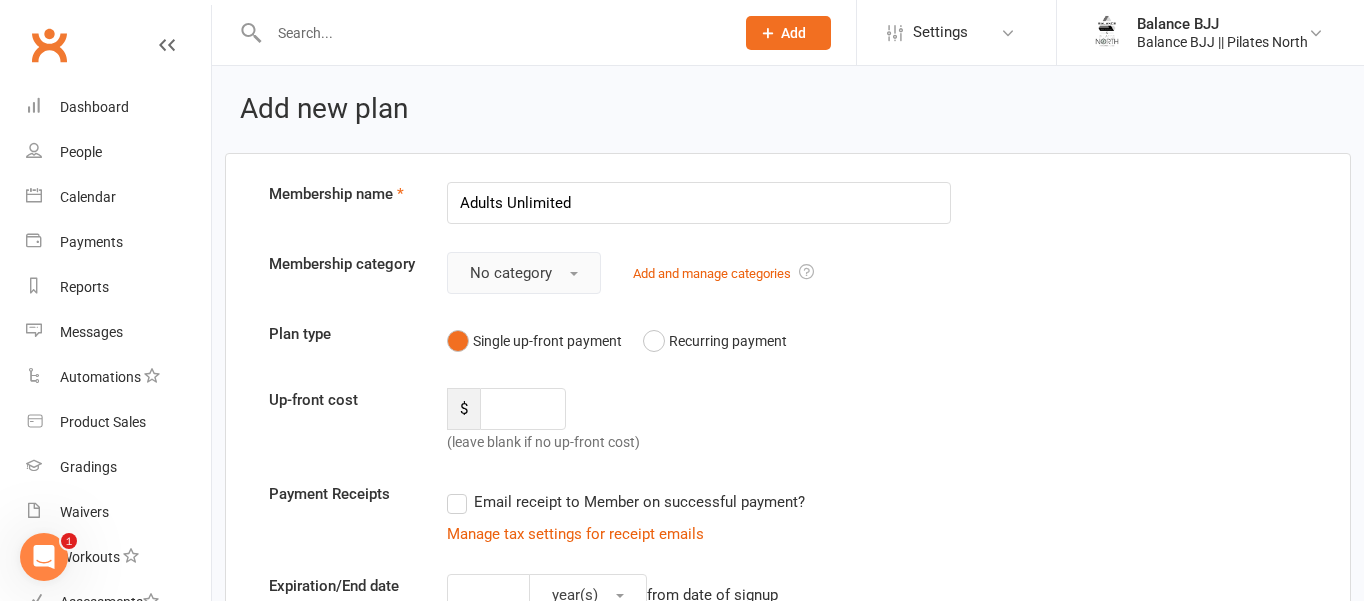 click on "No category" at bounding box center [511, 273] 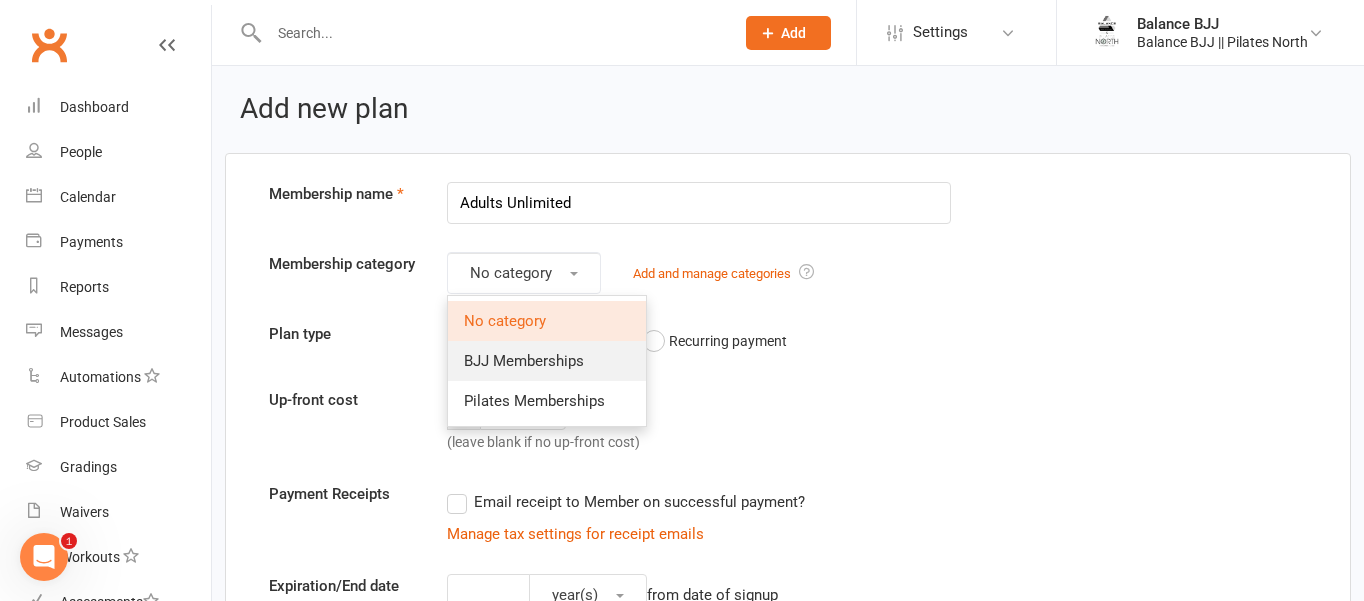 click on "[PRODUCT]" at bounding box center [547, 361] 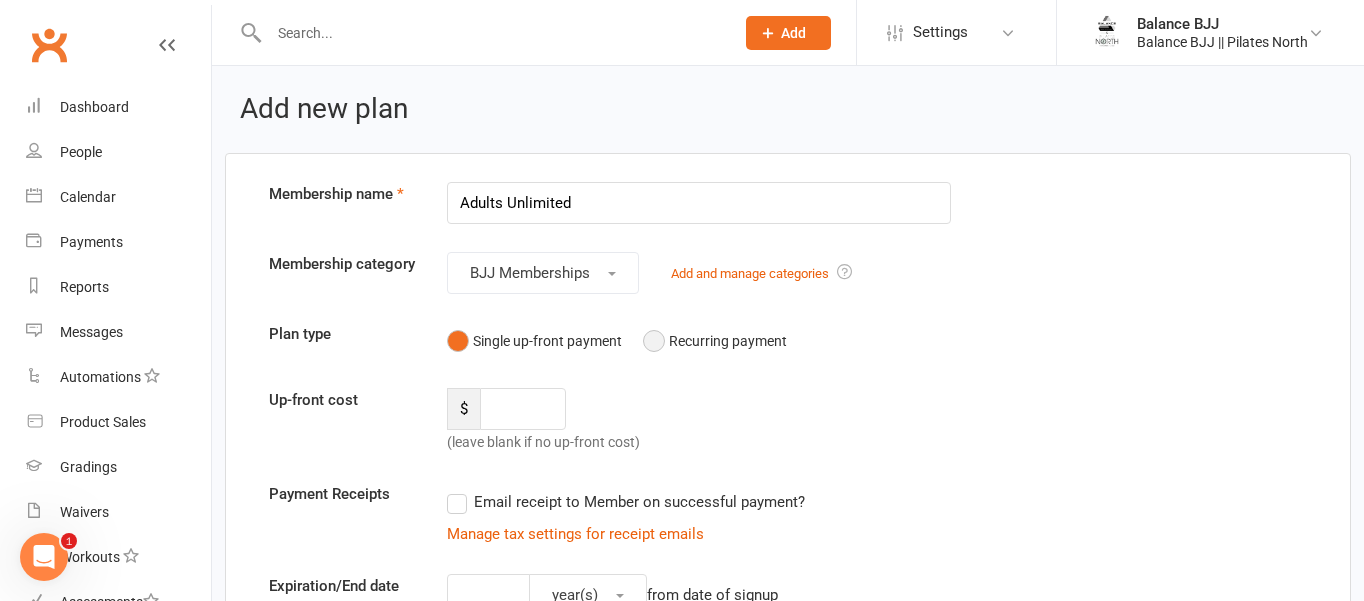 click on "Recurring payment" at bounding box center (715, 341) 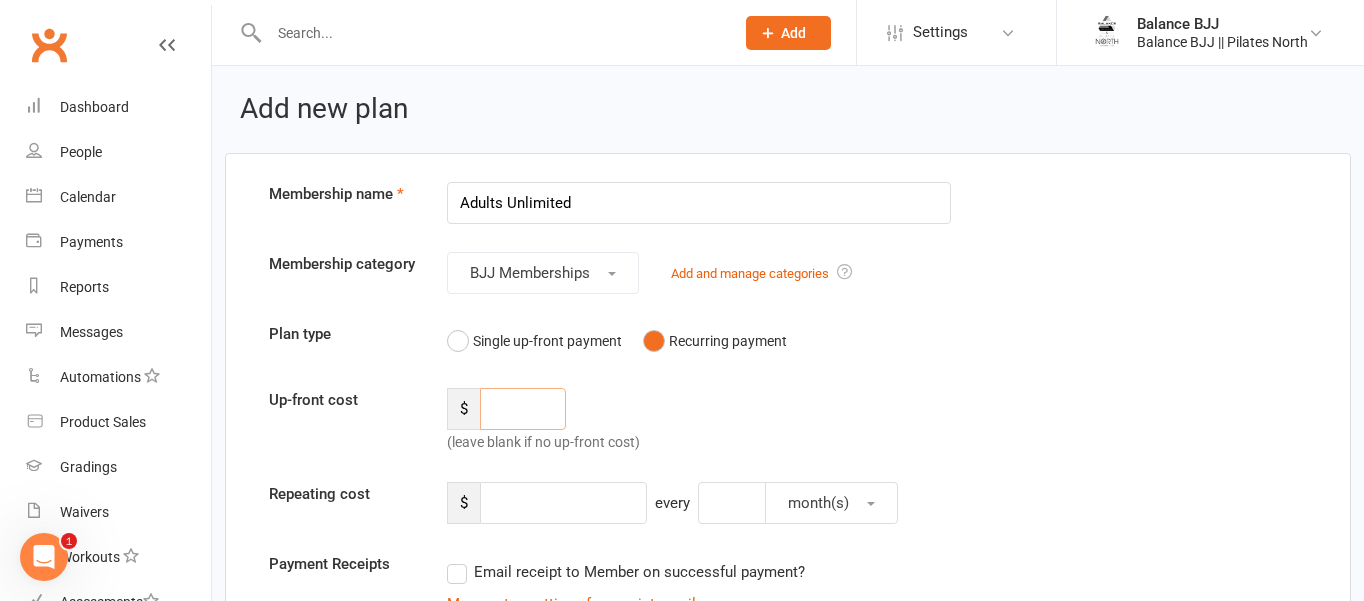 click at bounding box center [523, 409] 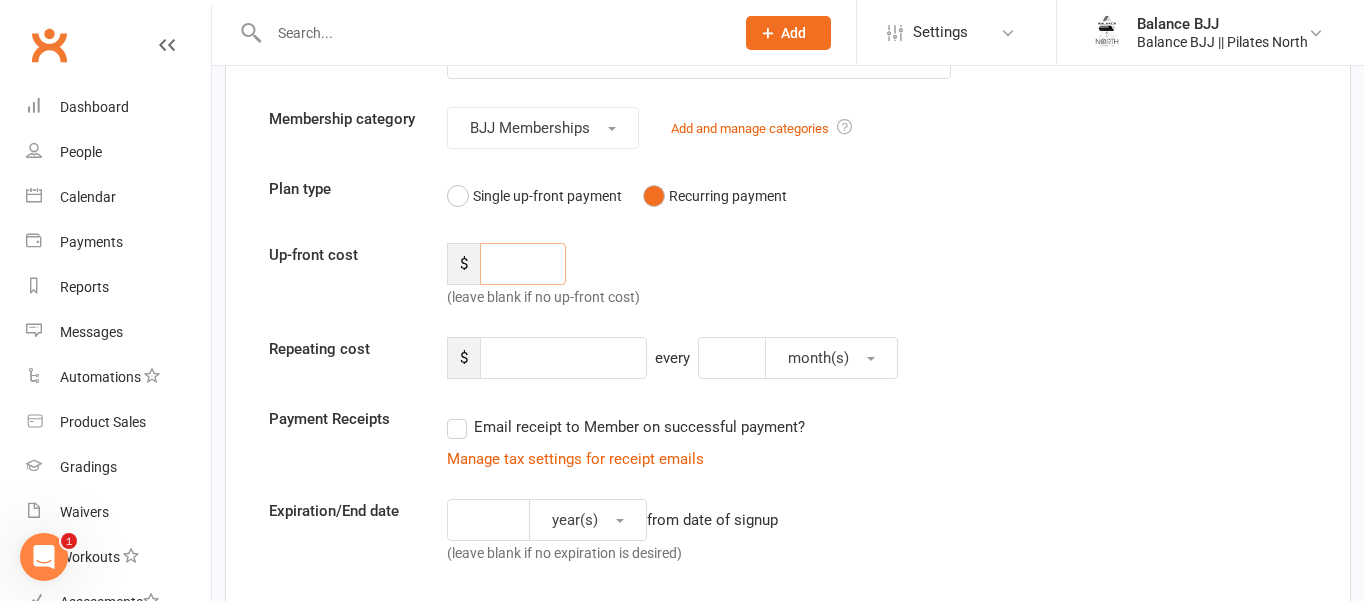 scroll, scrollTop: 154, scrollLeft: 0, axis: vertical 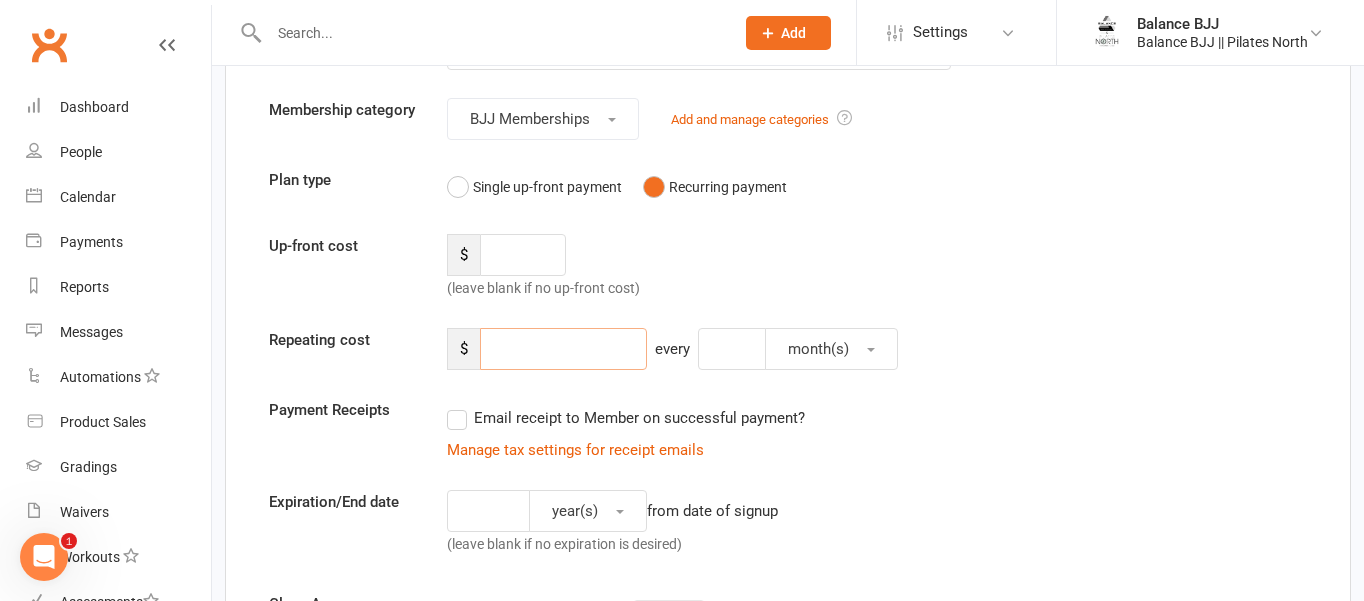 click at bounding box center [563, 349] 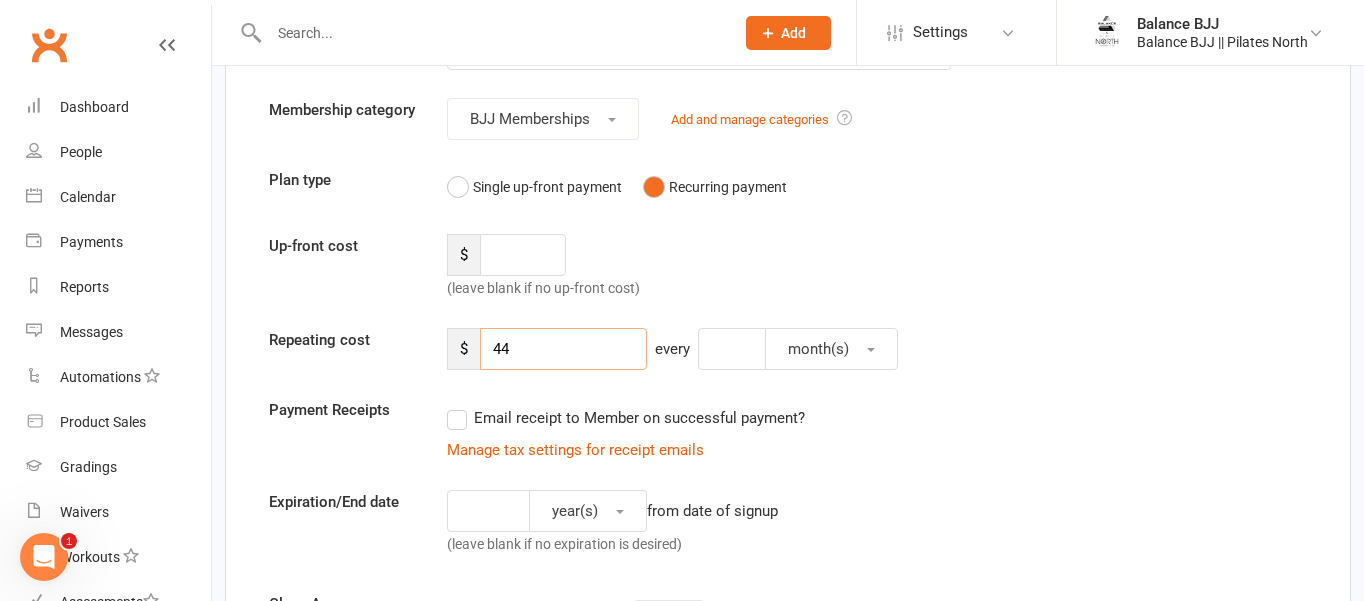 type on "44" 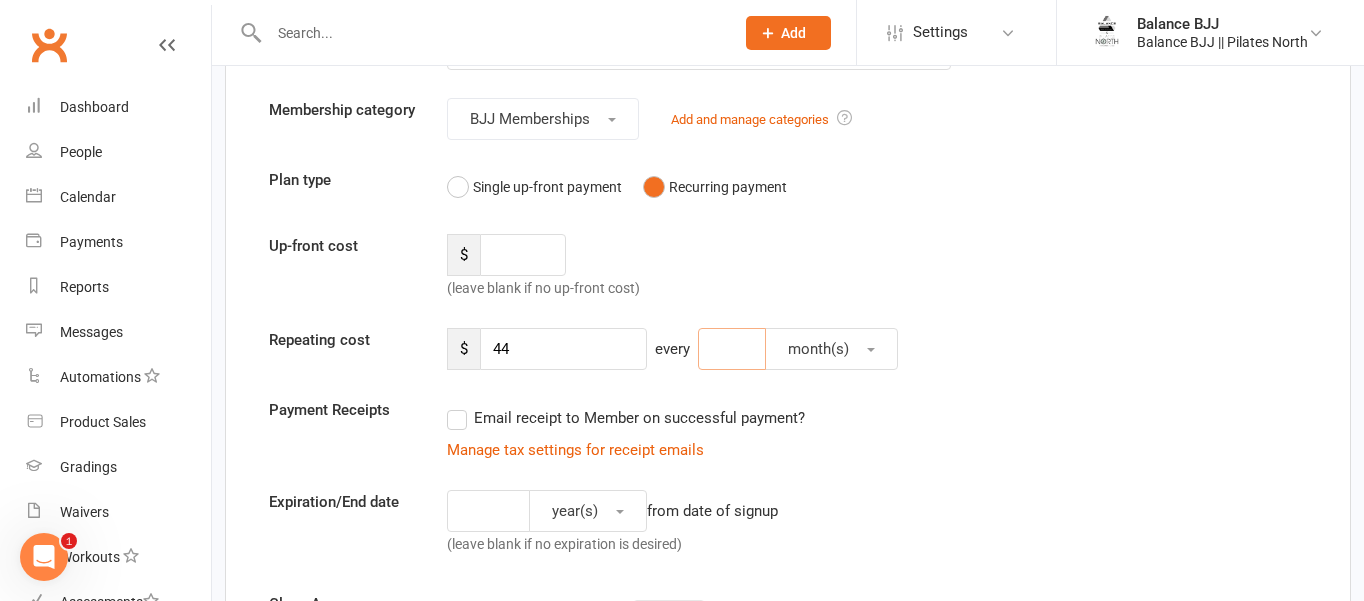 click at bounding box center (732, 349) 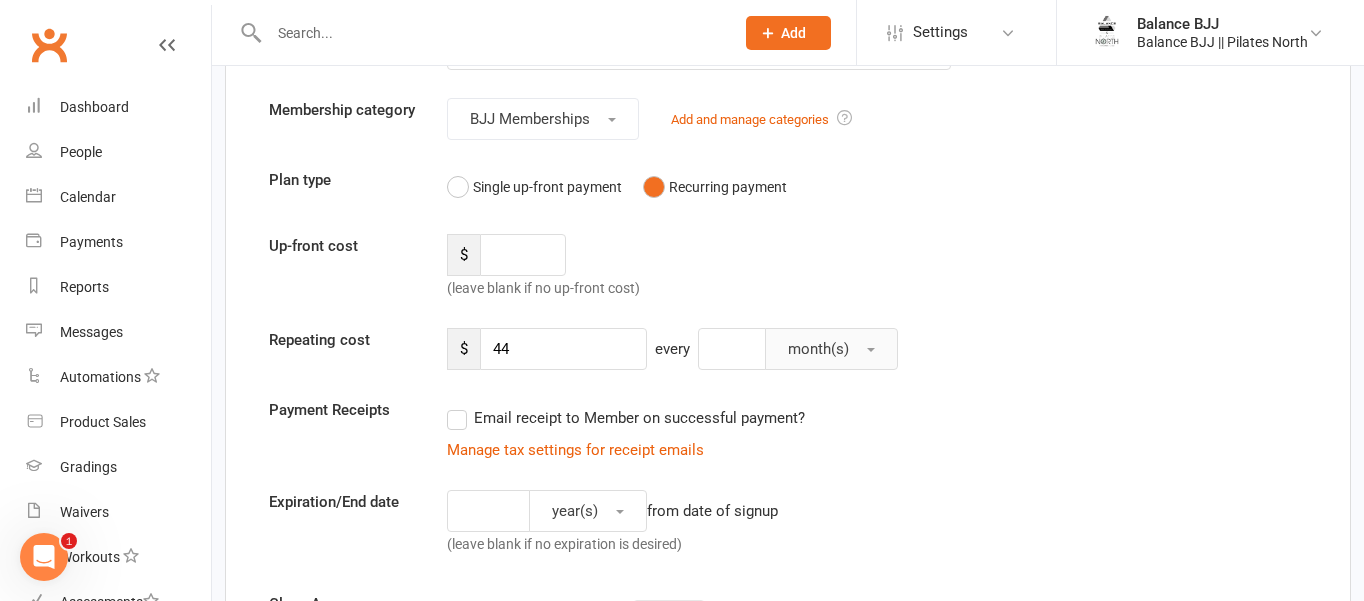 click on "month(s)" at bounding box center [818, 349] 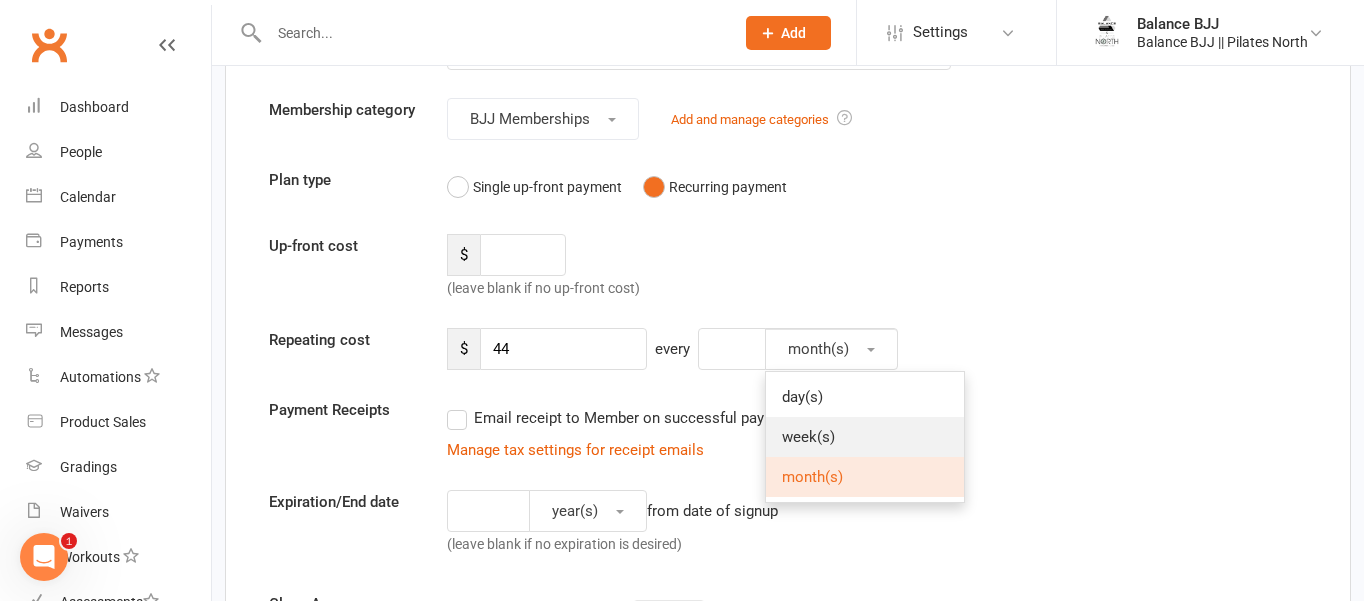 click on "week(s)" at bounding box center (808, 437) 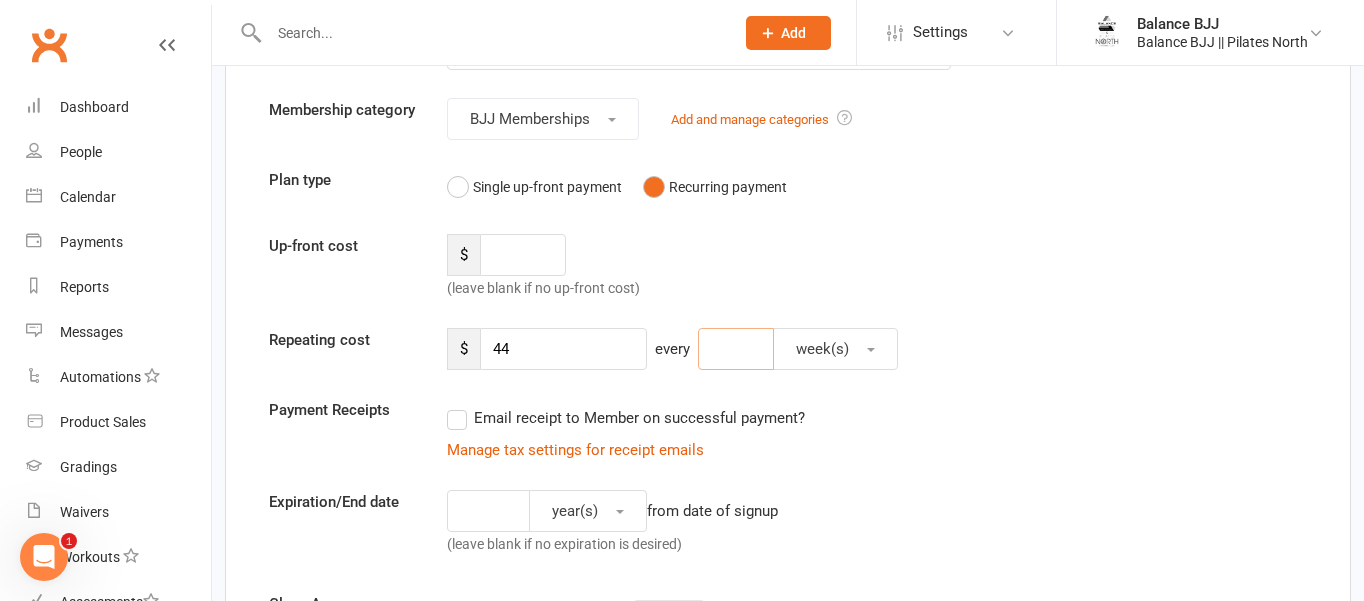 click at bounding box center (736, 349) 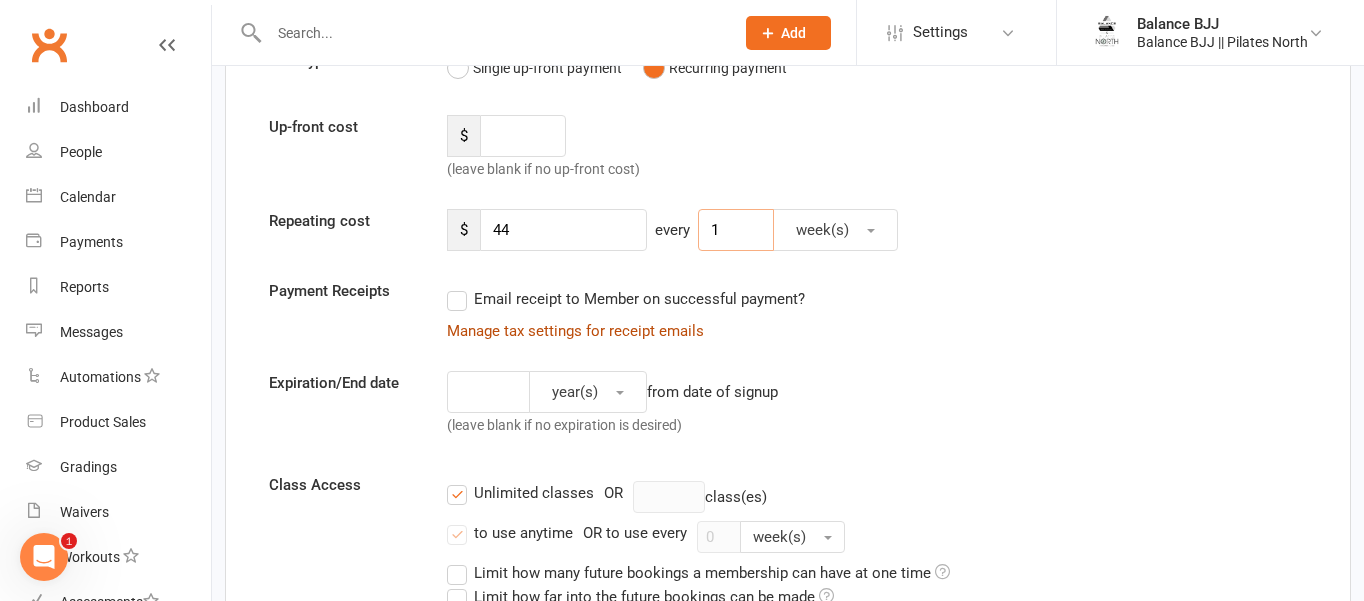 scroll, scrollTop: 274, scrollLeft: 0, axis: vertical 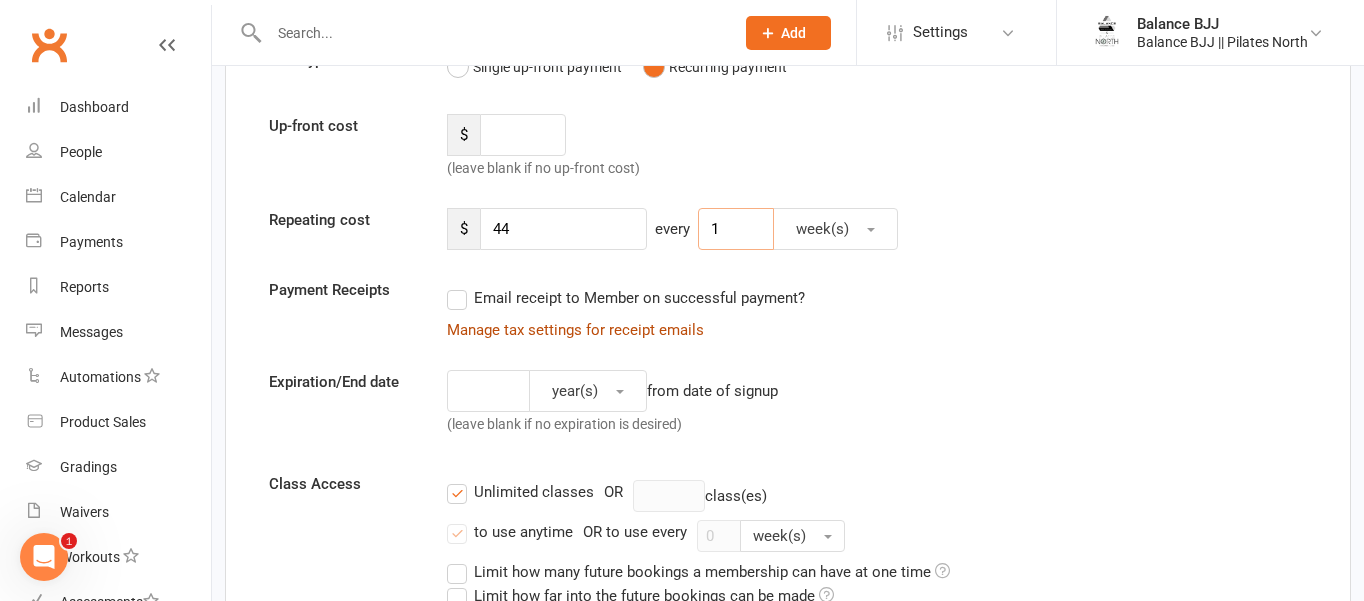 type on "1" 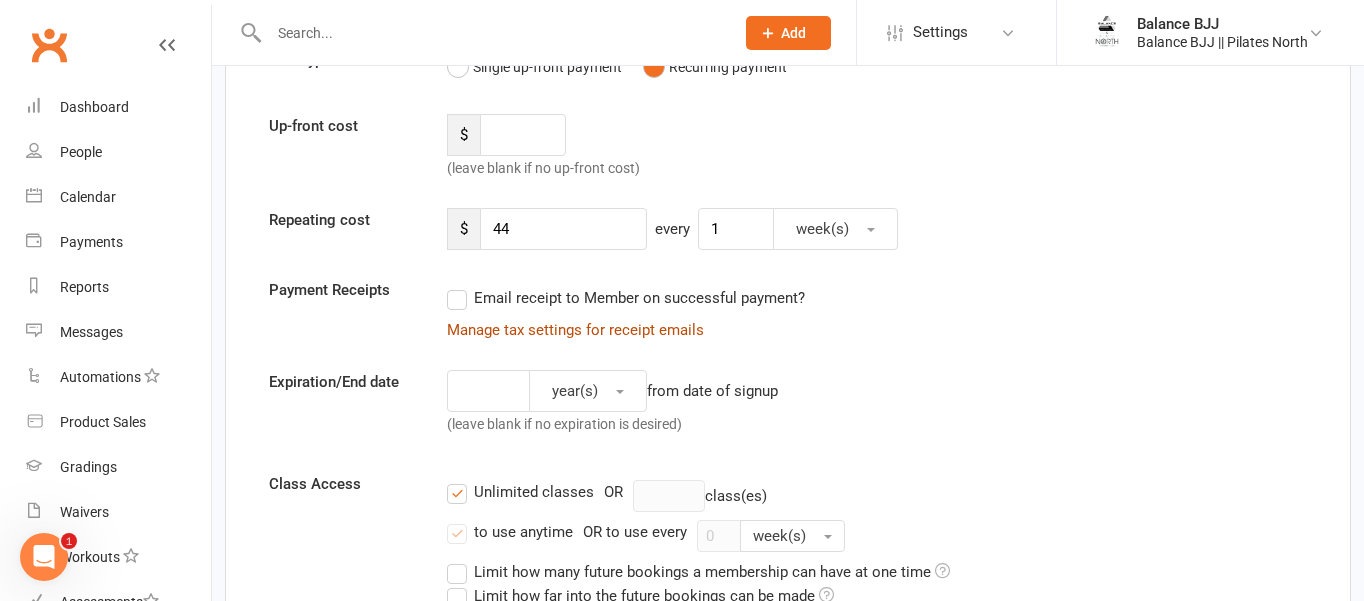 click on "Manage tax settings for receipt emails" at bounding box center [575, 330] 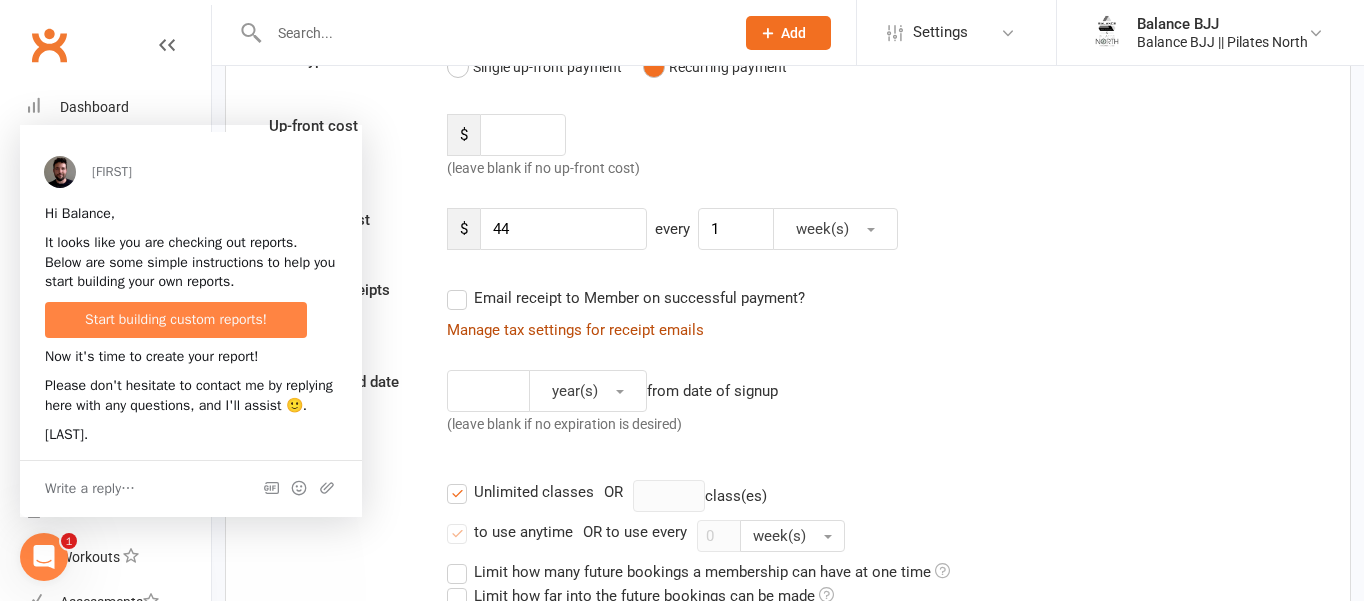 scroll, scrollTop: 0, scrollLeft: 0, axis: both 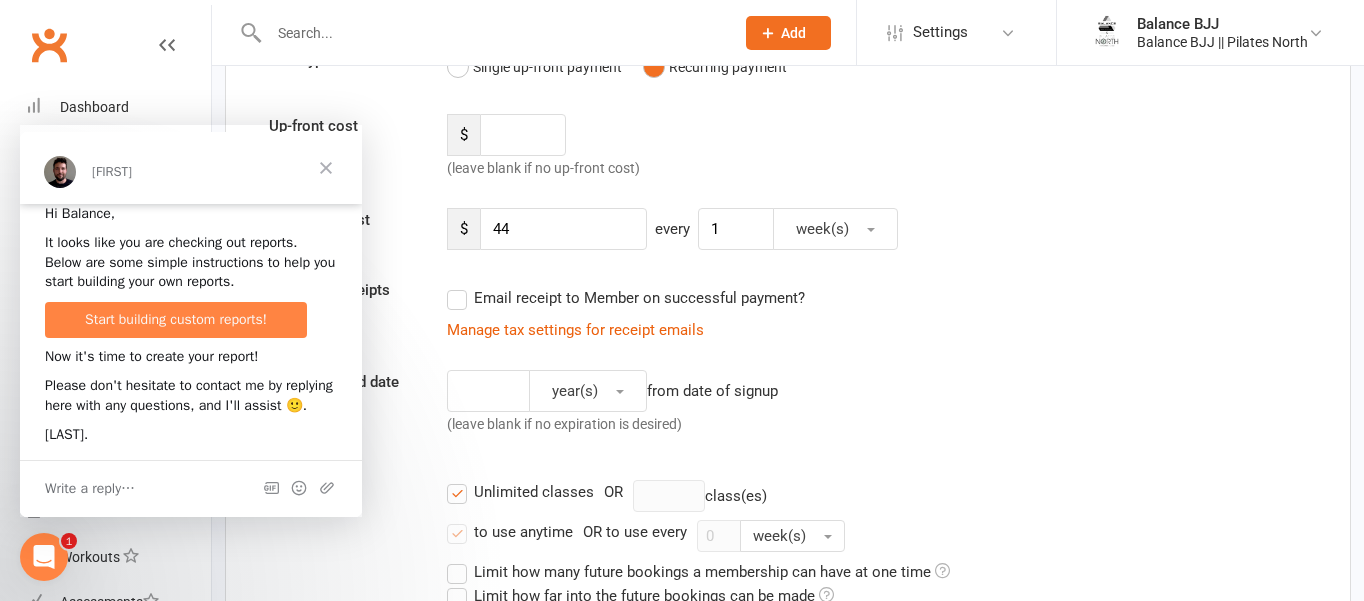 click at bounding box center [326, 168] 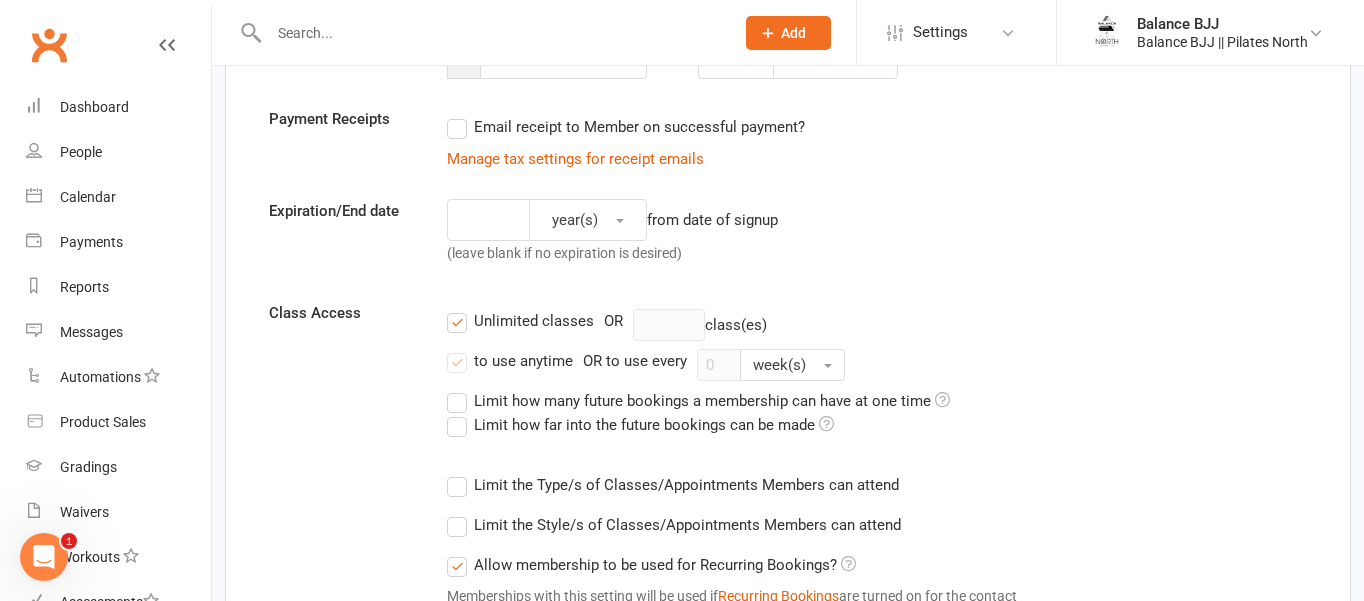 scroll, scrollTop: 451, scrollLeft: 0, axis: vertical 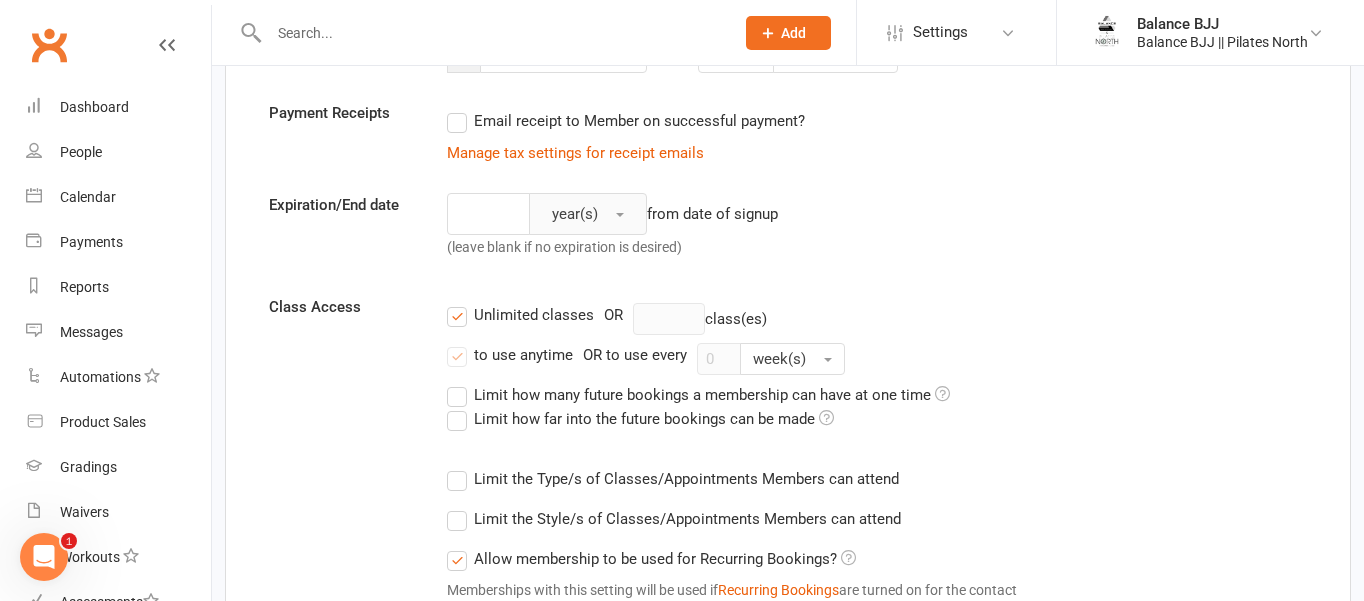click on "year(s)" at bounding box center [588, 214] 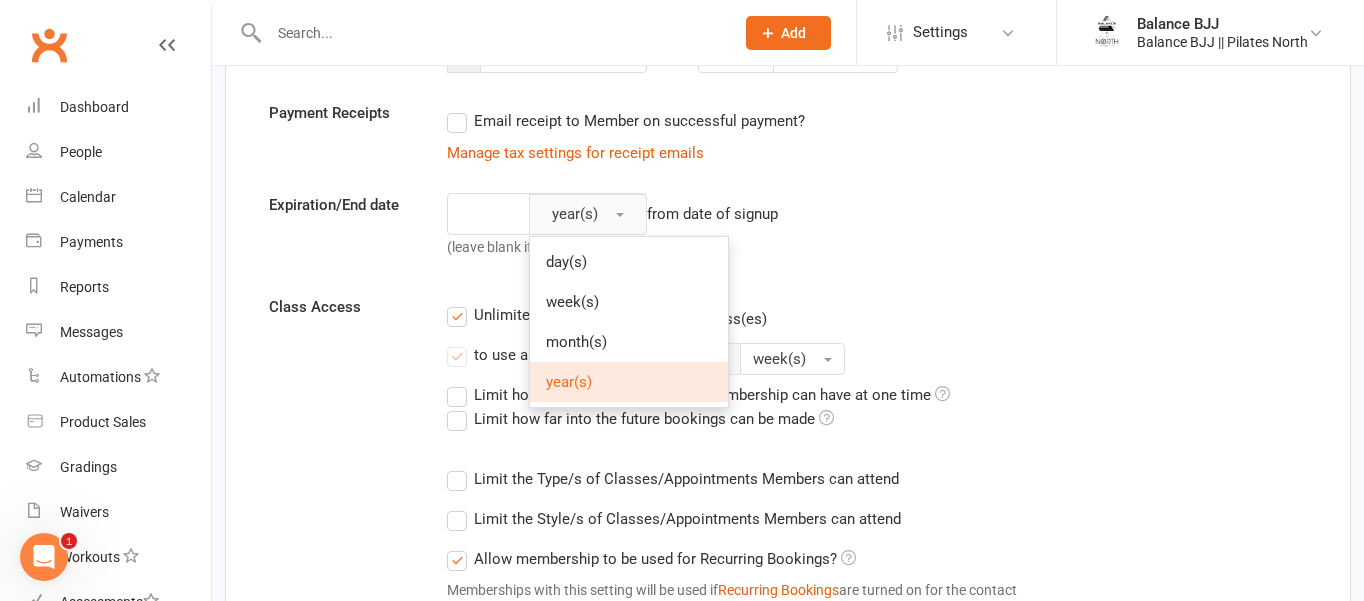 click on "year(s)" at bounding box center (588, 214) 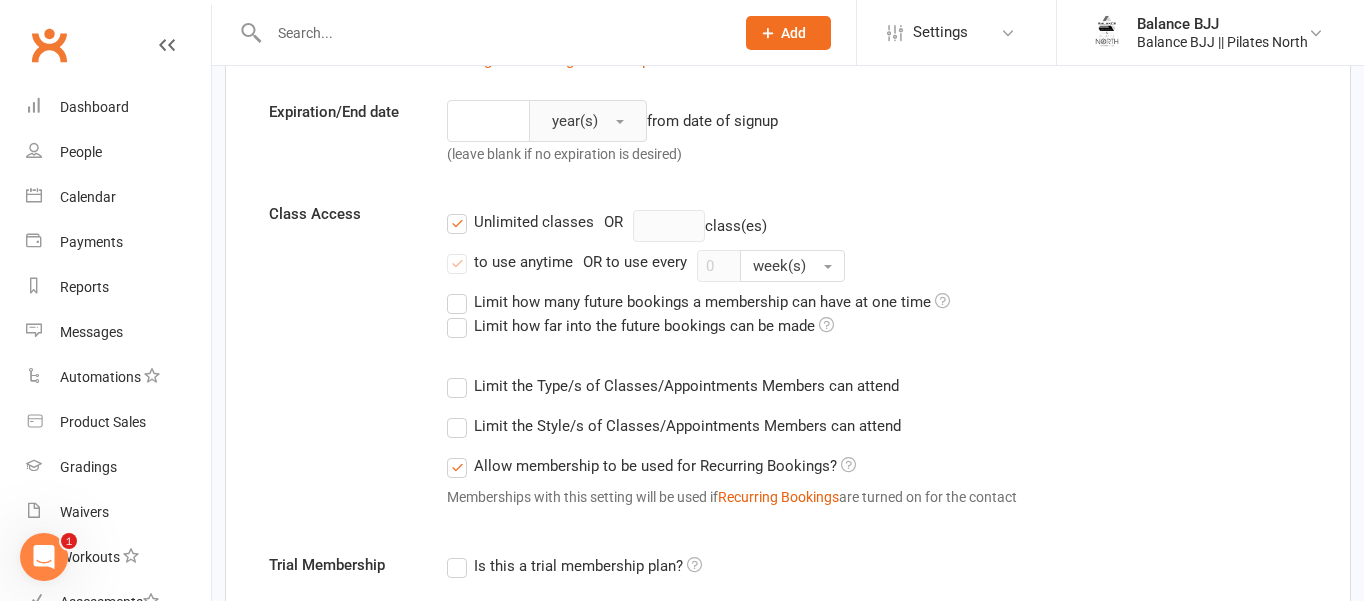 scroll, scrollTop: 550, scrollLeft: 0, axis: vertical 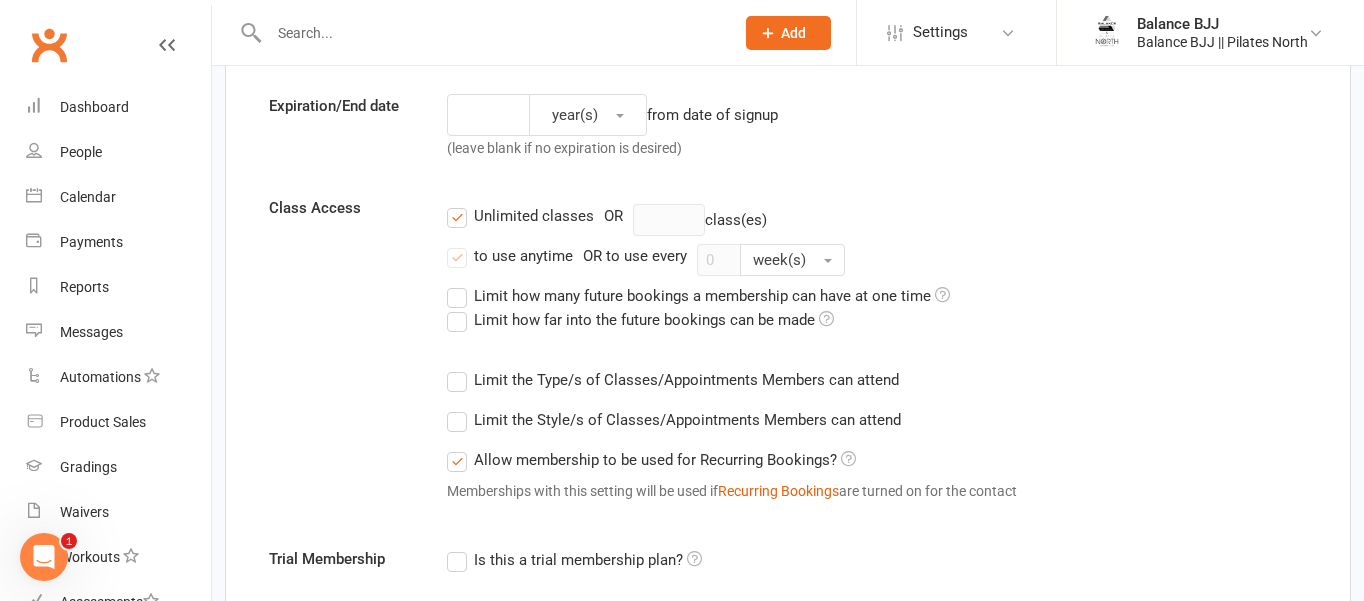 click on "Limit the Type/s of Classes/Appointments Members can attend" at bounding box center (673, 380) 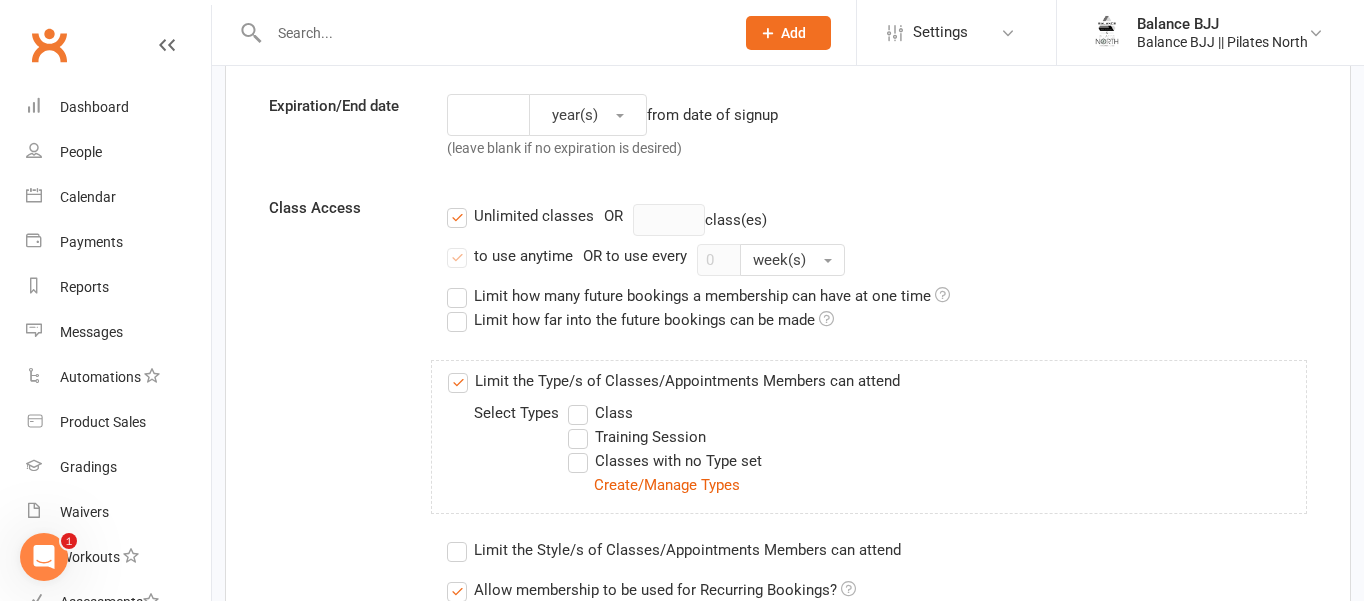click on "Training Session" at bounding box center (637, 437) 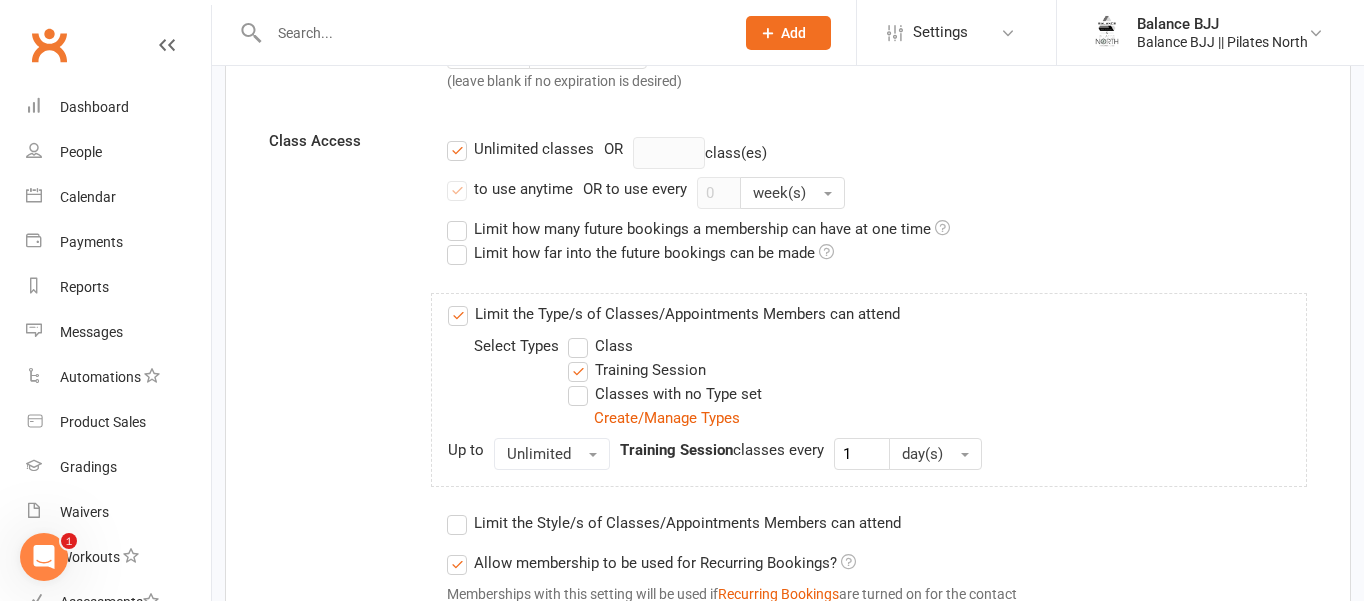 scroll, scrollTop: 628, scrollLeft: 0, axis: vertical 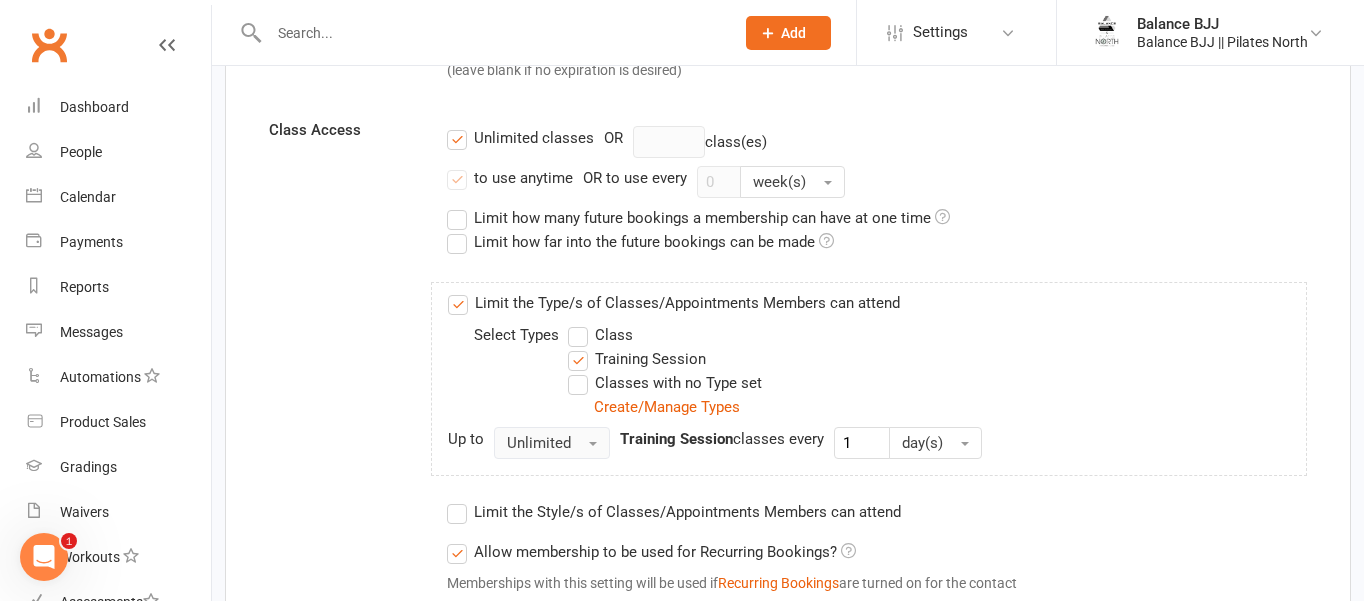 click on "Unlimited" at bounding box center [552, 443] 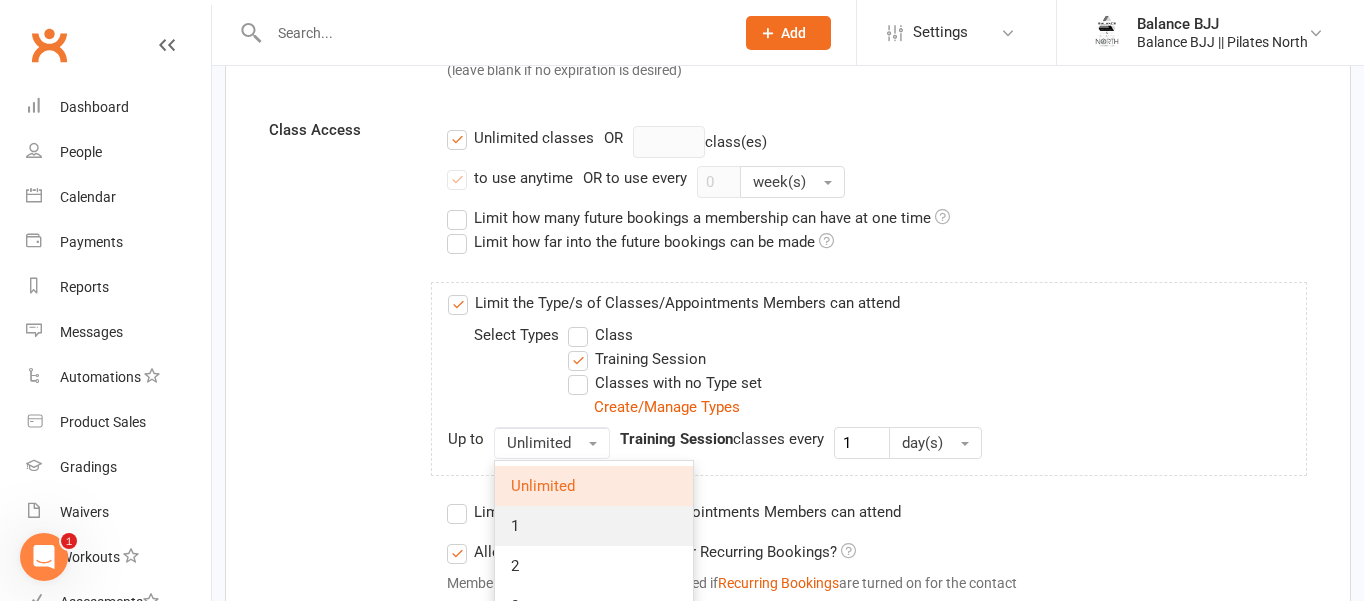 click on "1" at bounding box center (594, 526) 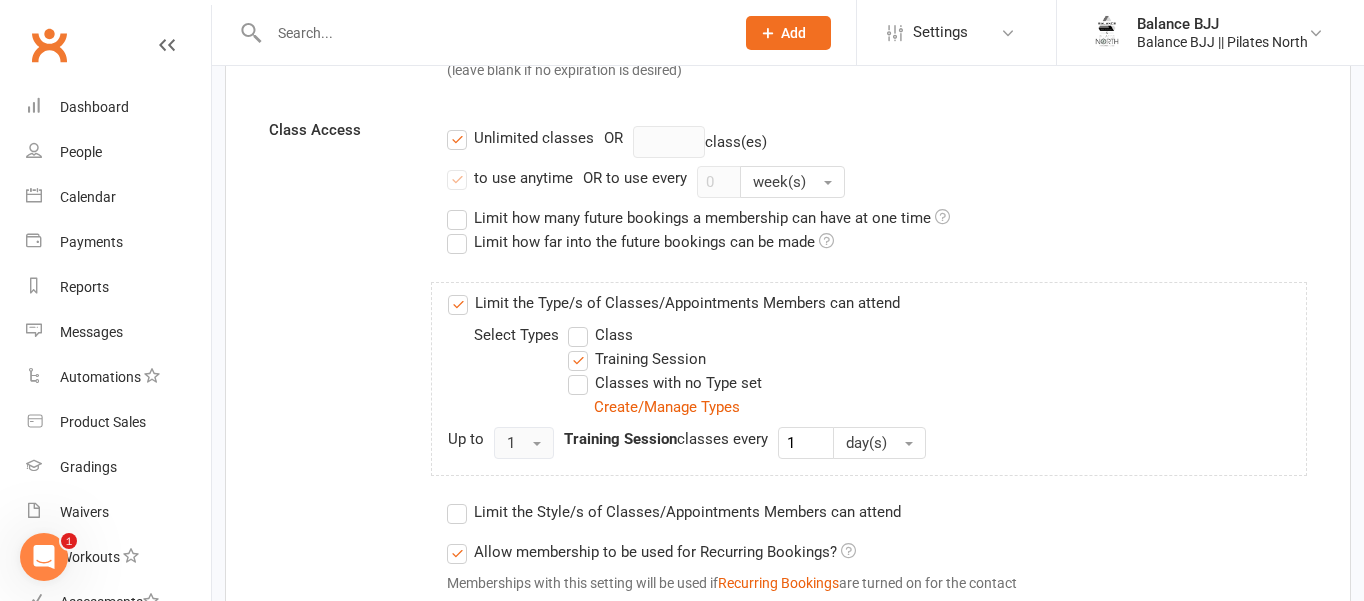 click on "1" at bounding box center [524, 443] 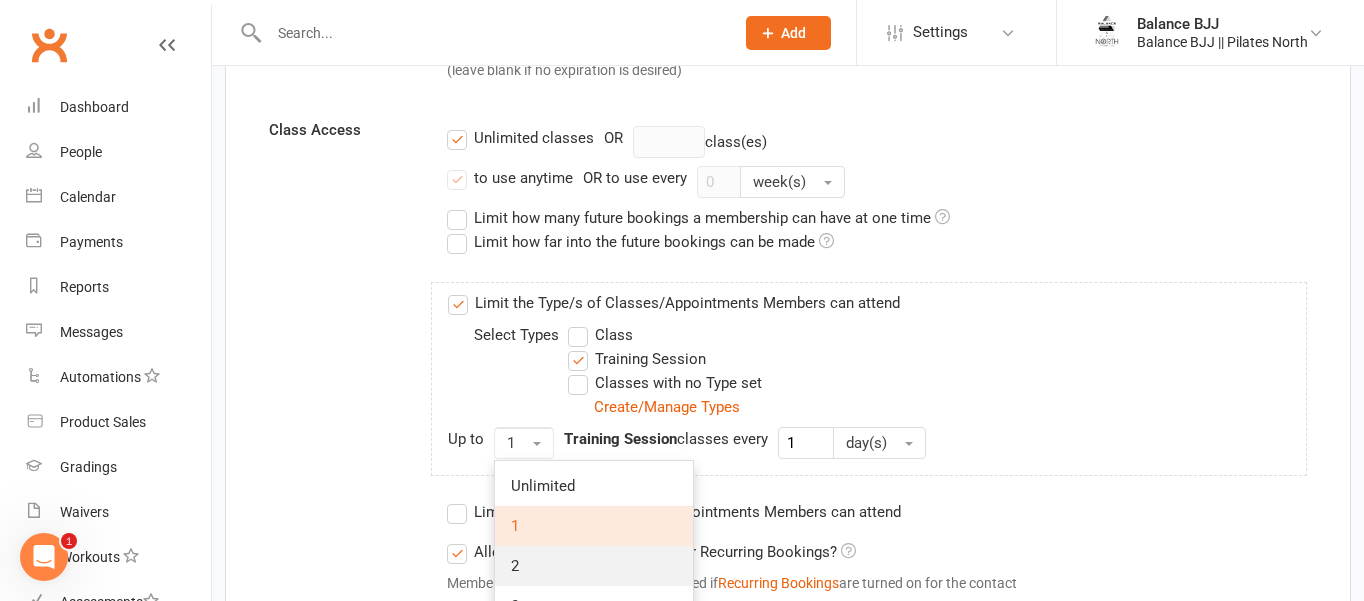 click on "2" at bounding box center (594, 566) 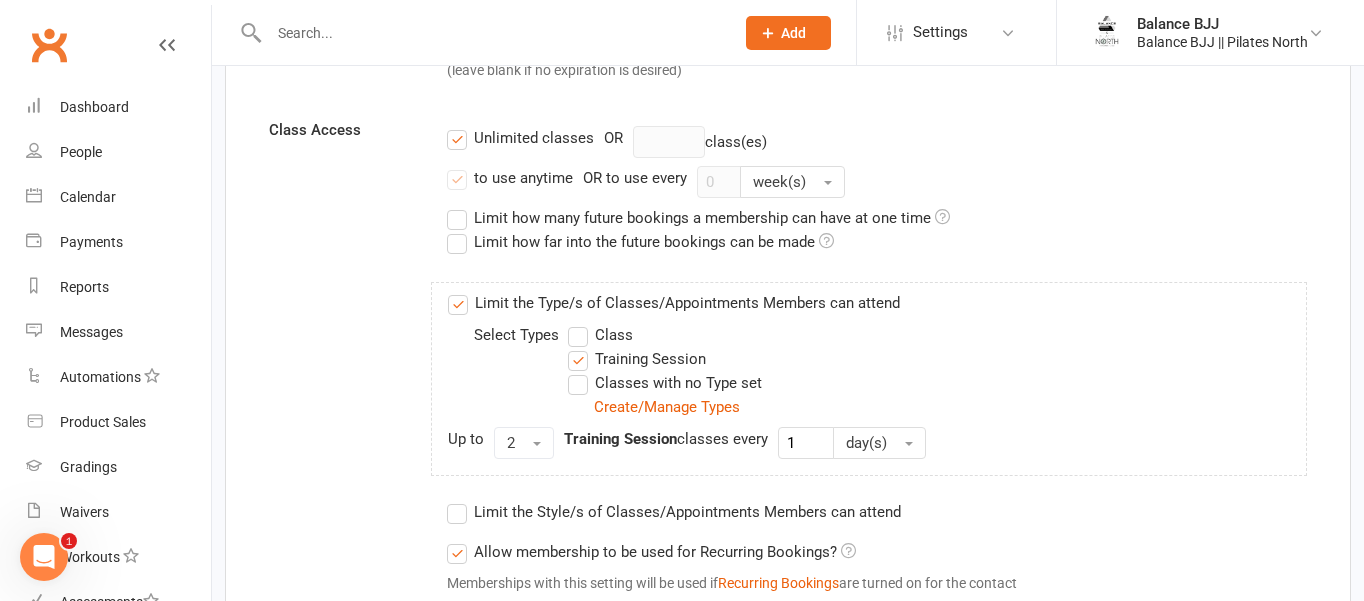 click on "Unlimited classes" at bounding box center [520, 138] 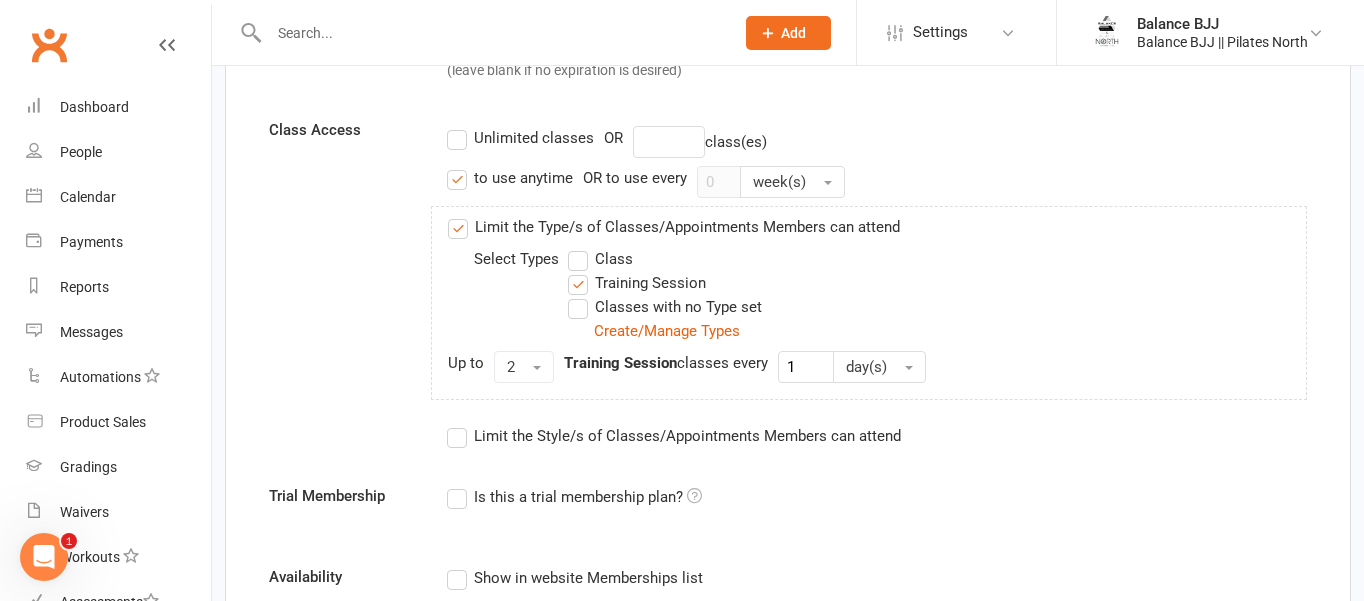 click on "to use anytime" at bounding box center (510, 178) 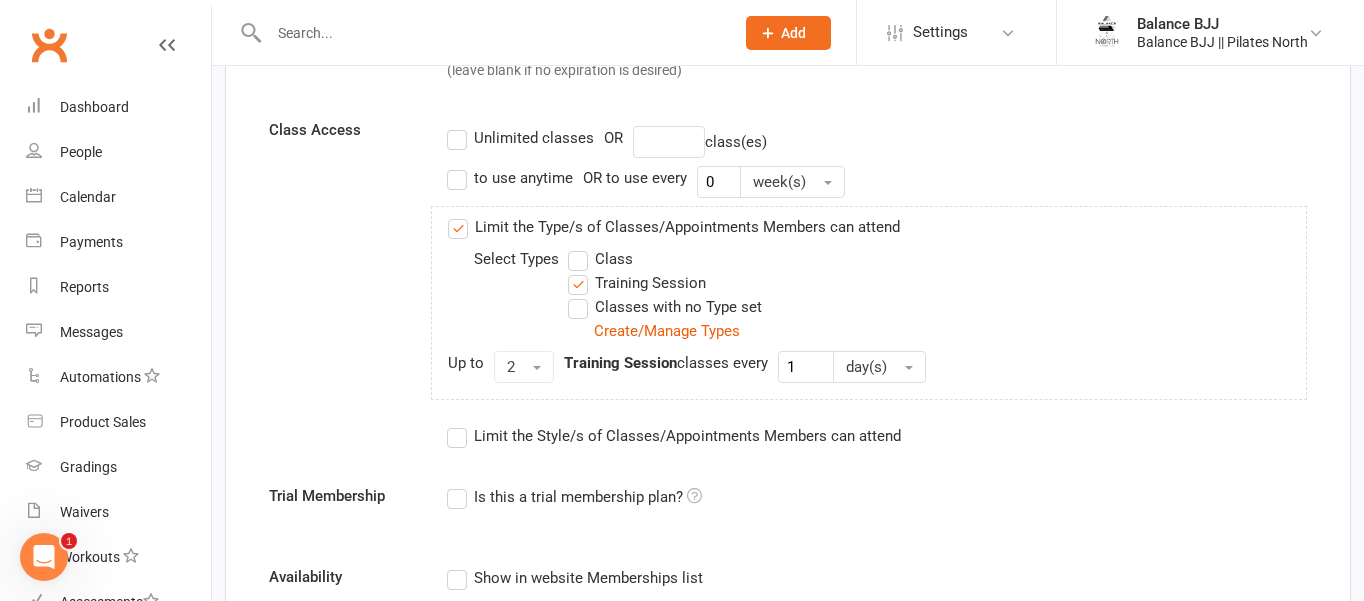 click on "to use anytime" at bounding box center [510, 178] 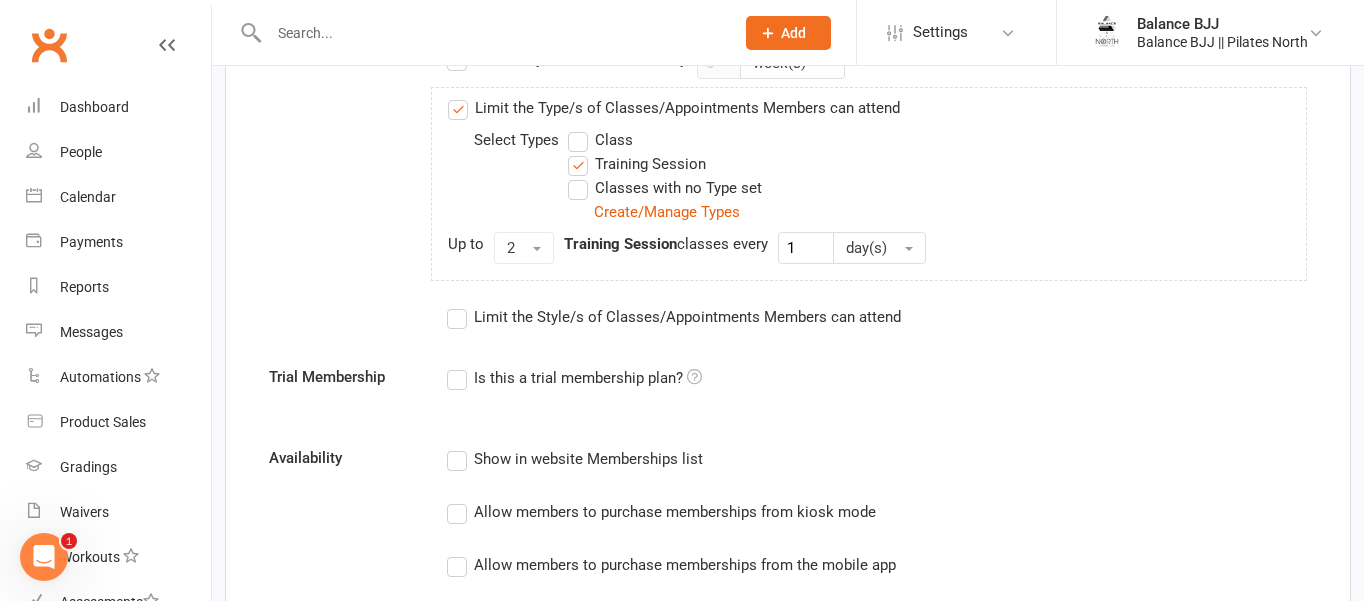 scroll, scrollTop: 752, scrollLeft: 0, axis: vertical 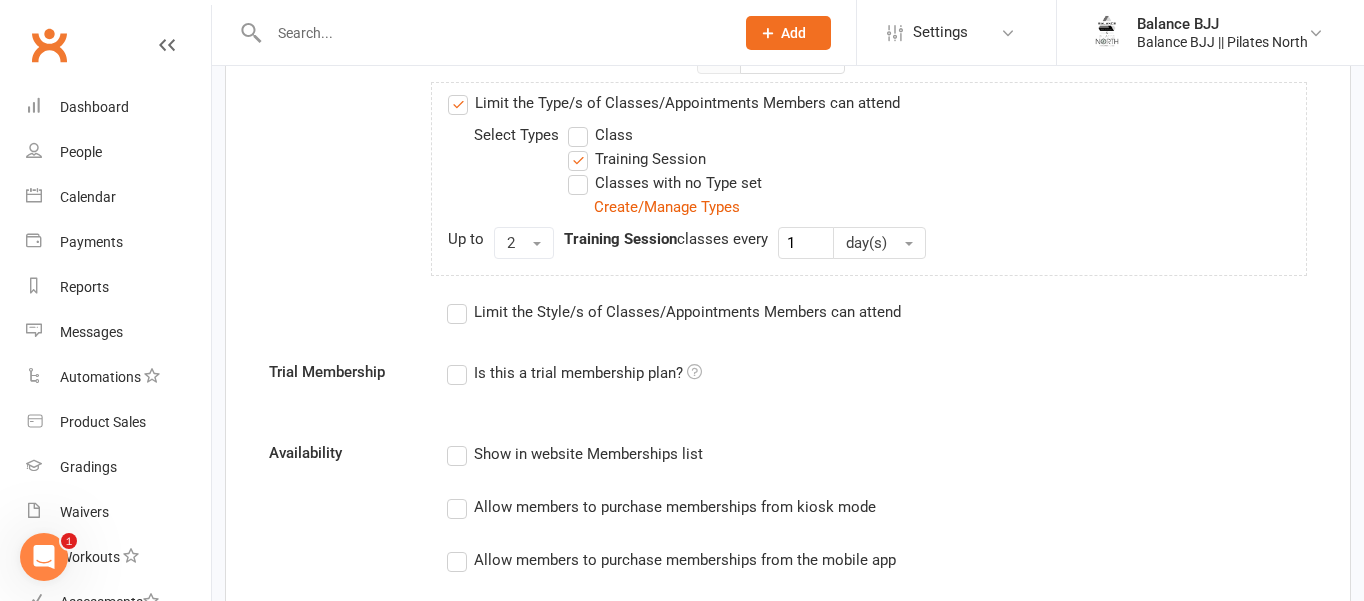 click on "Show in website Memberships list" at bounding box center (575, 454) 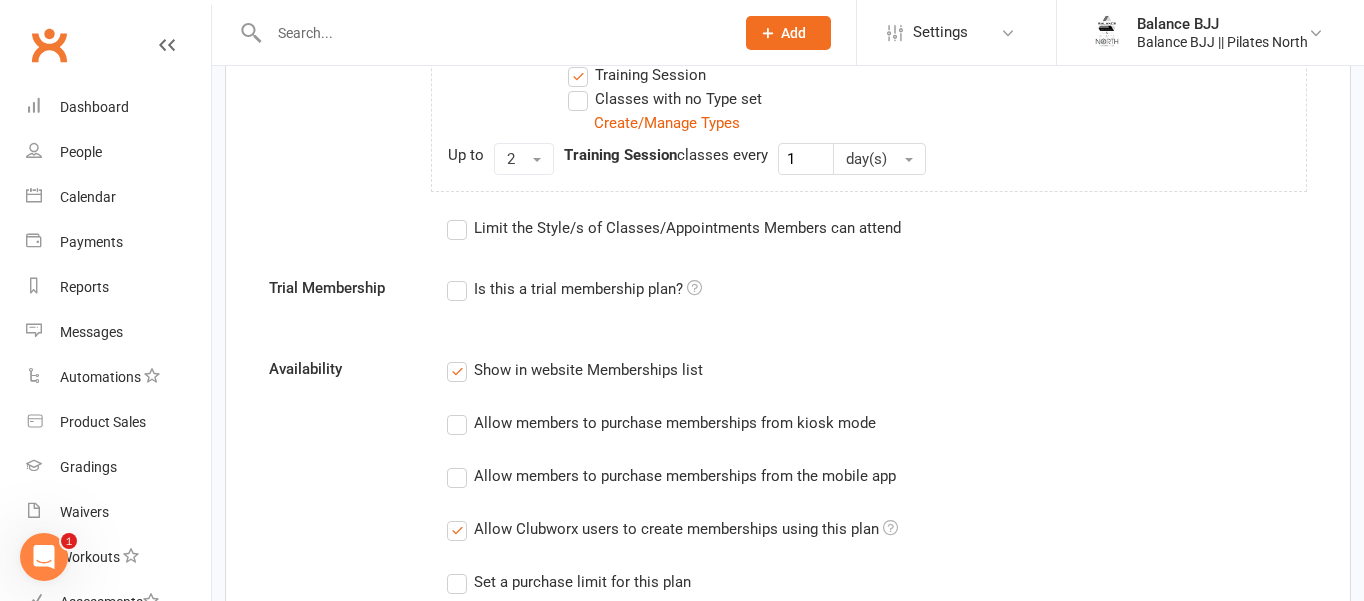 scroll, scrollTop: 870, scrollLeft: 0, axis: vertical 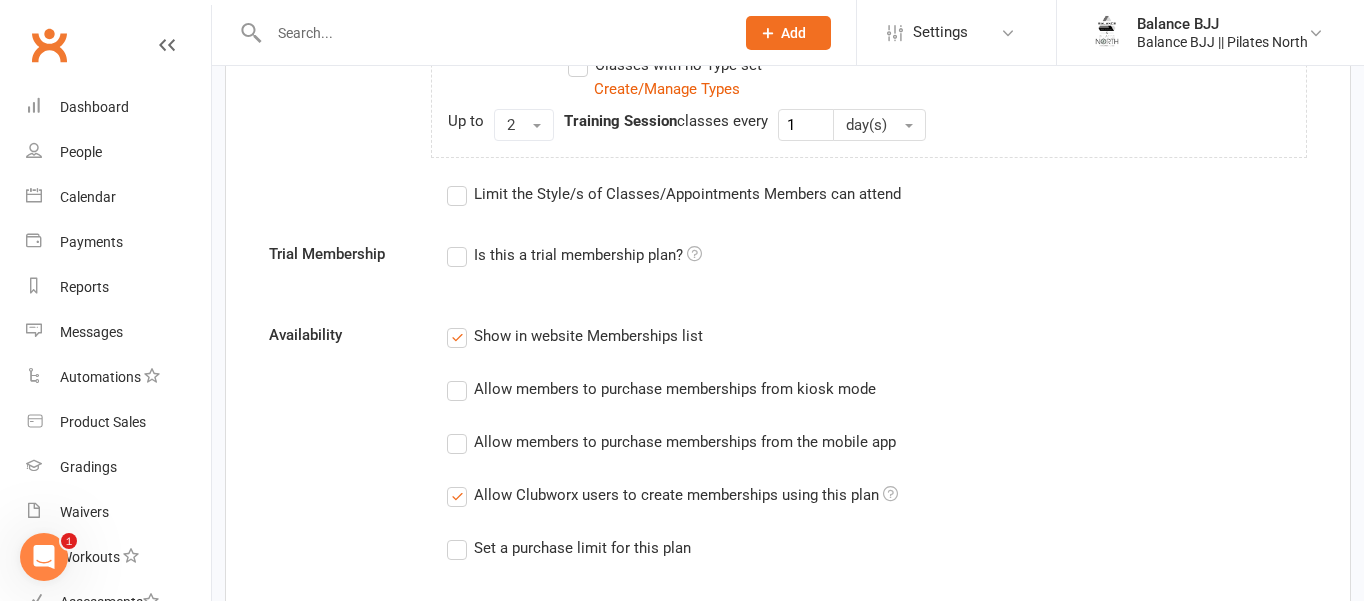 click on "Allow members to purchase memberships from kiosk mode" at bounding box center (661, 389) 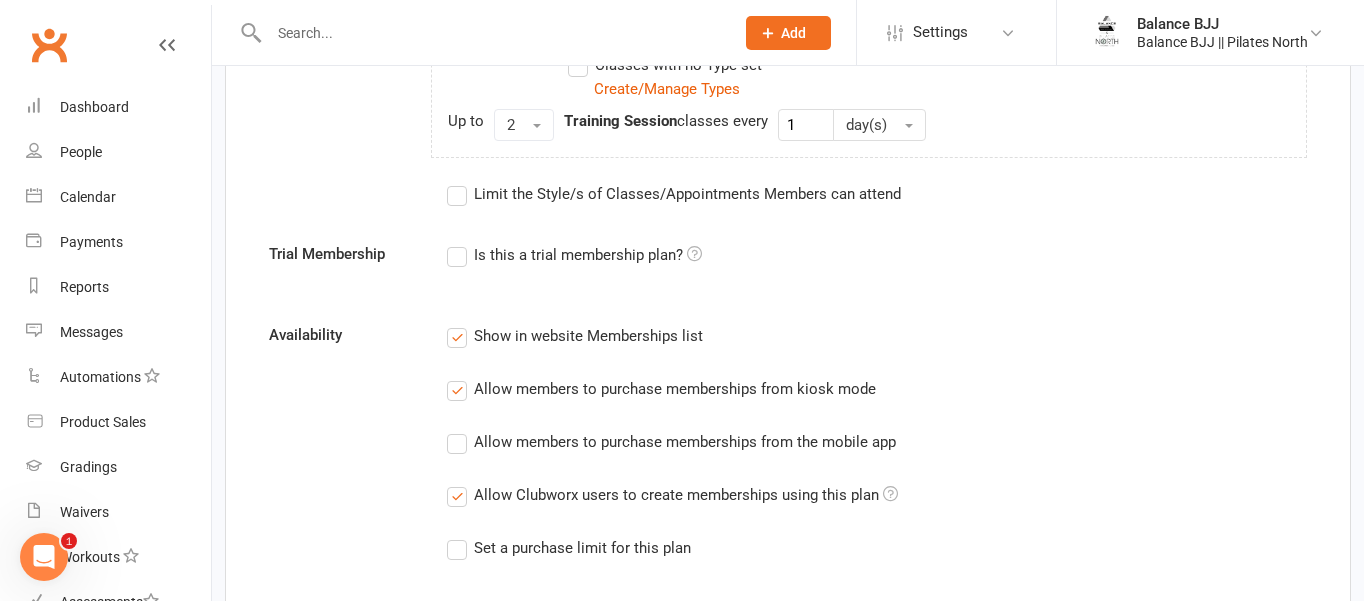 click on "Allow members to purchase memberships from the mobile app" at bounding box center [671, 442] 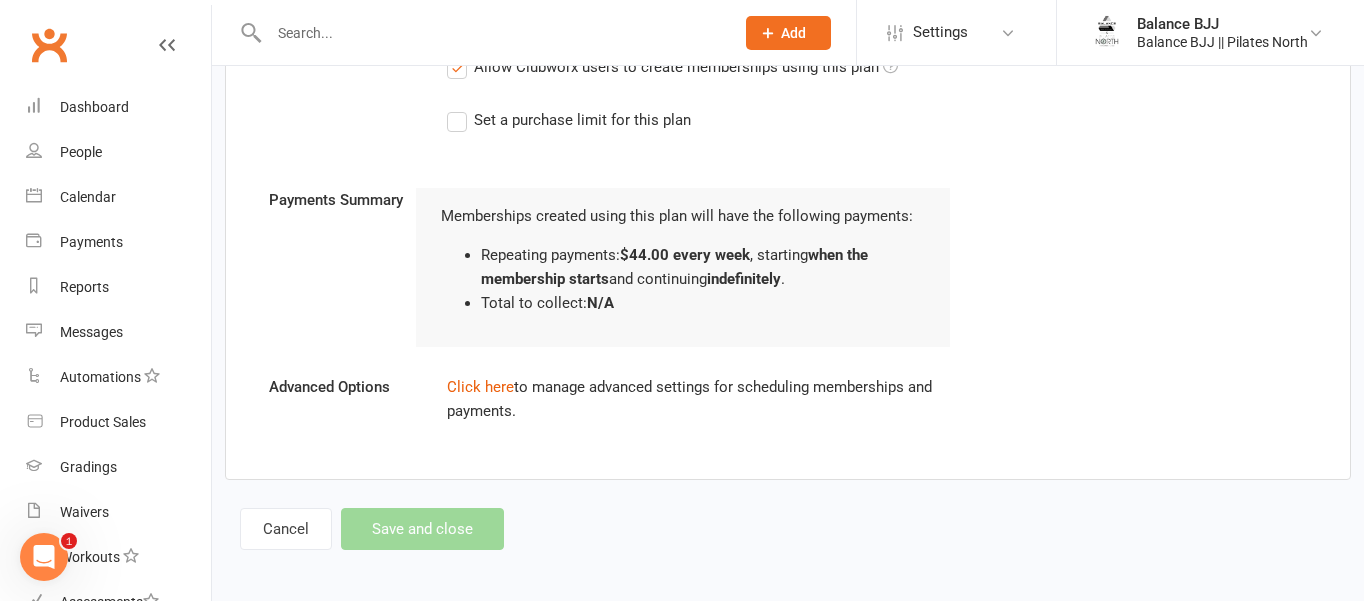scroll, scrollTop: 1301, scrollLeft: 0, axis: vertical 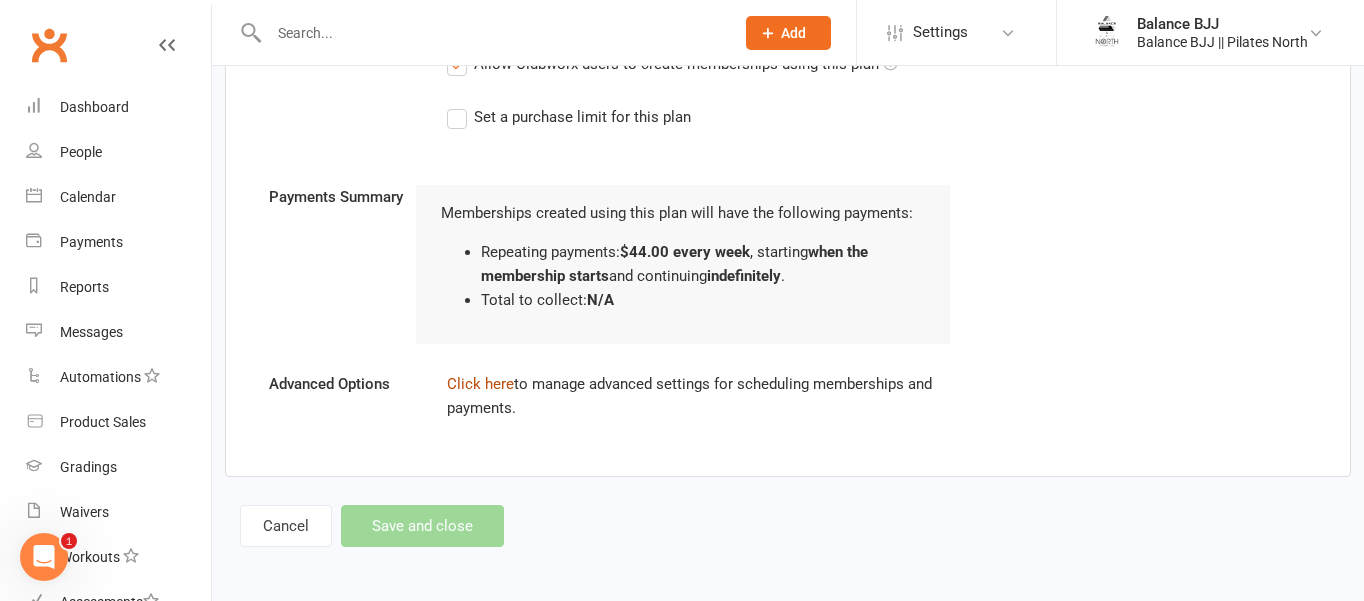 click on "Click here" at bounding box center (480, 384) 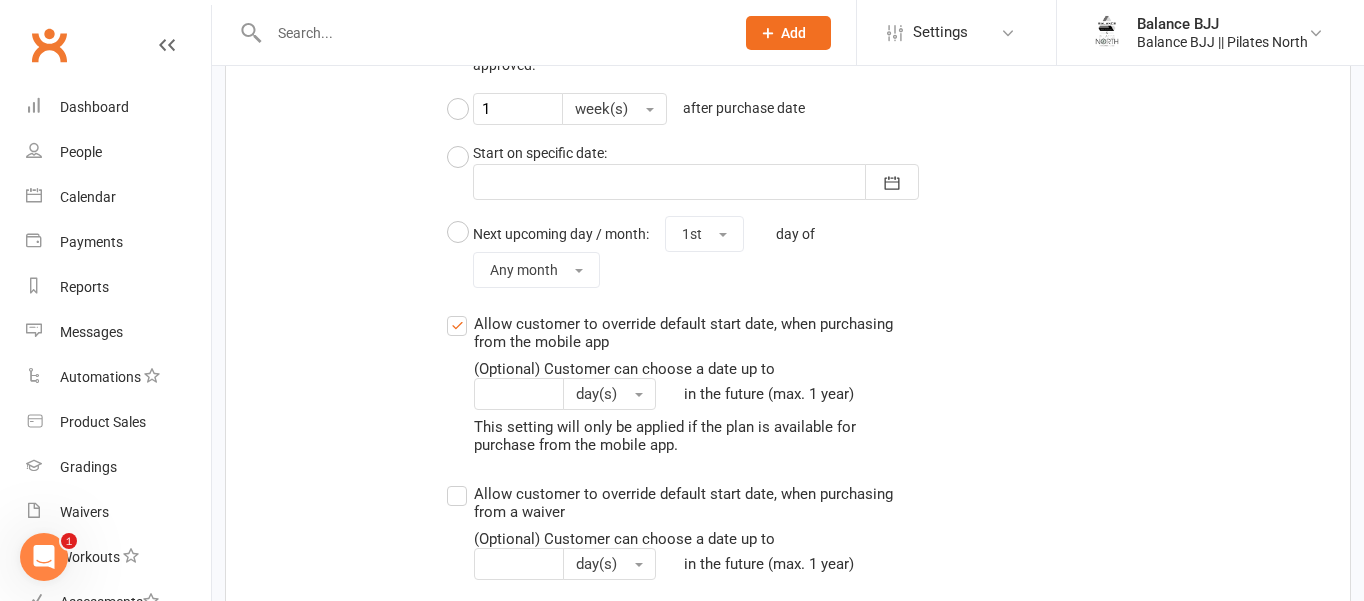 scroll, scrollTop: 1673, scrollLeft: 0, axis: vertical 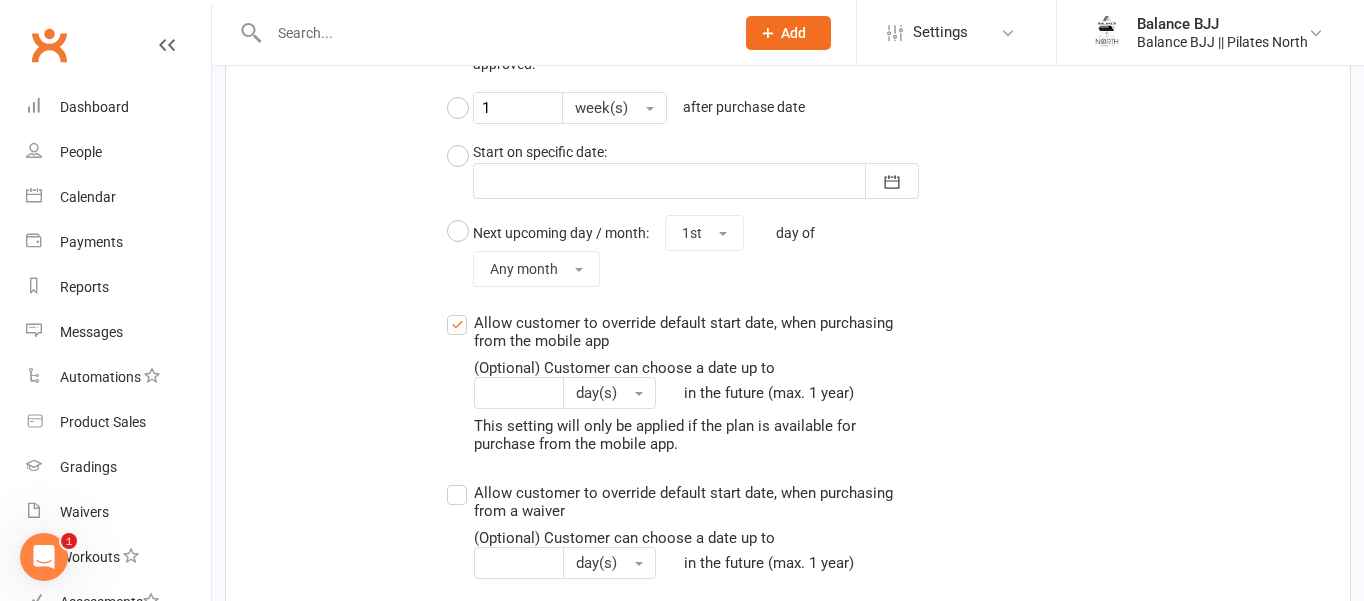 click on "Allow customer to override default start date, when purchasing from the mobile app  (Optional) Customer can choose a date up to
day(s)
in the future (max. 1 year) This setting will only be applied if the plan is available for purchase from the mobile app." at bounding box center [683, 382] 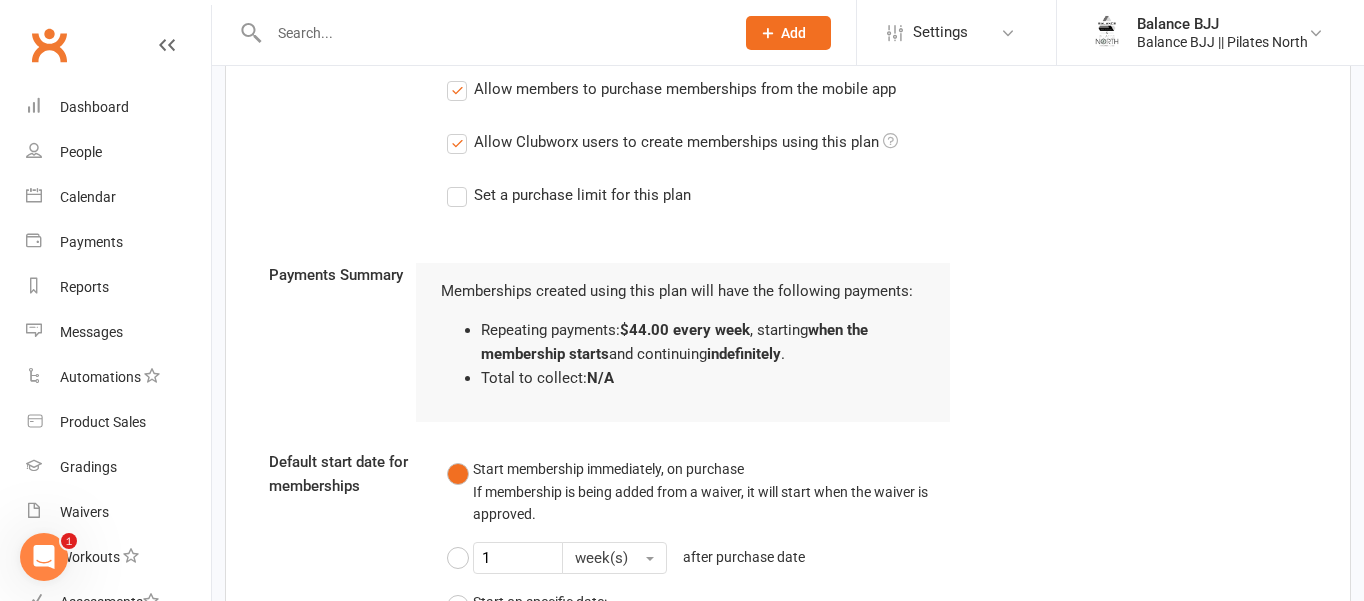 scroll, scrollTop: 1225, scrollLeft: 0, axis: vertical 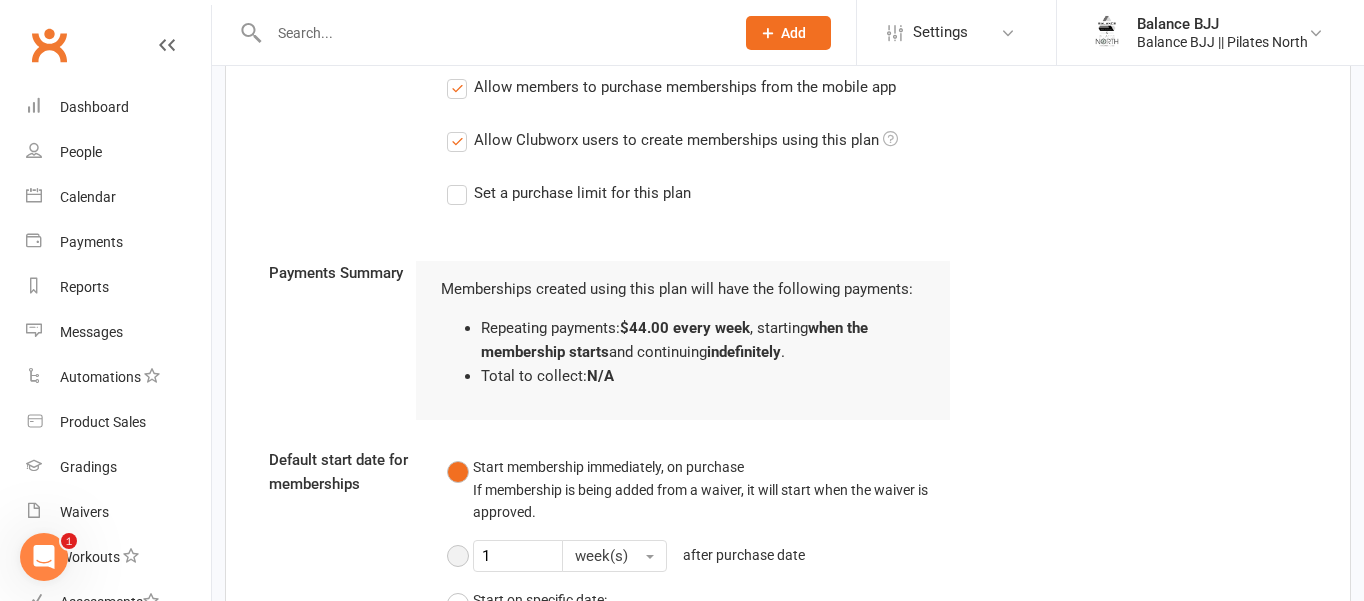 click on "1
week(s)
after purchase date" at bounding box center [631, 556] 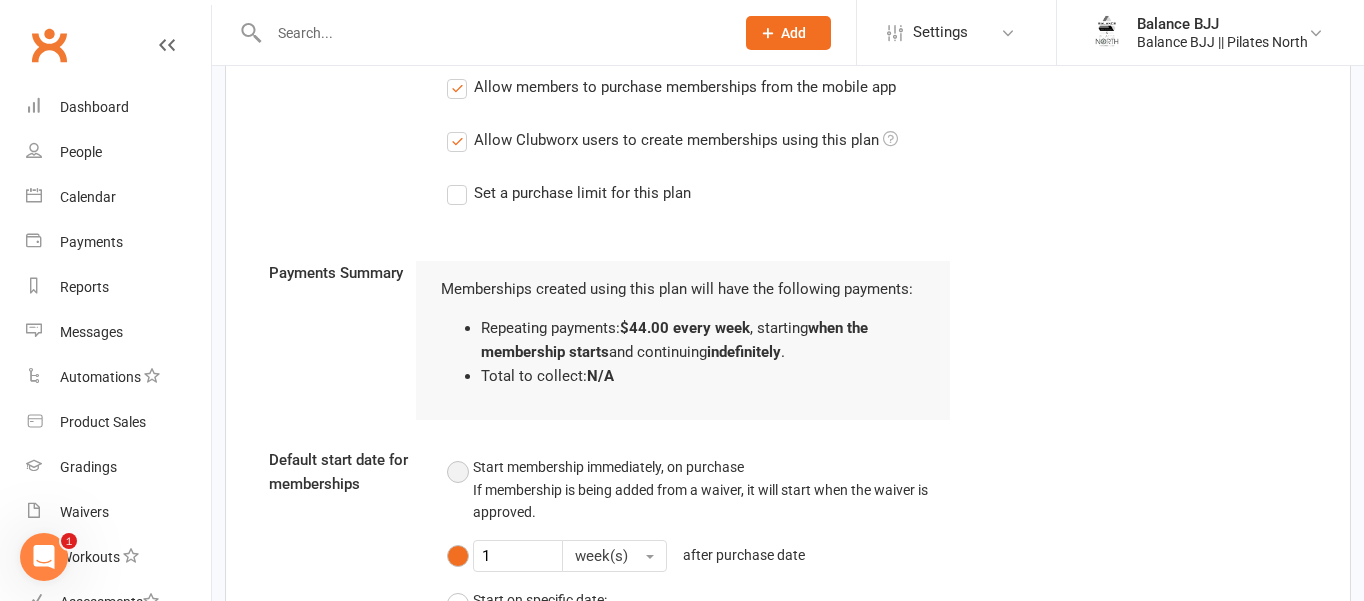 click on "Start membership immediately, on purchase If membership is being added from a waiver, it will start when the waiver is approved." at bounding box center (699, 489) 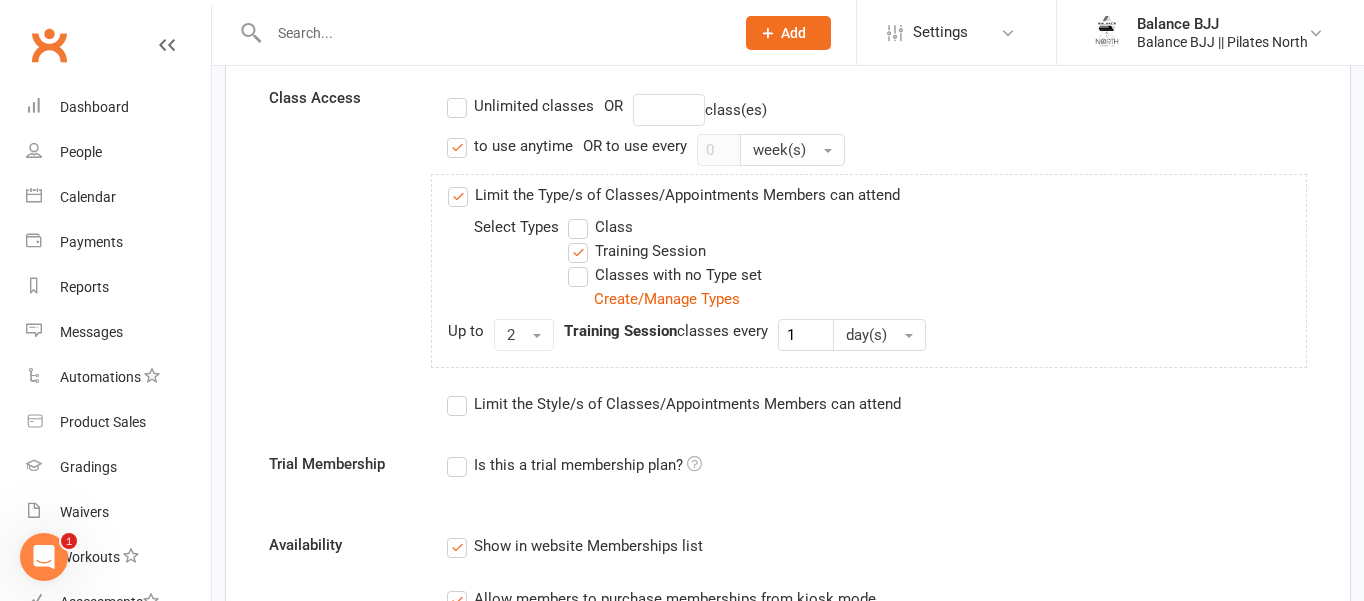 scroll, scrollTop: 662, scrollLeft: 0, axis: vertical 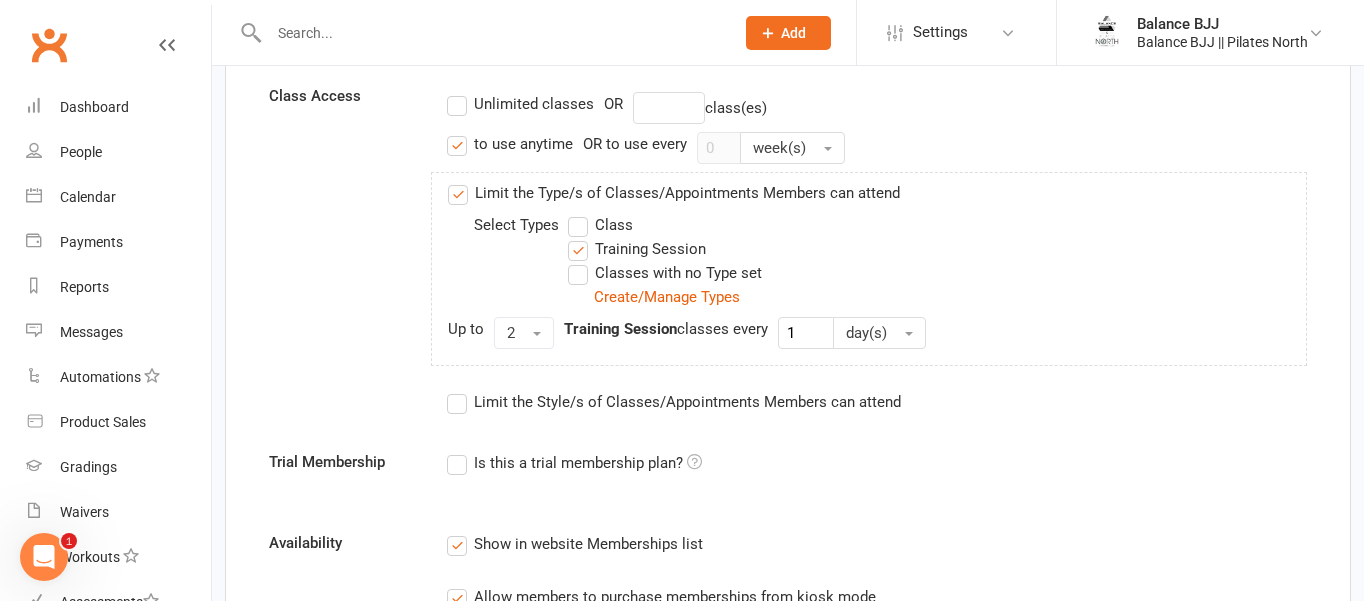 click on "Limit the Style/s of Classes/Appointments Members can attend" at bounding box center [674, 402] 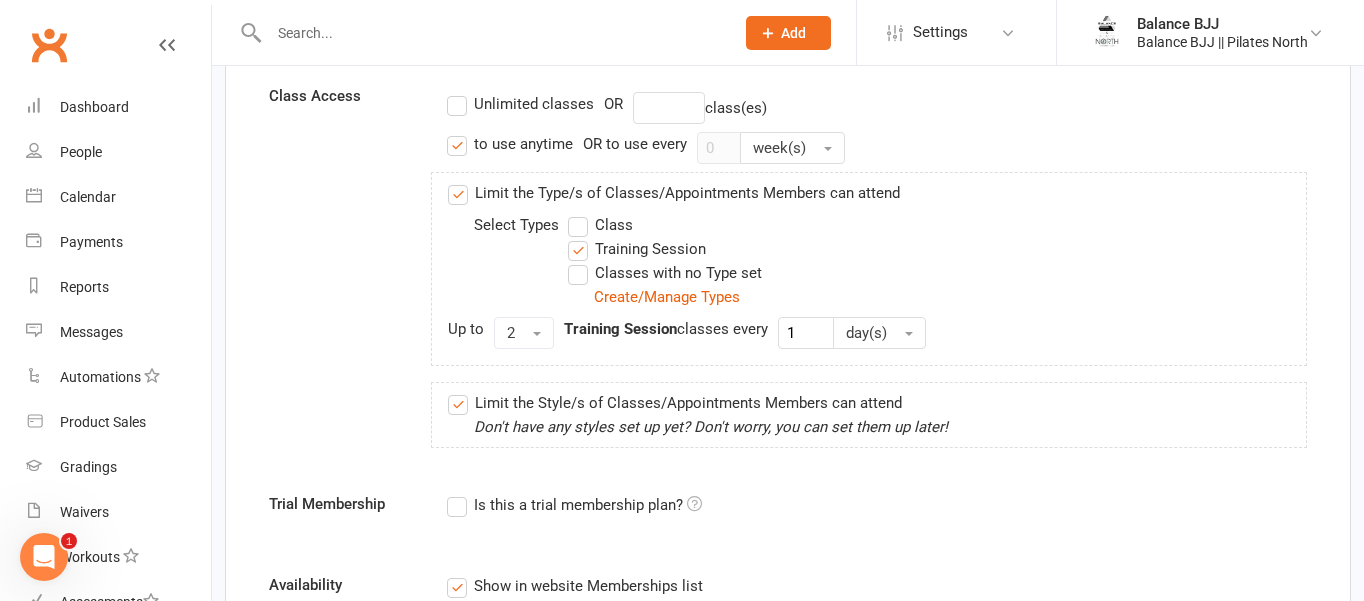 click on "Limit the Style/s of Classes/Appointments Members can attend" at bounding box center [675, 403] 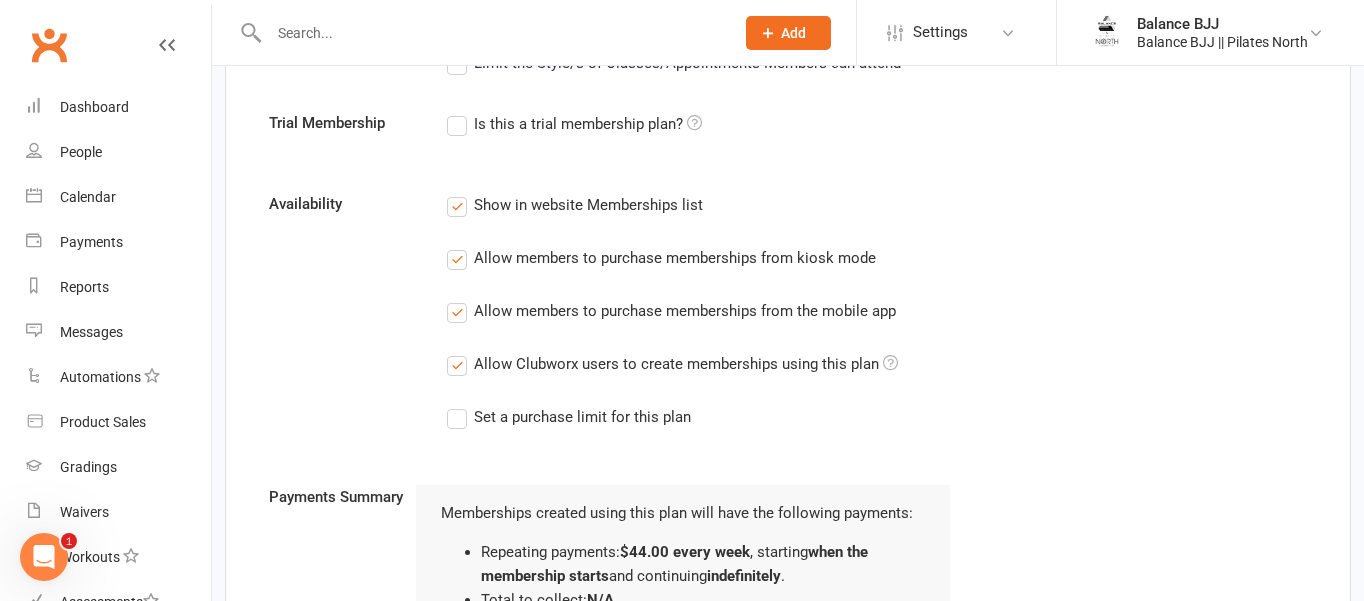scroll, scrollTop: 1010, scrollLeft: 0, axis: vertical 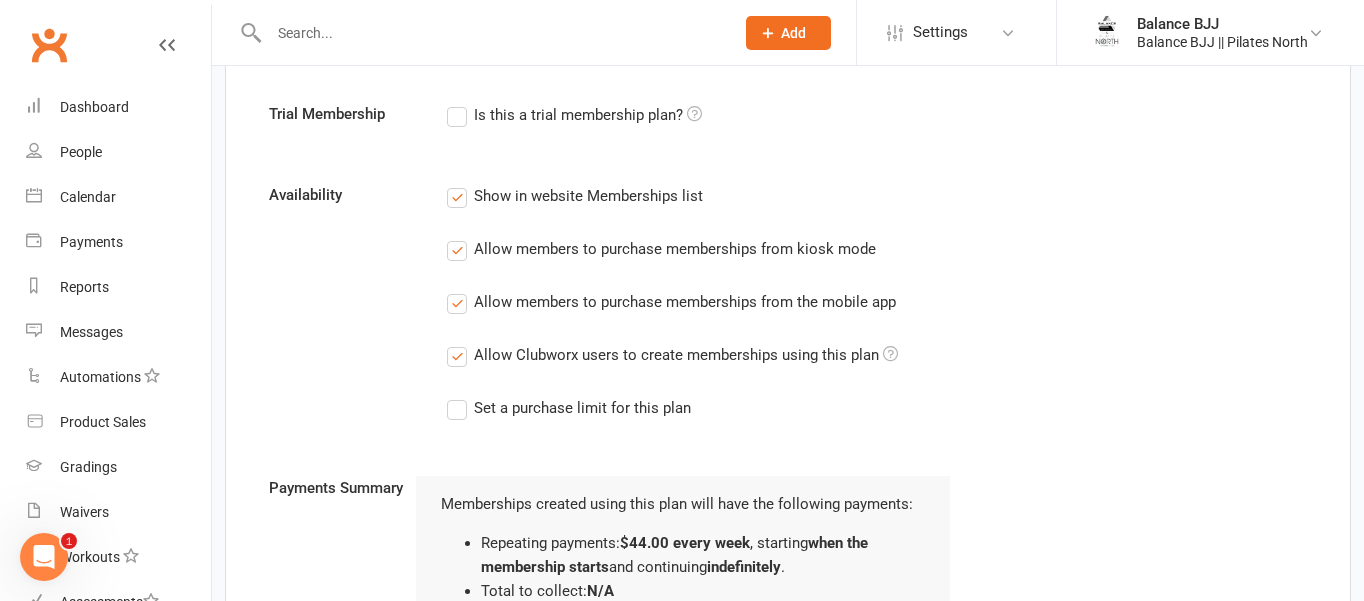click on "Allow Clubworx users to create memberships using this plan" at bounding box center [672, 355] 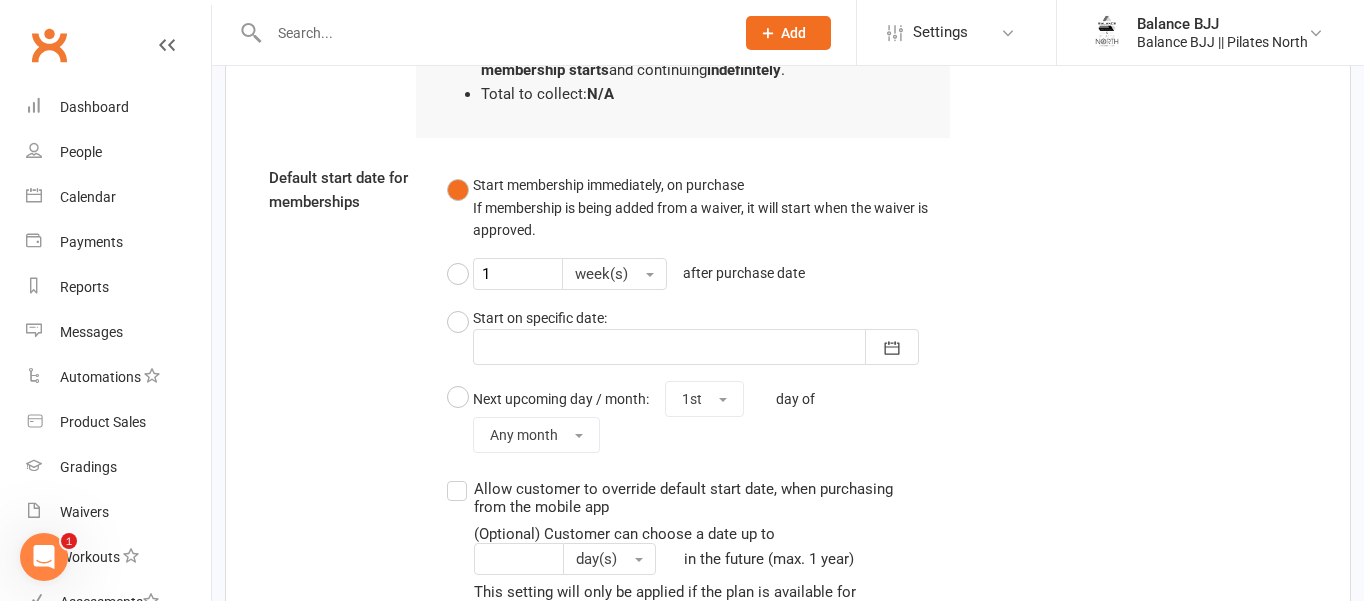 scroll, scrollTop: 1511, scrollLeft: 0, axis: vertical 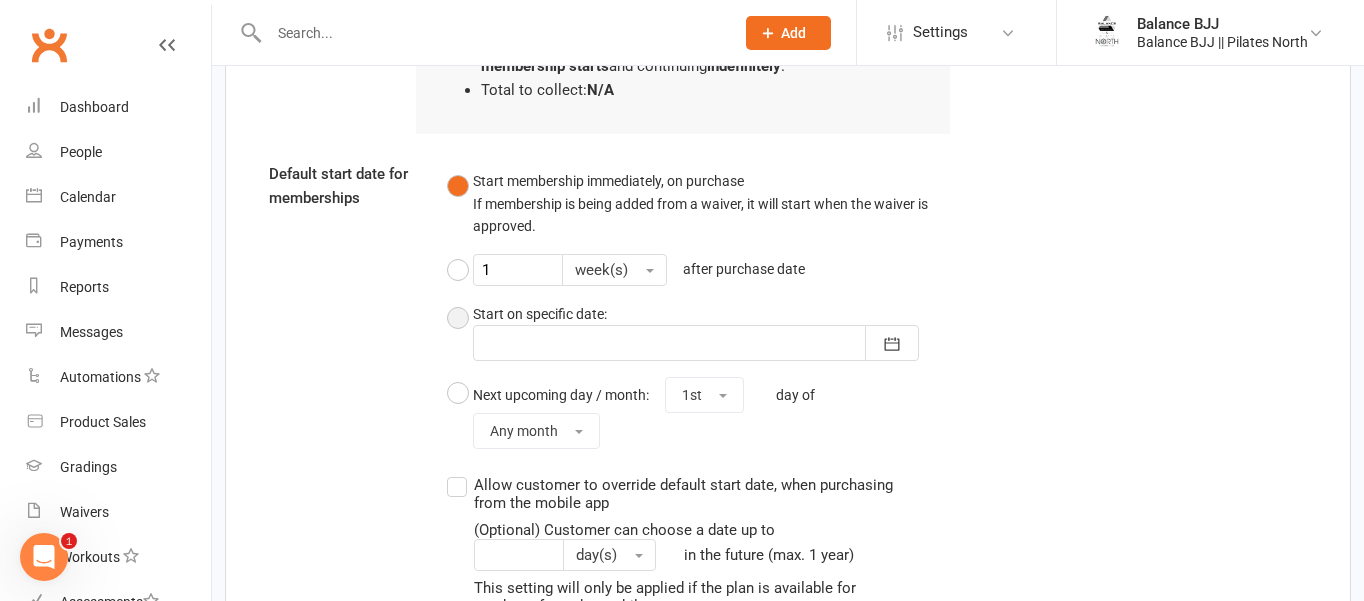 click on "Start on specific date:
August 2025
Sun Mon Tue Wed Thu Fri Sat
31
27
28
29
30
31
01
02
32
03
04
05
06
07
08
09
33
10
11
12
13
14
15
16
34
17
18
19
20
21
22
23
35
24
25
26
27
28
29
30
36" at bounding box center [699, 331] 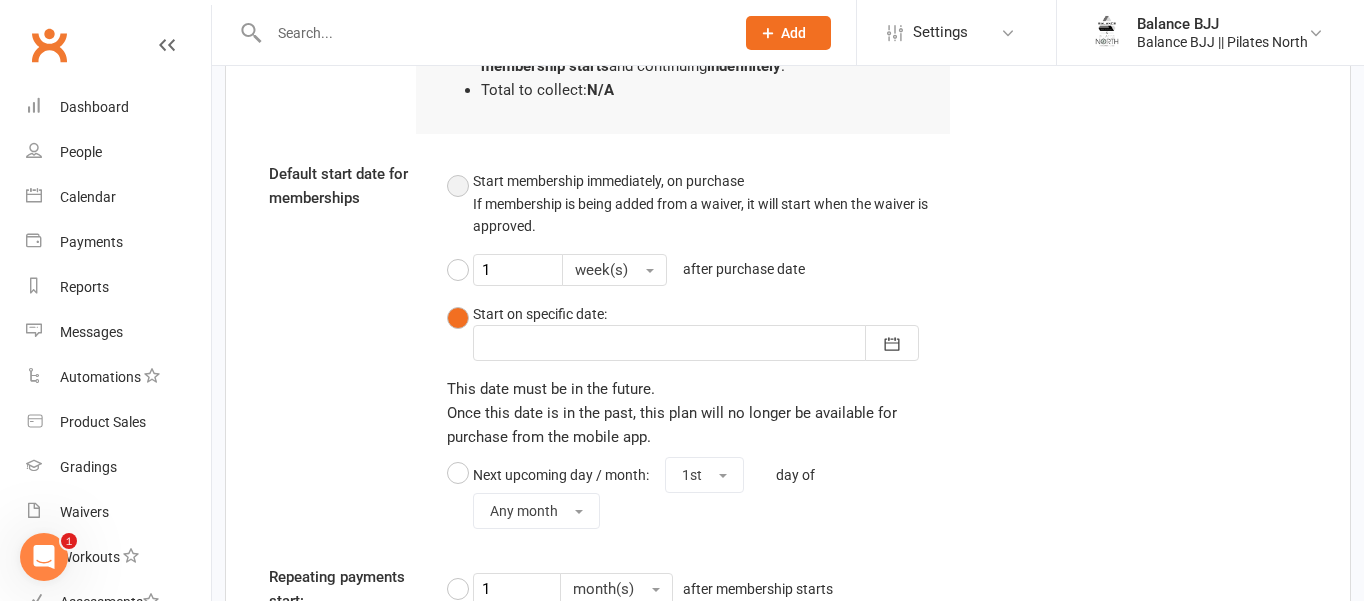 click on "Start membership immediately, on purchase If membership is being added from a waiver, it will start when the waiver is approved." at bounding box center [699, 203] 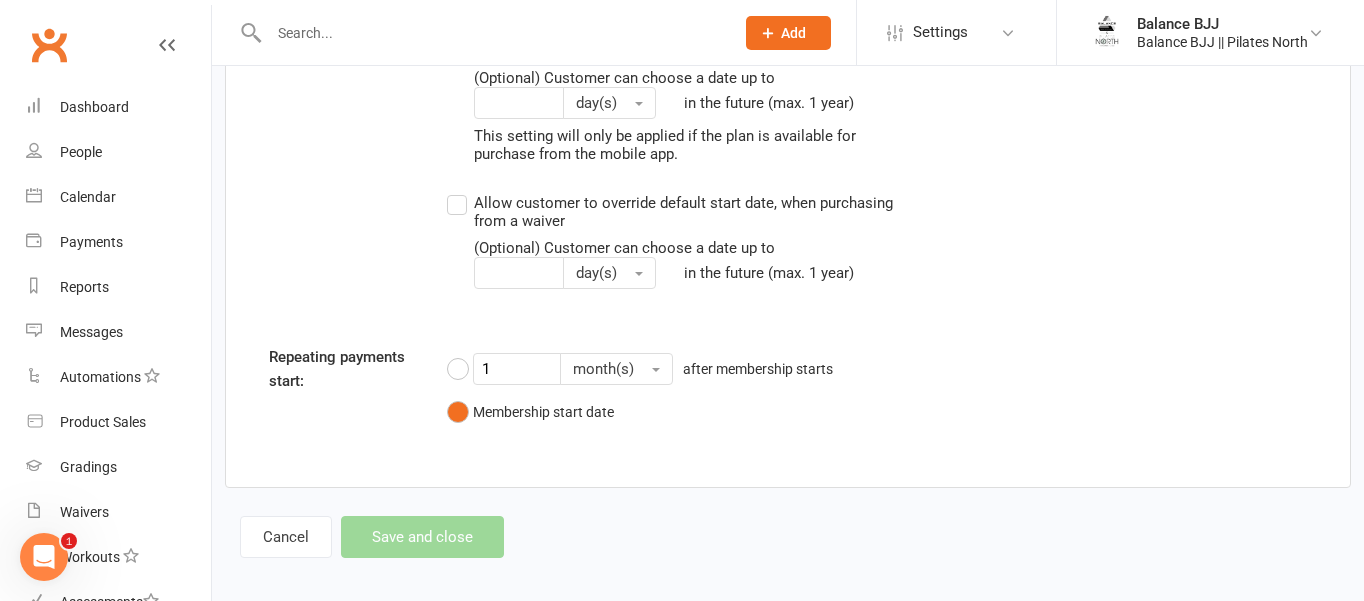 scroll, scrollTop: 1973, scrollLeft: 0, axis: vertical 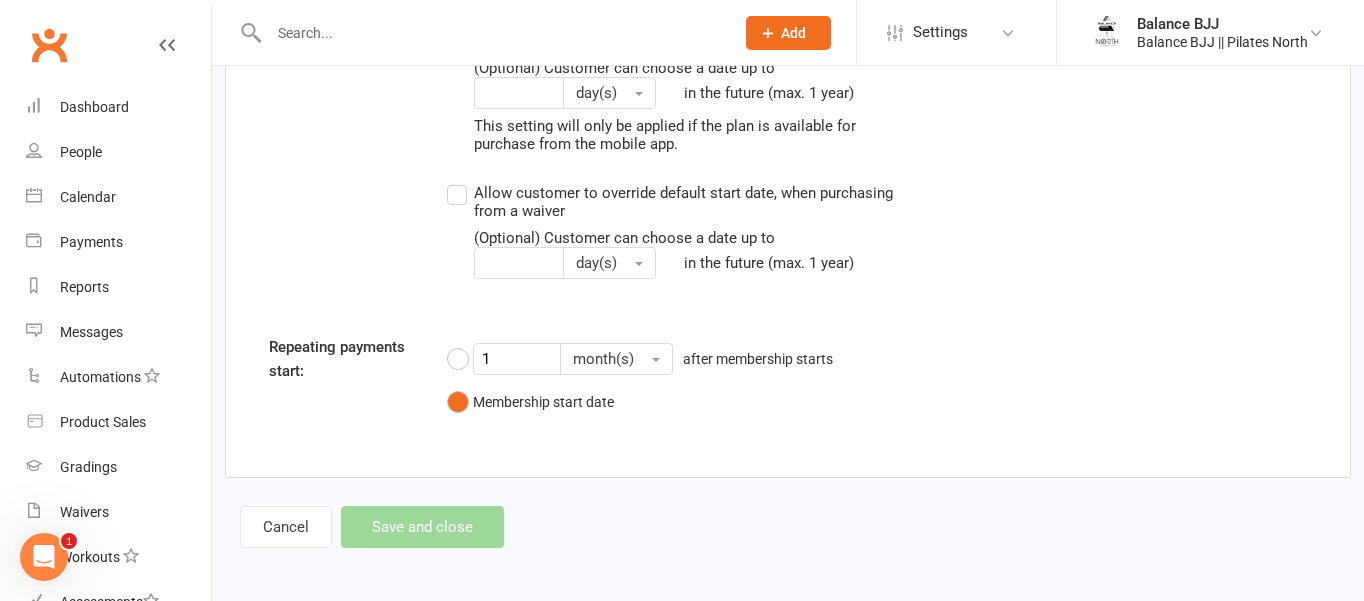 click on "Cancel   Save and close" at bounding box center (372, 527) 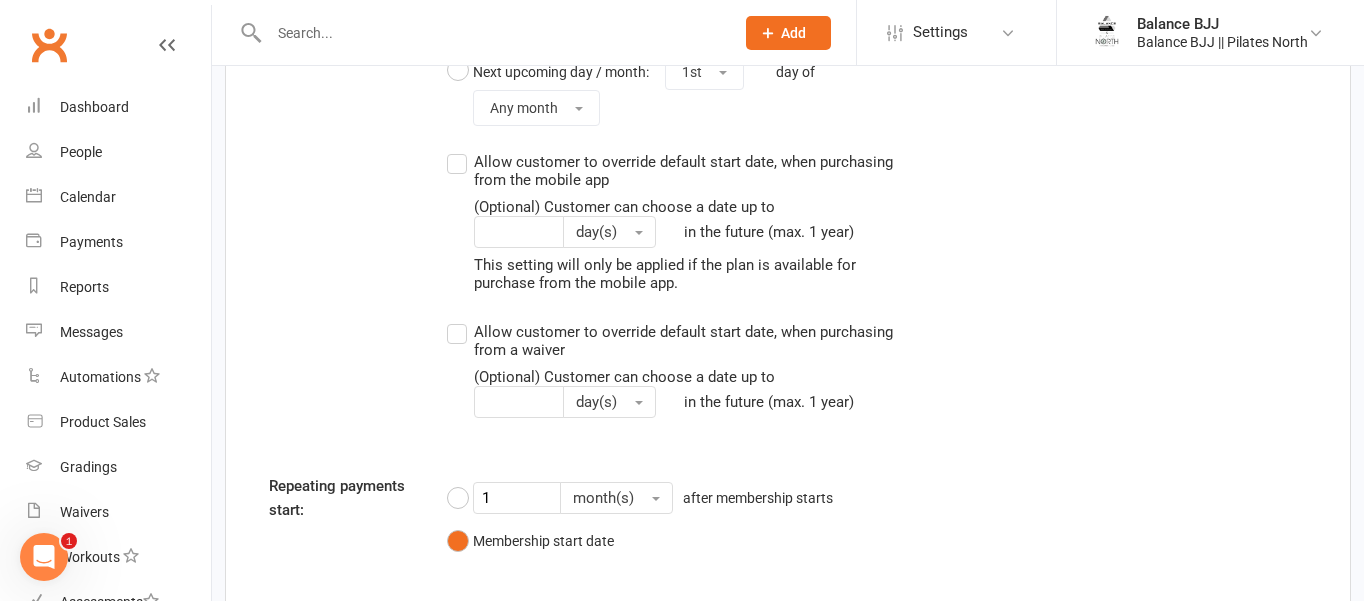 scroll, scrollTop: 1973, scrollLeft: 0, axis: vertical 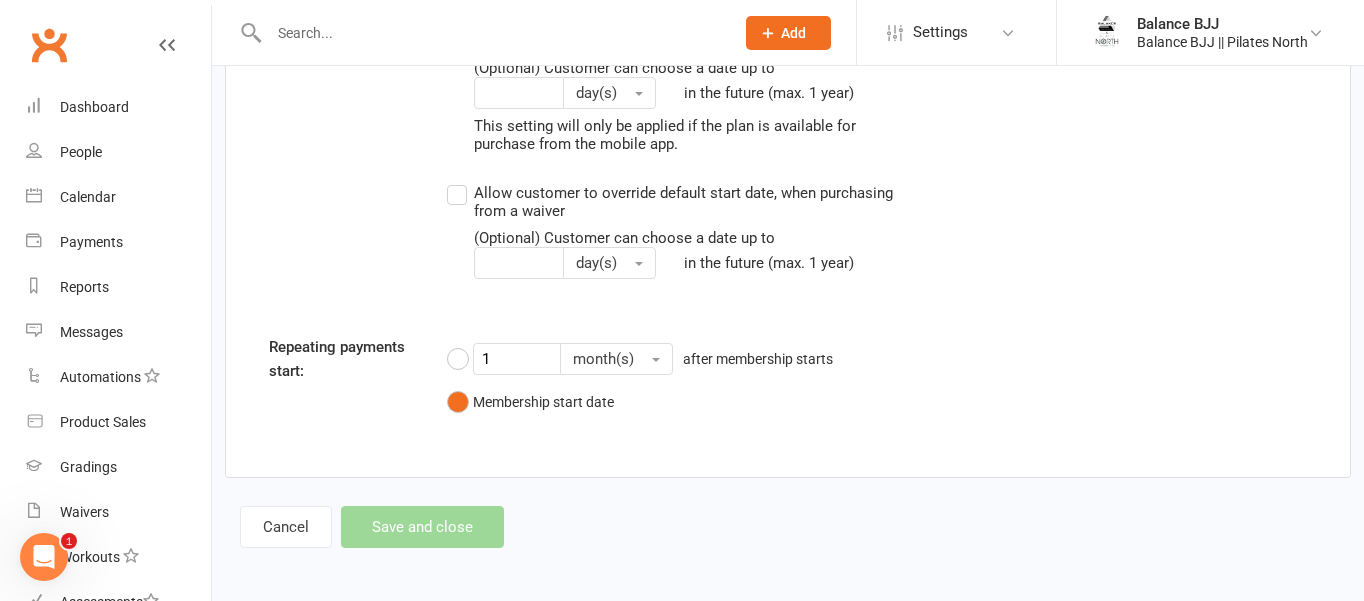 click on "Cancel   Save and close" at bounding box center (372, 527) 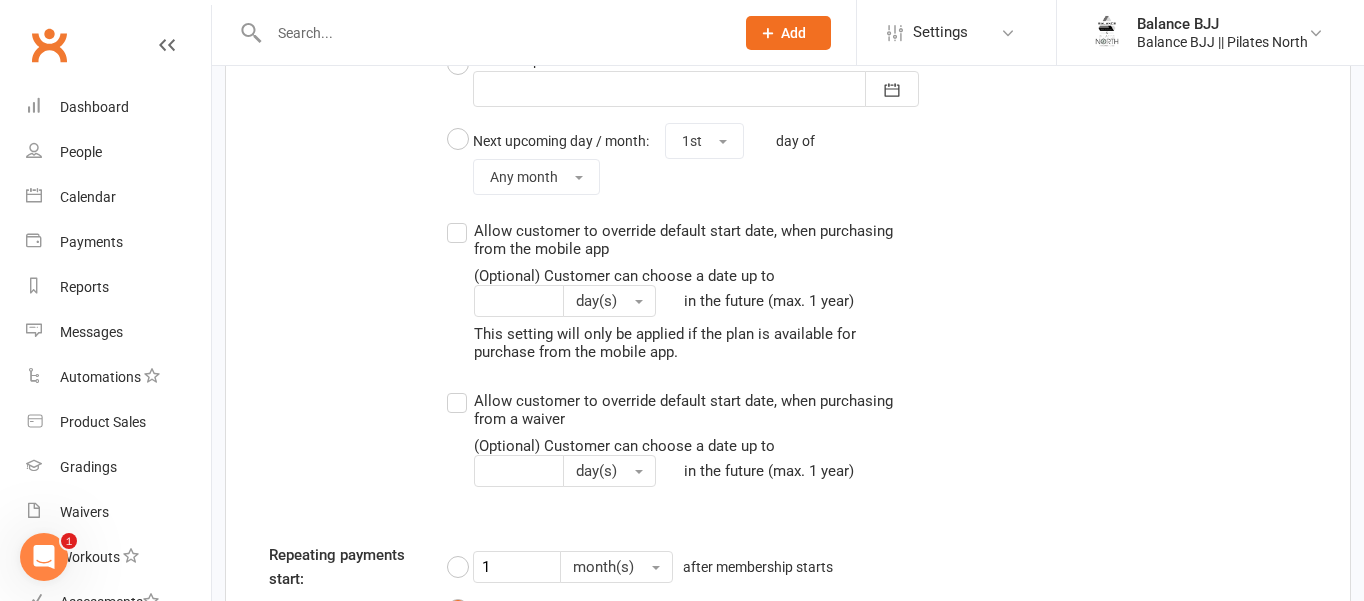 scroll, scrollTop: 0, scrollLeft: 0, axis: both 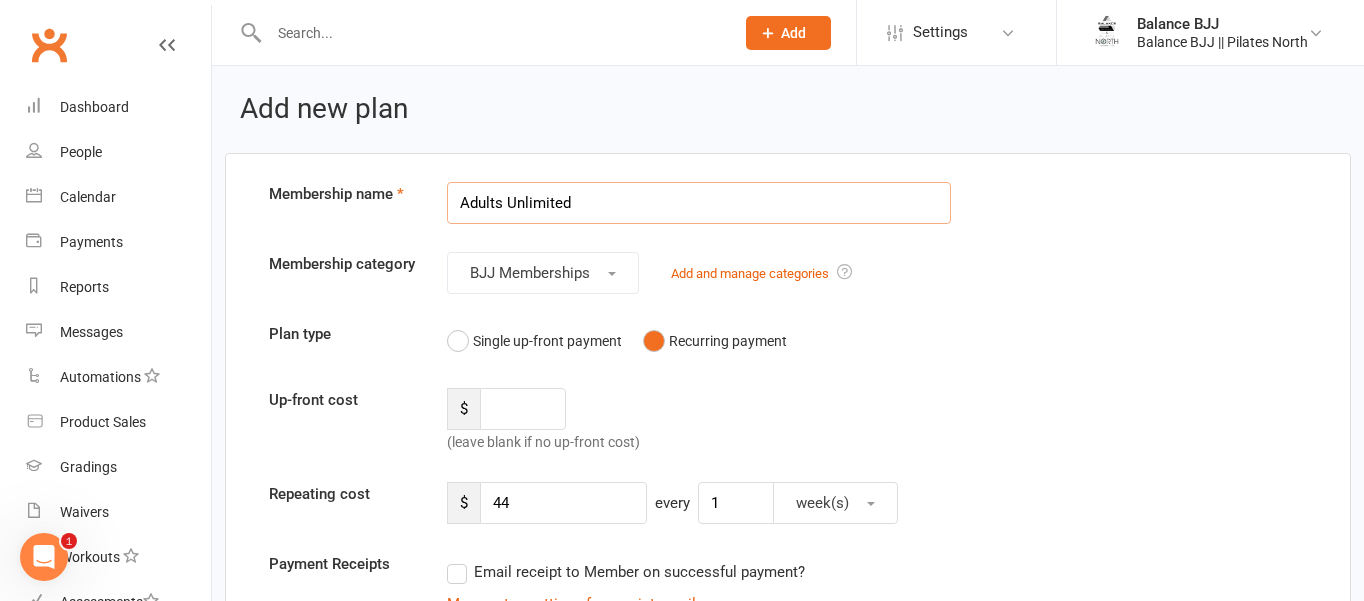 click on "Adults Unlimited" at bounding box center (699, 203) 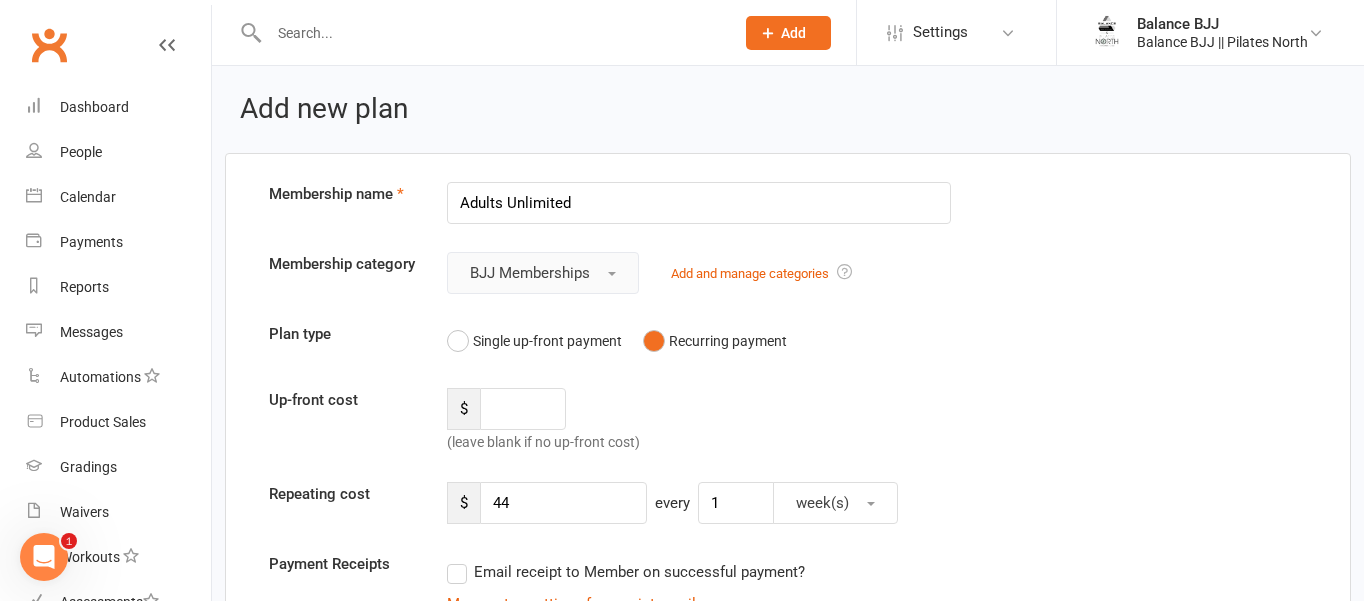 click on "[PRODUCT]" at bounding box center (543, 273) 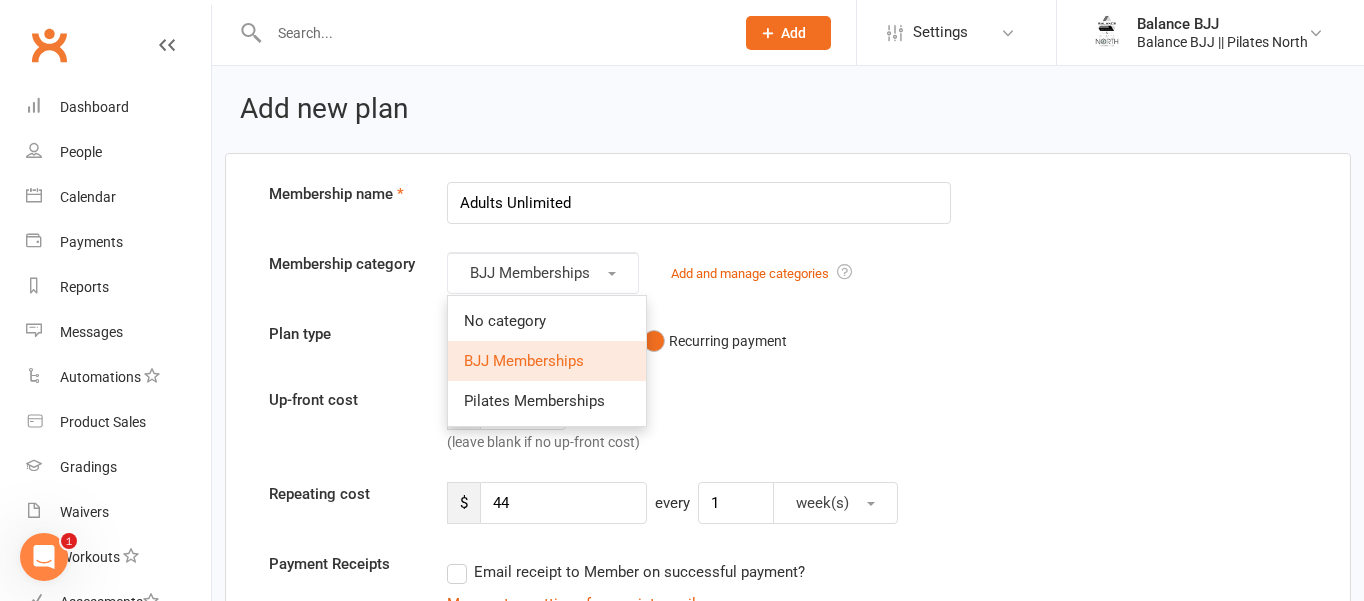 click on "[PRODUCT]" at bounding box center (547, 361) 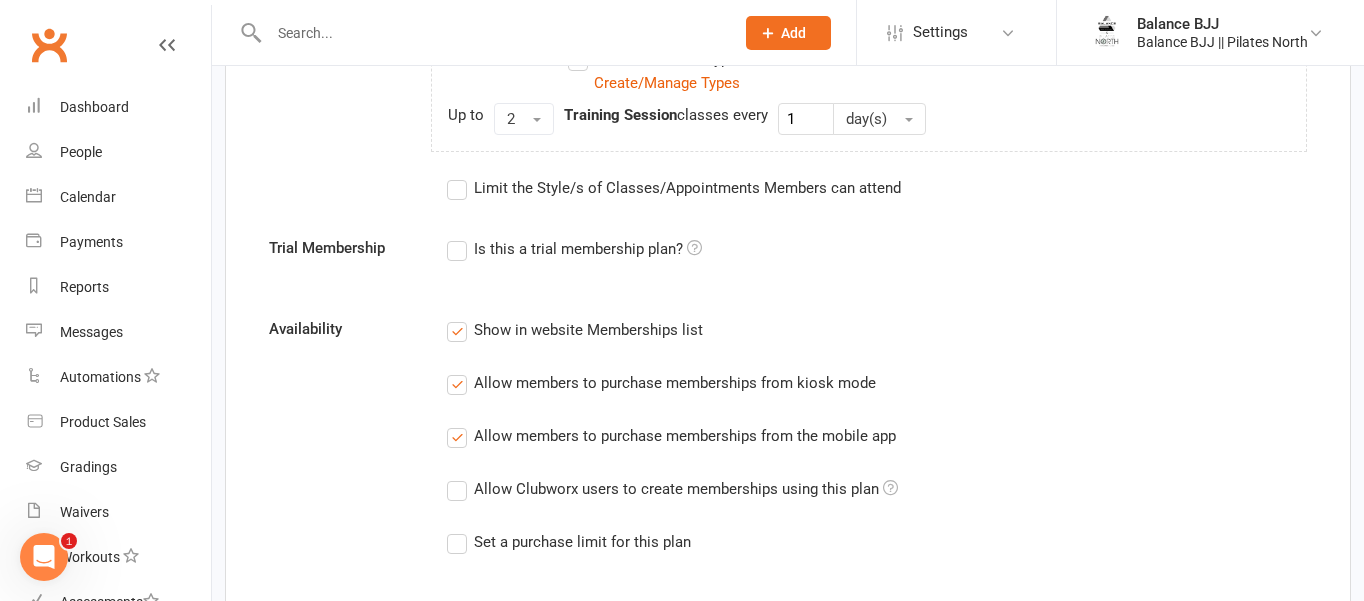 scroll, scrollTop: 883, scrollLeft: 0, axis: vertical 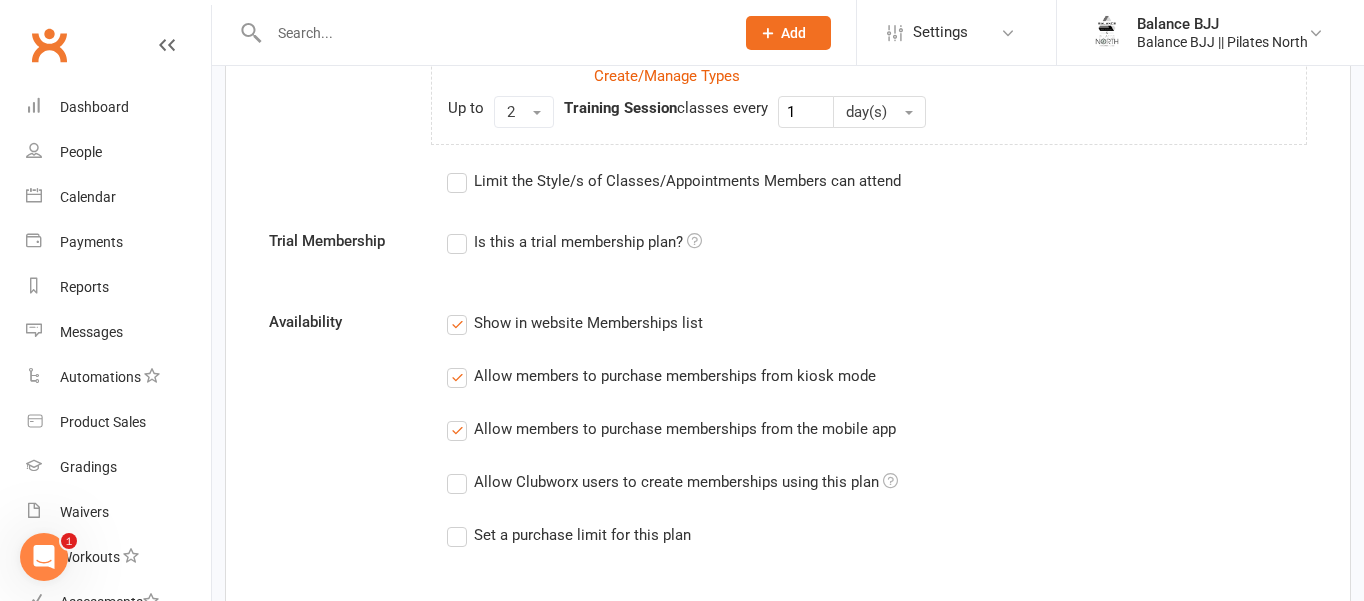click on "Limit the Style/s of Classes/Appointments Members can attend" at bounding box center [674, 181] 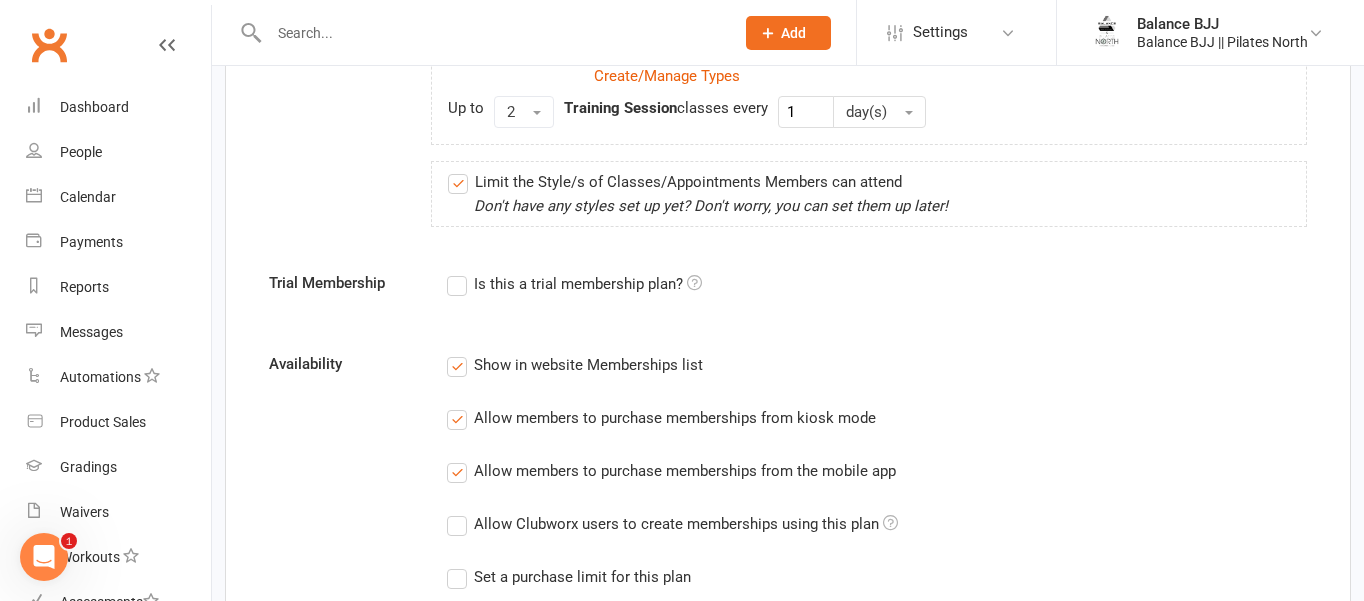 click on "Limit the Style/s of Classes/Appointments Members can attend" at bounding box center (675, 182) 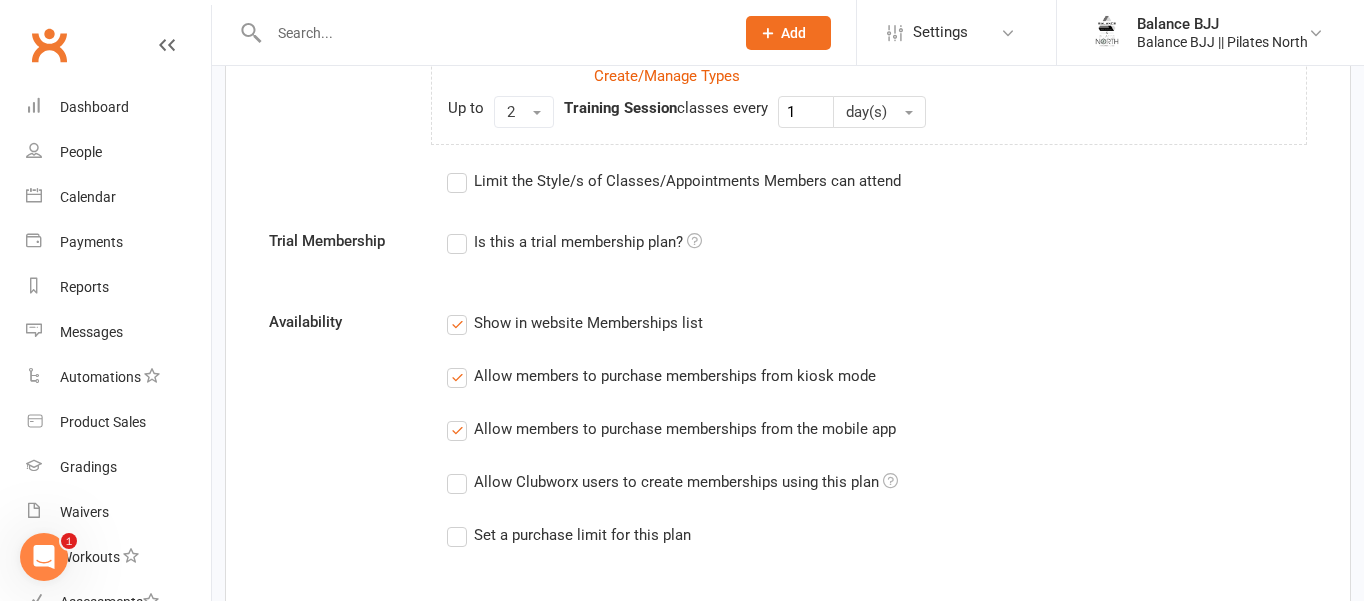 click at bounding box center [694, 240] 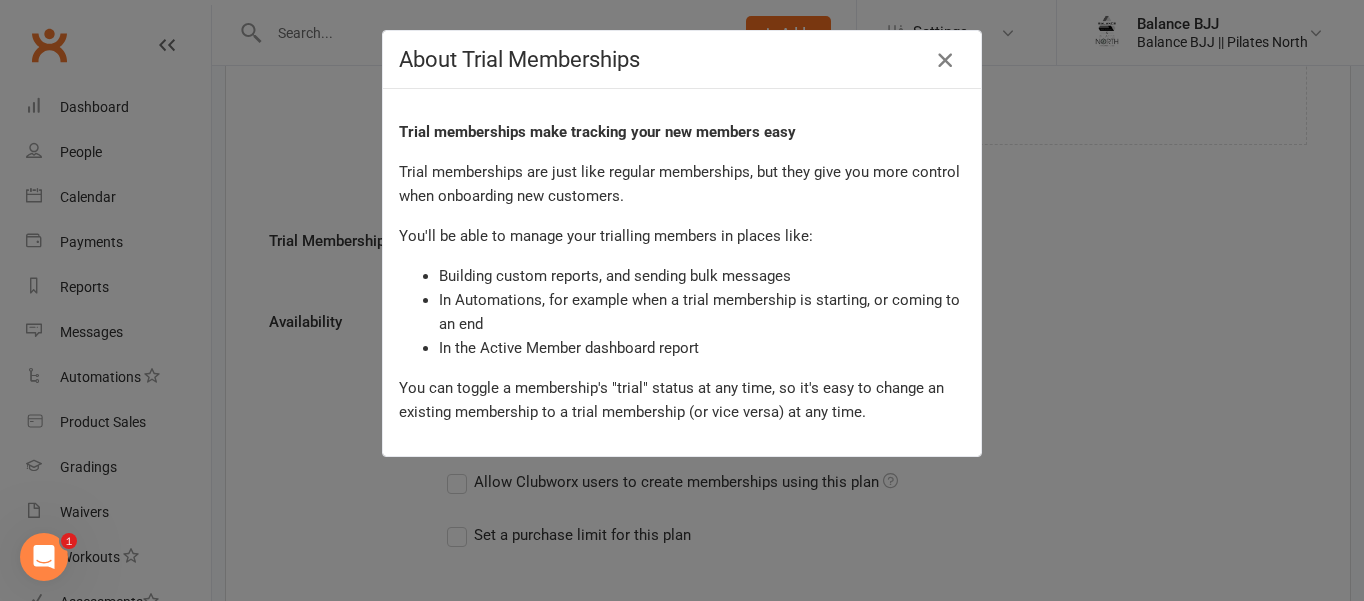 click at bounding box center [945, 60] 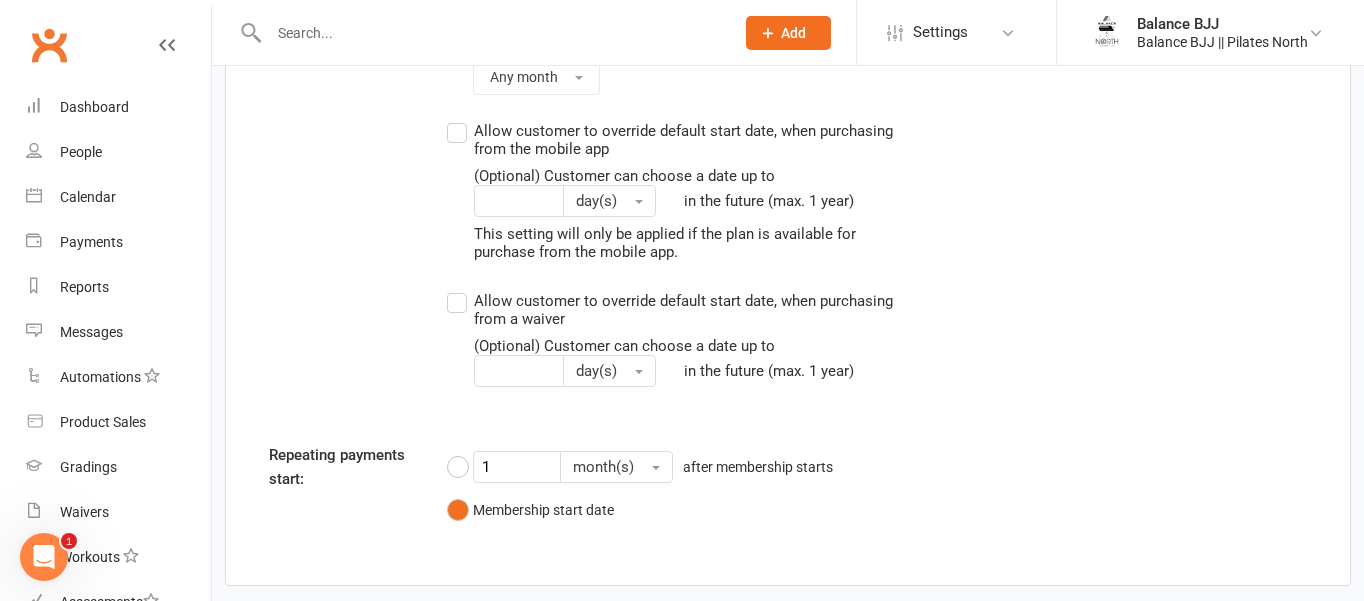 scroll, scrollTop: 1973, scrollLeft: 0, axis: vertical 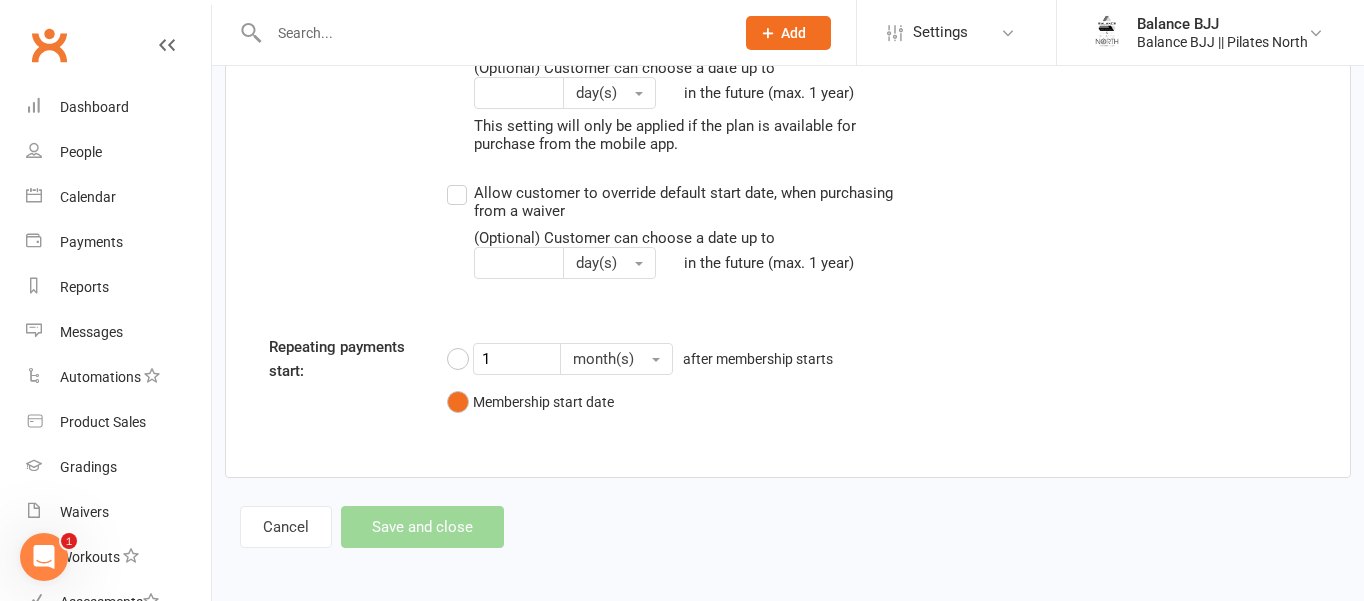 click on "Cancel   Save and close" at bounding box center (372, 527) 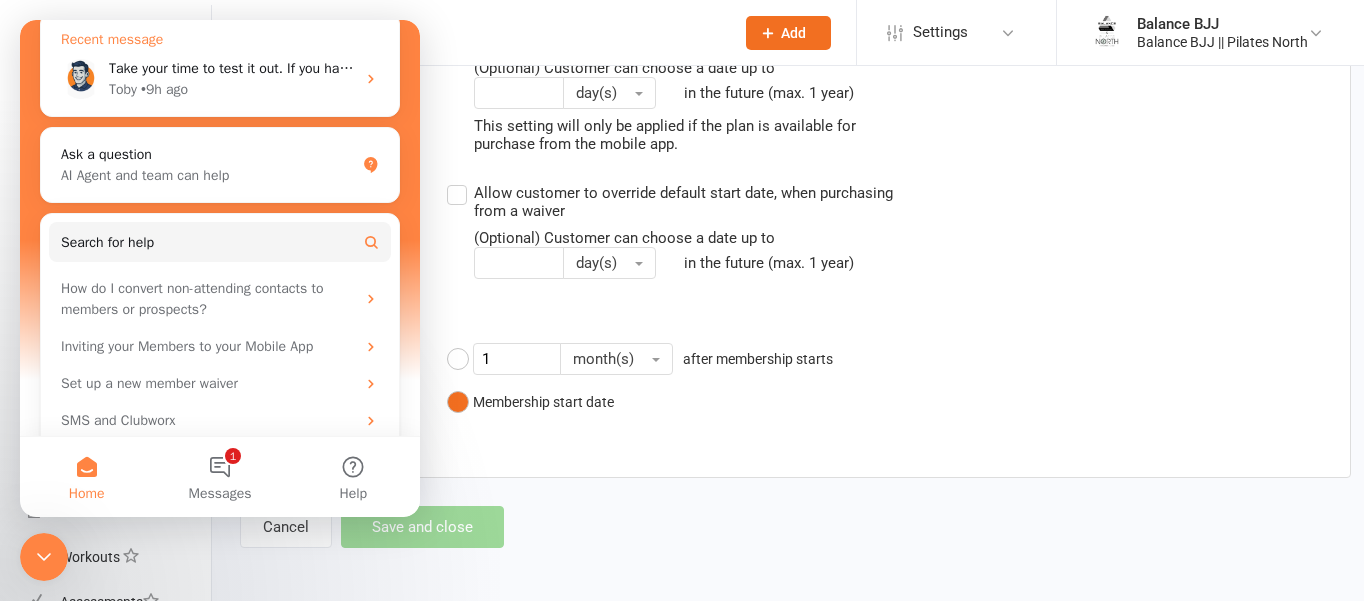 scroll, scrollTop: 265, scrollLeft: 0, axis: vertical 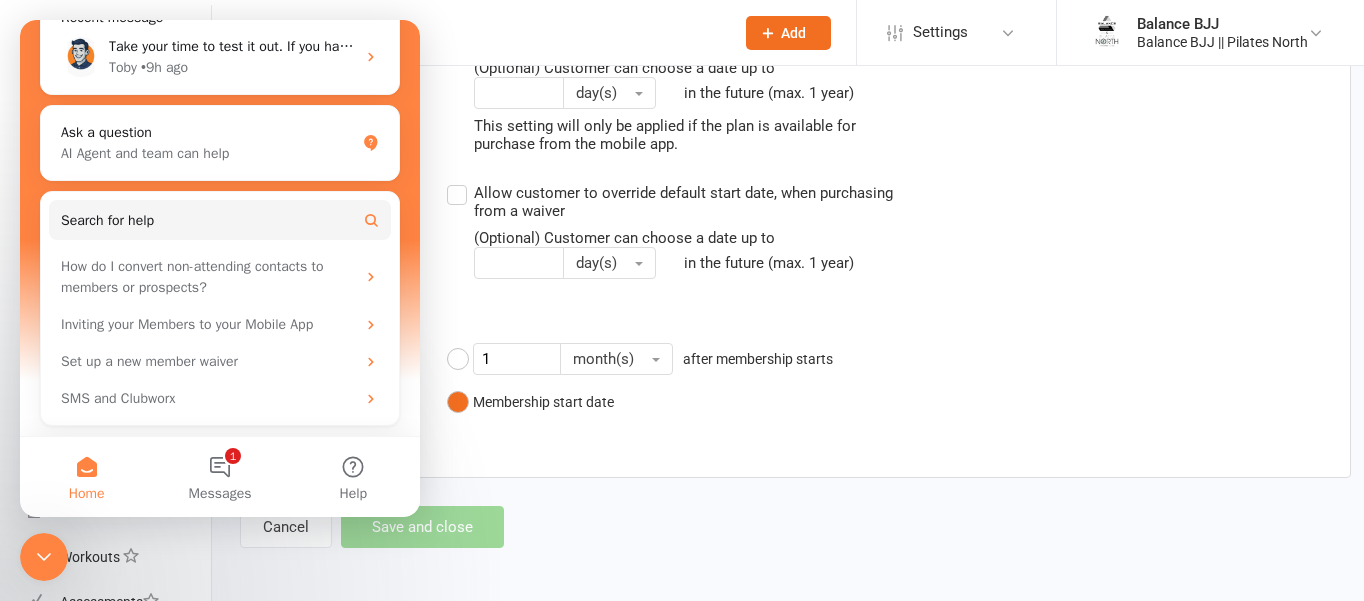 click on "Membership name Adults Unlimited Membership category
BJJ Memberships
Add and manage categories   Plan type Single up-front payment Recurring payment Up-front cost $ (leave blank if no up-front cost) Repeating cost $ 44 every 1
week(s)
Payment Receipts Email receipt to Member on successful payment? Manage tax settings for receipt emails Expiration/End date
year(s)
from date of signup (leave blank if no expiration is desired) Class Access Unlimited classes  OR   class(es) to use anytime  OR to use every   0
week(s)
Limit the Type/s of Classes/Appointments Members can attend Select Types Class Training Session Classes with no Type set Create/Manage Types Up to
2
Training Session  classes every 1" at bounding box center [788, -671] 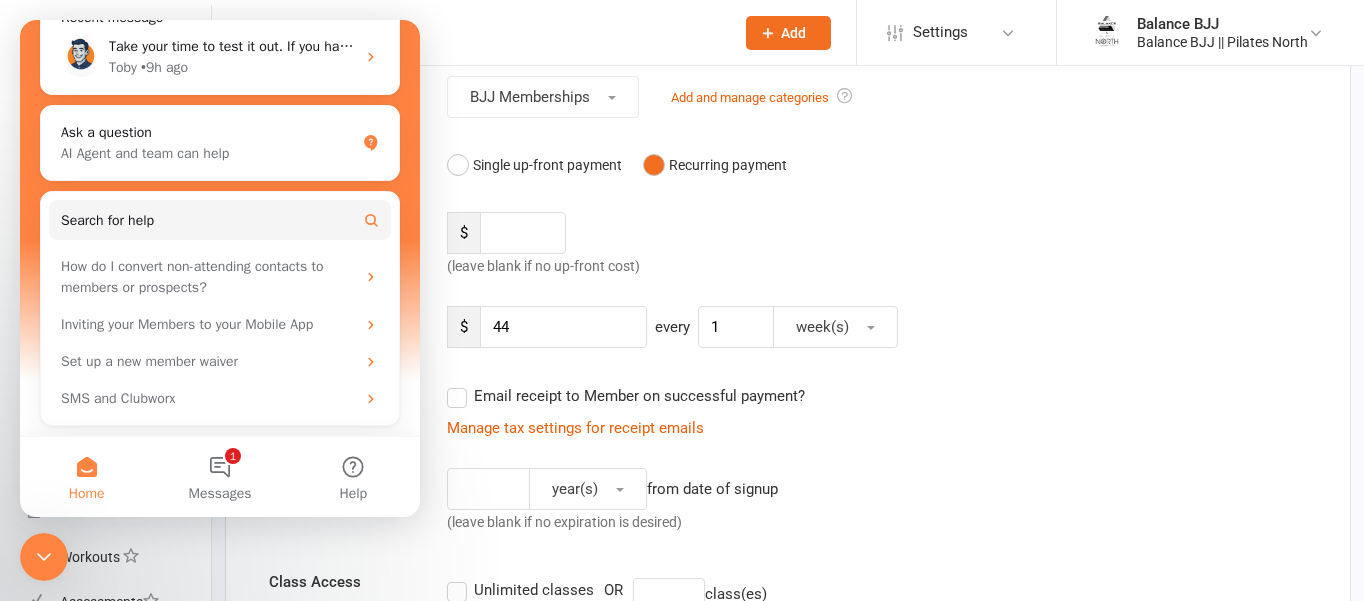 scroll, scrollTop: 0, scrollLeft: 0, axis: both 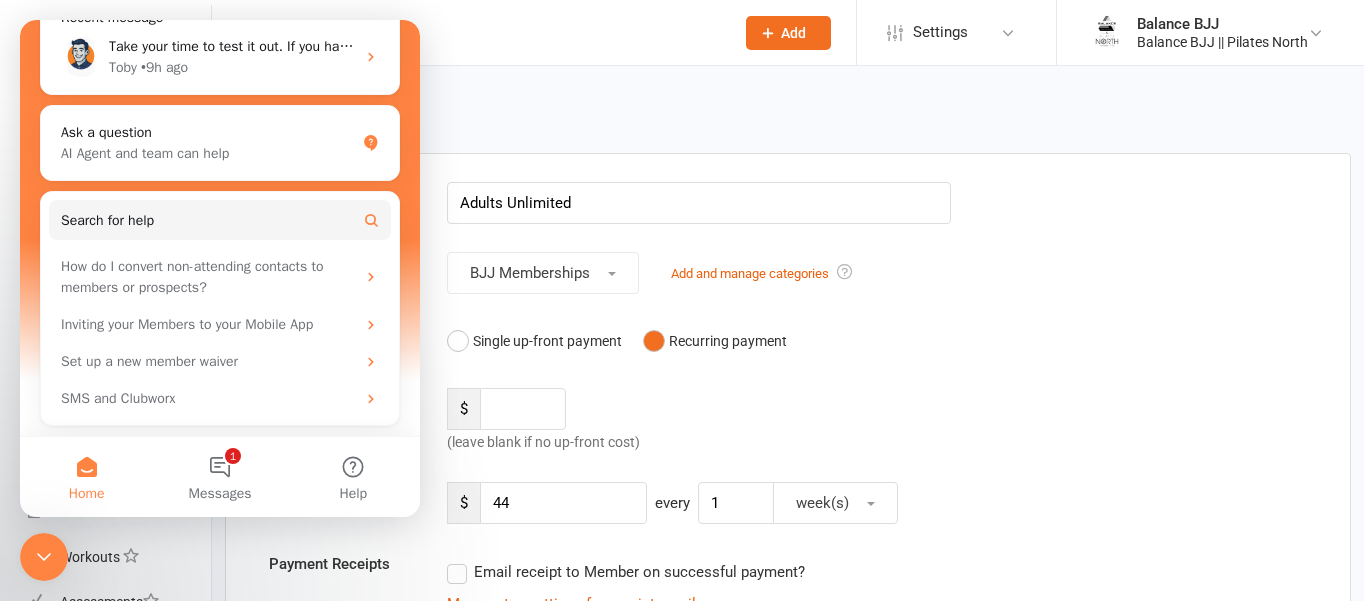 click on "Membership name Adults Unlimited Membership category
BJJ Memberships
Add and manage categories   Plan type Single up-front payment Recurring payment Up-front cost $ (leave blank if no up-front cost) Repeating cost $ 44 every 1
week(s)
Payment Receipts Email receipt to Member on successful payment? Manage tax settings for receipt emails Expiration/End date
year(s)
from date of signup (leave blank if no expiration is desired) Class Access Unlimited classes  OR   class(es) to use anytime  OR to use every   0
week(s)
Limit the Type/s of Classes/Appointments Members can attend Select Types Class Training Session Classes with no Type set Create/Manage Types Up to
2
Training Session  classes every 1" at bounding box center (788, 1288) 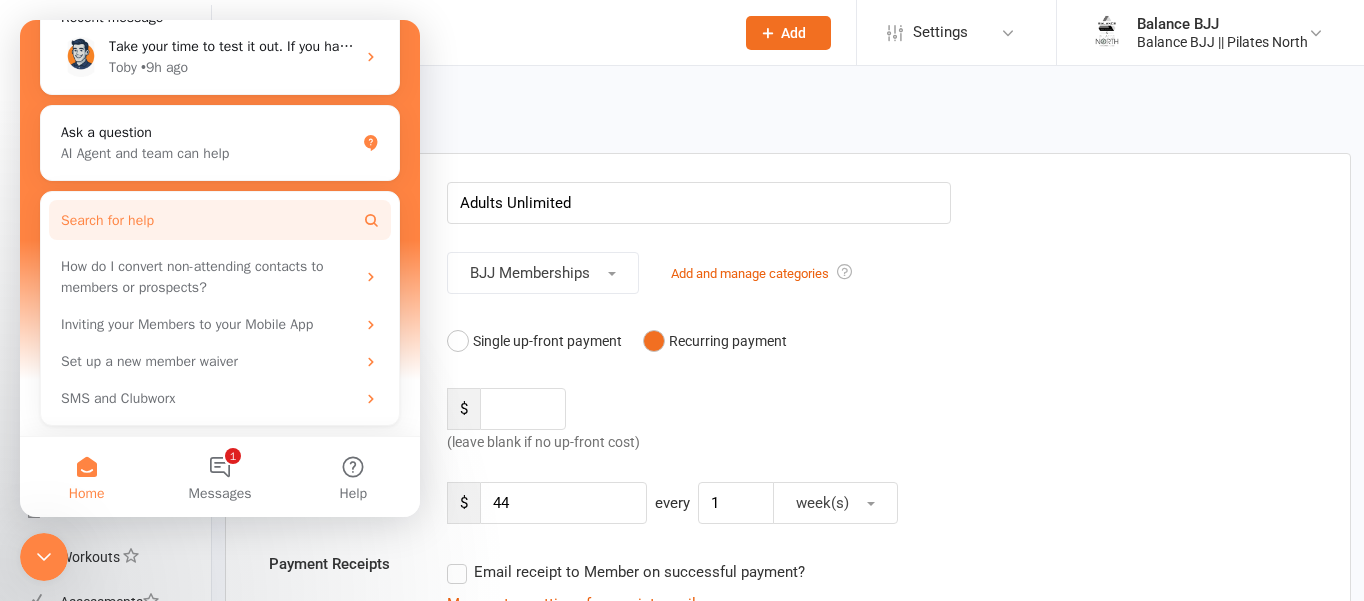 scroll, scrollTop: 0, scrollLeft: 0, axis: both 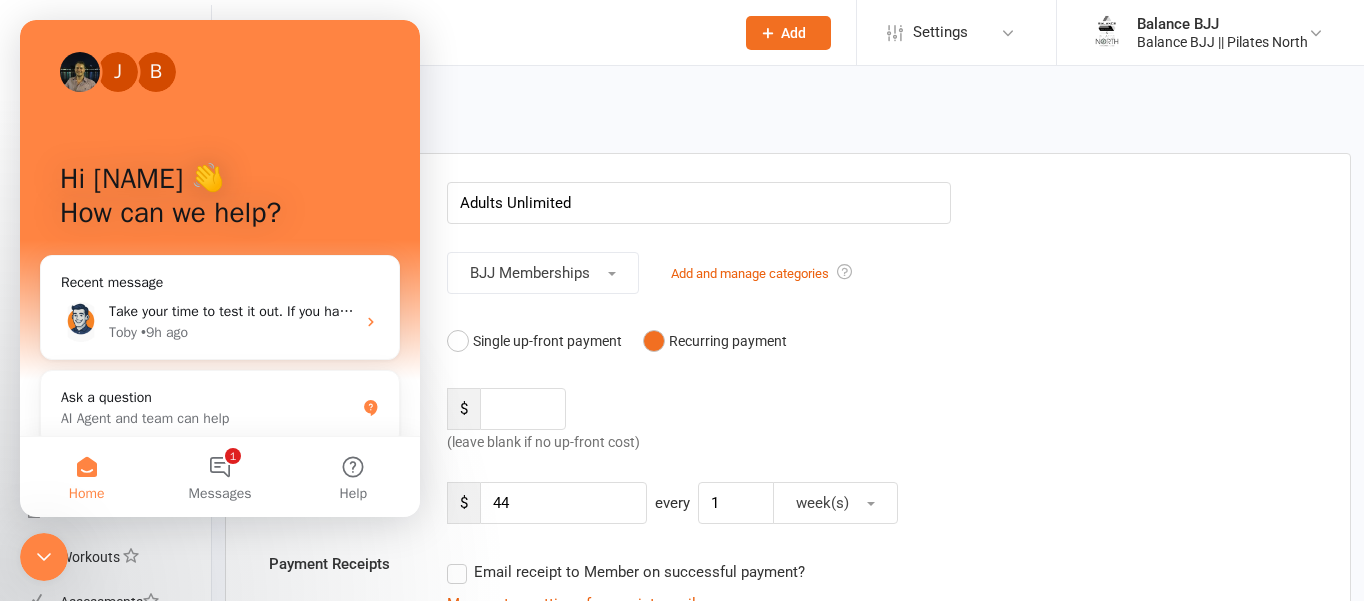 click on "Add new plan Membership name Adults Unlimited Membership category
BJJ Memberships
Add and manage categories   Plan type Single up-front payment Recurring payment Up-front cost $ (leave blank if no up-front cost) Repeating cost $ 44 every 1
week(s)
Payment Receipts Email receipt to Member on successful payment? Manage tax settings for receipt emails Expiration/End date
year(s)
from date of signup (leave blank if no expiration is desired) Class Access Unlimited classes  OR   class(es) to use anytime  OR to use every   0
week(s)
Limit the Type/s of Classes/Appointments Members can attend Select Types Class Training Session Classes with no Type set Create/Manage Types Up to
2
Training Session  classes every 1" at bounding box center [788, 1307] 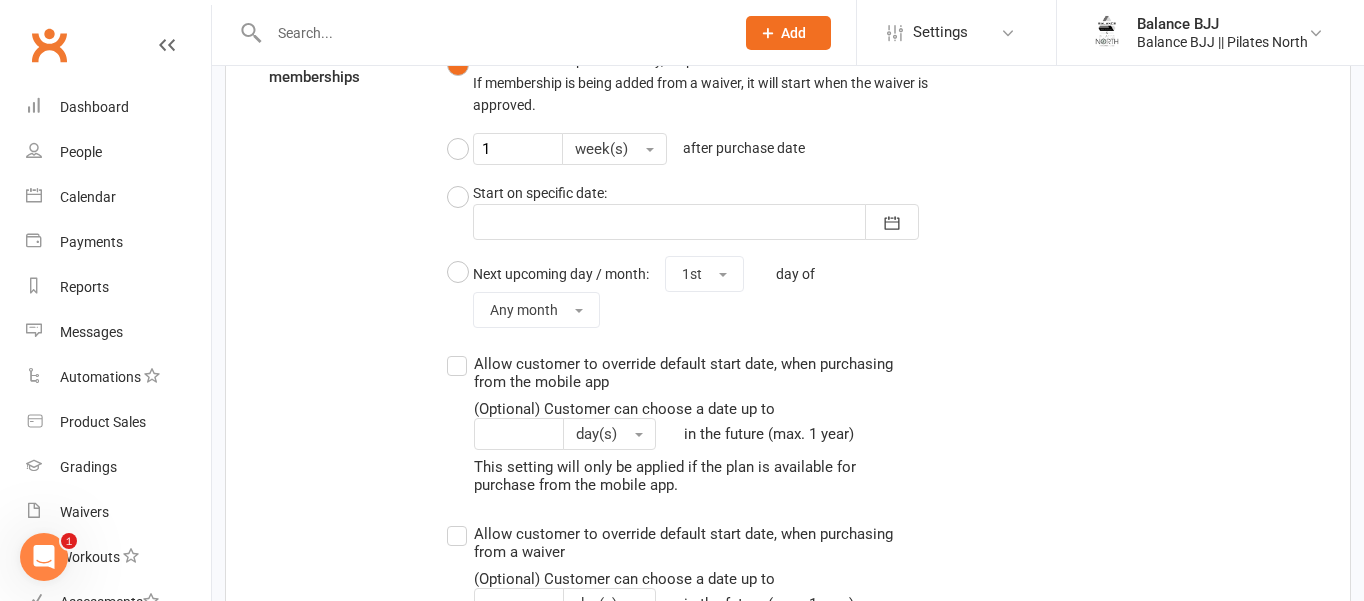 scroll, scrollTop: 1973, scrollLeft: 0, axis: vertical 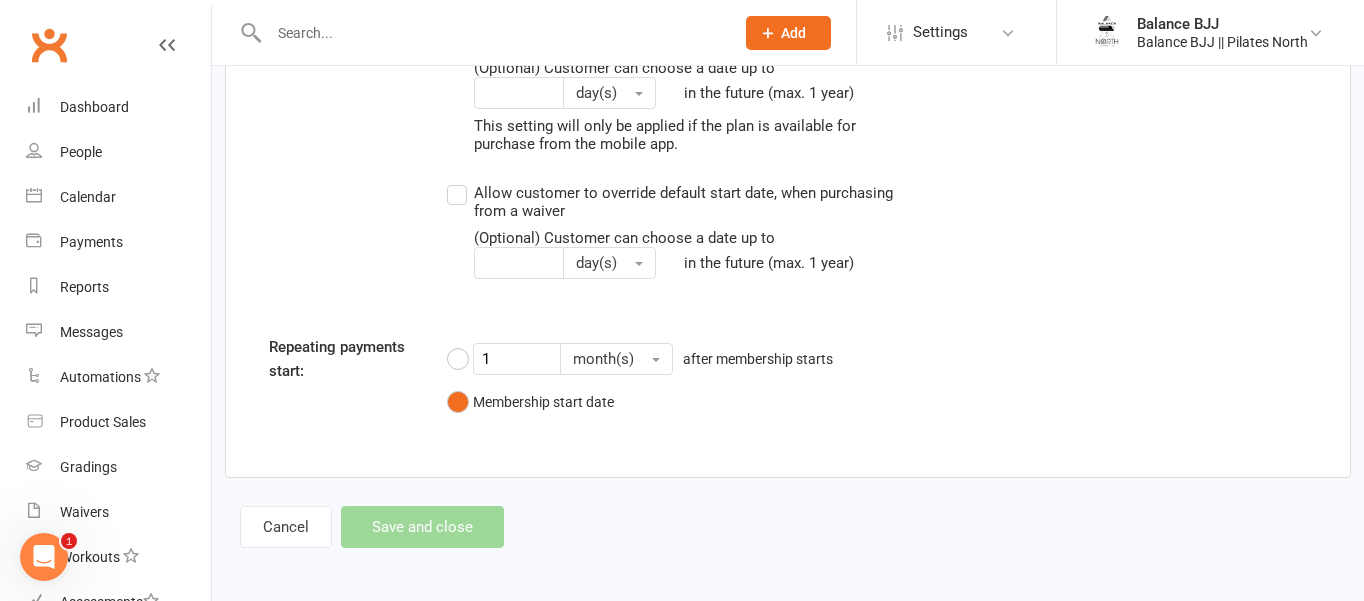click on "Cancel   Save and close" at bounding box center (372, 527) 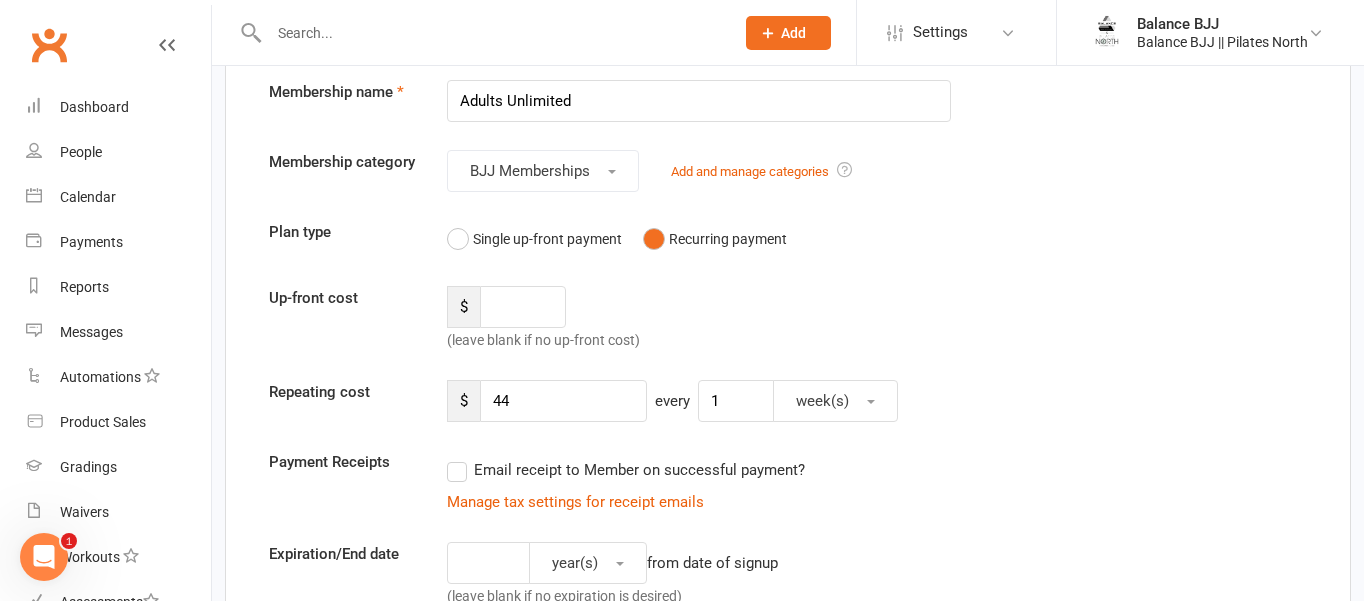 scroll, scrollTop: 0, scrollLeft: 0, axis: both 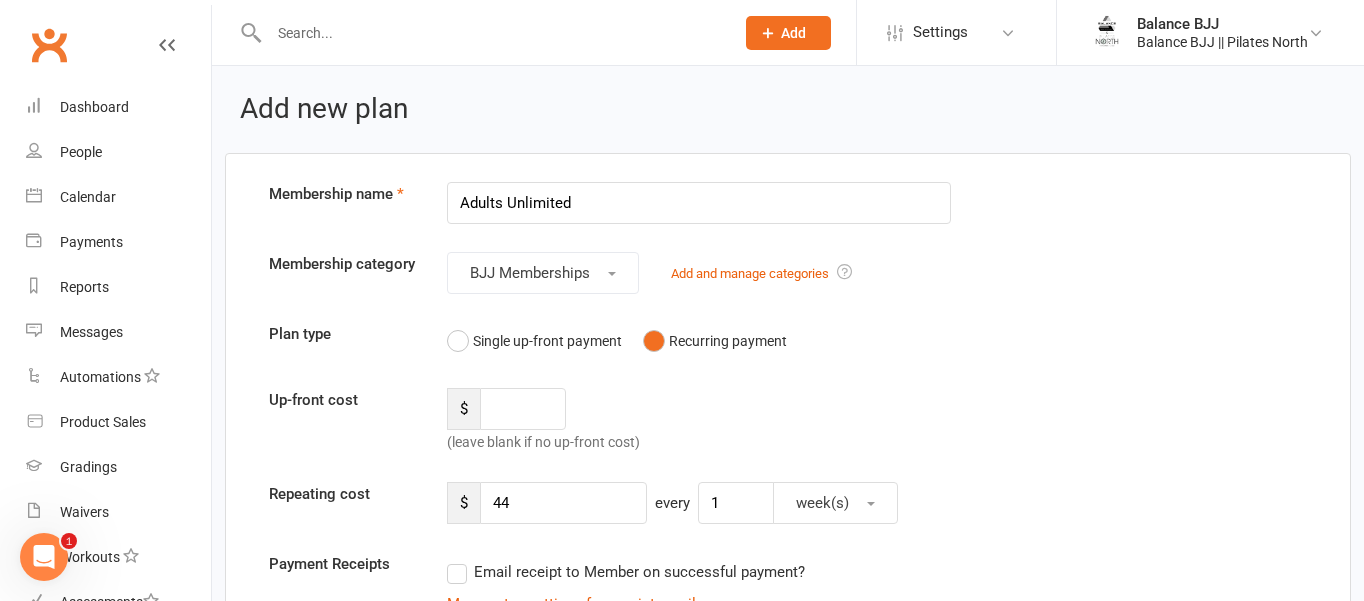 click on "Add new plan Membership name Adults Unlimited Membership category
BJJ Memberships
Add and manage categories   Plan type Single up-front payment Recurring payment Up-front cost $ (leave blank if no up-front cost) Repeating cost $ 44 every 1
week(s)
Payment Receipts Email receipt to Member on successful payment? Manage tax settings for receipt emails Expiration/End date
year(s)
from date of signup (leave blank if no expiration is desired) Class Access Unlimited classes  OR   class(es) to use anytime  OR to use every   0
week(s)
Limit the Type/s of Classes/Appointments Members can attend Select Types Class Training Session Classes with no Type set Create/Manage Types Up to
2
Training Session  classes every 1" at bounding box center (788, 1307) 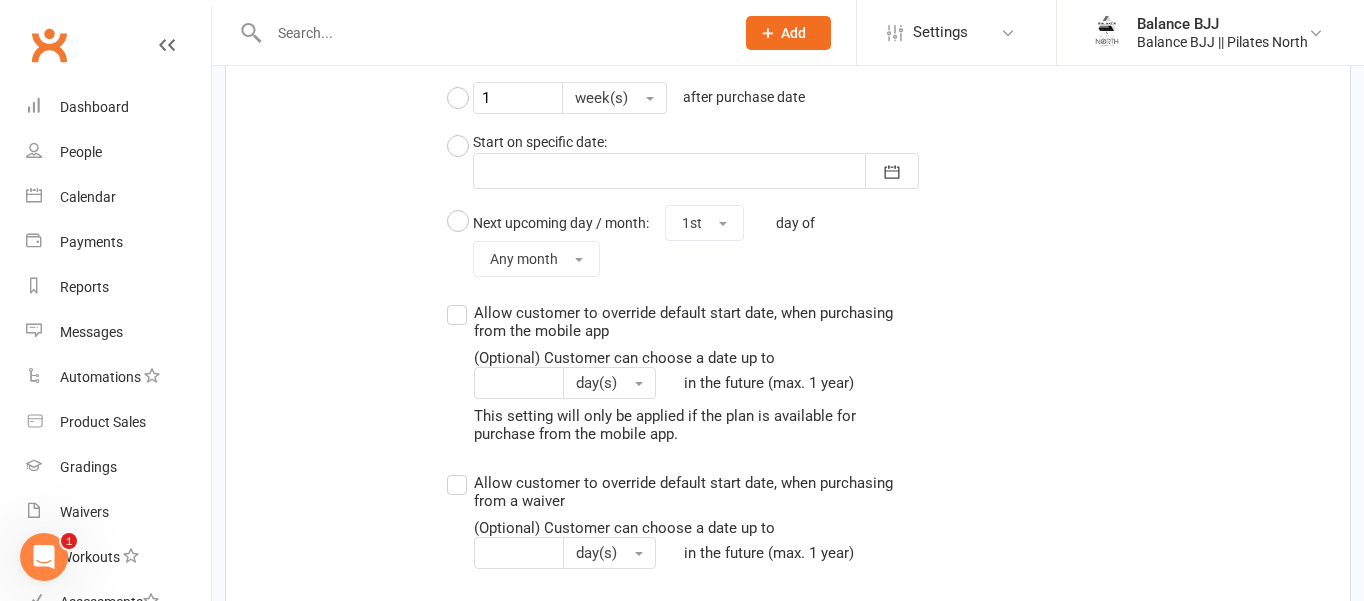 scroll, scrollTop: 1973, scrollLeft: 0, axis: vertical 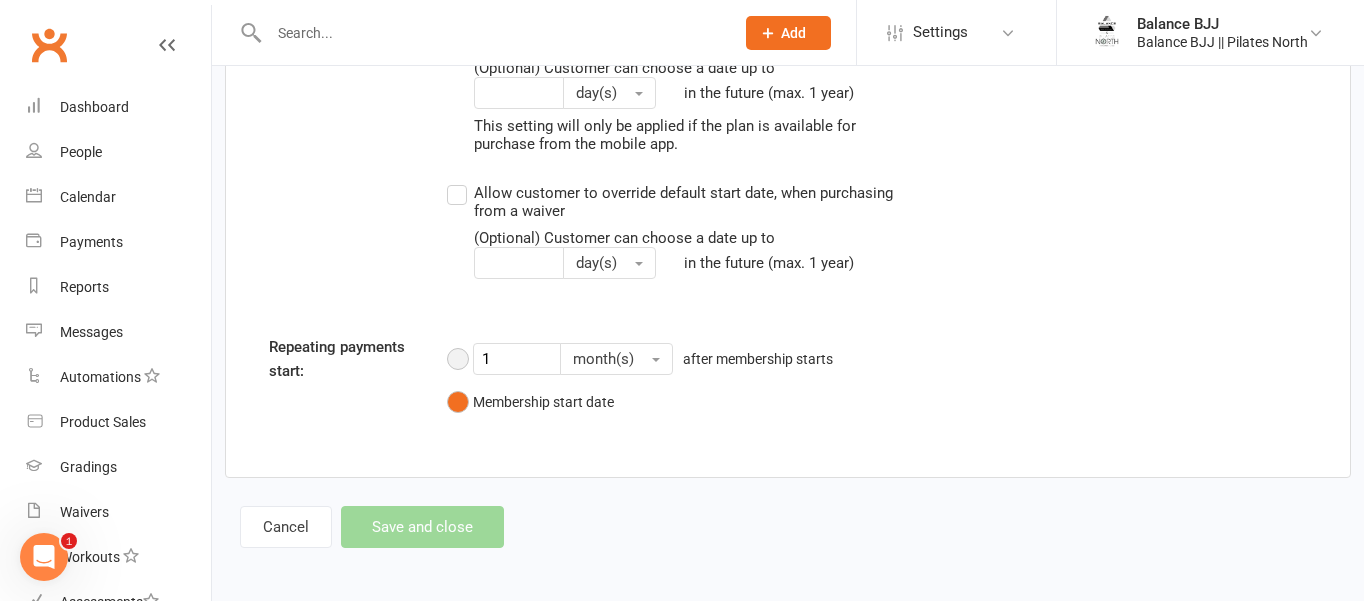 click on "1
month(s)
after membership starts" at bounding box center [645, 359] 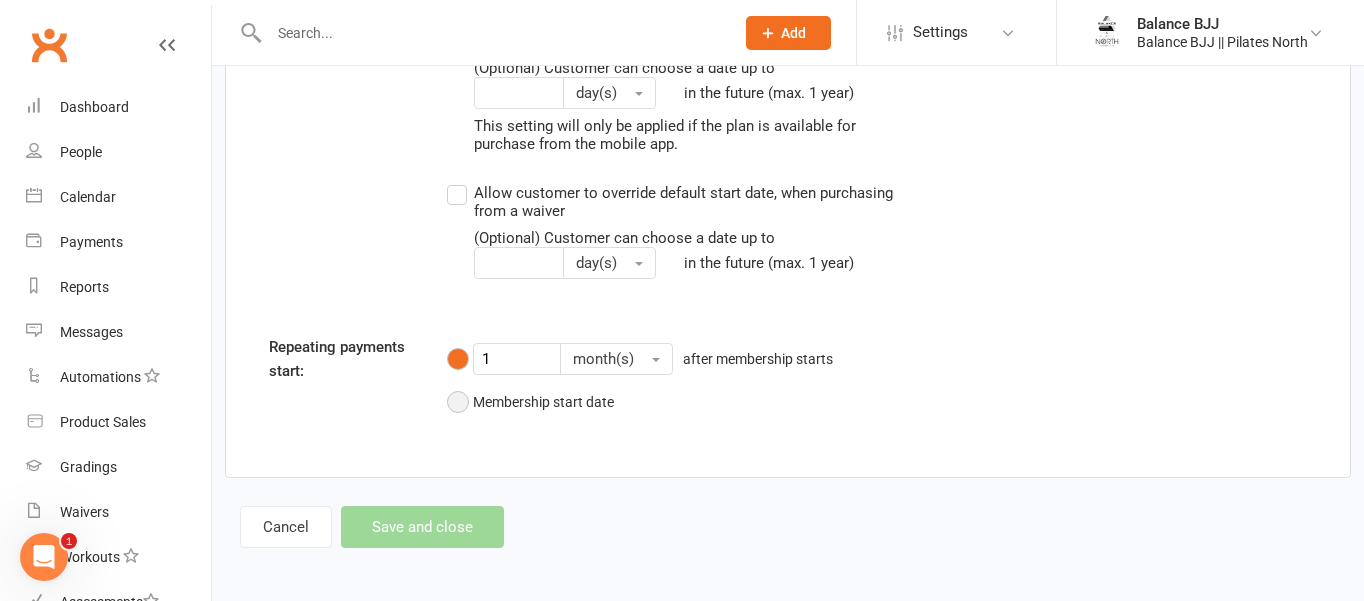click on "Membership start date" at bounding box center (530, 402) 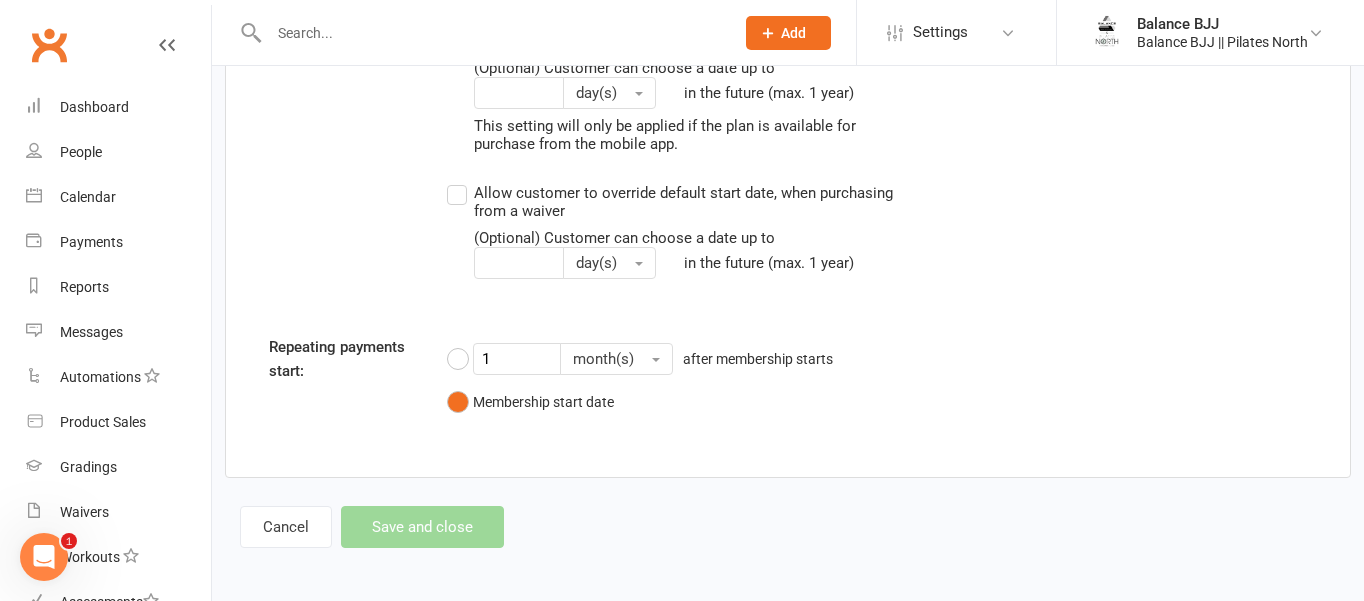 click on "Allow customer to override default start date, when purchasing from a waiver  (Optional) Customer can choose a date up to
day(s)
in the future (max. 1 year)" at bounding box center (683, 230) 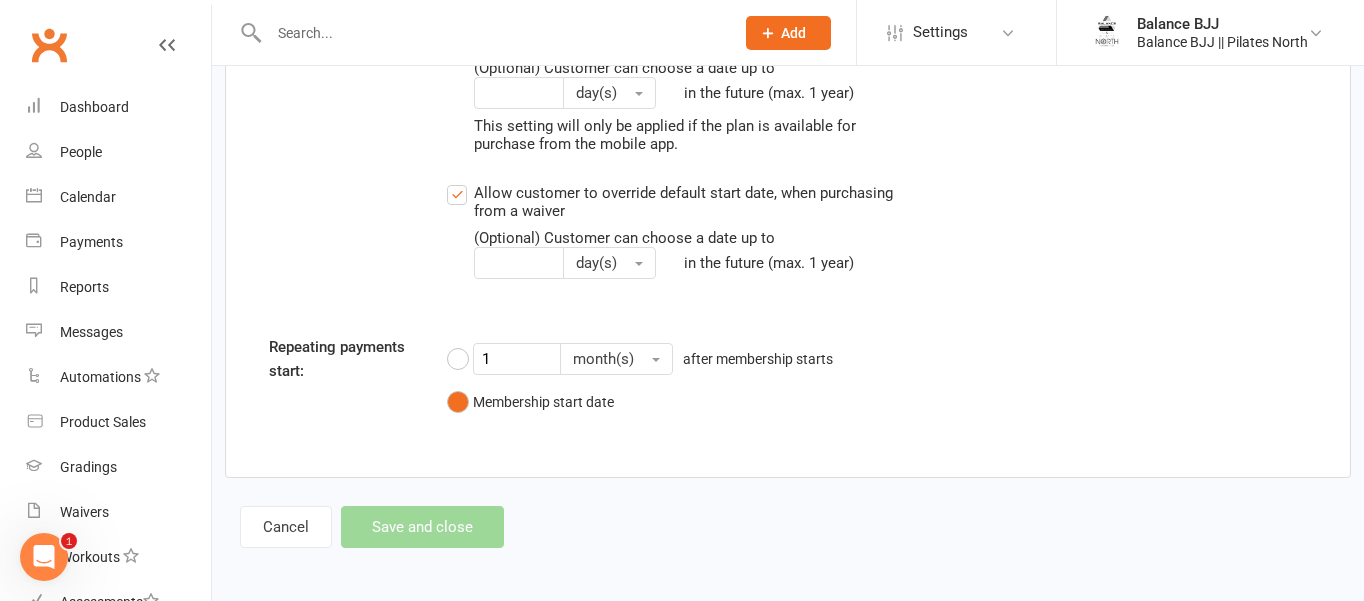 click on "Allow customer to override default start date, when purchasing from a waiver  (Optional) Customer can choose a date up to
day(s)
in the future (max. 1 year)" at bounding box center [683, 230] 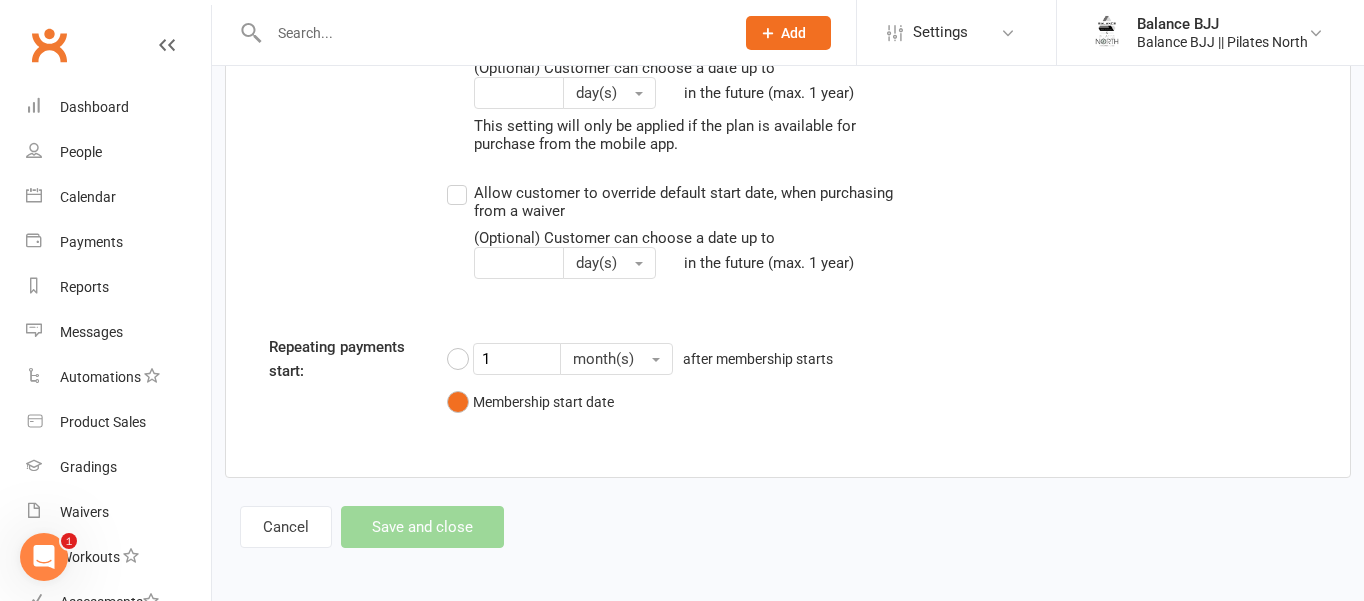 click on "Cancel   Save and close" at bounding box center (372, 527) 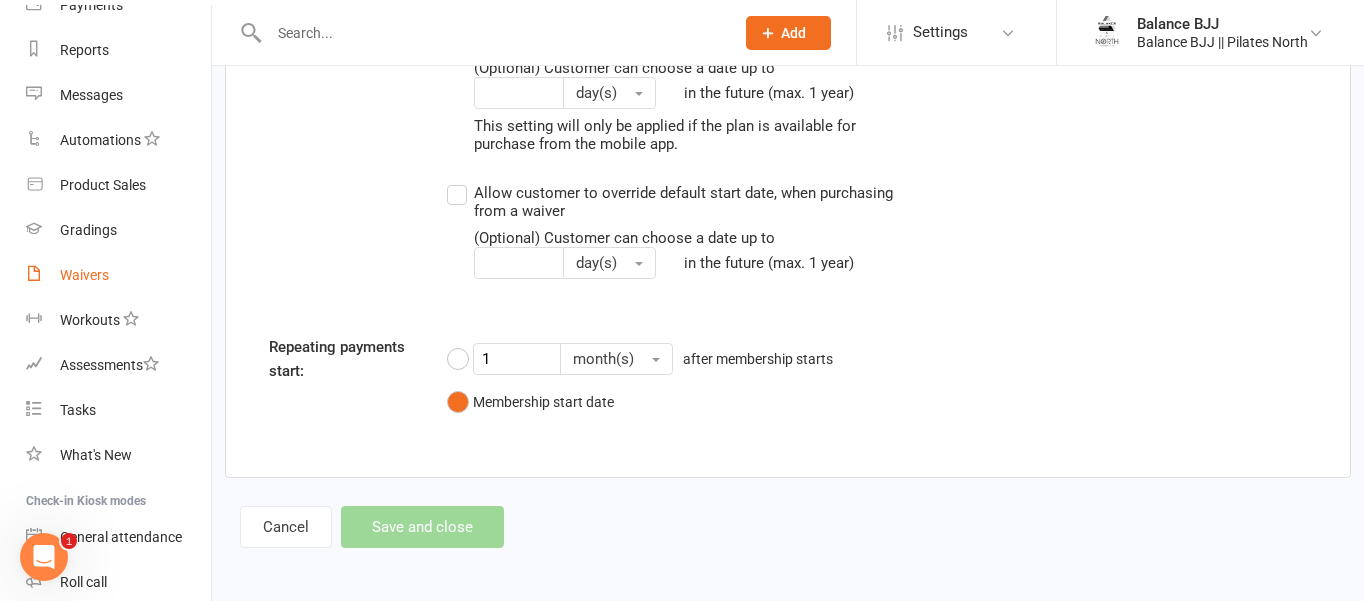 scroll, scrollTop: 361, scrollLeft: 0, axis: vertical 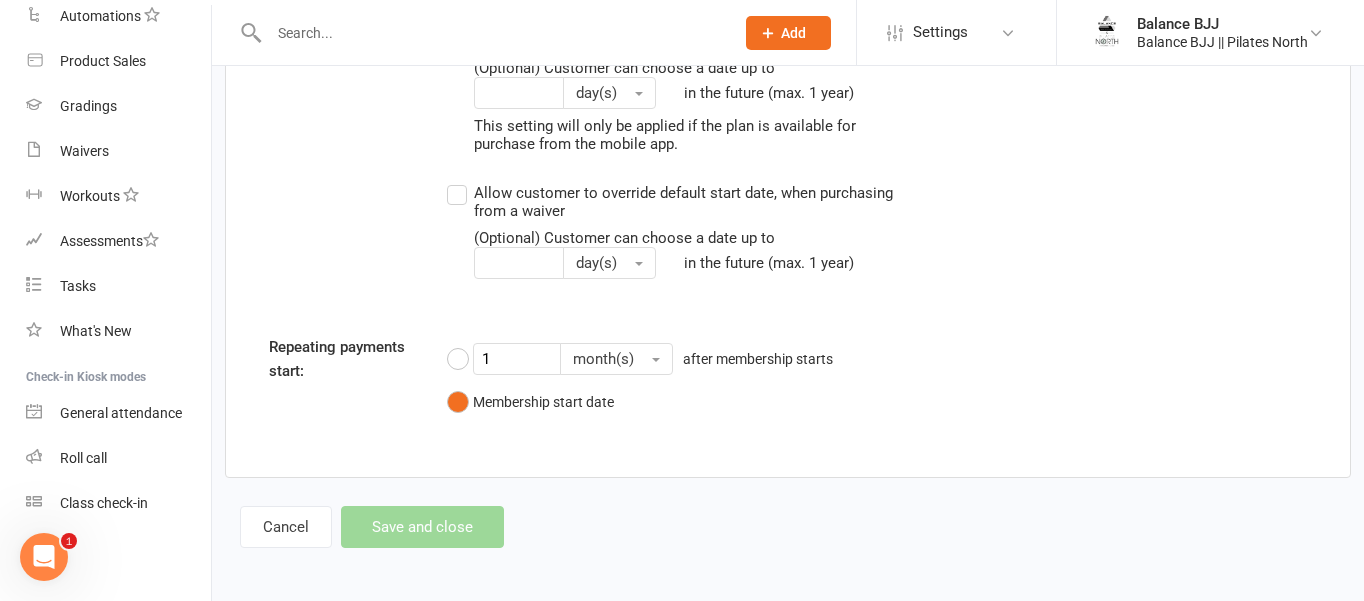 click on "Add" 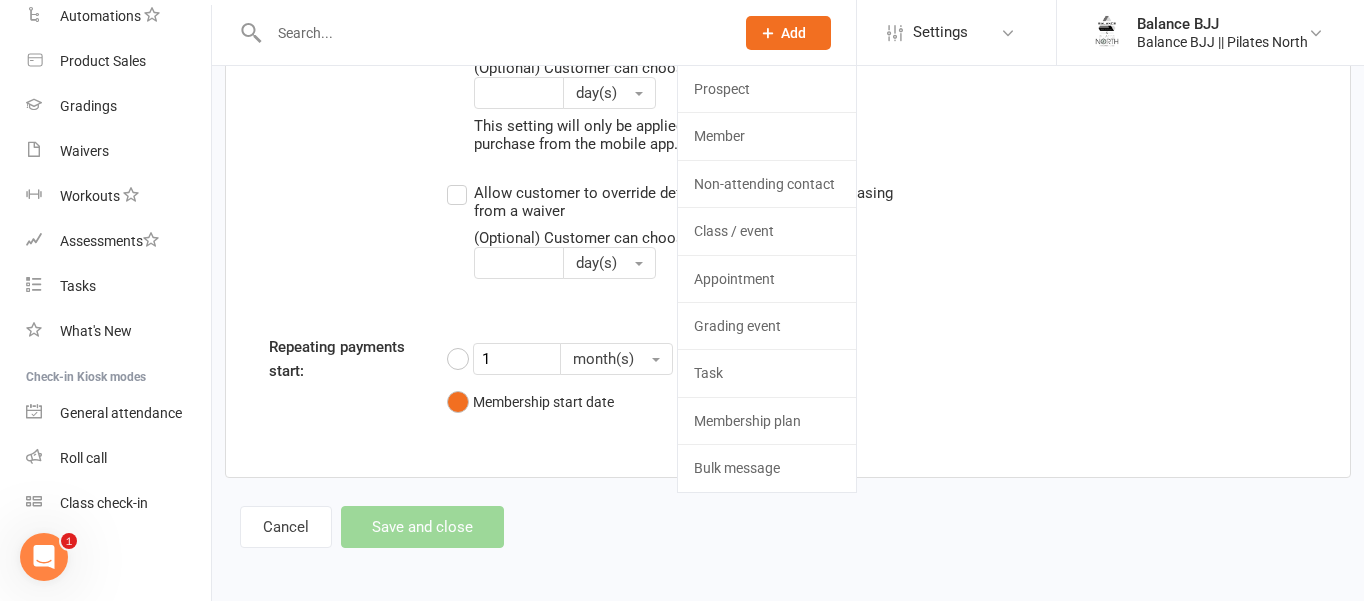 click on "Add" 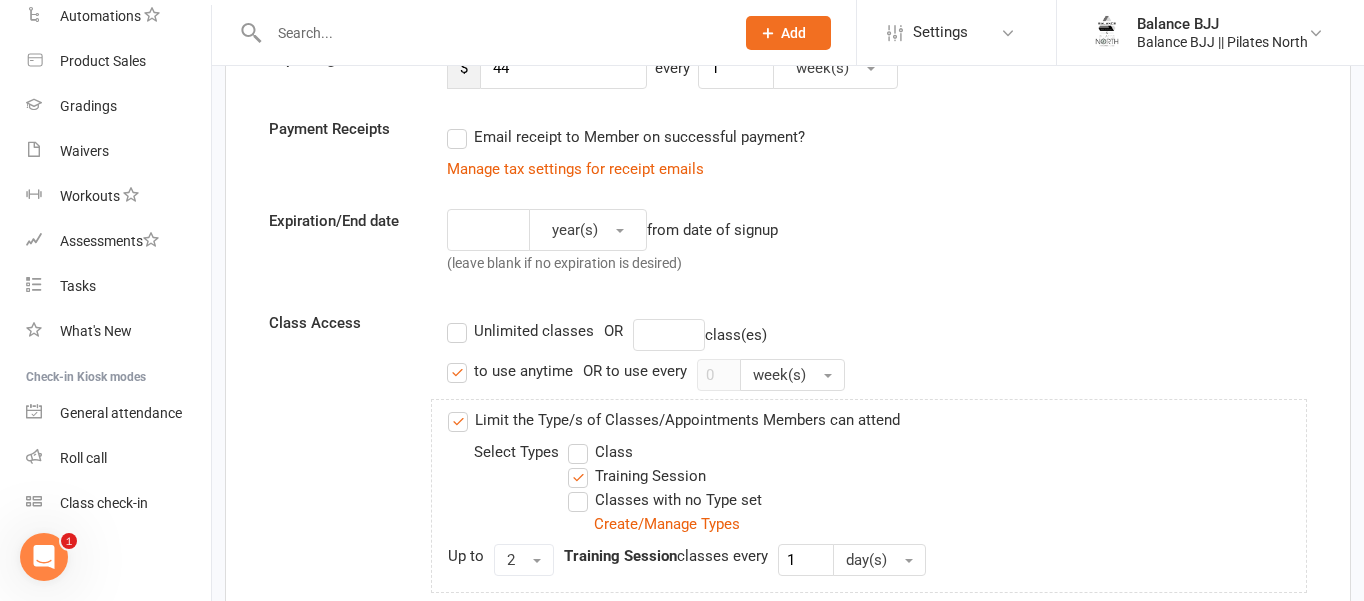 scroll, scrollTop: 0, scrollLeft: 0, axis: both 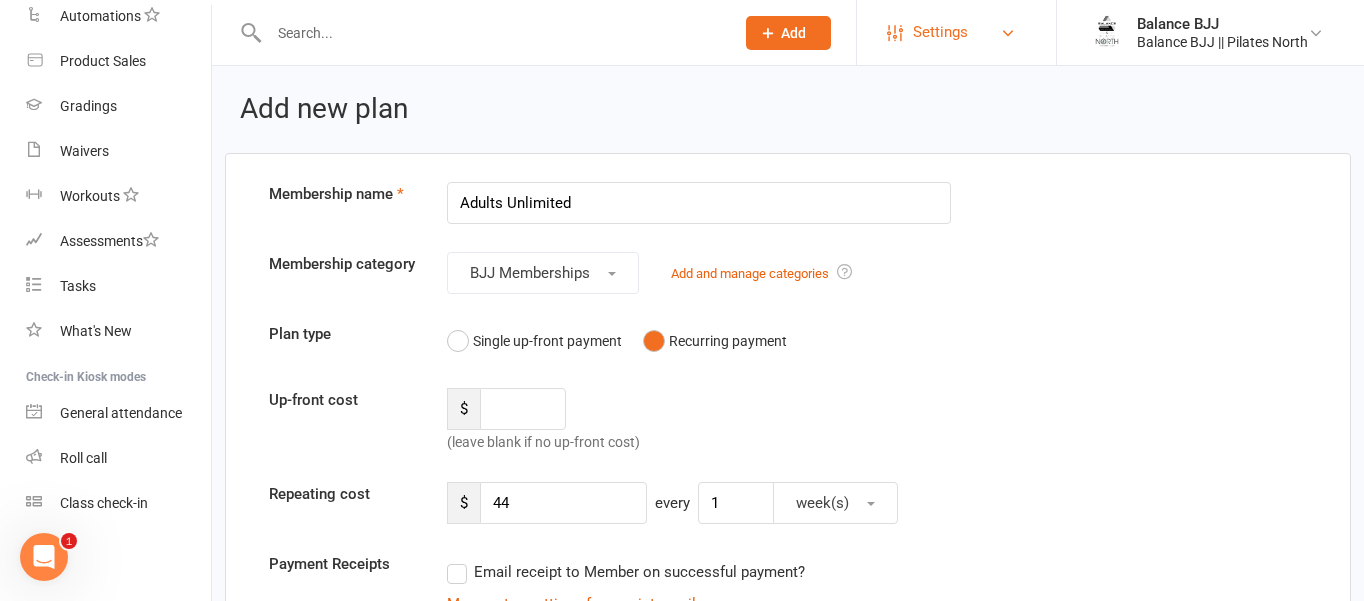 click on "Settings" at bounding box center [956, 32] 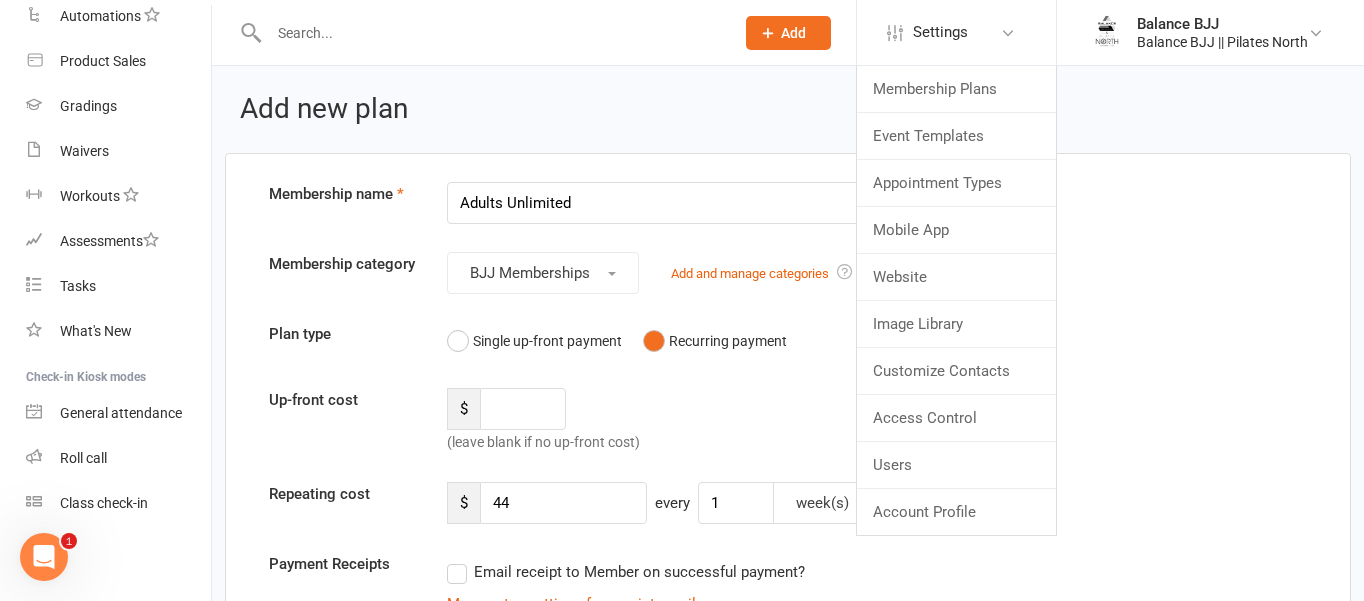 click on "Up-front cost $ (leave blank if no up-front cost)" at bounding box center [788, 421] 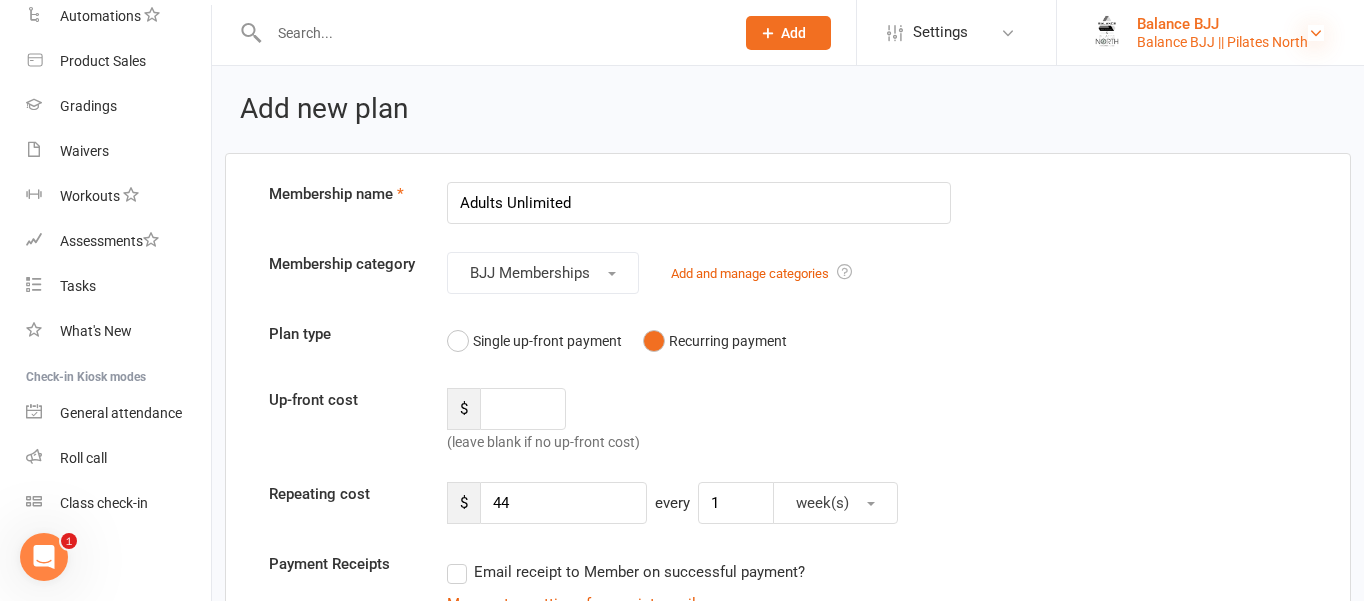 click at bounding box center (1316, 33) 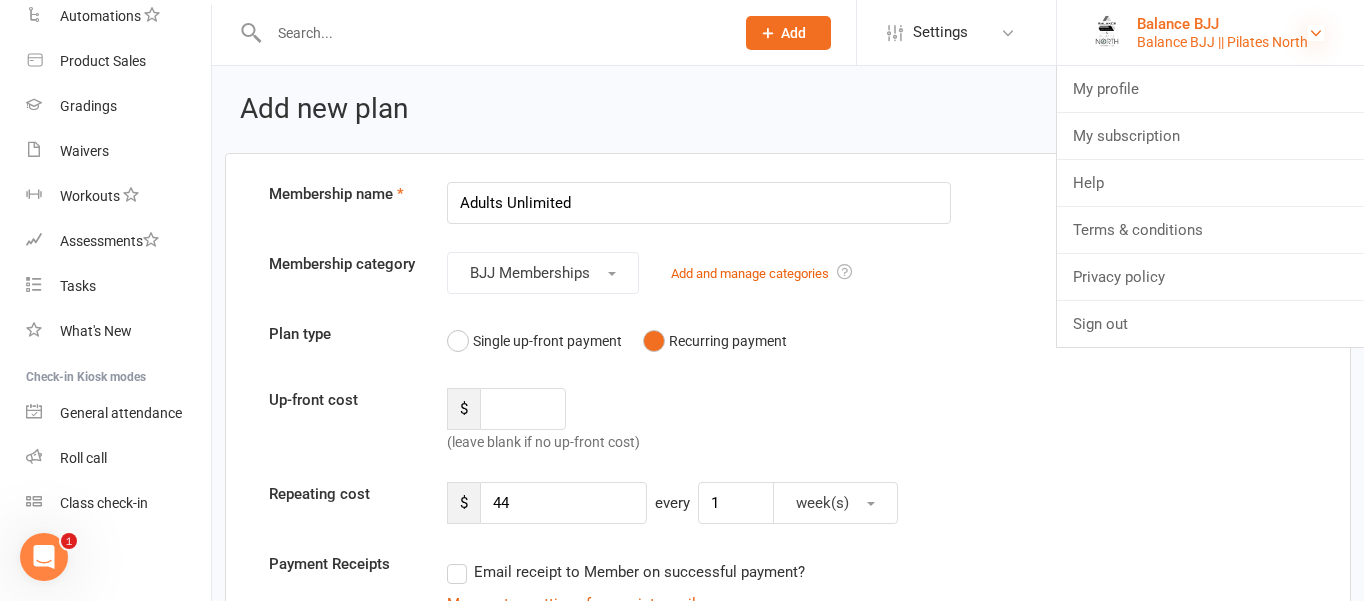 click at bounding box center (1316, 33) 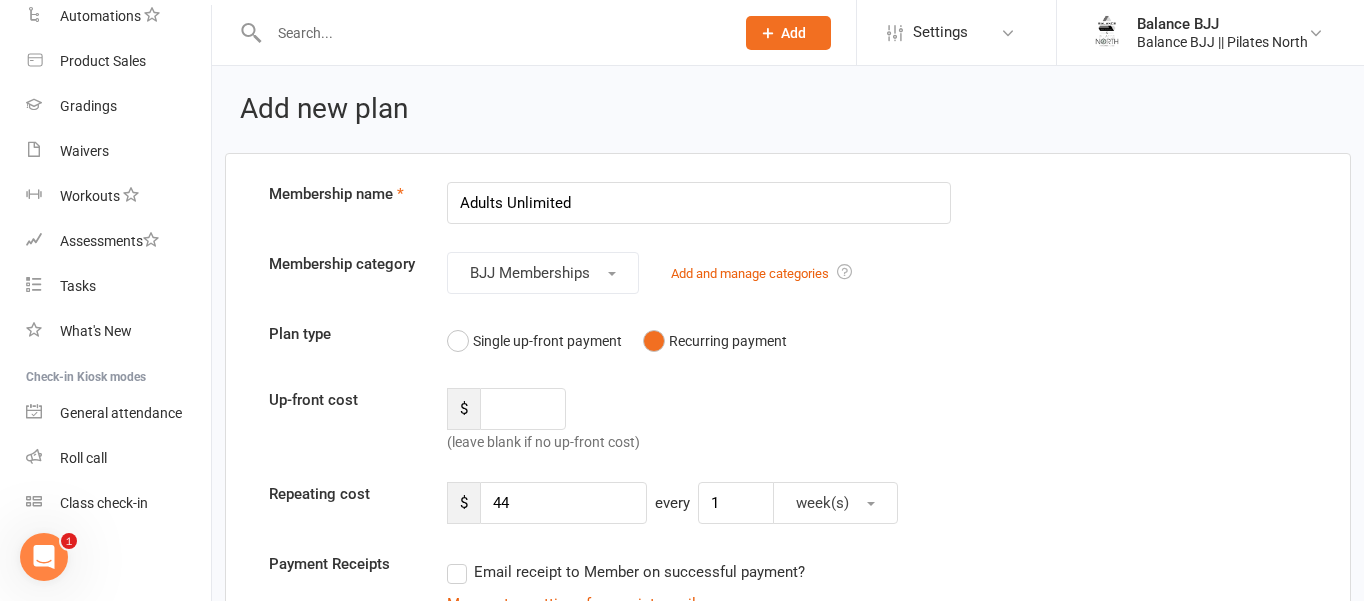 click on "$ (leave blank if no up-front cost)" at bounding box center [565, 421] 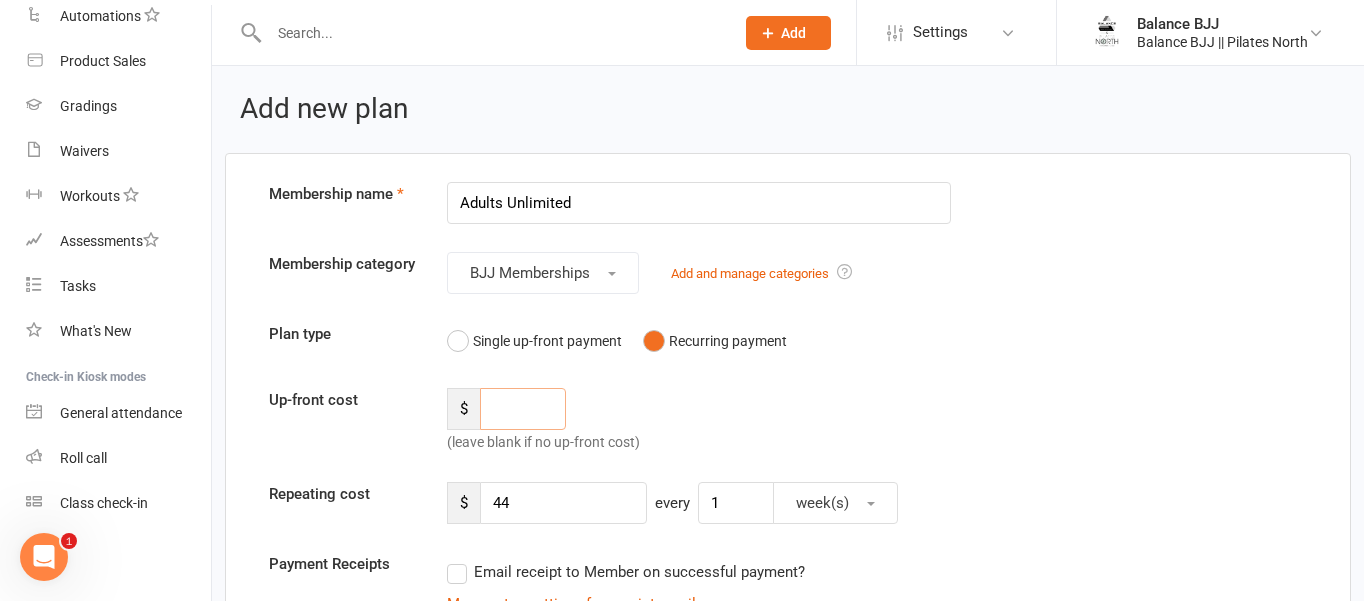 click at bounding box center (523, 409) 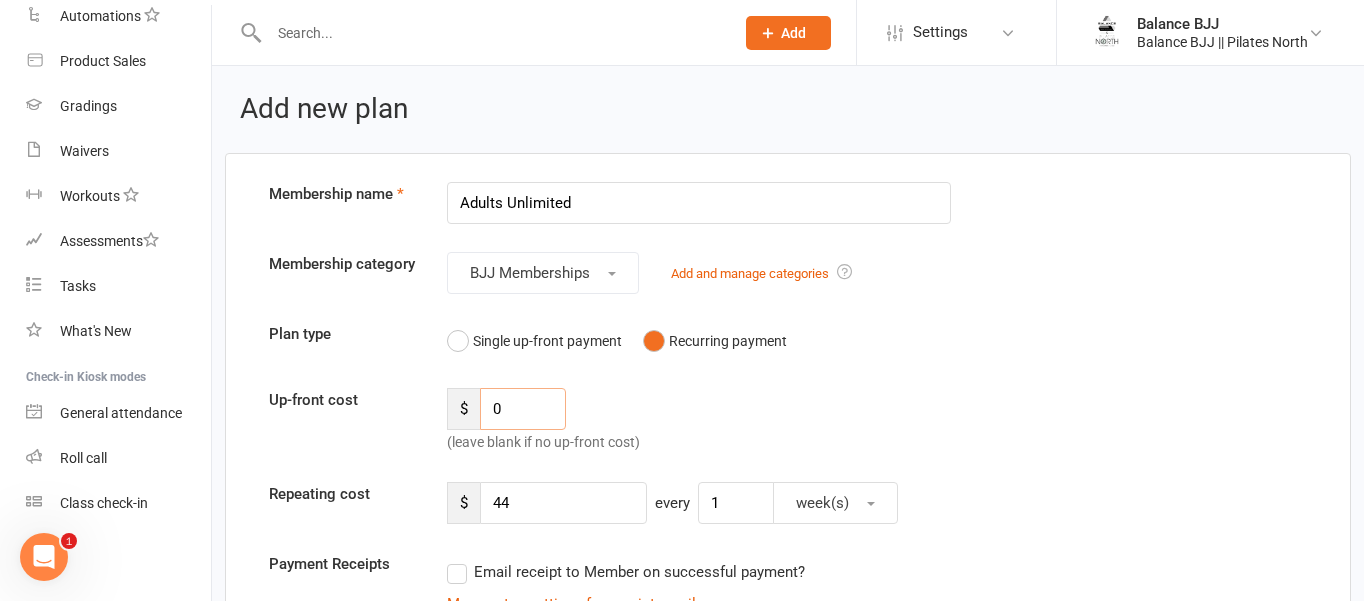 type on "0" 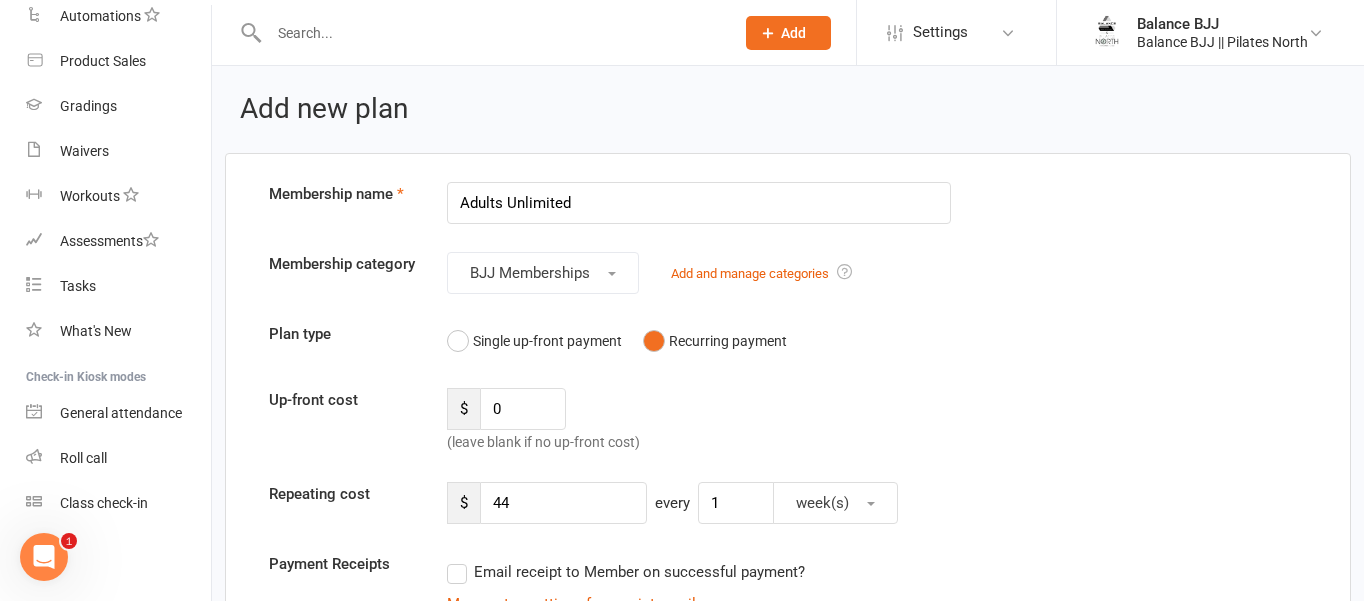click on "Membership name Adults Unlimited Membership category
BJJ Memberships
Add and manage categories   Plan type Single up-front payment Recurring payment Up-front cost $ 0 (leave blank if no up-front cost) Repeating cost $ 44 every 1
week(s)
Payment Receipts Email receipt to Member on successful payment? Manage tax settings for receipt emails Expiration/End date
year(s)
from date of signup (leave blank if no expiration is desired) Class Access Unlimited classes  OR   class(es) to use anytime  OR to use every   0
week(s)
Limit the Type/s of Classes/Appointments Members can attend Select Types Class Training Session Classes with no Type set Create/Manage Types Up to
2
Training Session  classes every 1
day(s)" at bounding box center (788, 1288) 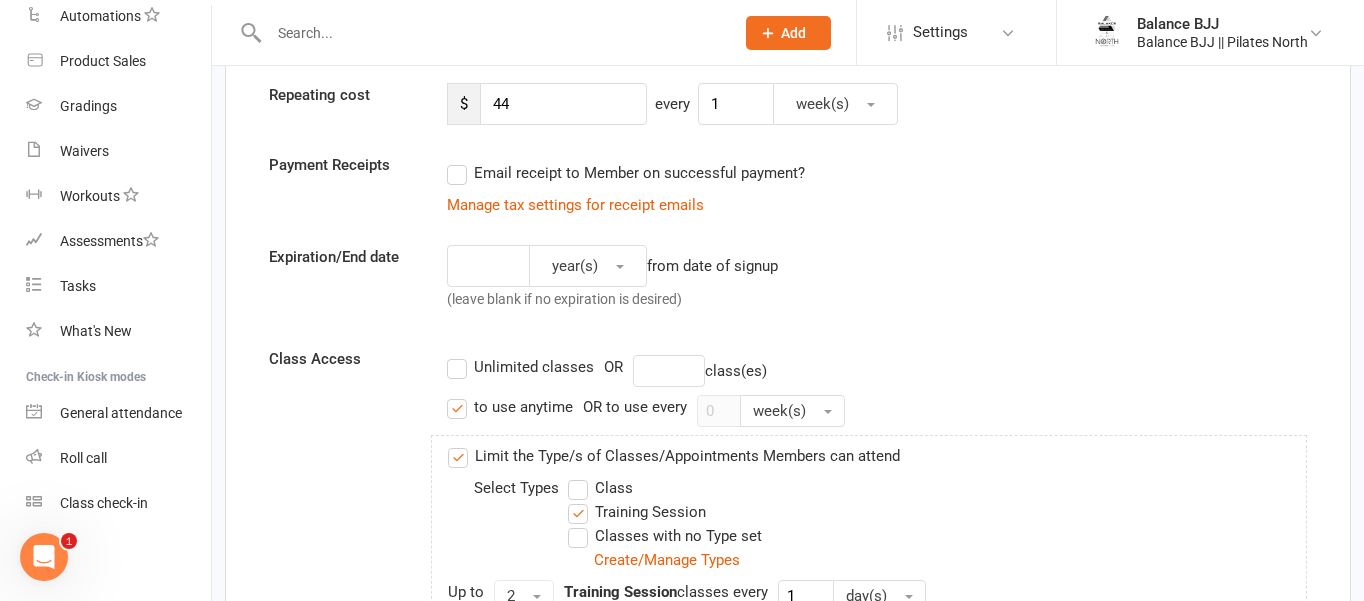 scroll, scrollTop: 400, scrollLeft: 0, axis: vertical 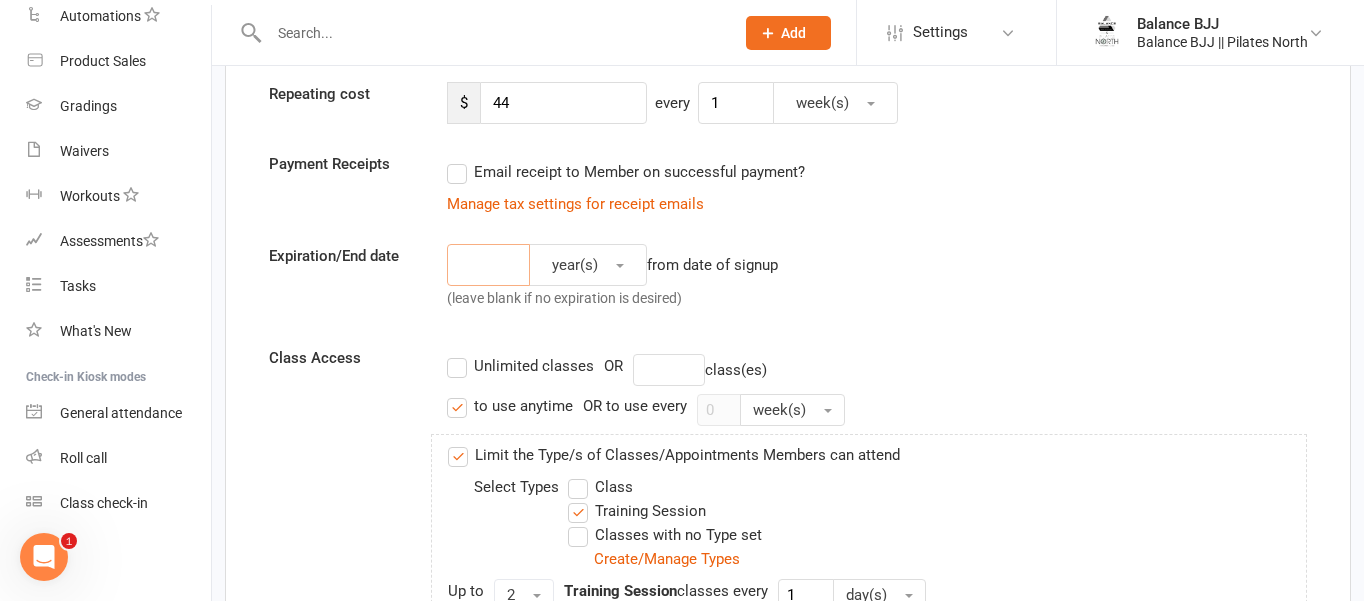 click at bounding box center (488, 265) 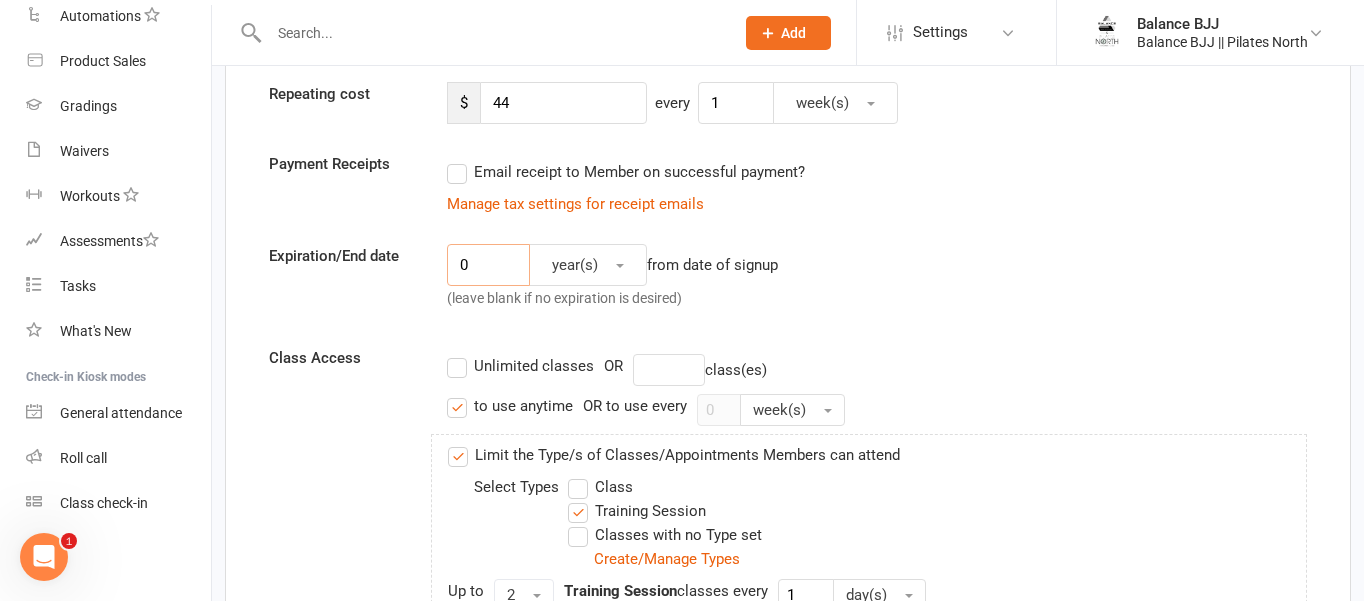 type on "0" 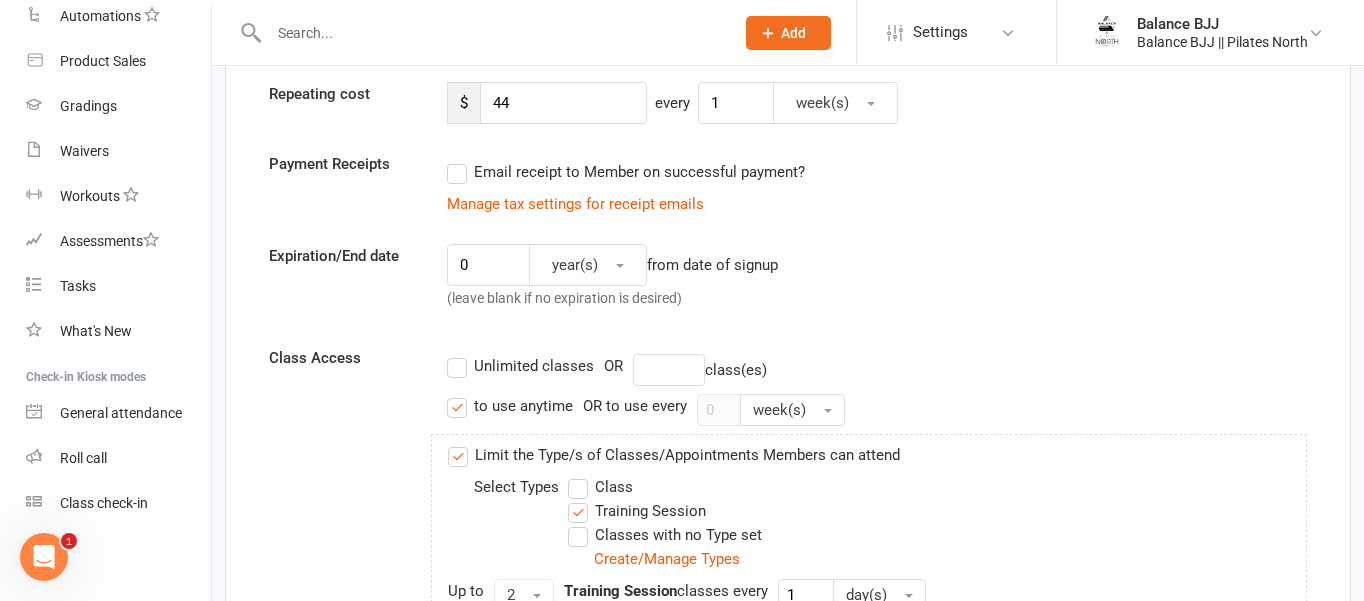 click on "0
year(s)
from date of signup (leave blank if no expiration is desired)" at bounding box center [699, 281] 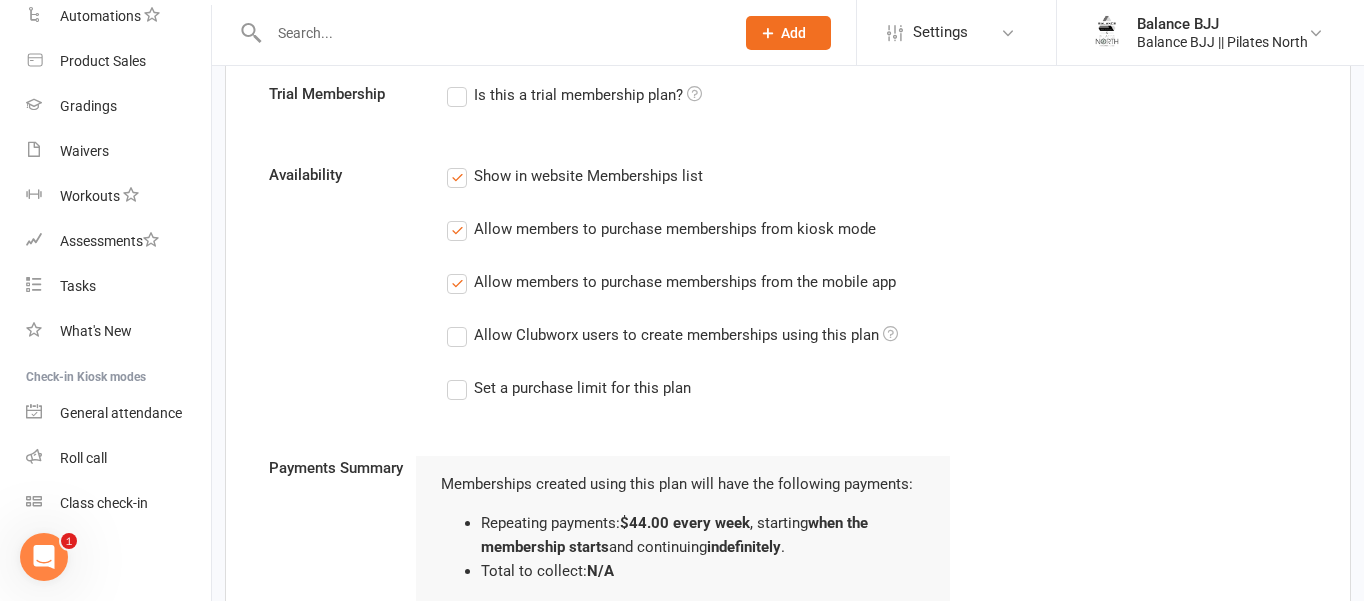 scroll, scrollTop: 1973, scrollLeft: 0, axis: vertical 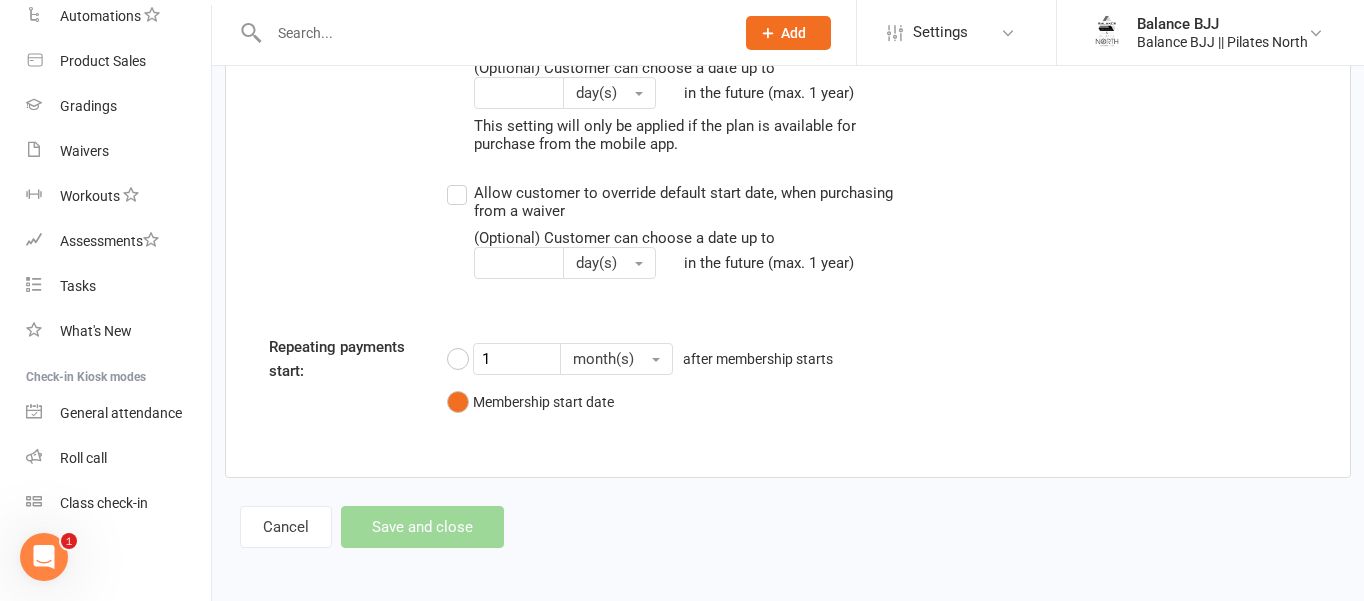 click on "Cancel   Save and close" at bounding box center [372, 527] 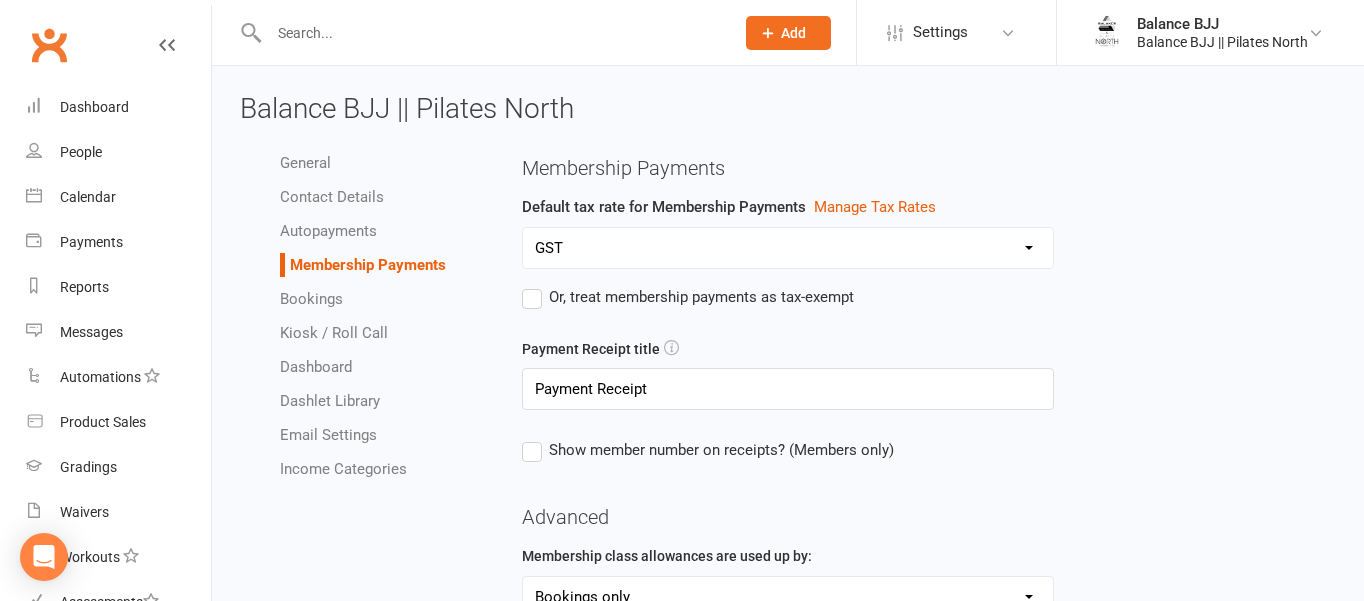 select on "1906" 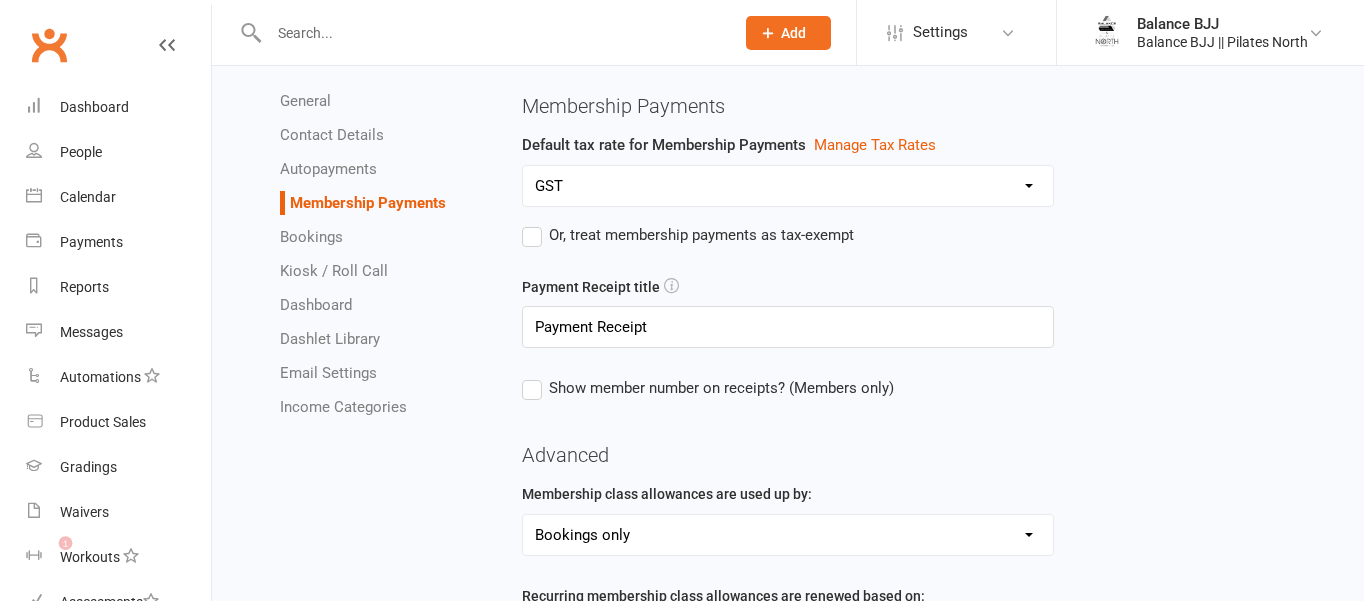 scroll, scrollTop: 127, scrollLeft: 0, axis: vertical 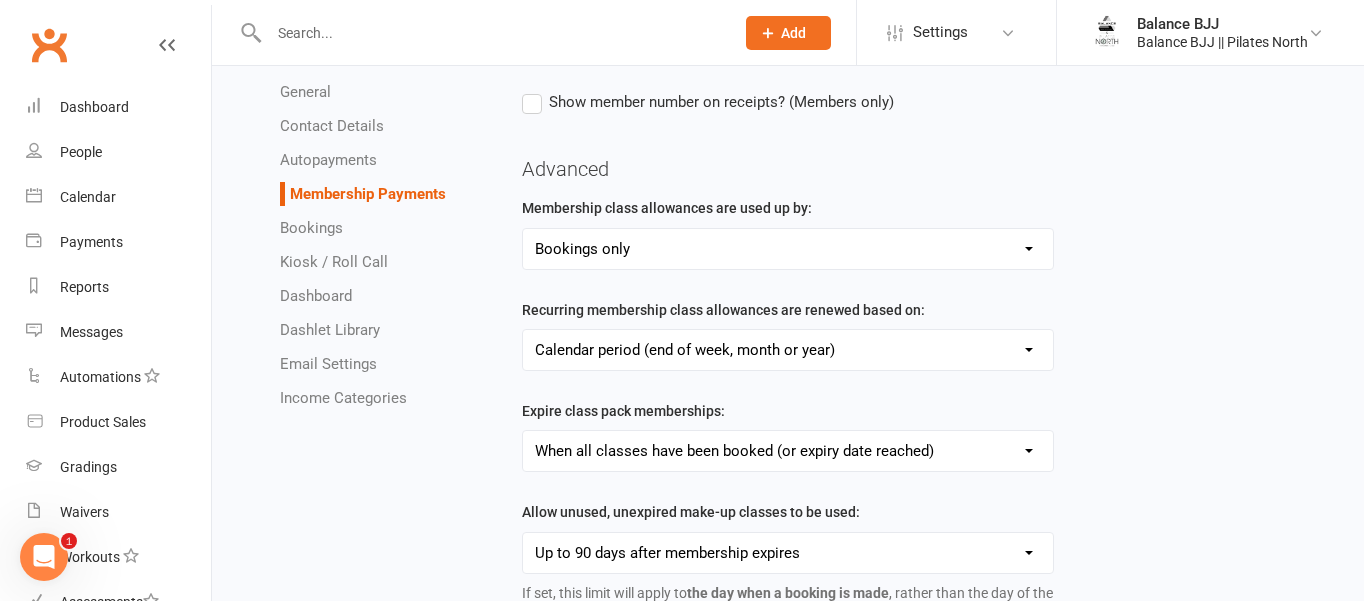 click on "Bookings only Bookings and General Attendances" at bounding box center (788, 249) 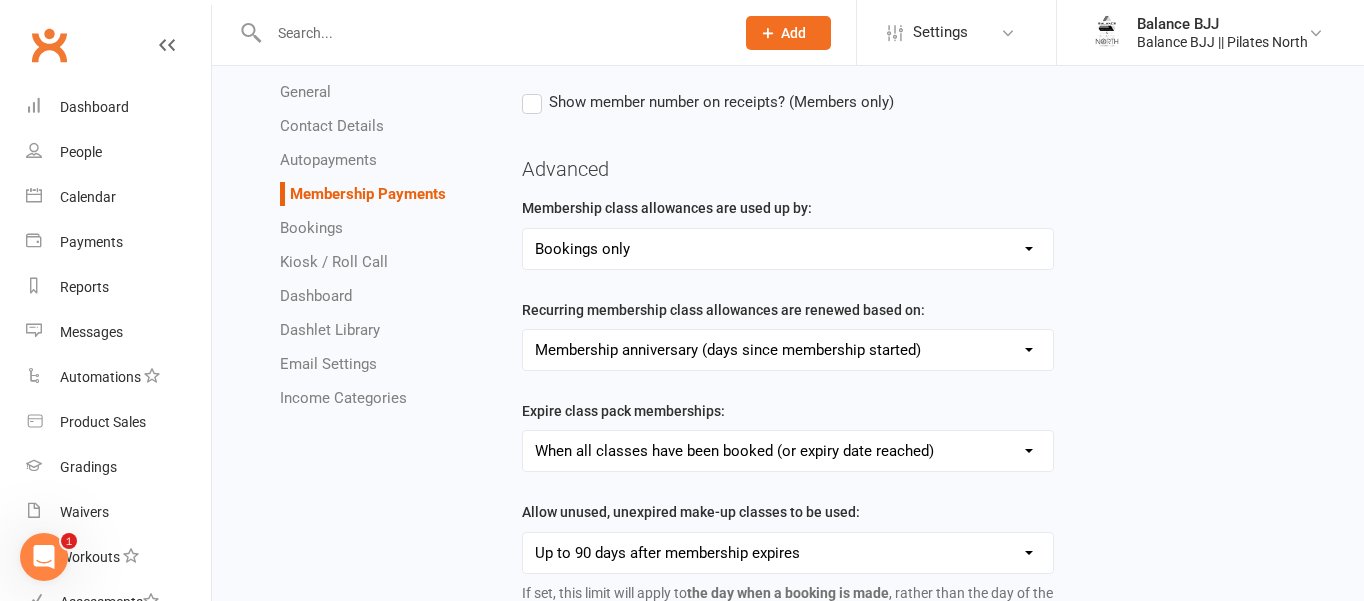 click on "When membership expiration date has been reached When all classes have been booked (or expiry date reached) When all classes have been booked AND attended (or expiry date reached)" at bounding box center [788, 451] 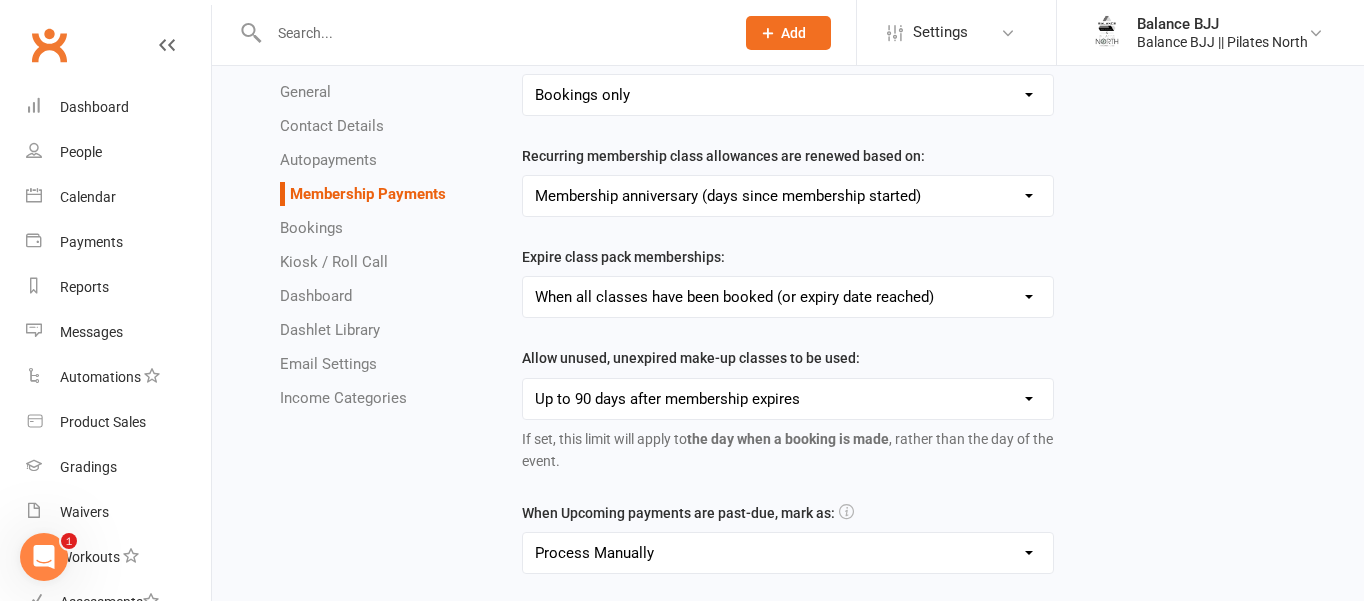 scroll, scrollTop: 504, scrollLeft: 0, axis: vertical 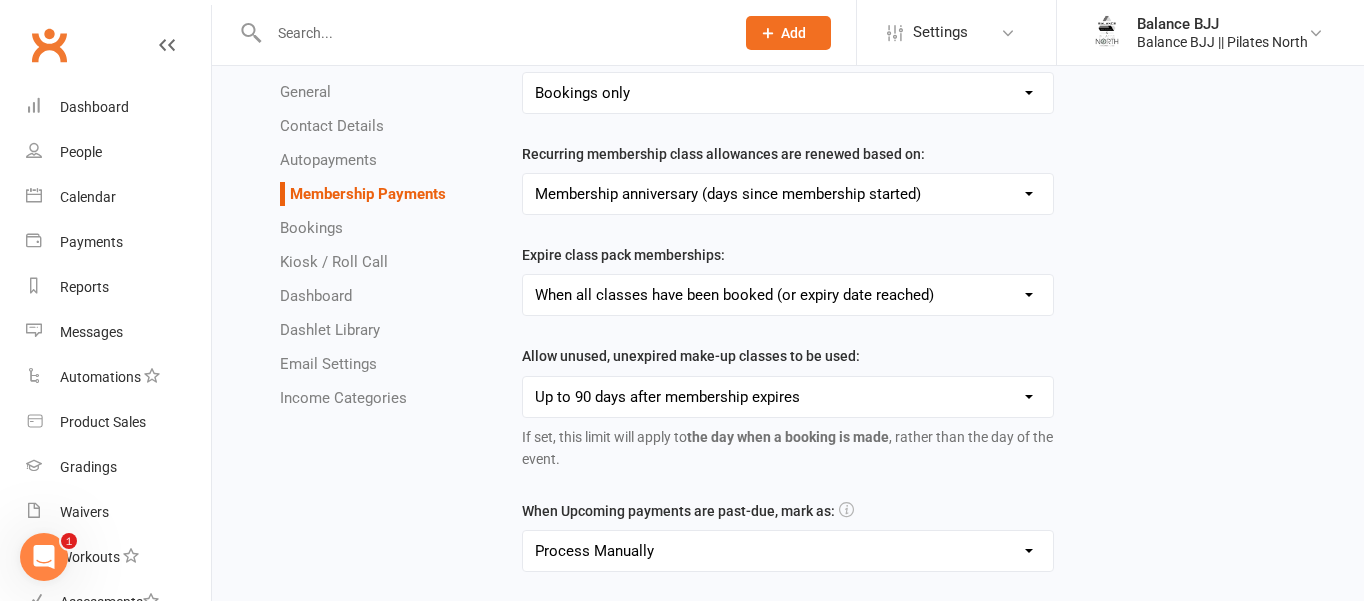 click on "Forever Up to 7 days after membership expires Up to 30 days after membership expires Up to 90 days after membership expires Up to 6 months after membership expires Up to 1 year after membership expires" at bounding box center [788, 397] 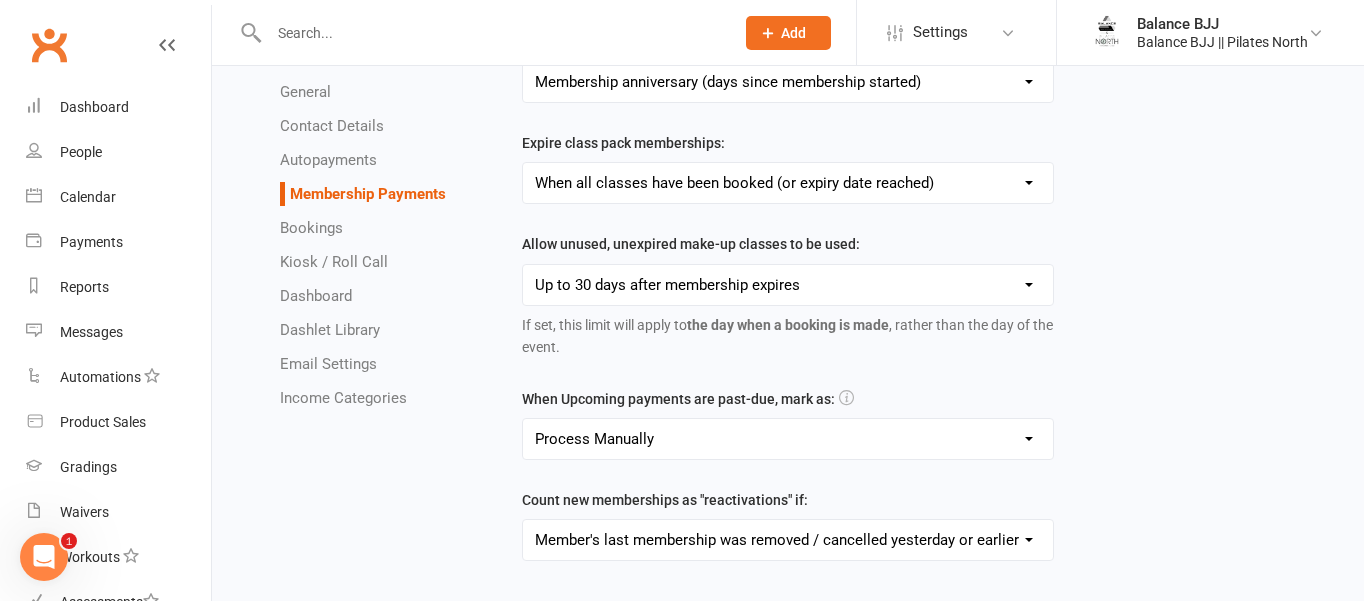 scroll, scrollTop: 618, scrollLeft: 0, axis: vertical 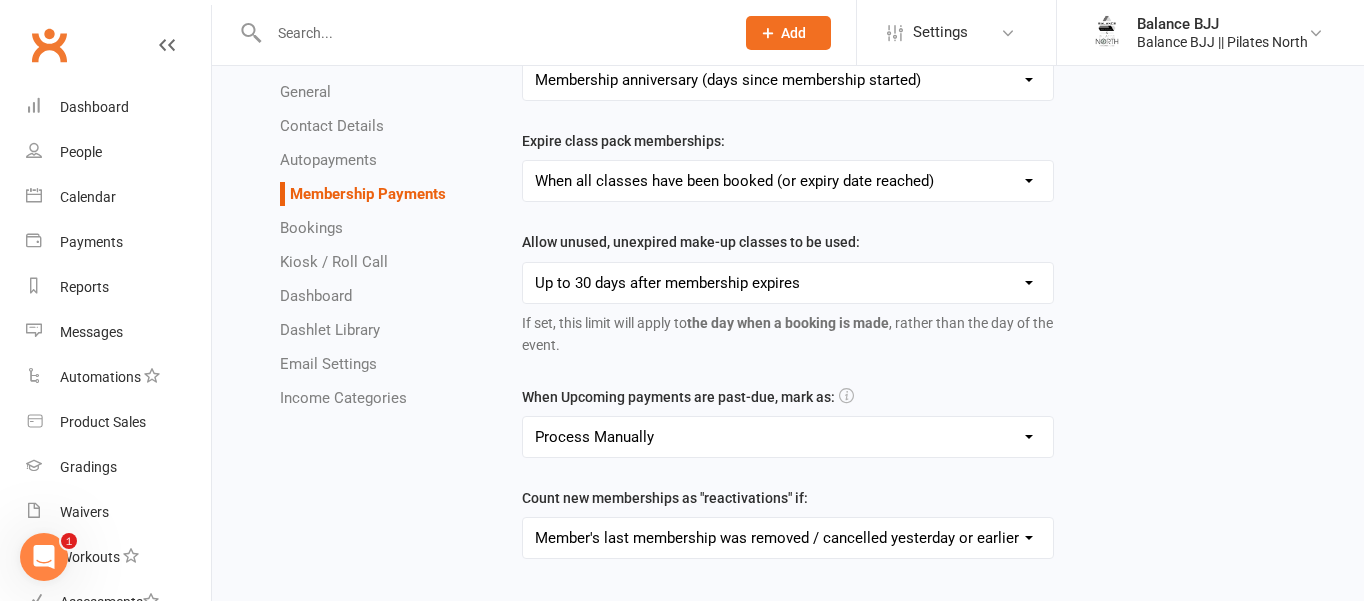 click on "Failed Skipped Paid (cash) Paid (POS) Paid (other) Process Manually" at bounding box center [788, 437] 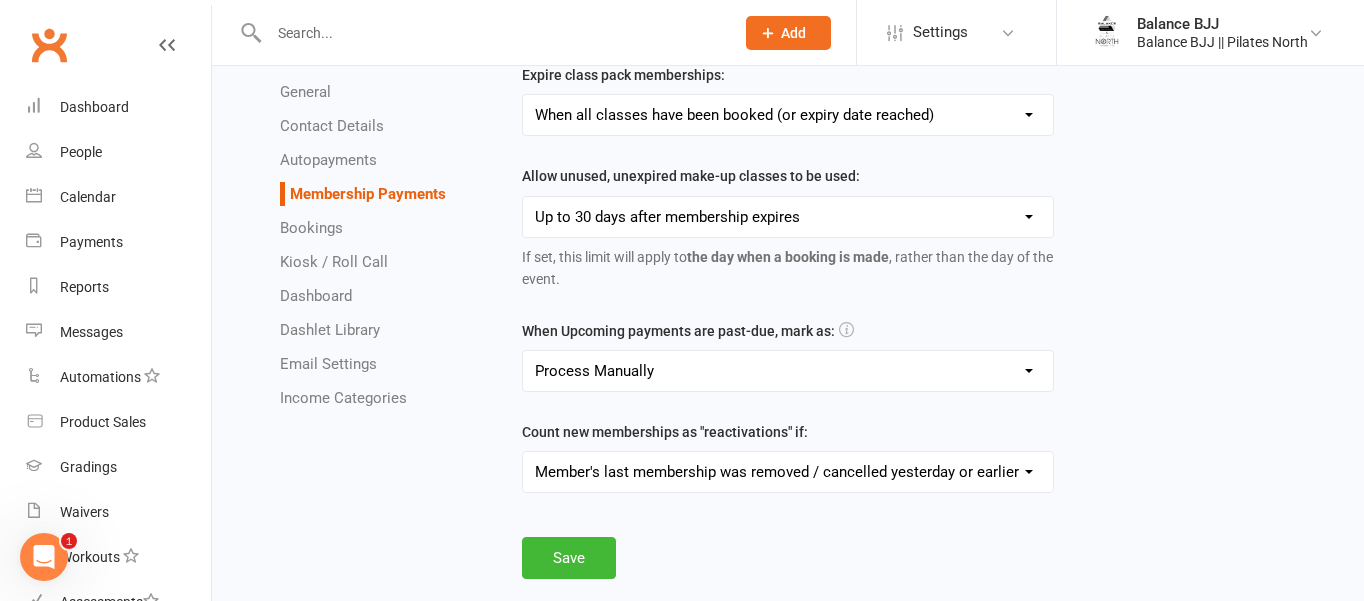 scroll, scrollTop: 695, scrollLeft: 0, axis: vertical 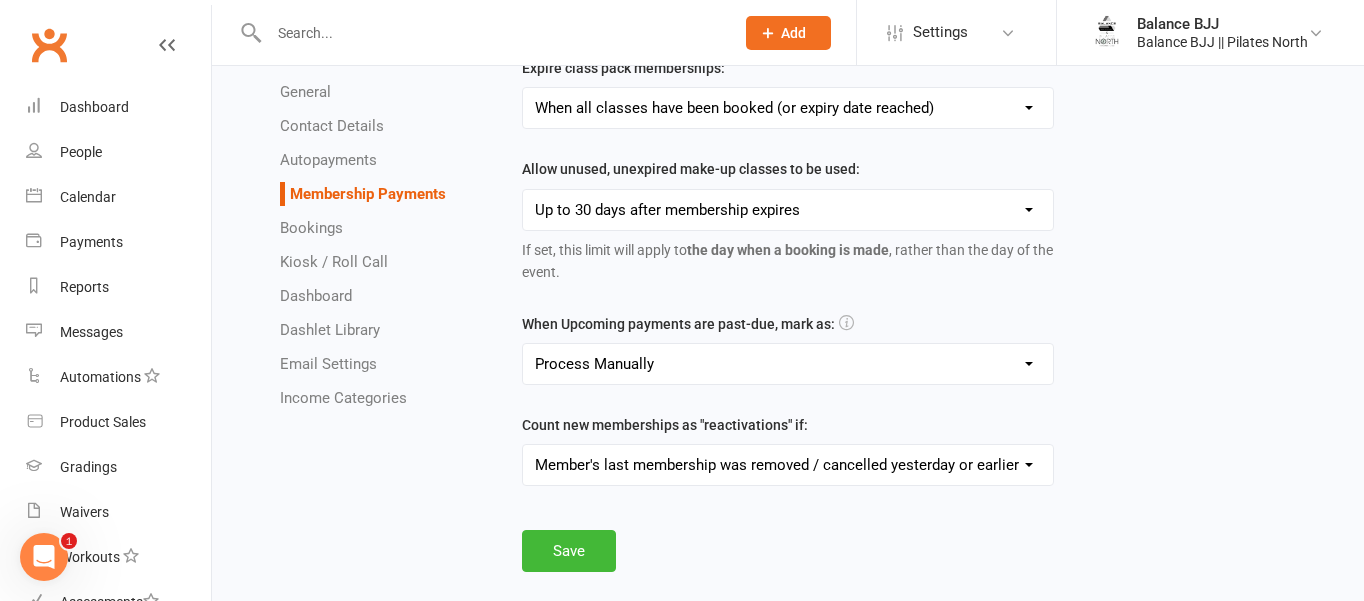 click on "Member previously had a membership, and is now changing from Cancelled to Active Member's last membership was removed / cancelled yesterday or earlier Member's last membership was removed / cancelled 7 days ago or earlier Member's last membership was removed / cancelled 30 days ago or earlier Member's last membership was removed / cancelled 90 days ago or earlier Member's last membership was removed / cancelled 1 year ago or earlier" at bounding box center [788, 465] 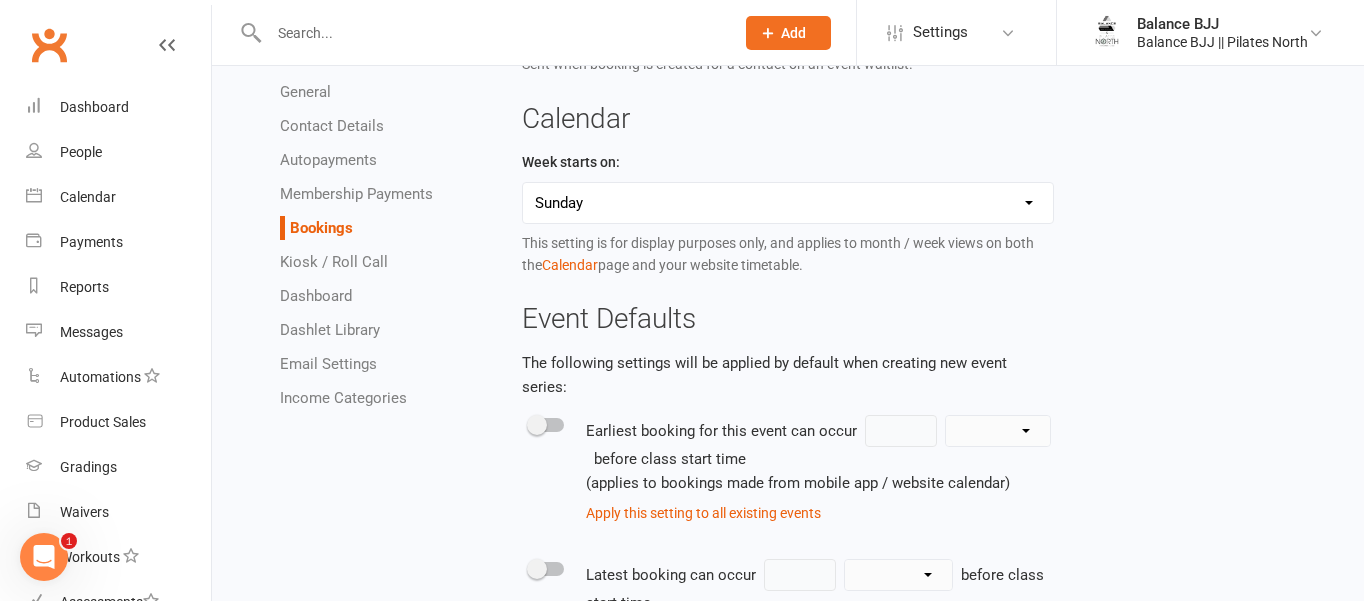 scroll, scrollTop: 0, scrollLeft: 0, axis: both 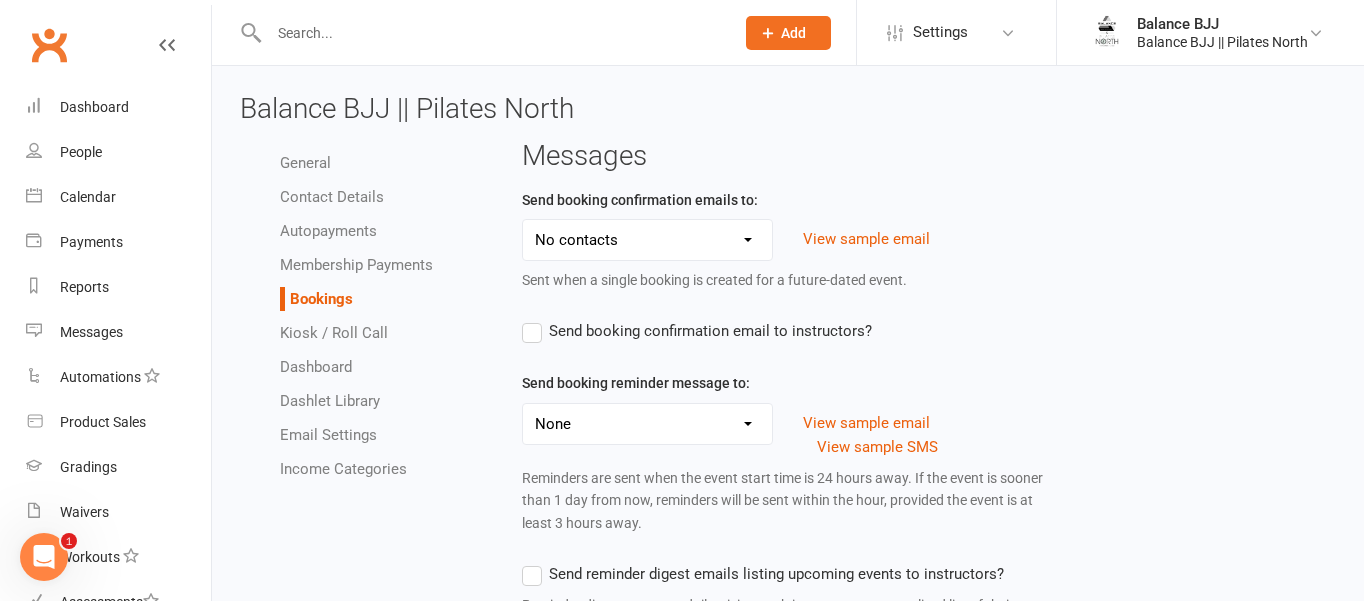click on "Members only Prospects only All contacts No contacts" at bounding box center [647, 240] 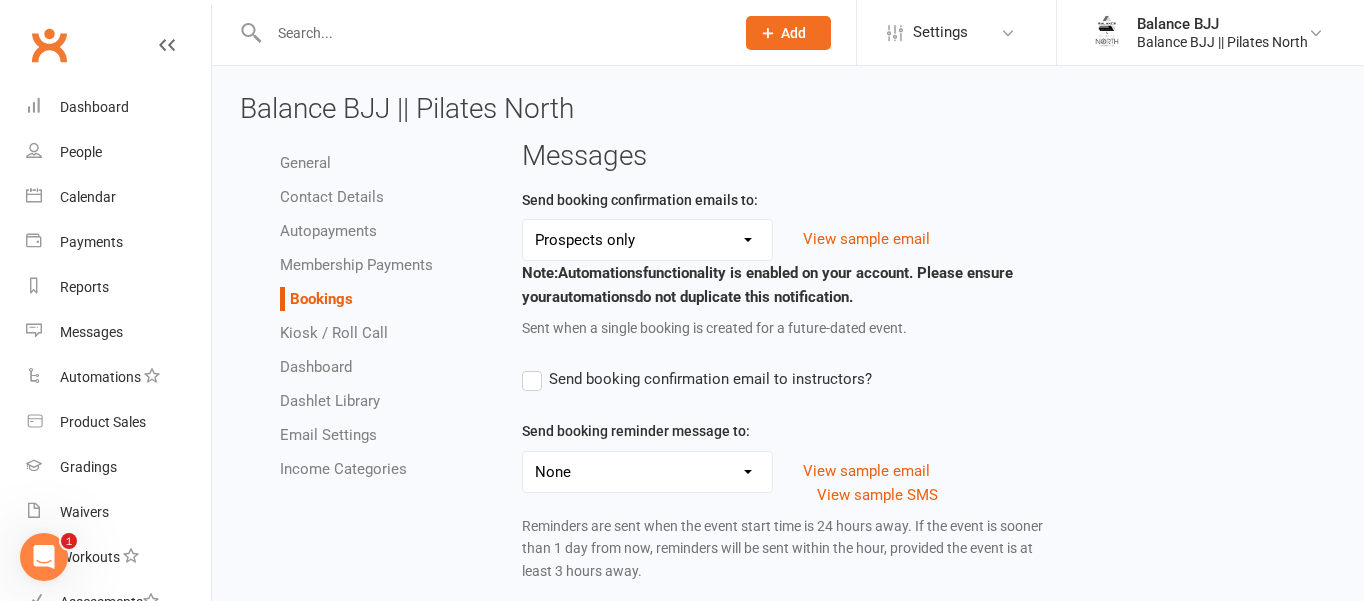 click on "All contacts Members only Prospects only None" at bounding box center (647, 472) 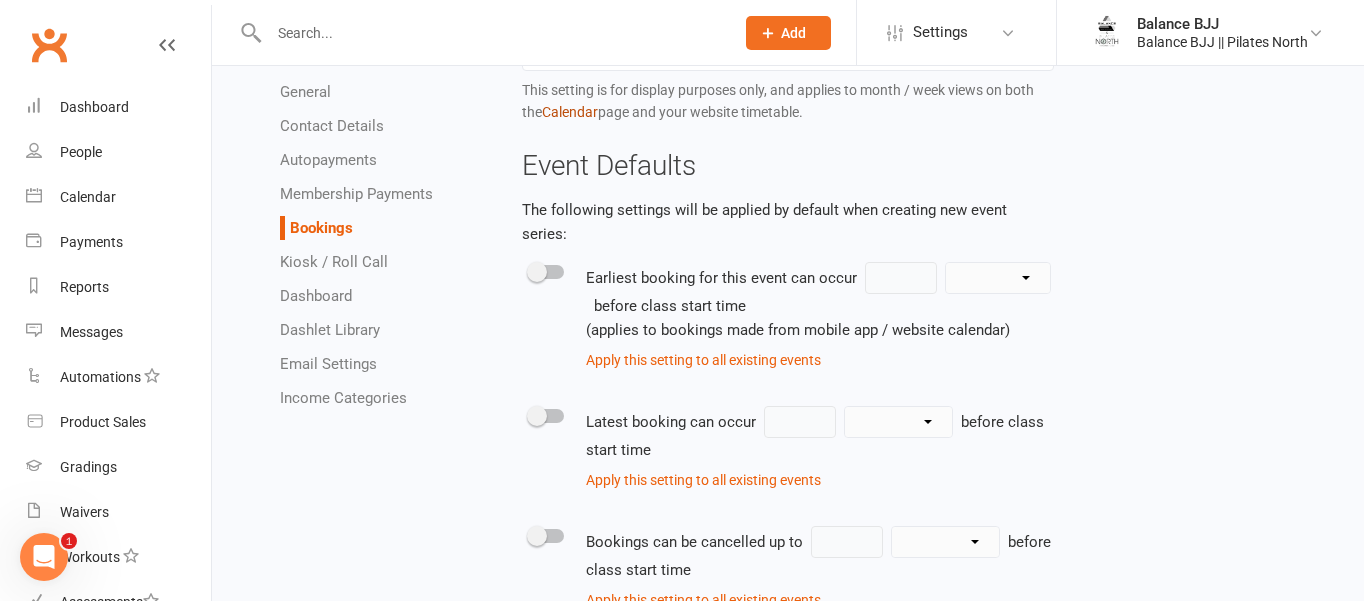 scroll, scrollTop: 946, scrollLeft: 0, axis: vertical 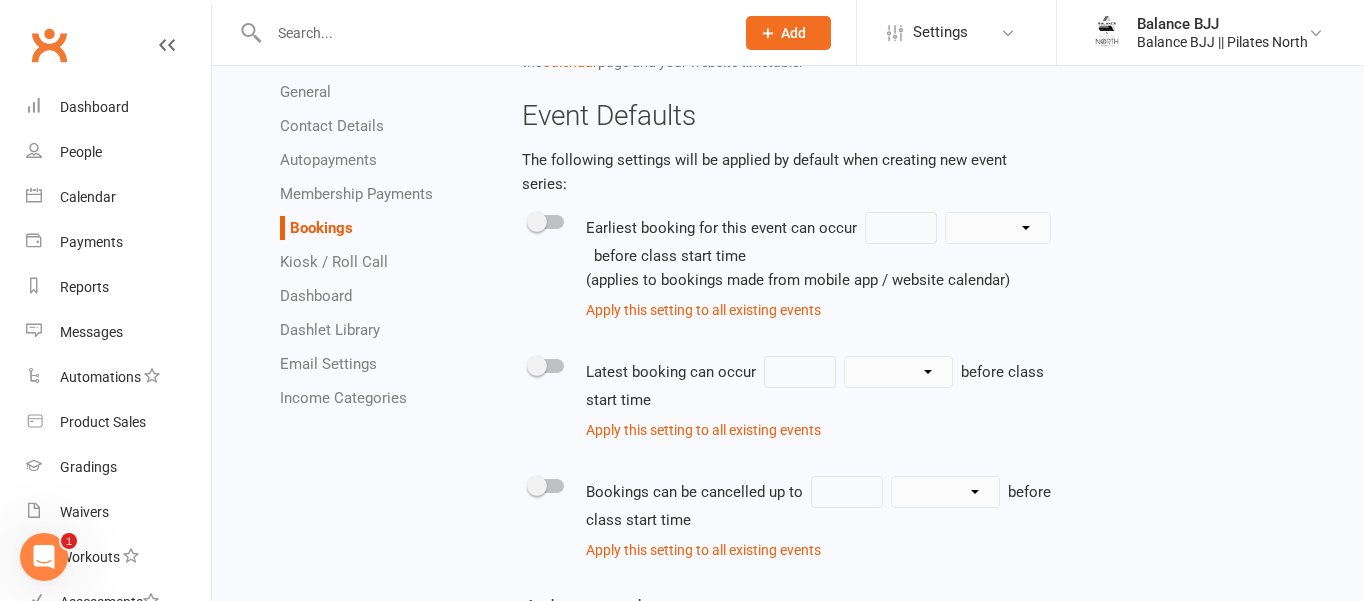 click on "Income Categories" at bounding box center (343, 398) 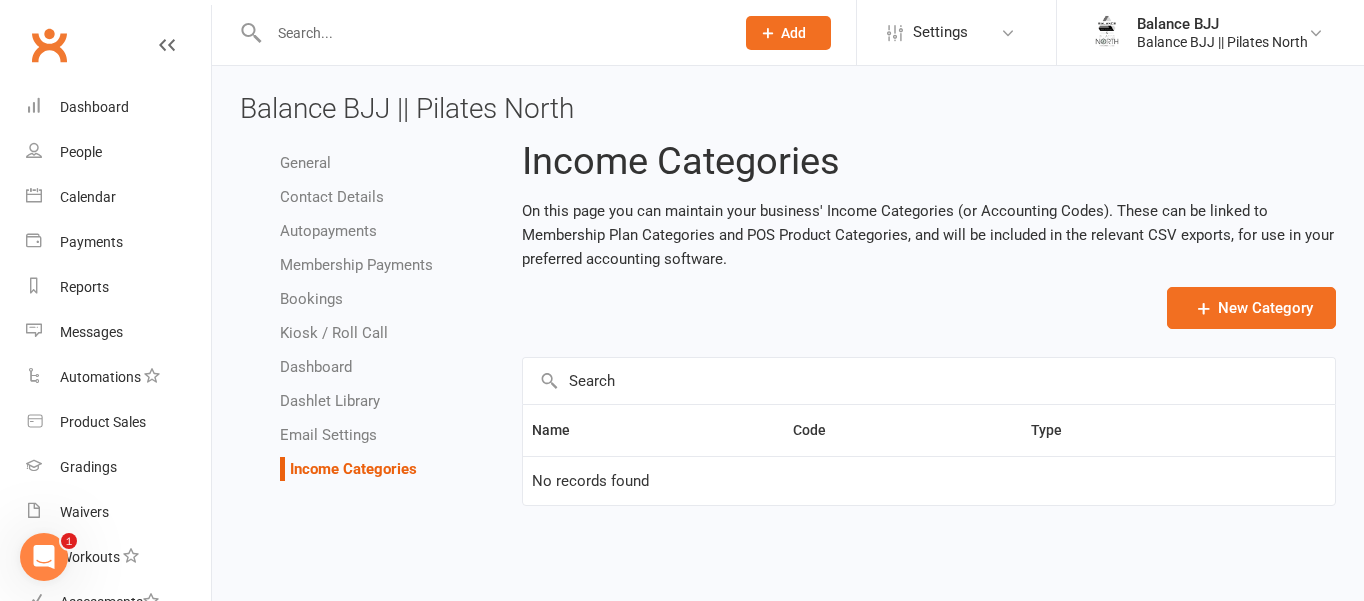 click on "General" at bounding box center [305, 163] 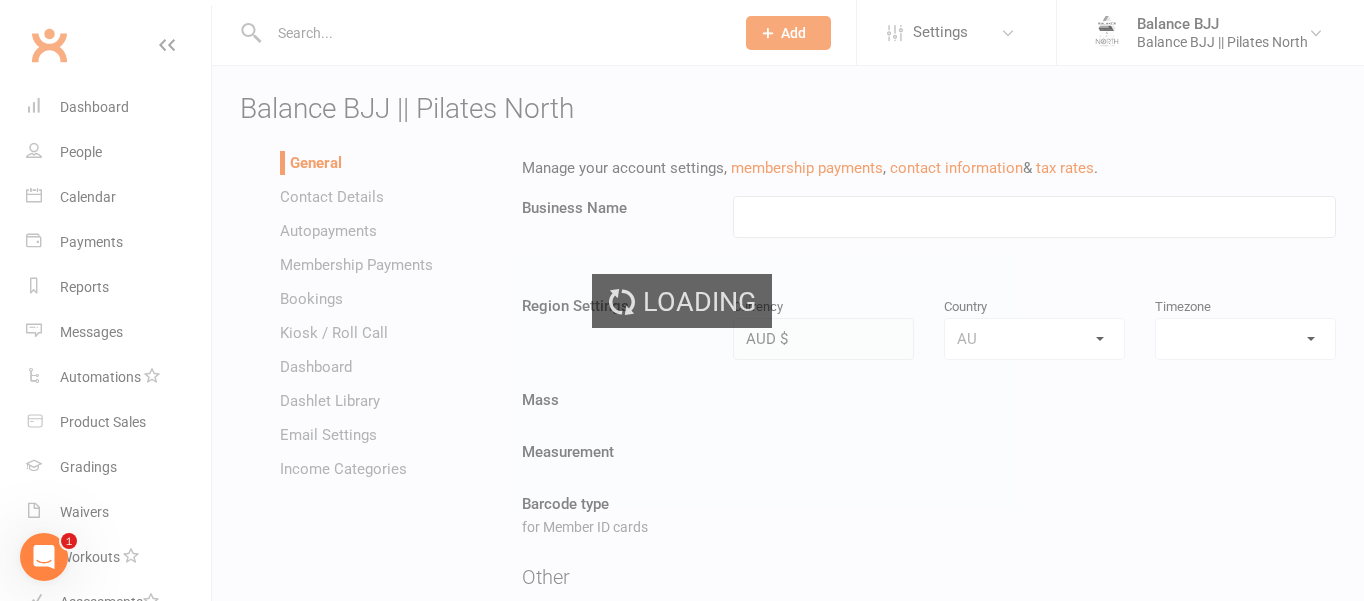 type on "Balance BJJ || Pilates North" 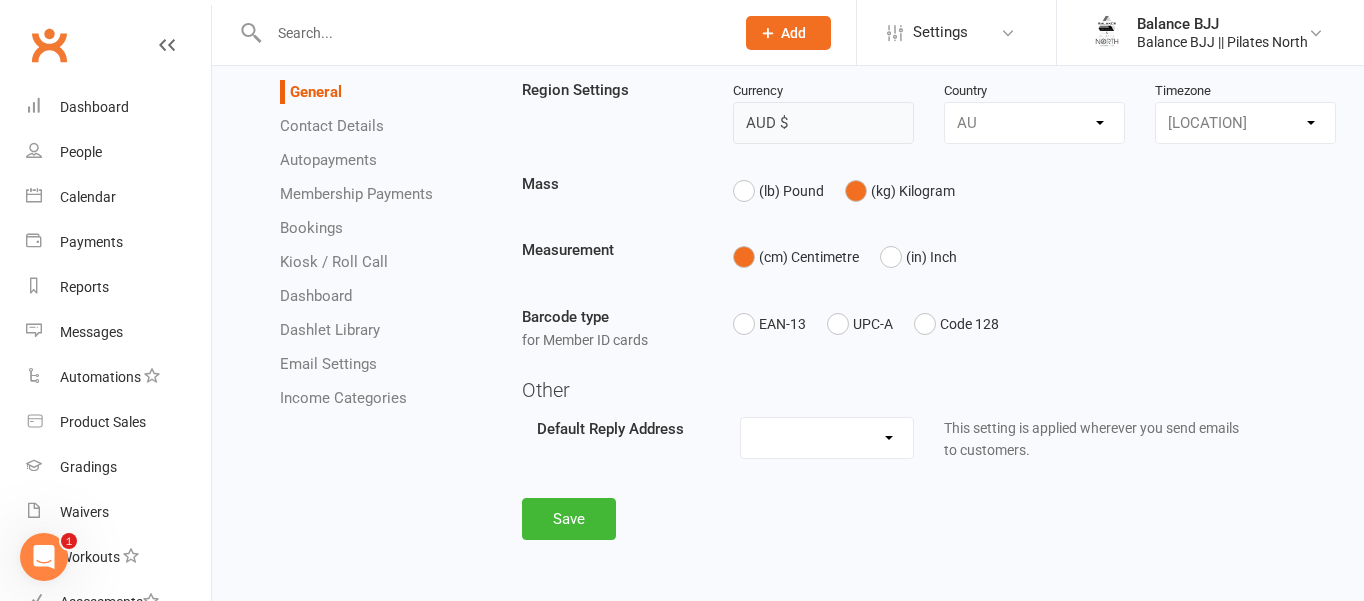 scroll, scrollTop: 209, scrollLeft: 0, axis: vertical 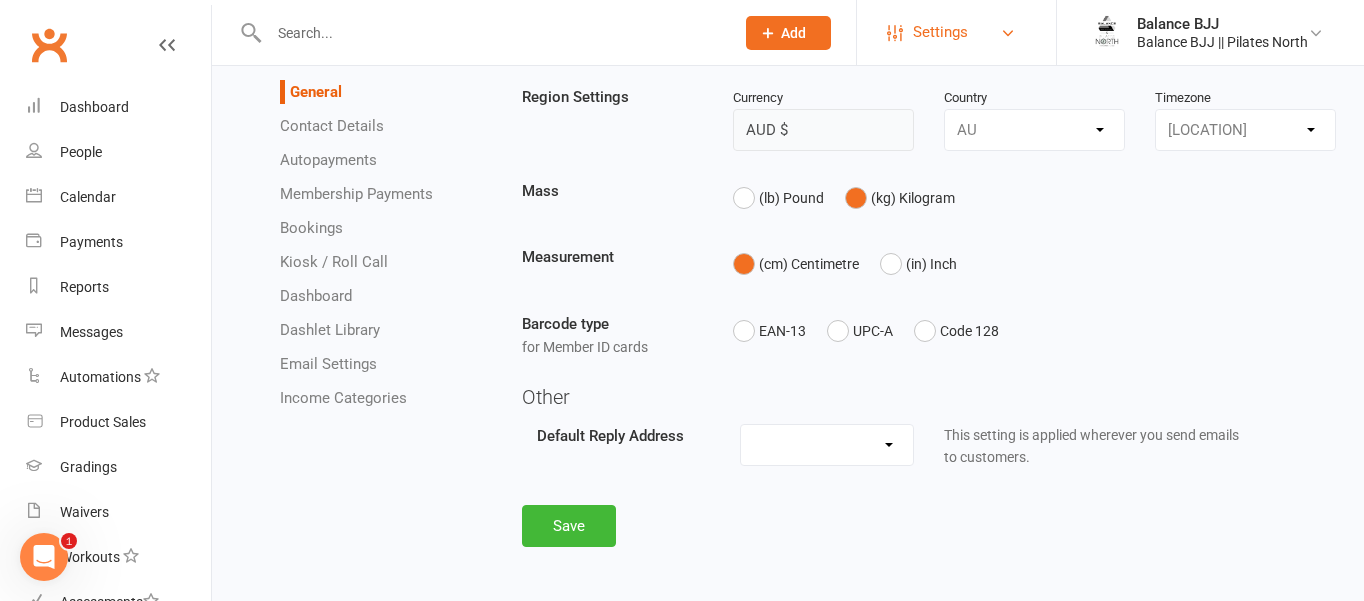 click on "Settings" at bounding box center (956, 32) 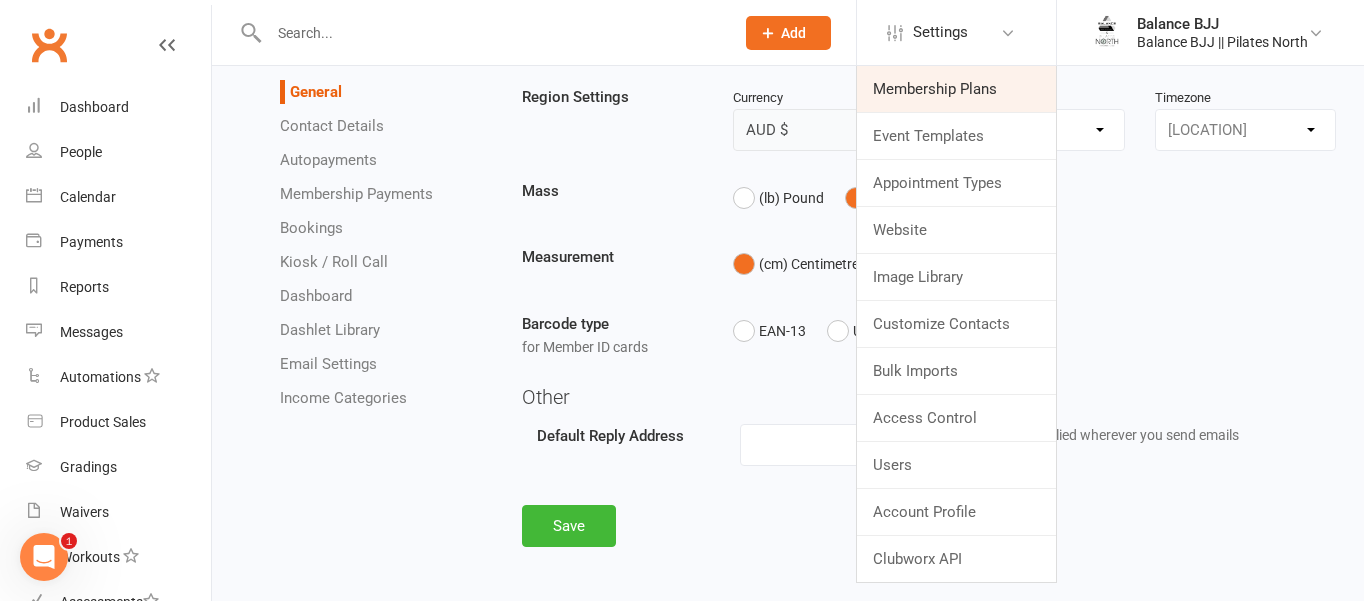 click on "Membership Plans" at bounding box center [956, 89] 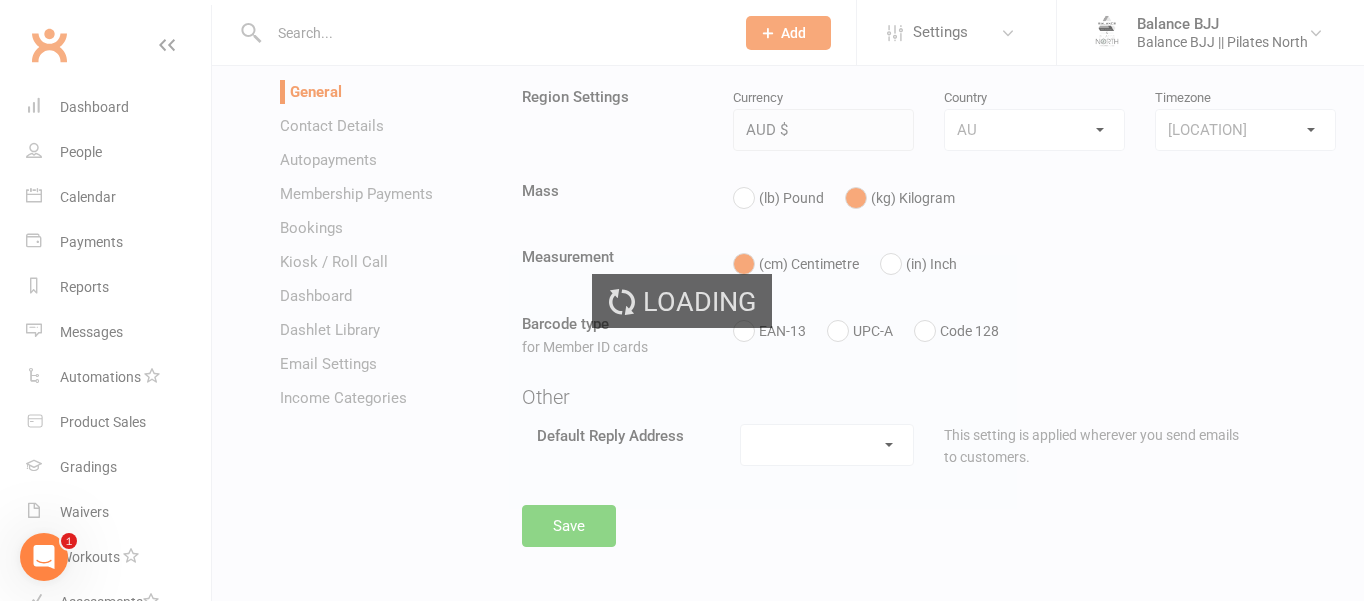 scroll, scrollTop: 0, scrollLeft: 0, axis: both 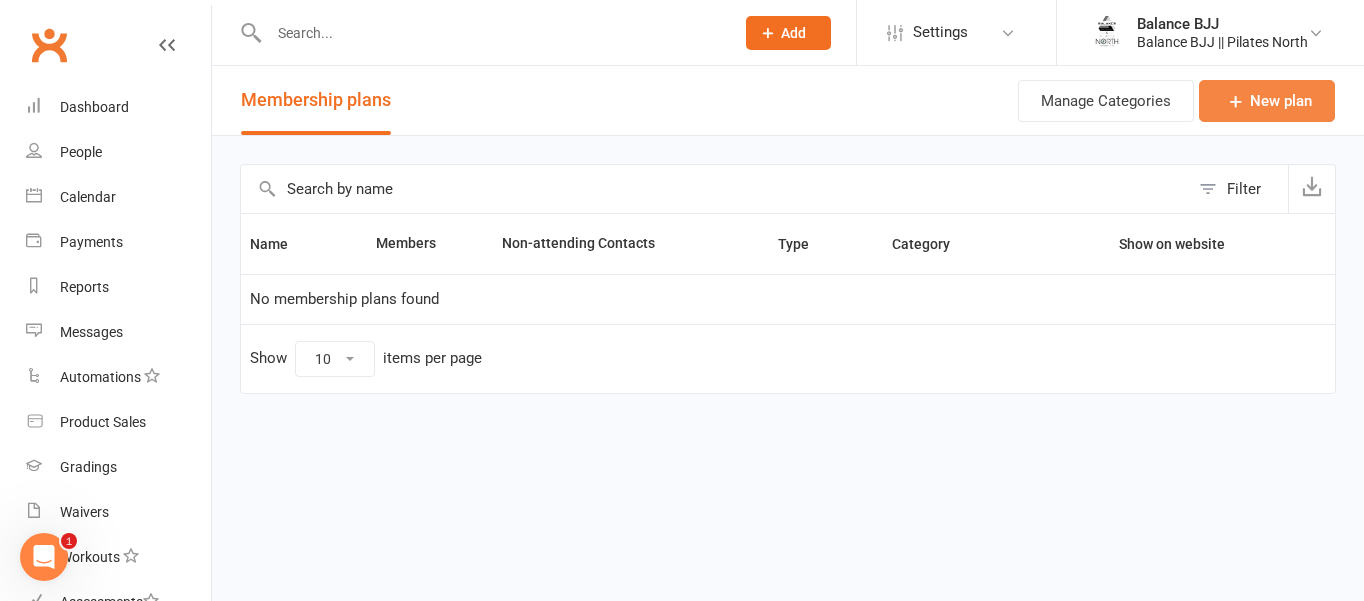 click on "New plan" at bounding box center [1267, 101] 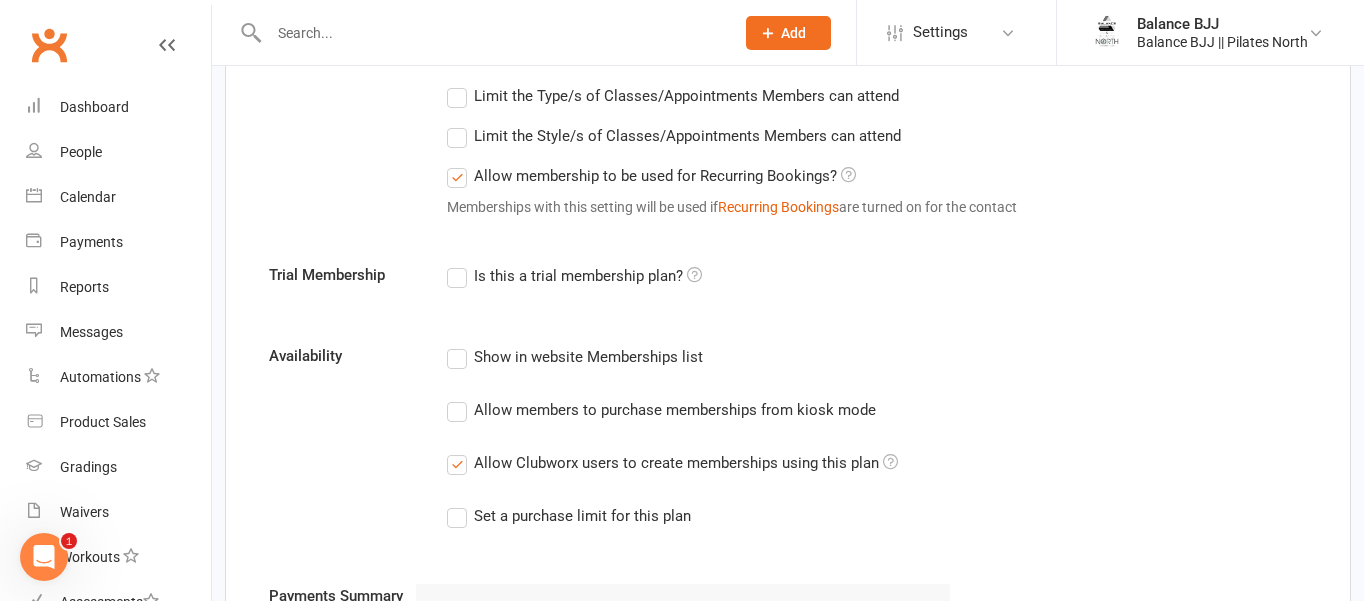 scroll, scrollTop: 958, scrollLeft: 0, axis: vertical 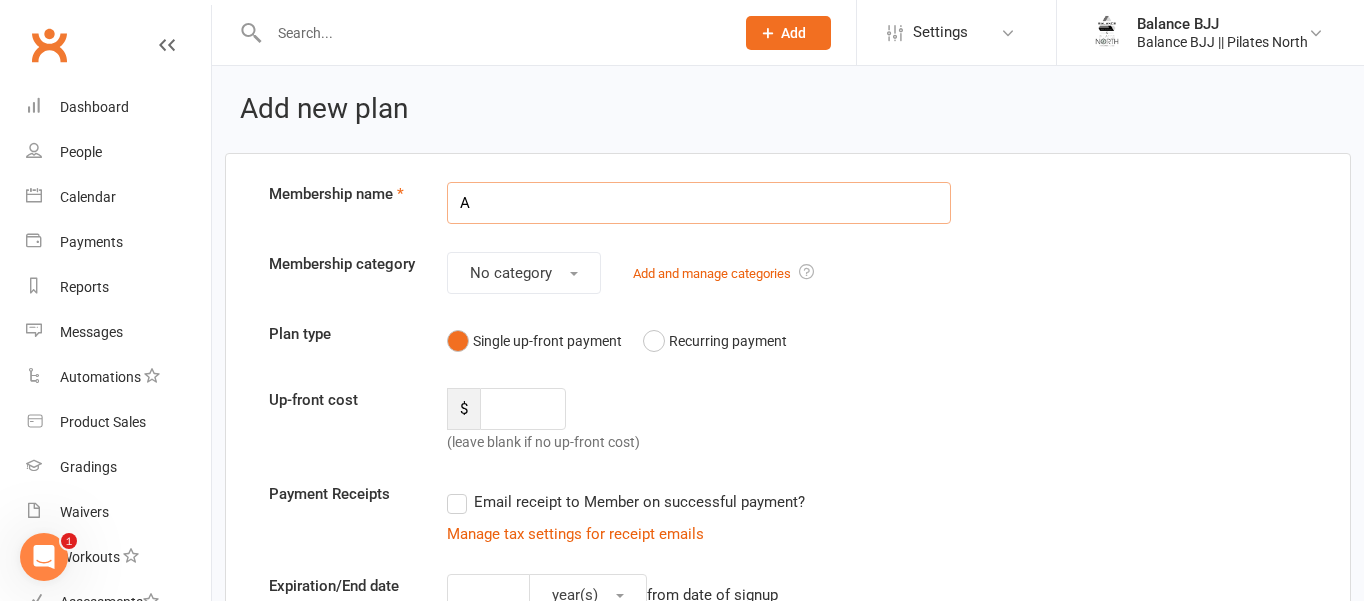 type on "Adults Unlimited" 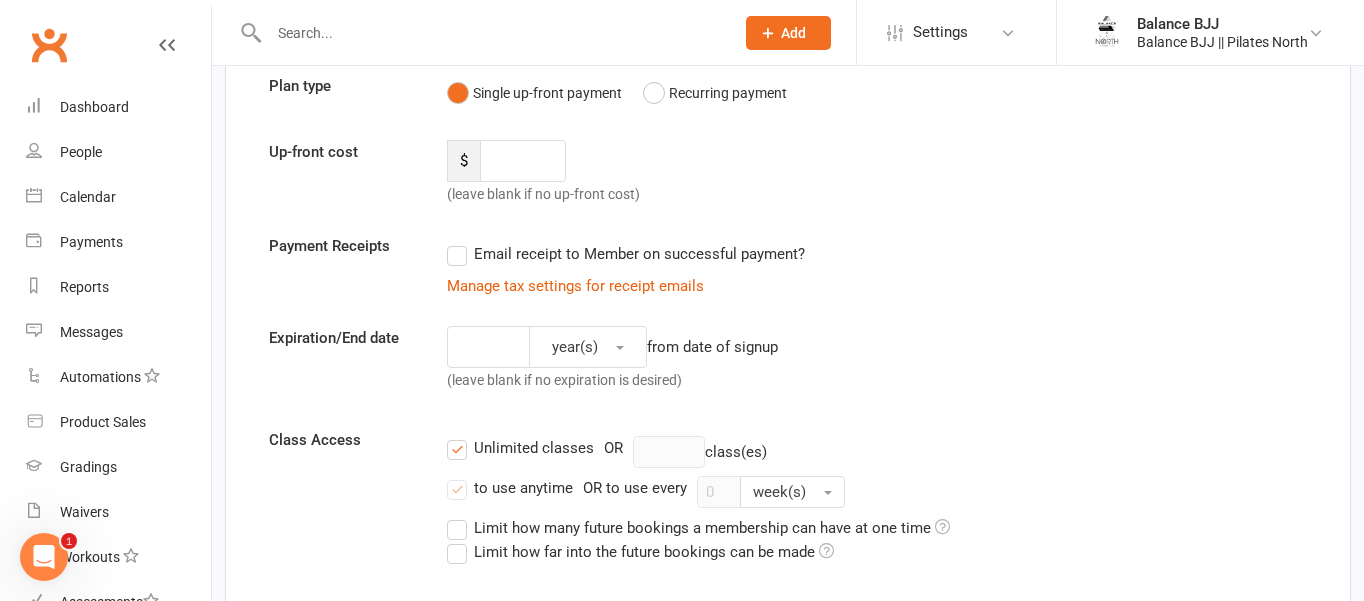 scroll, scrollTop: 90, scrollLeft: 0, axis: vertical 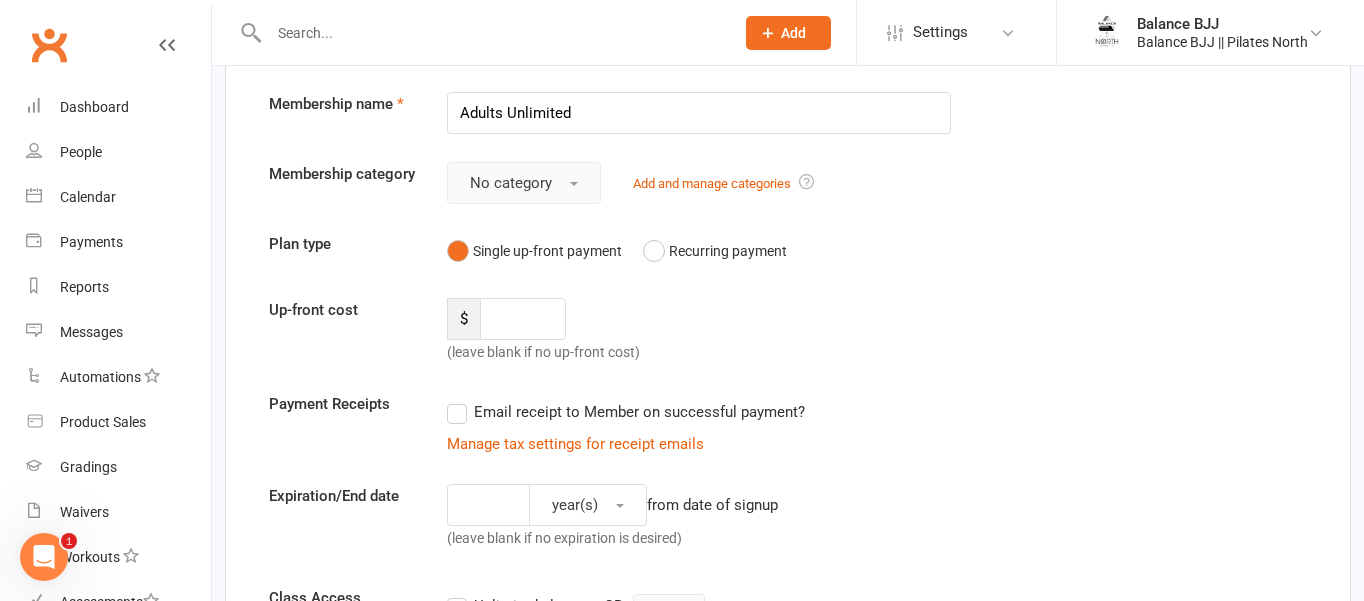 click on "No category" at bounding box center [511, 183] 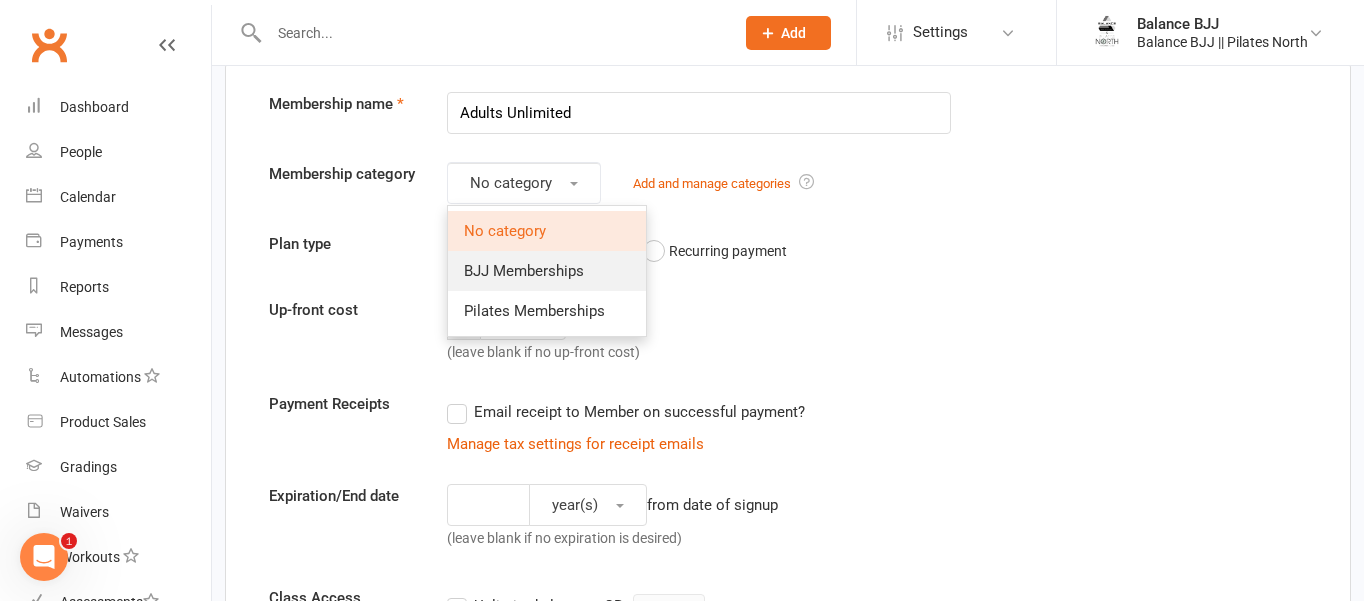 click on "[PRODUCT]" at bounding box center (524, 271) 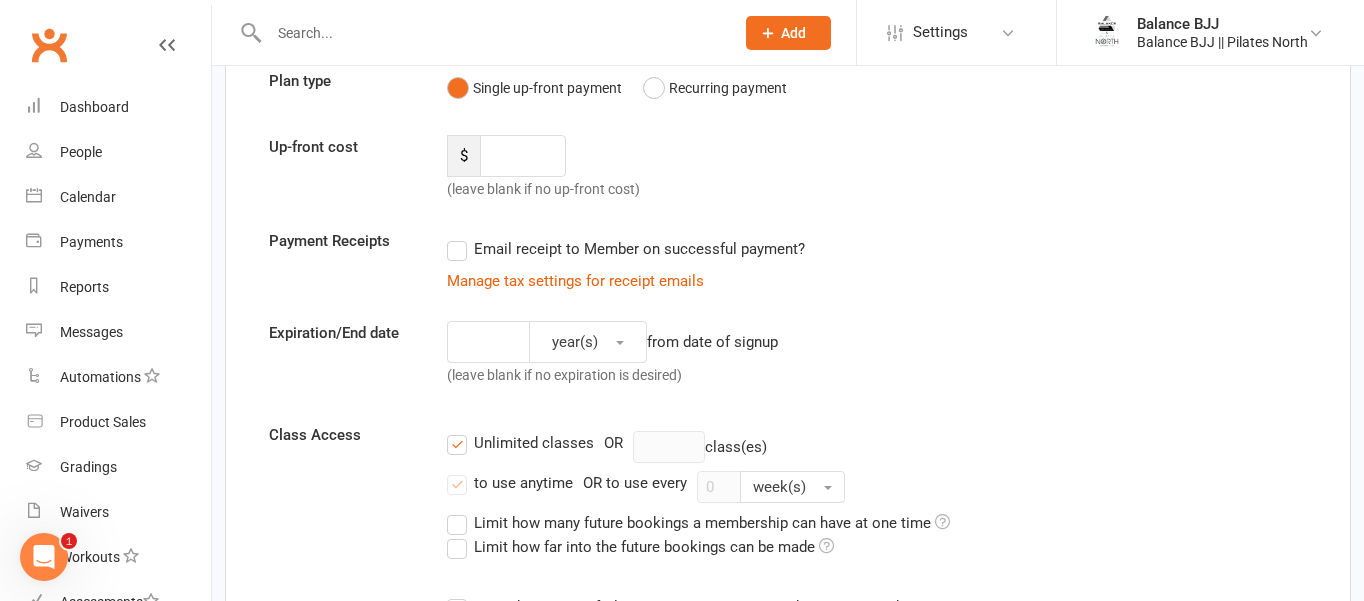 scroll, scrollTop: 0, scrollLeft: 0, axis: both 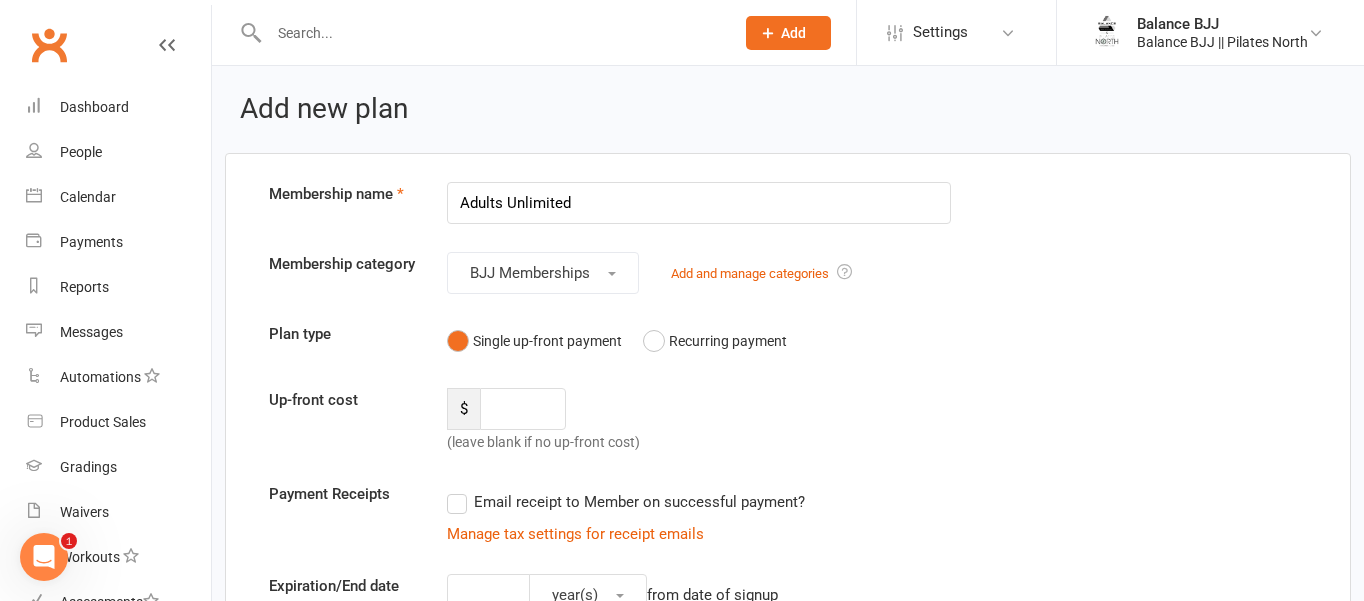 click on "$ (leave blank if no up-front cost)" at bounding box center (565, 421) 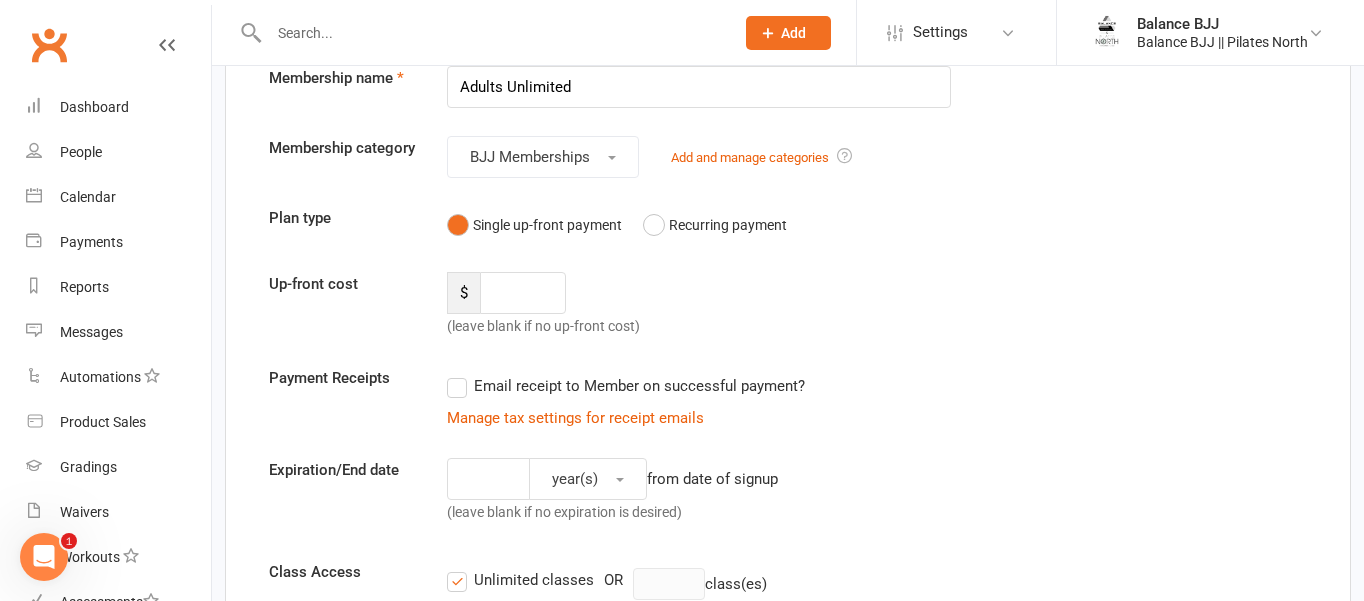 scroll, scrollTop: 118, scrollLeft: 0, axis: vertical 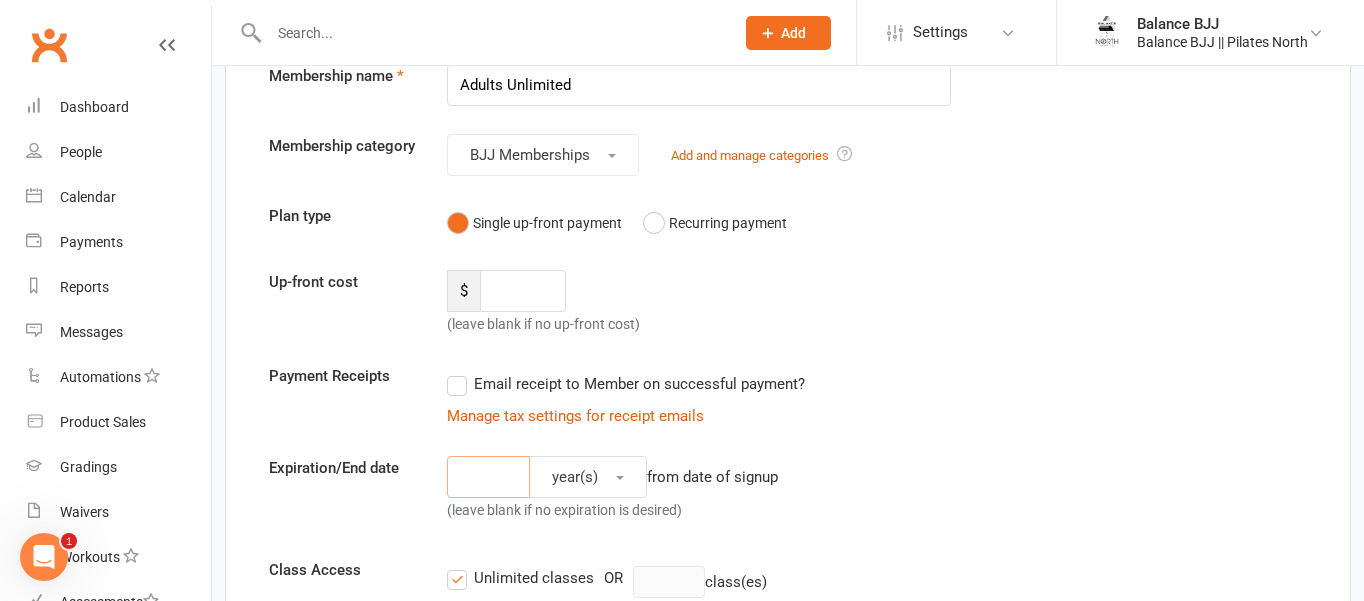 click at bounding box center [488, 477] 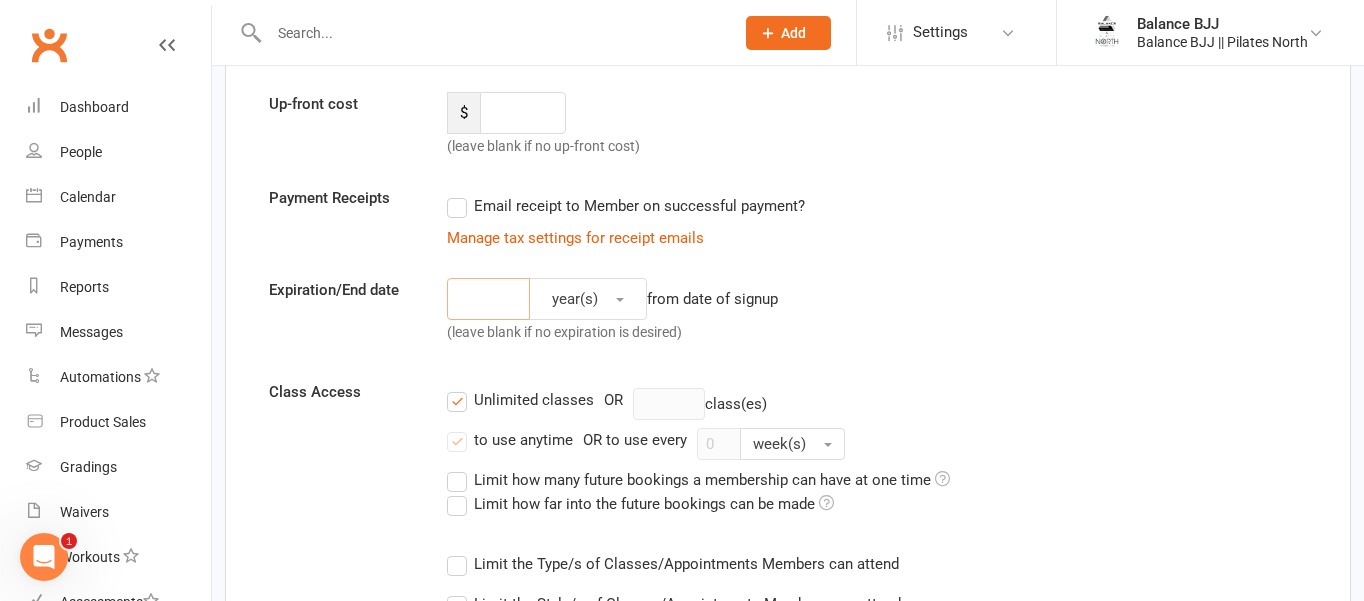 scroll, scrollTop: 299, scrollLeft: 0, axis: vertical 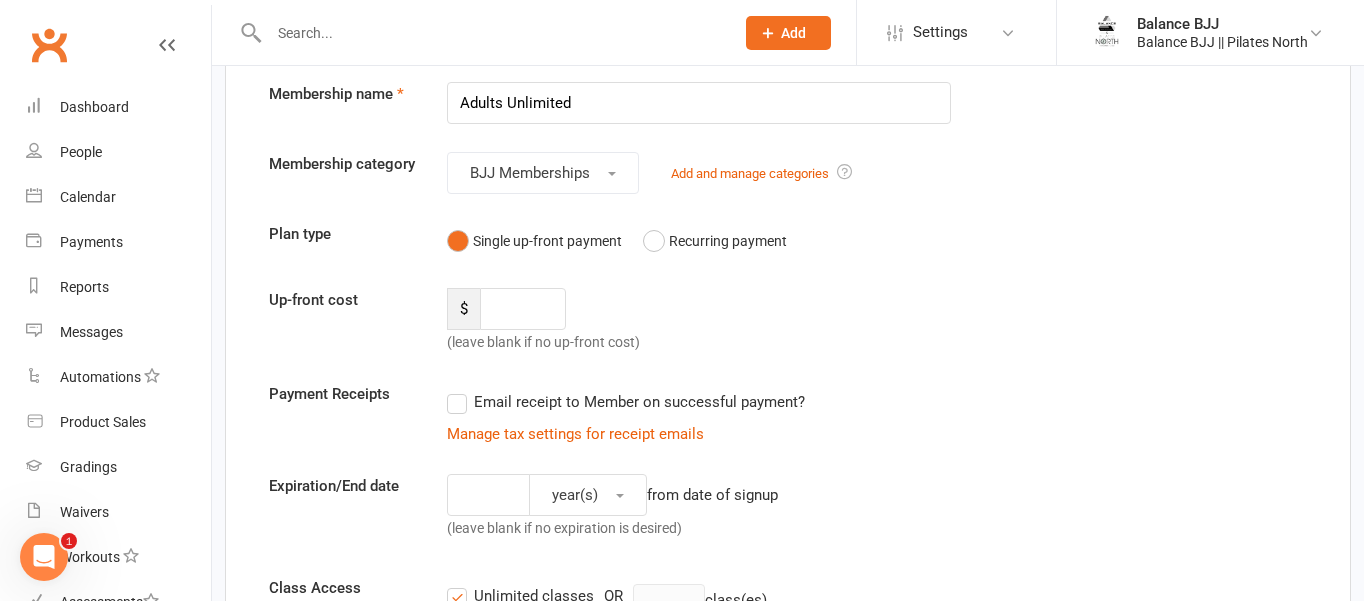 click on "Up-front cost $ (leave blank if no up-front cost)" at bounding box center (788, 321) 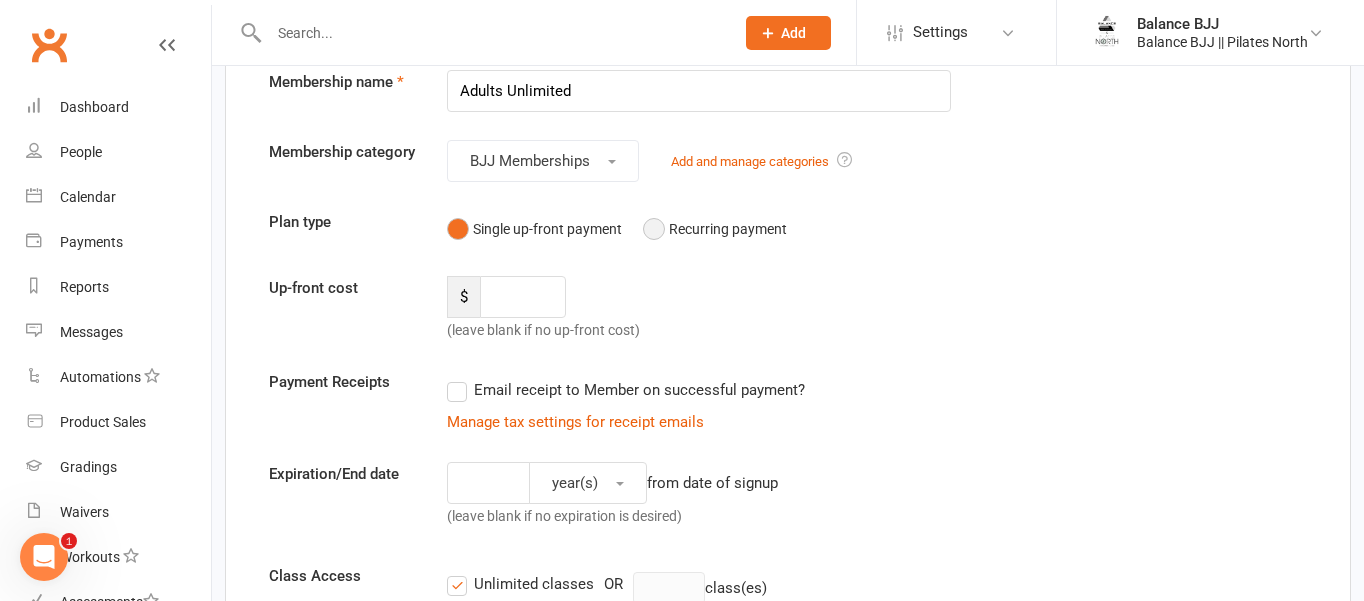 scroll, scrollTop: 108, scrollLeft: 0, axis: vertical 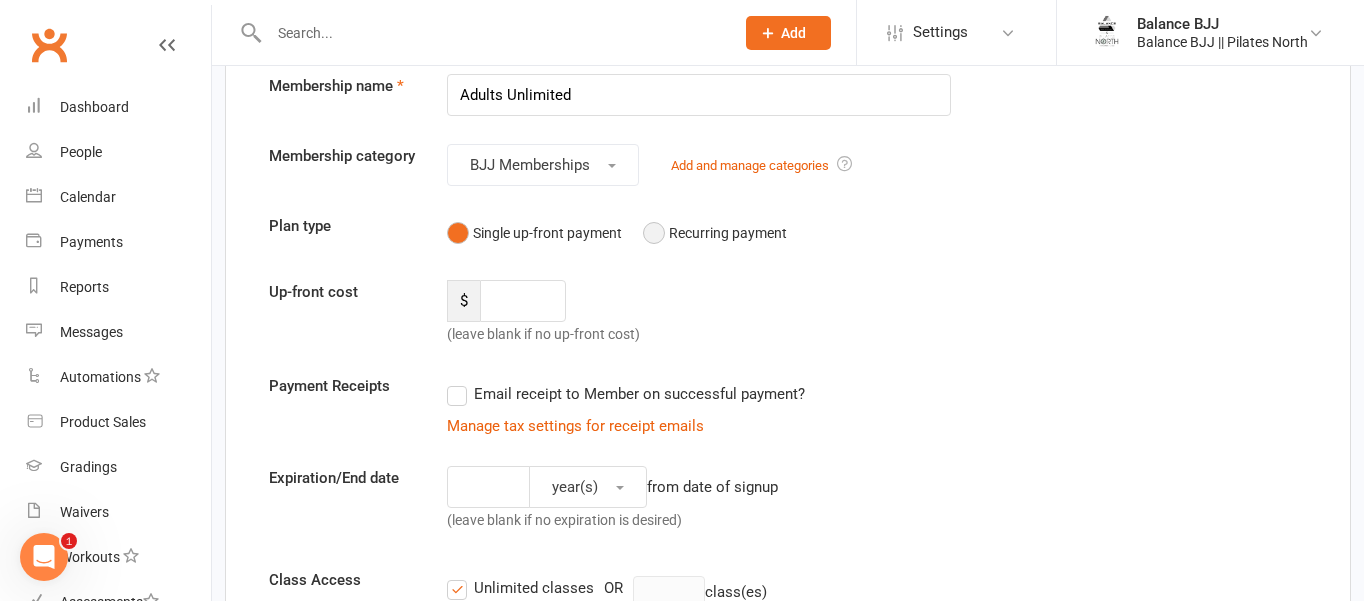 click on "Recurring payment" at bounding box center [715, 233] 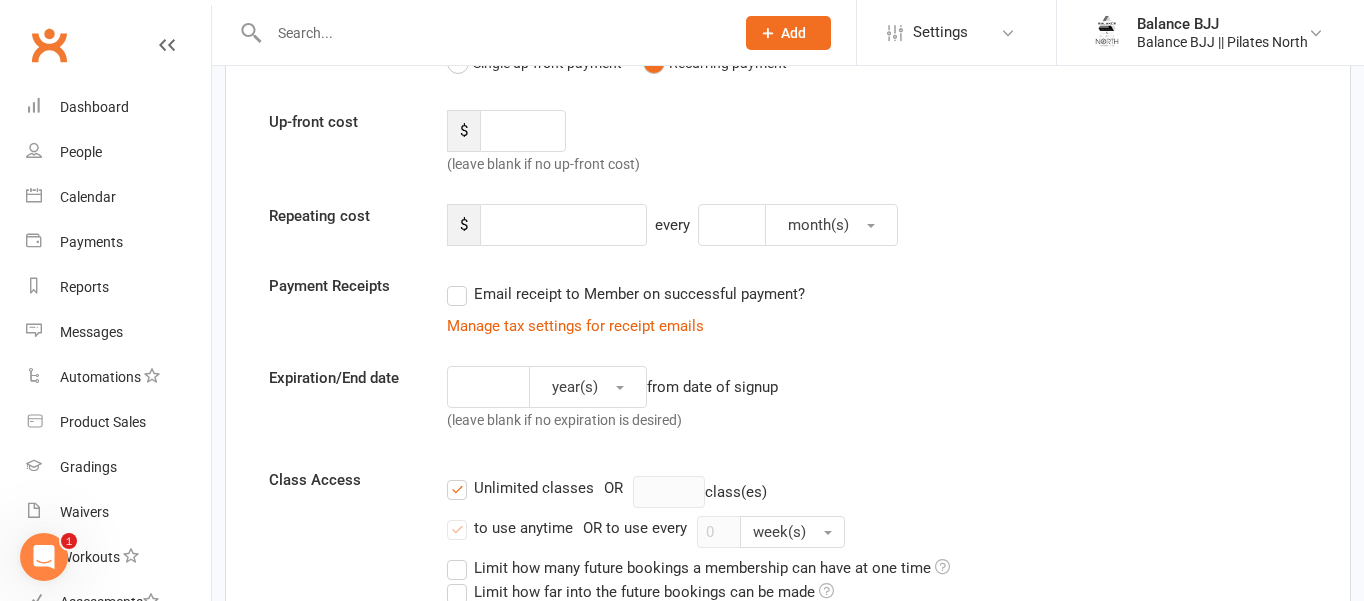 scroll, scrollTop: 150, scrollLeft: 0, axis: vertical 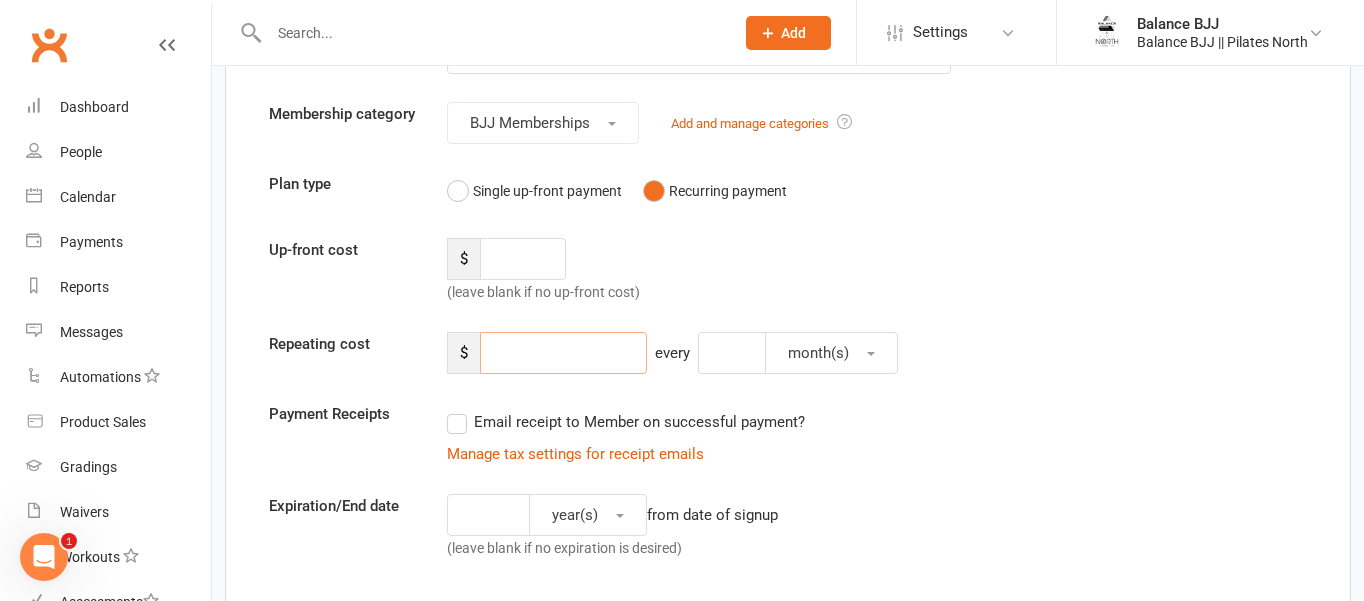 click at bounding box center (563, 353) 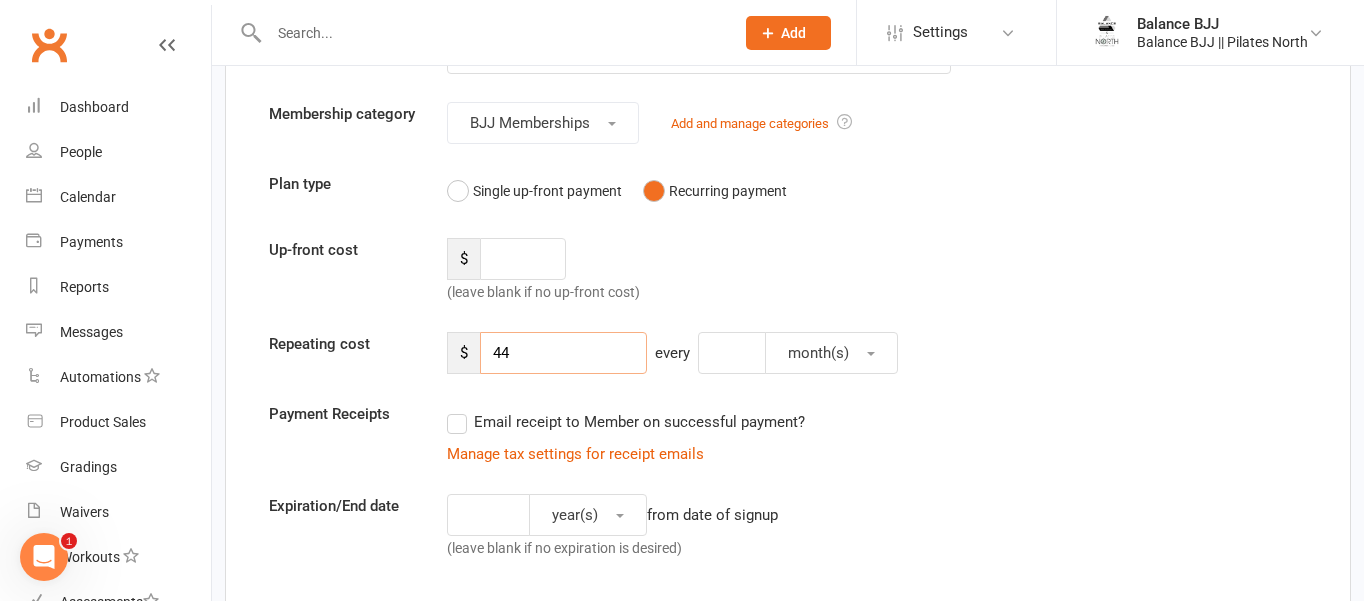 type on "44" 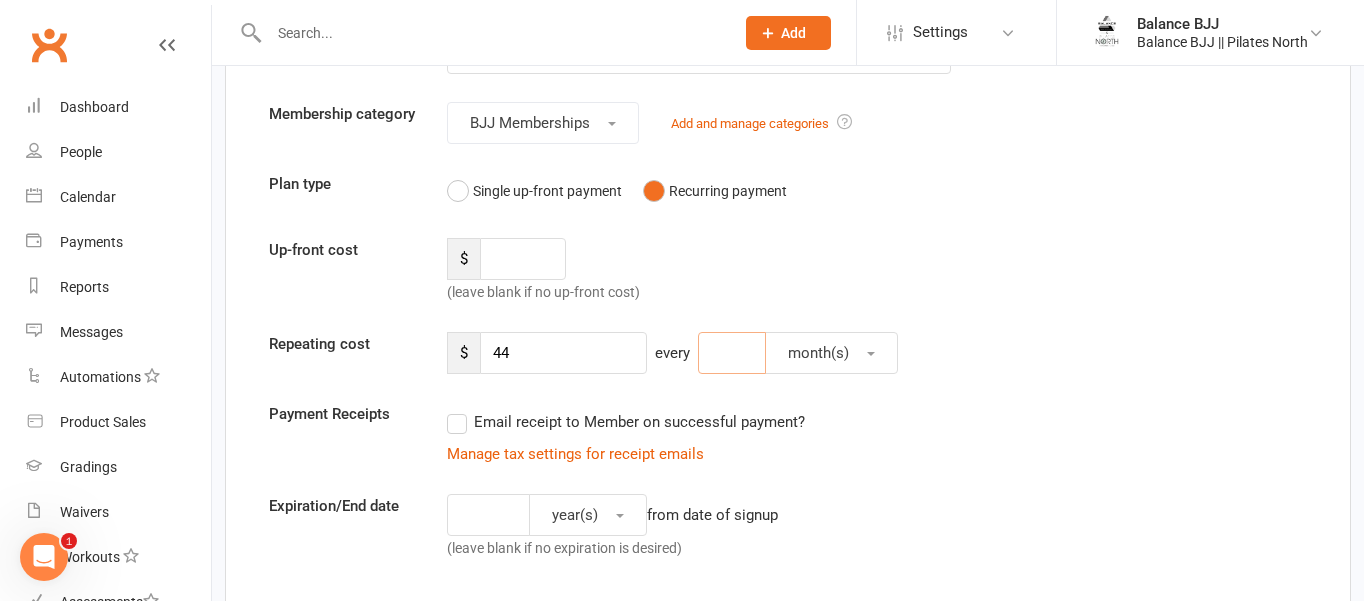 click at bounding box center [732, 353] 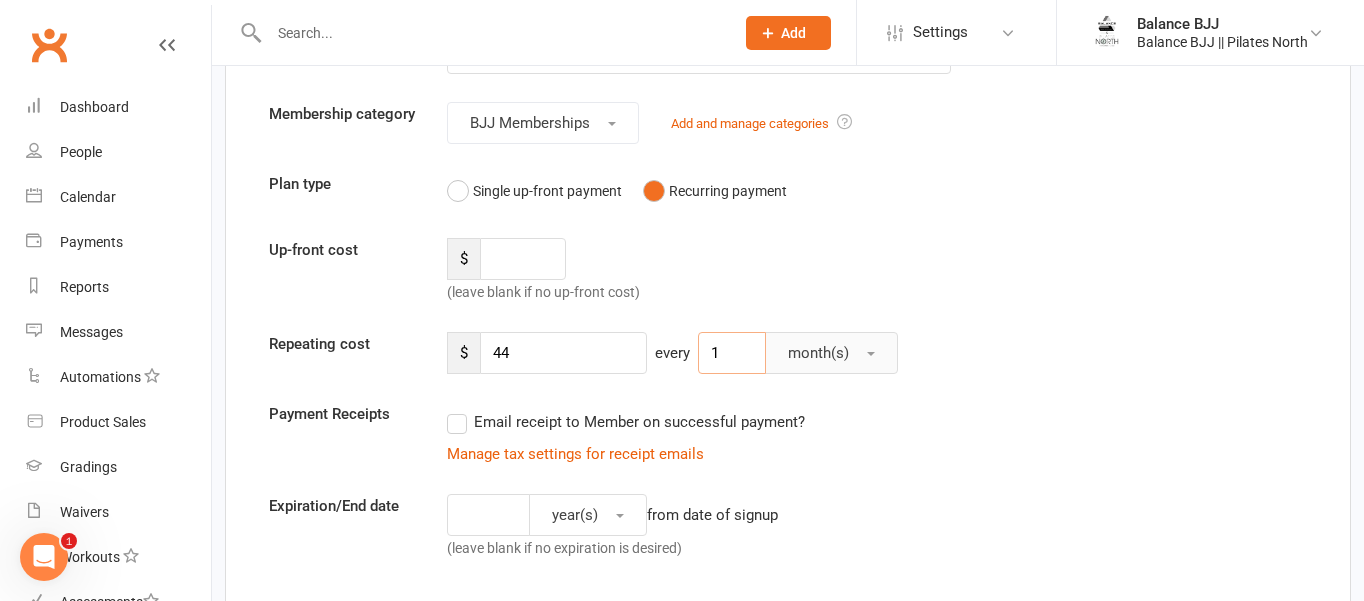 type on "1" 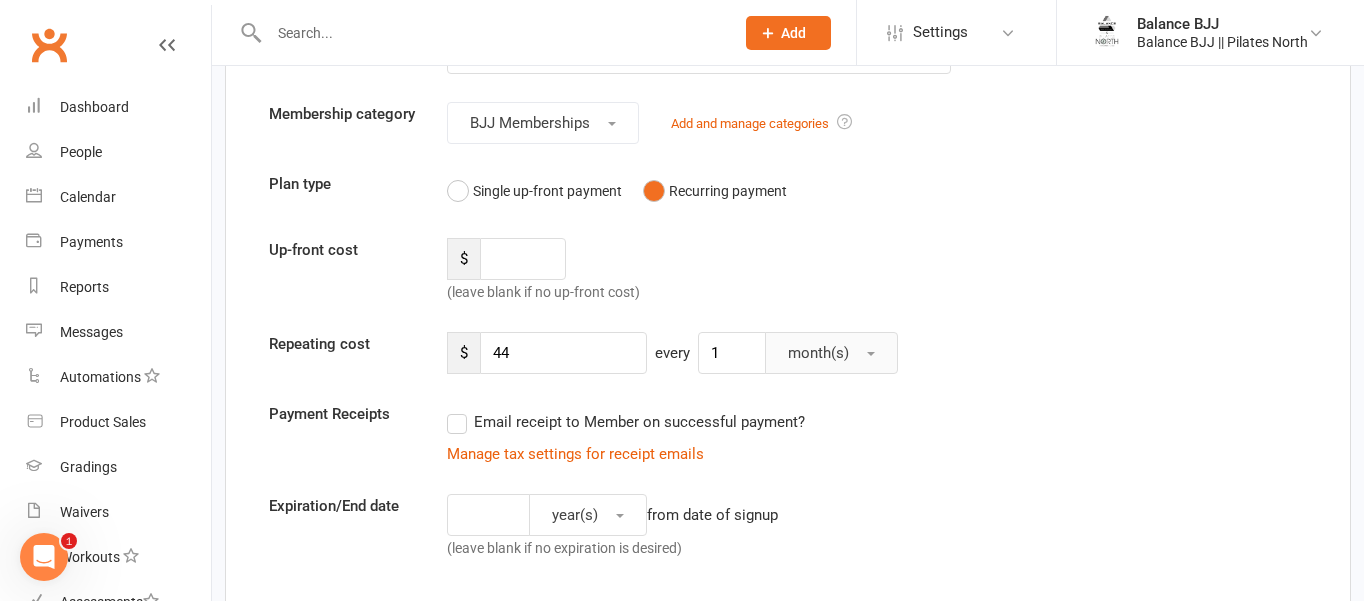 click on "month(s)" at bounding box center (831, 353) 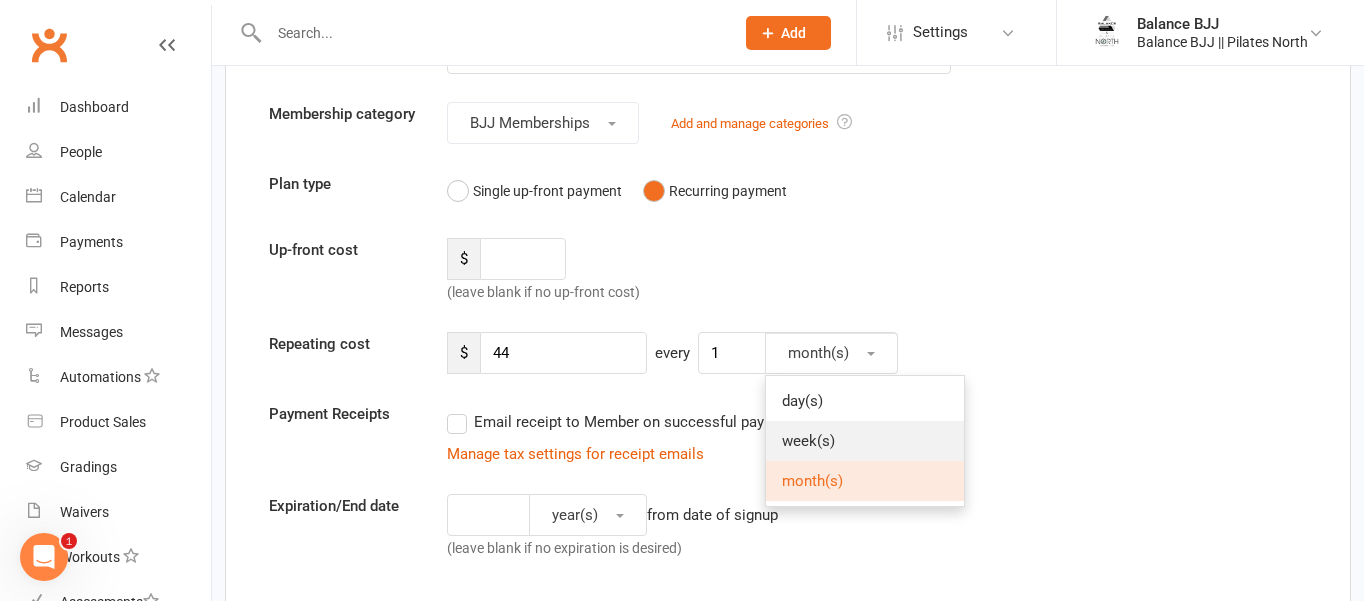 click on "week(s)" at bounding box center [808, 441] 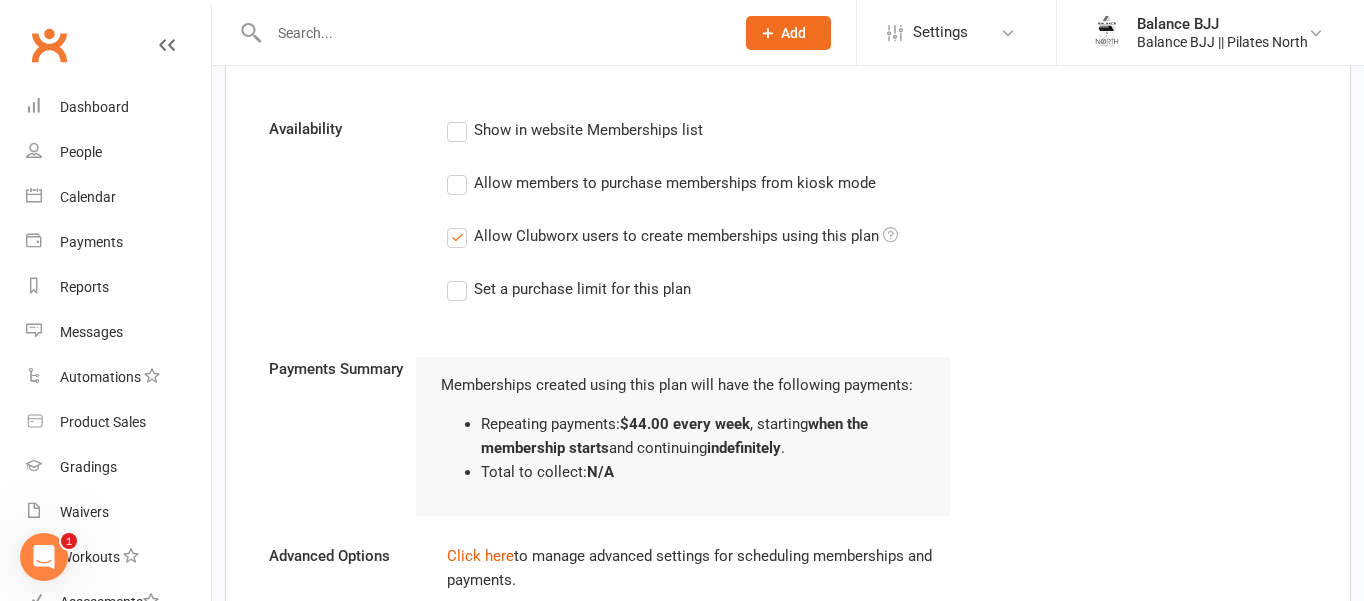 scroll, scrollTop: 1059, scrollLeft: 0, axis: vertical 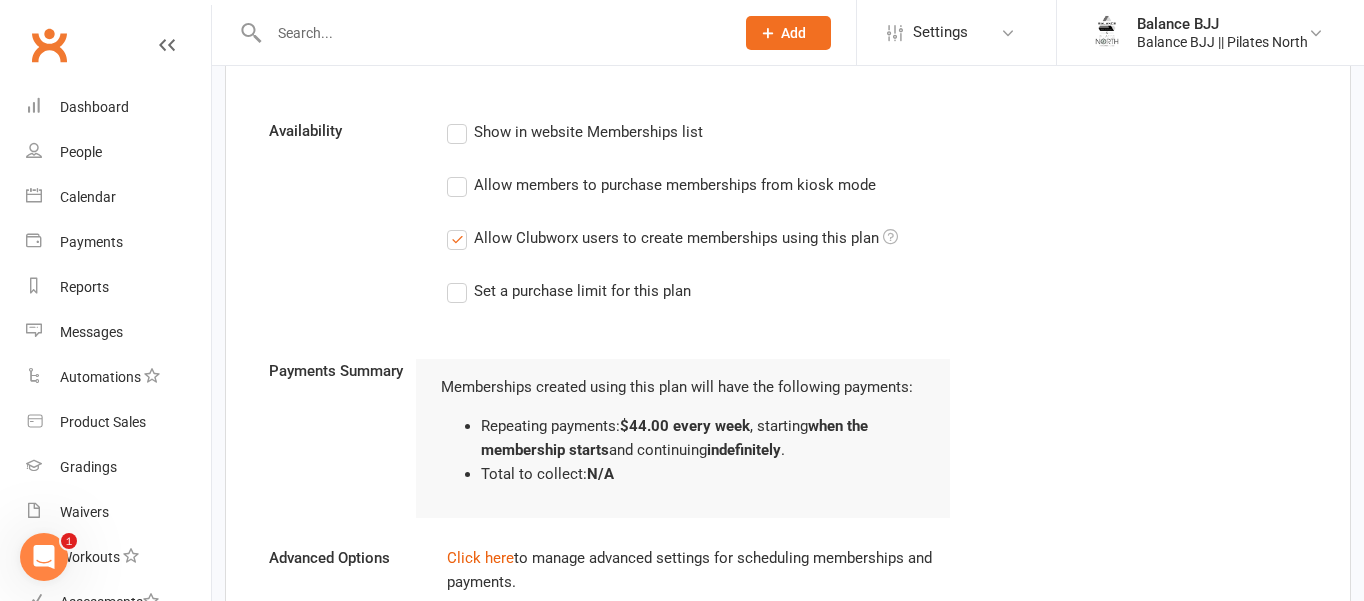 click on "Allow Clubworx users to create memberships using this plan" at bounding box center [672, 238] 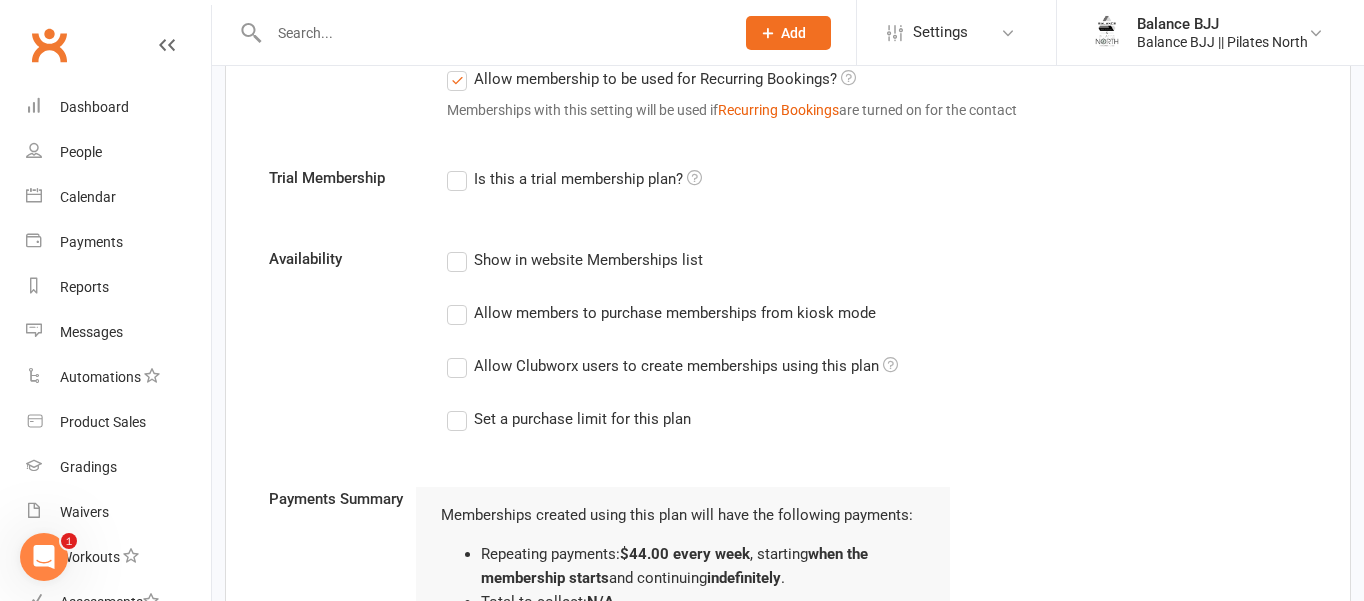 scroll, scrollTop: 941, scrollLeft: 0, axis: vertical 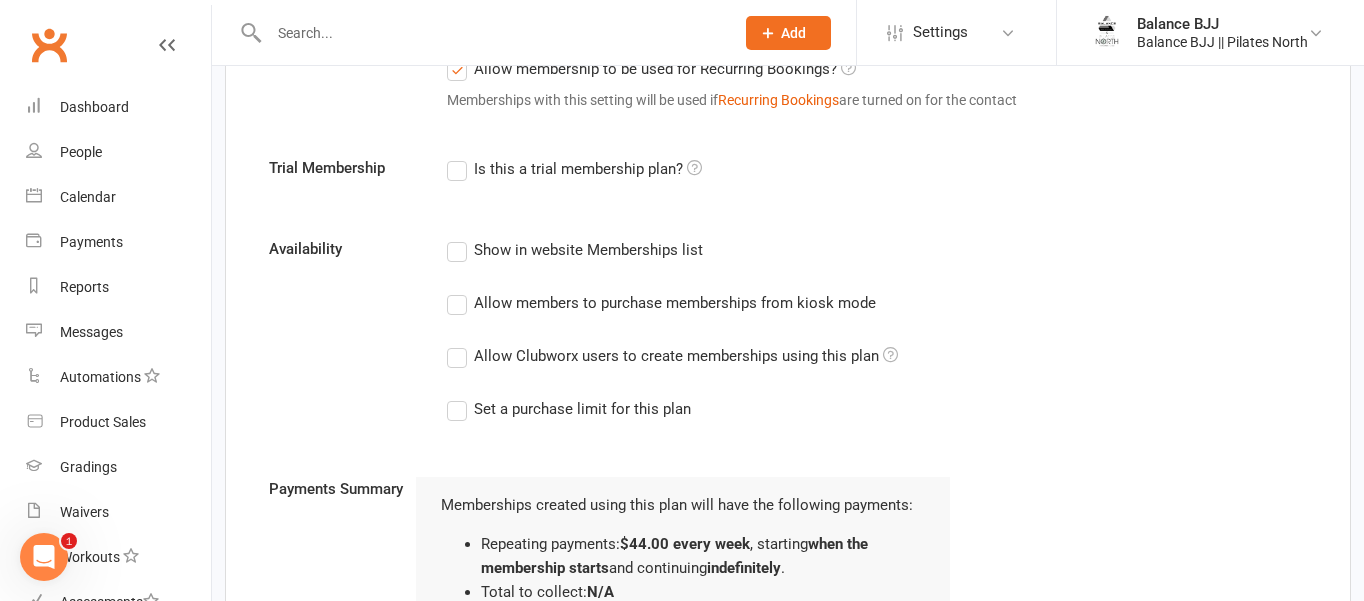 click on "Show in website Memberships list" at bounding box center [575, 250] 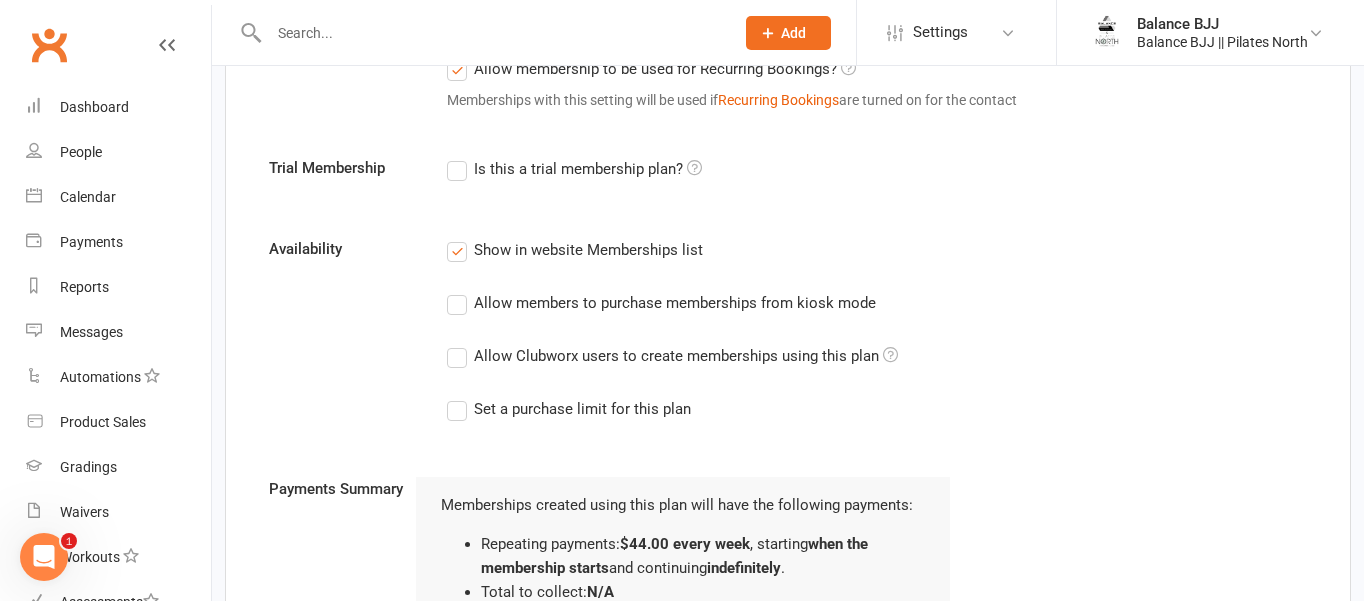 click on "Allow members to purchase memberships from kiosk mode" at bounding box center (661, 303) 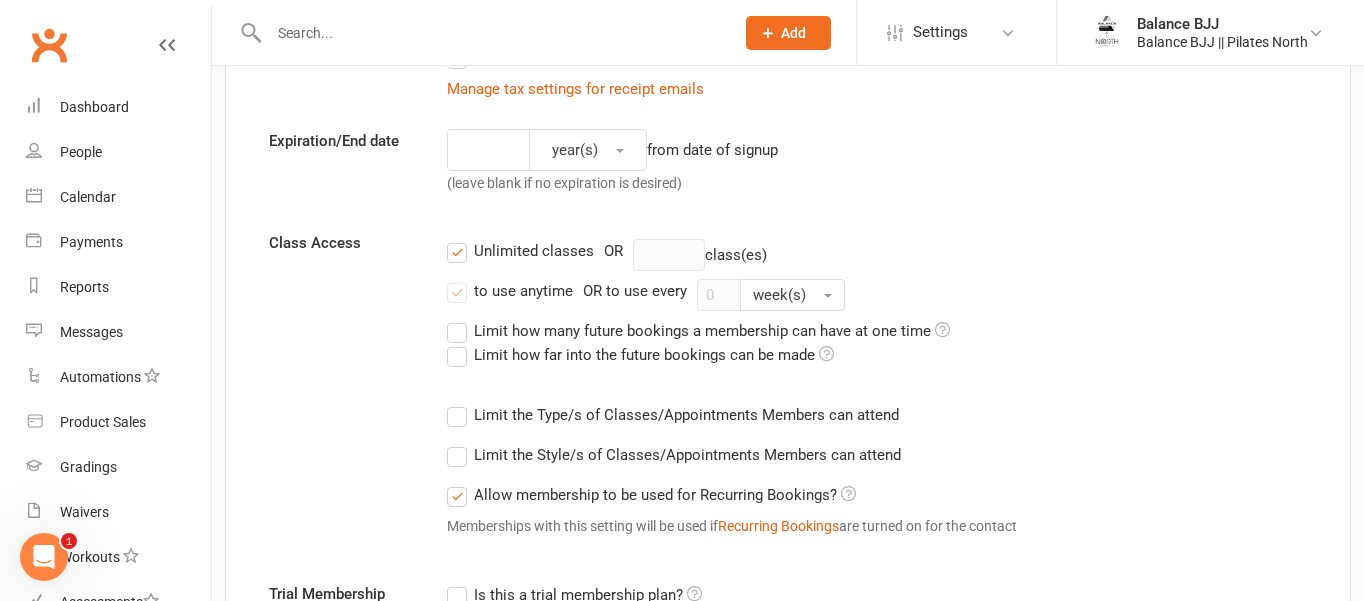 scroll, scrollTop: 429, scrollLeft: 0, axis: vertical 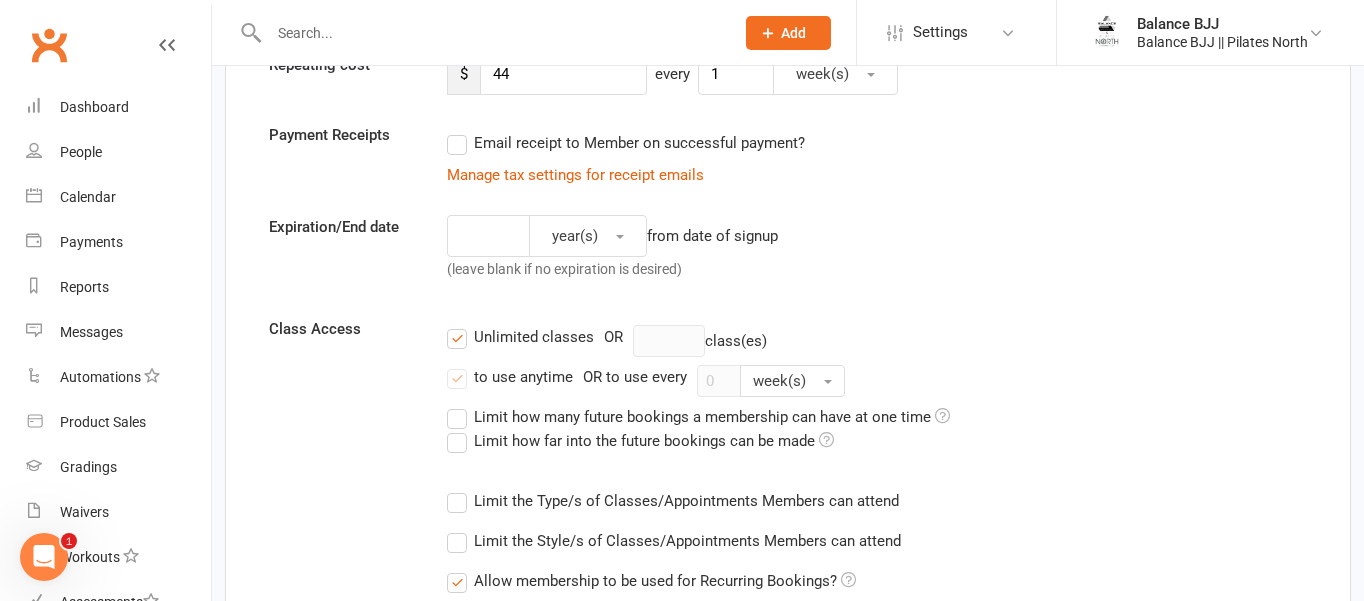 click on "Limit the Type/s of Classes/Appointments Members can attend" at bounding box center (673, 501) 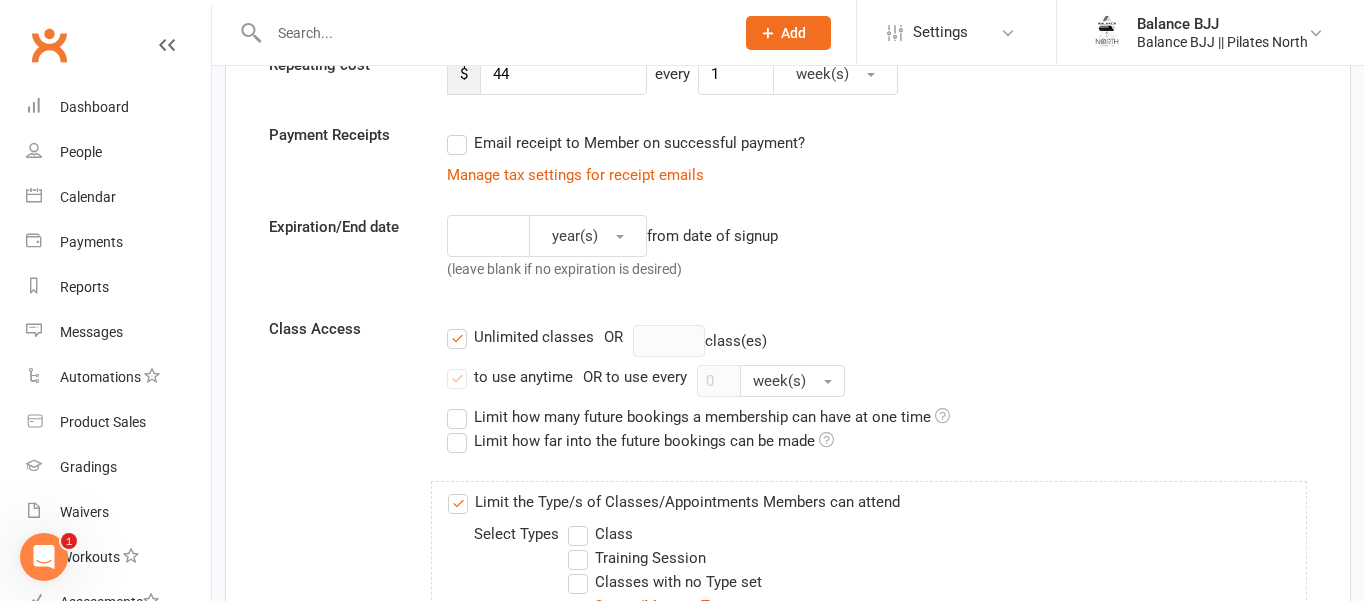 click on "Training Session" at bounding box center (637, 558) 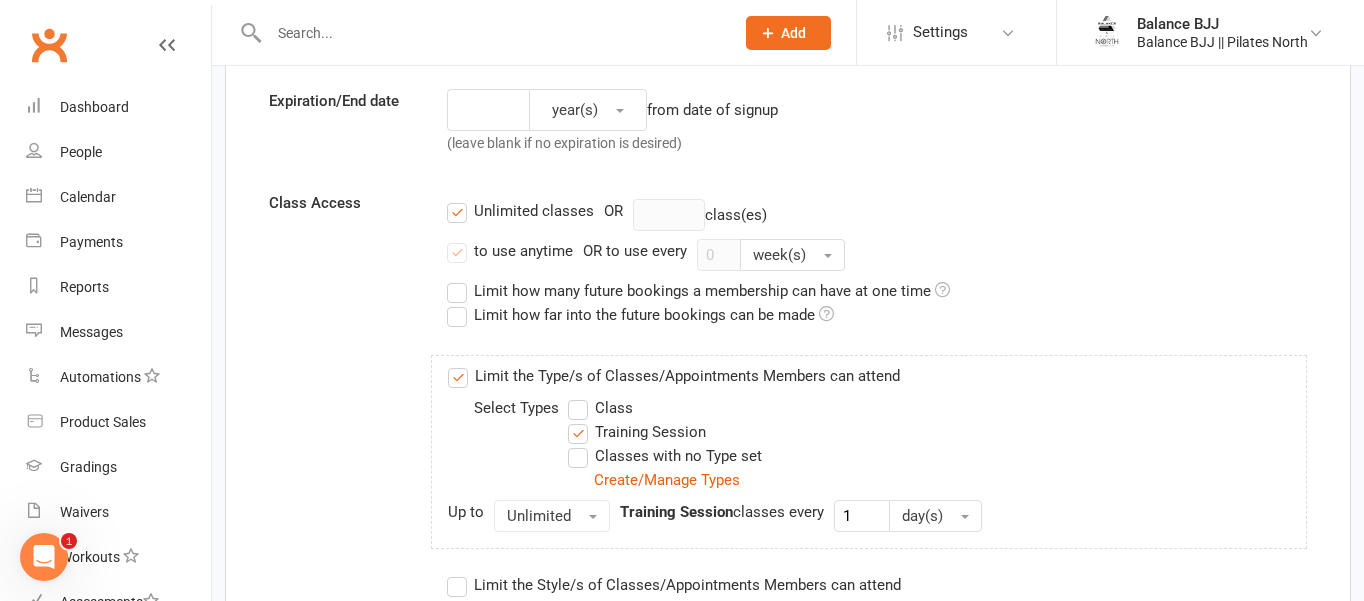 scroll, scrollTop: 562, scrollLeft: 0, axis: vertical 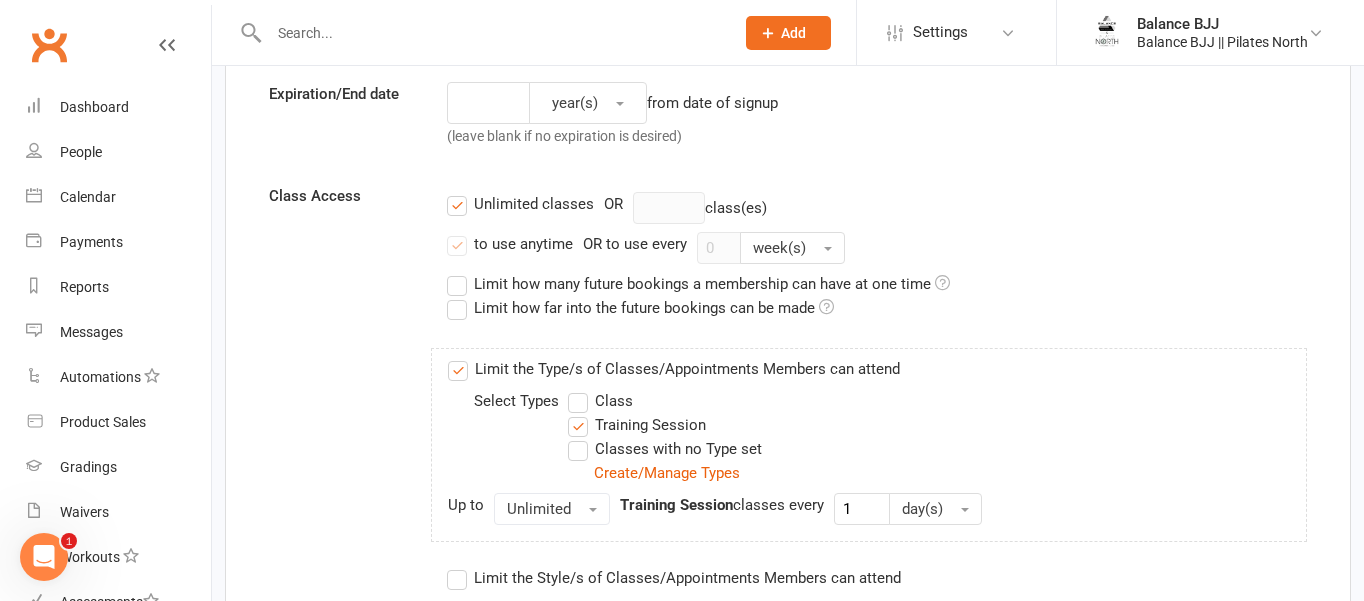 click on "Unlimited classes" at bounding box center [520, 204] 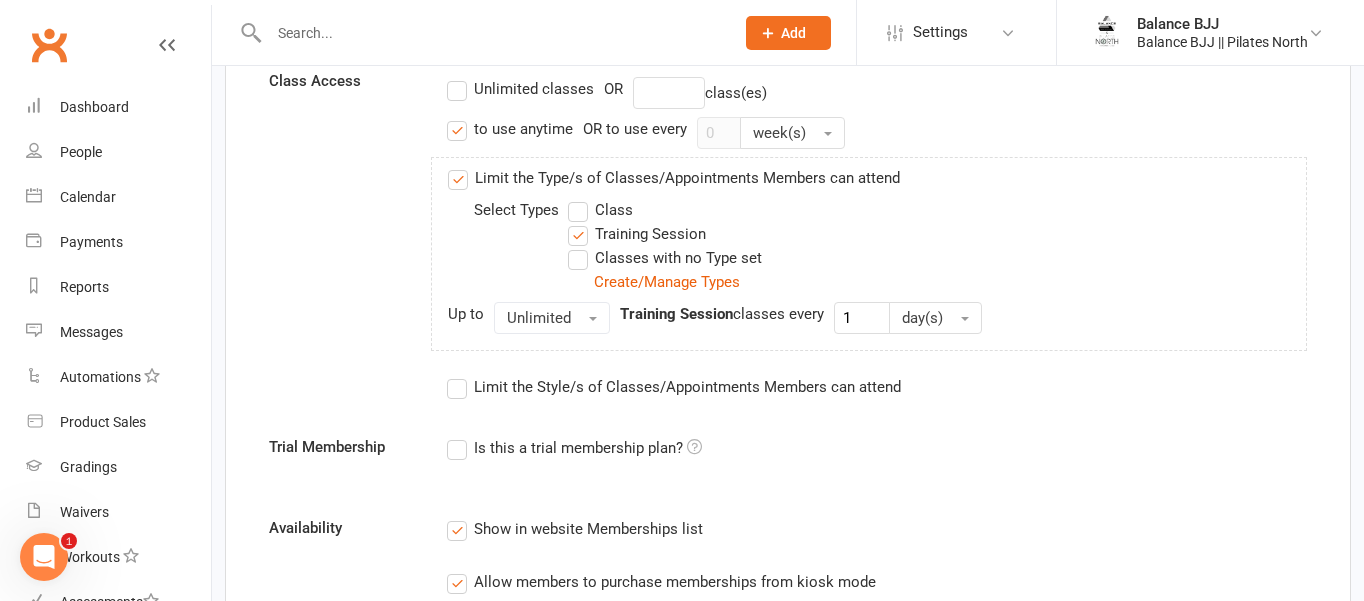 scroll, scrollTop: 679, scrollLeft: 0, axis: vertical 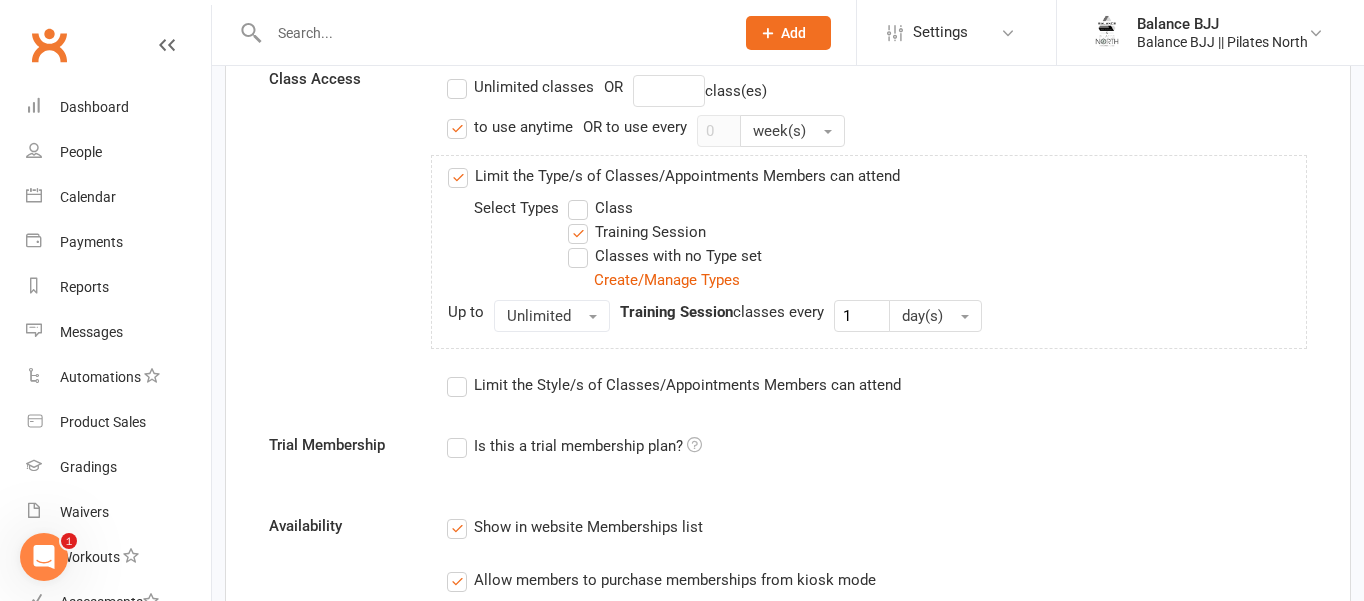 click on "to use anytime" at bounding box center [510, 127] 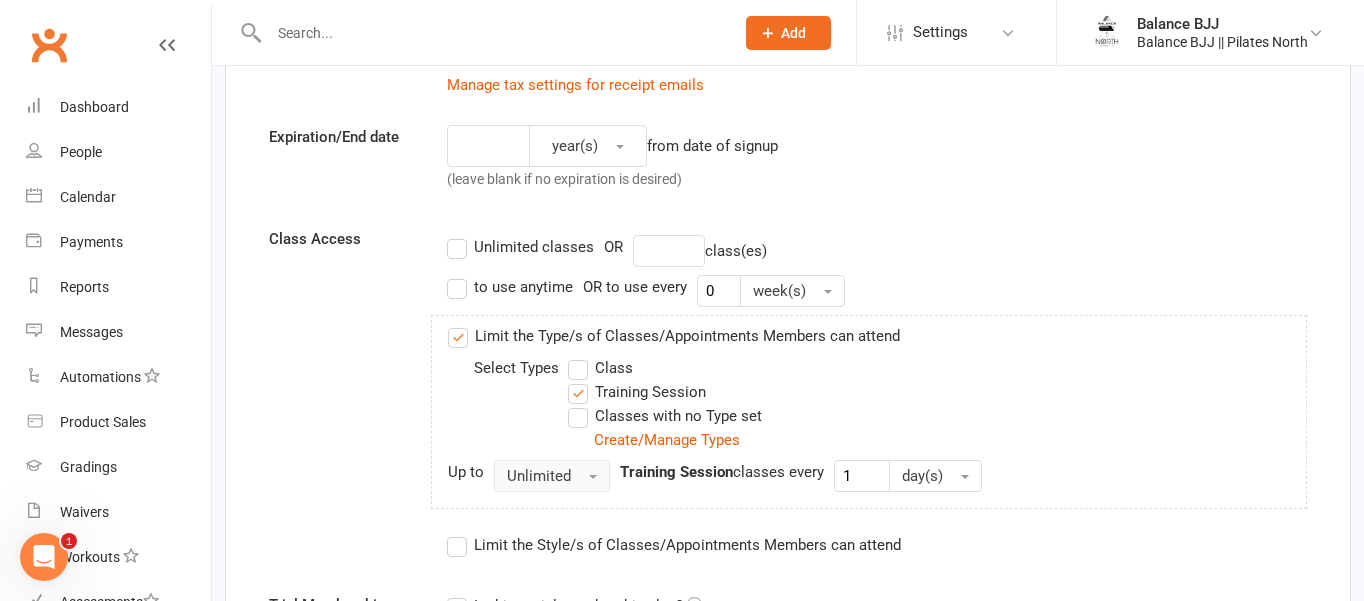 scroll, scrollTop: 365, scrollLeft: 0, axis: vertical 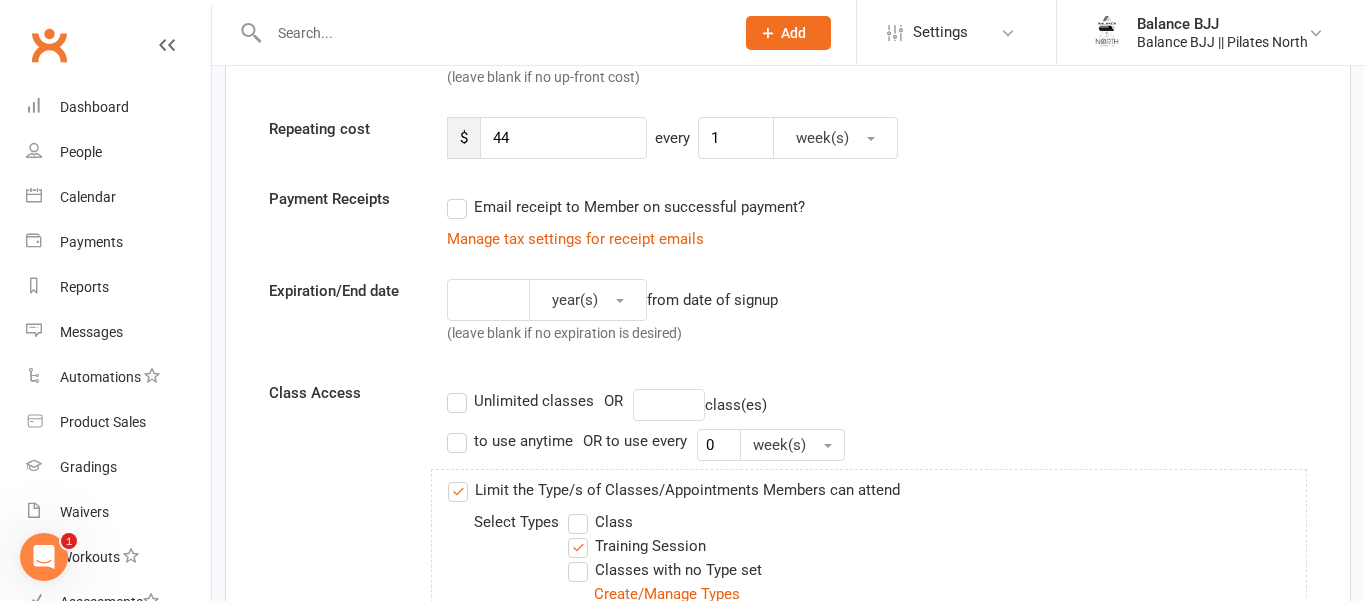 click on "to use anytime" at bounding box center (510, 441) 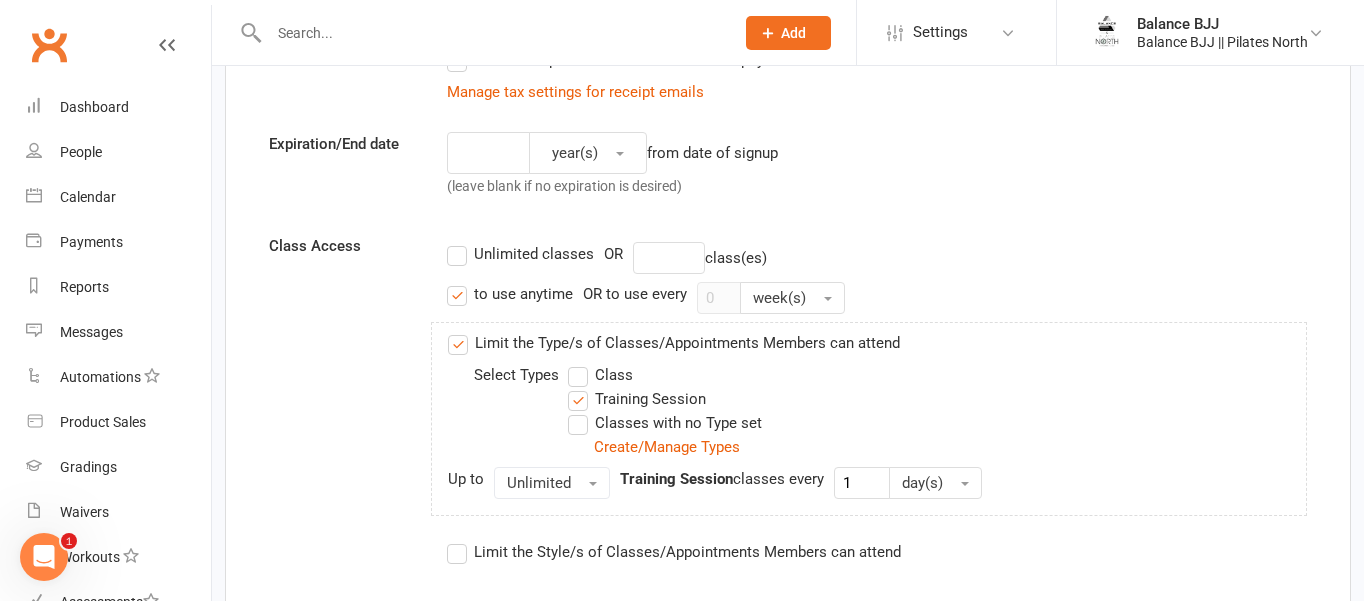 scroll, scrollTop: 507, scrollLeft: 0, axis: vertical 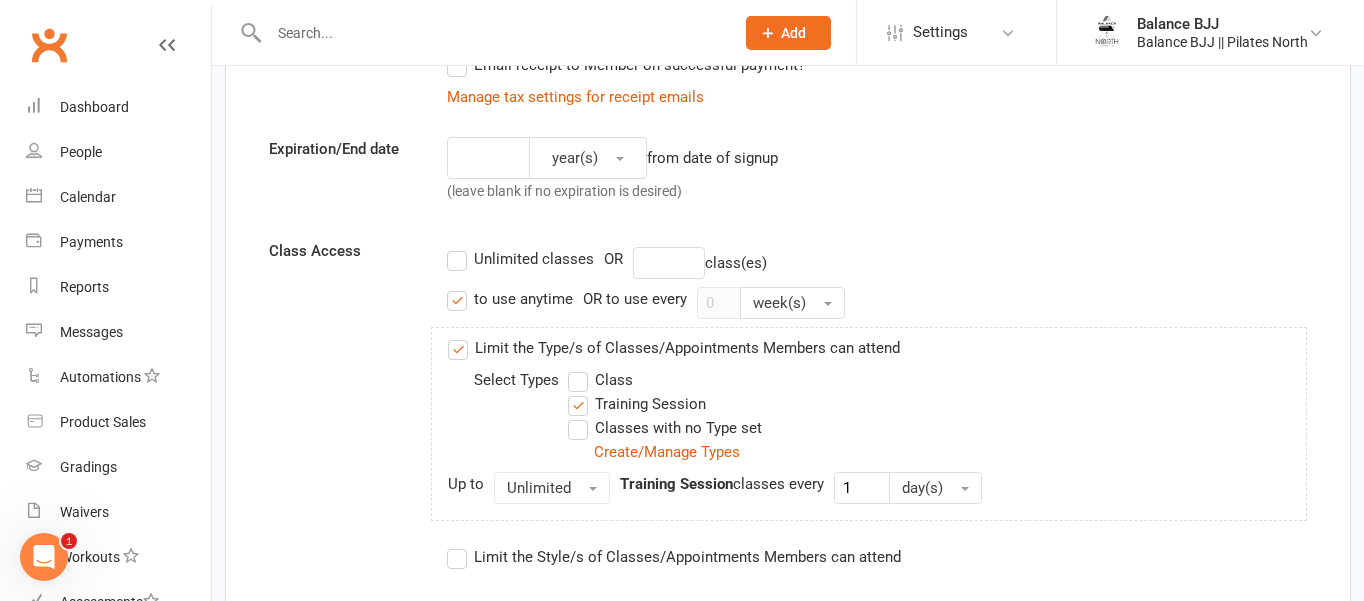 click on "Unlimited classes" at bounding box center [520, 259] 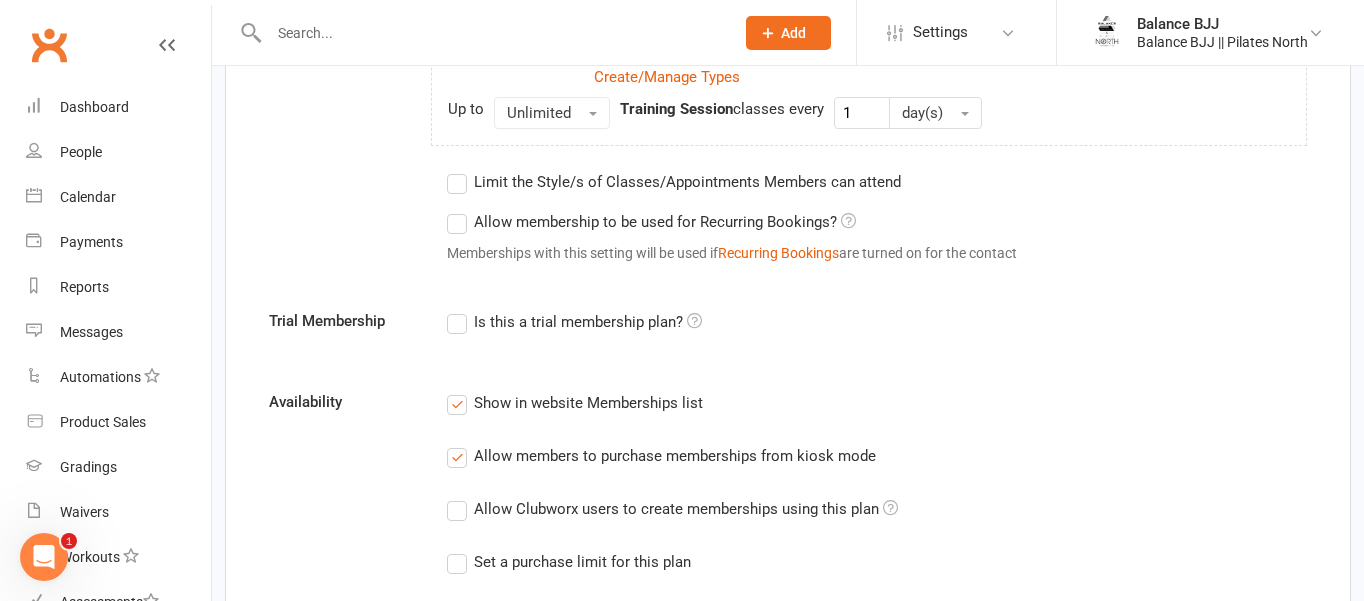 scroll, scrollTop: 960, scrollLeft: 0, axis: vertical 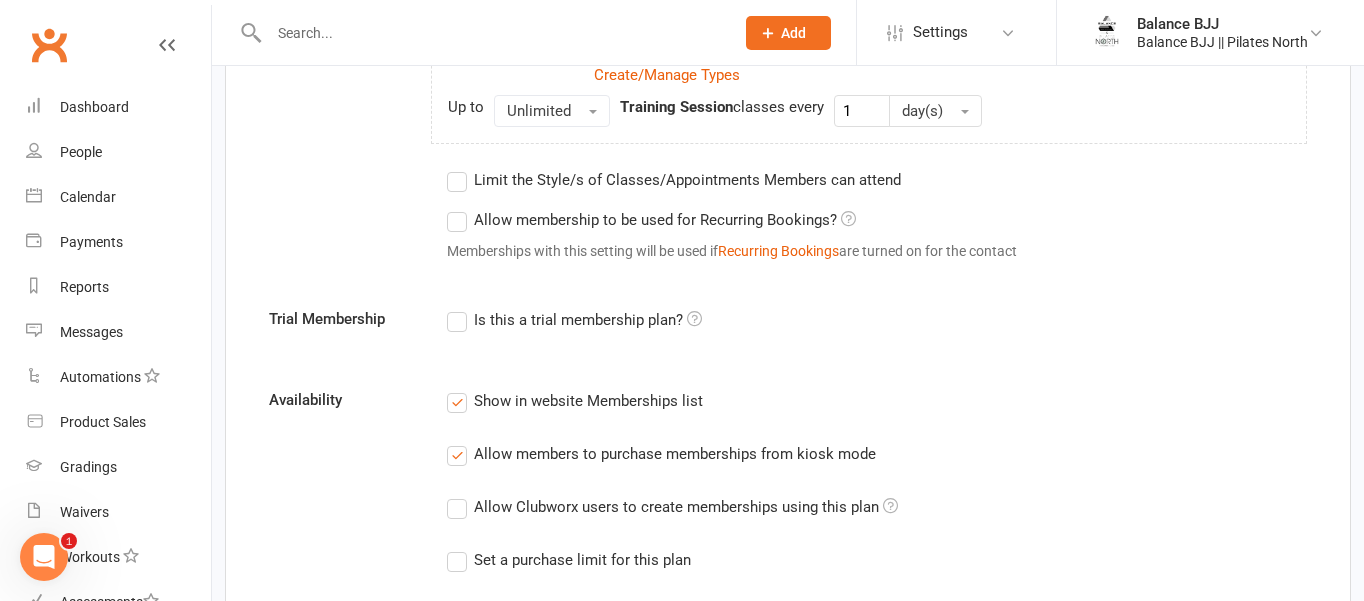 click on "Limit the Style/s of Classes/Appointments Members can attend" at bounding box center (674, 180) 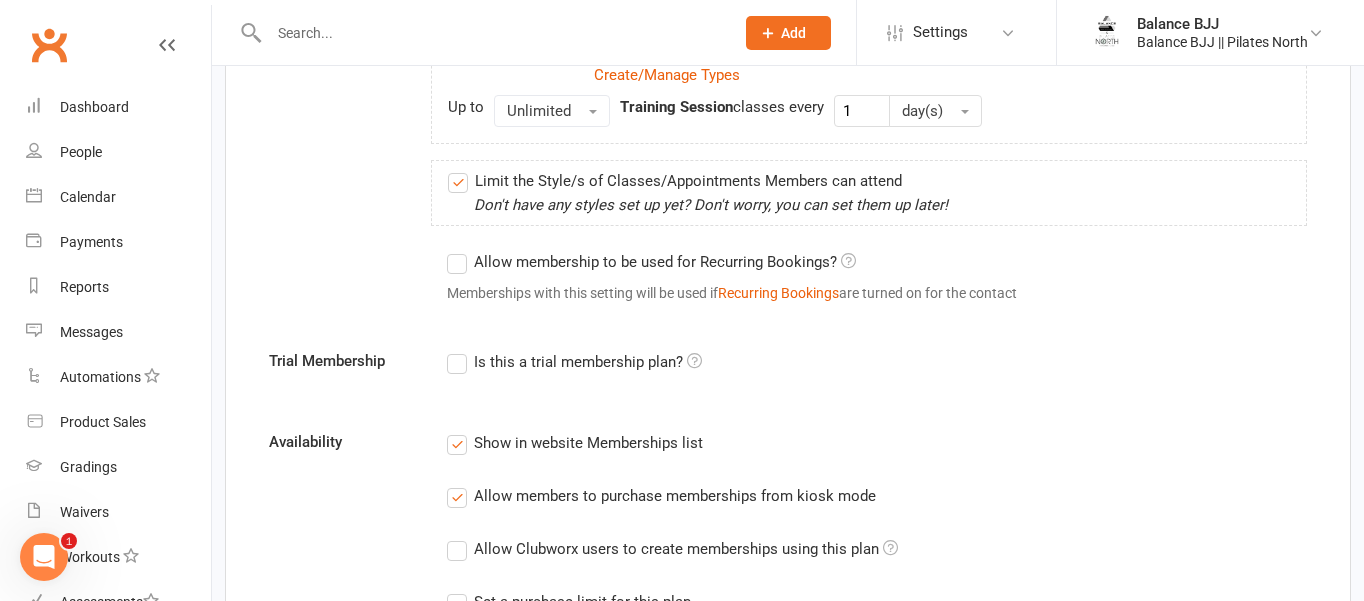 click on "Limit the Style/s of Classes/Appointments Members can attend" at bounding box center [675, 181] 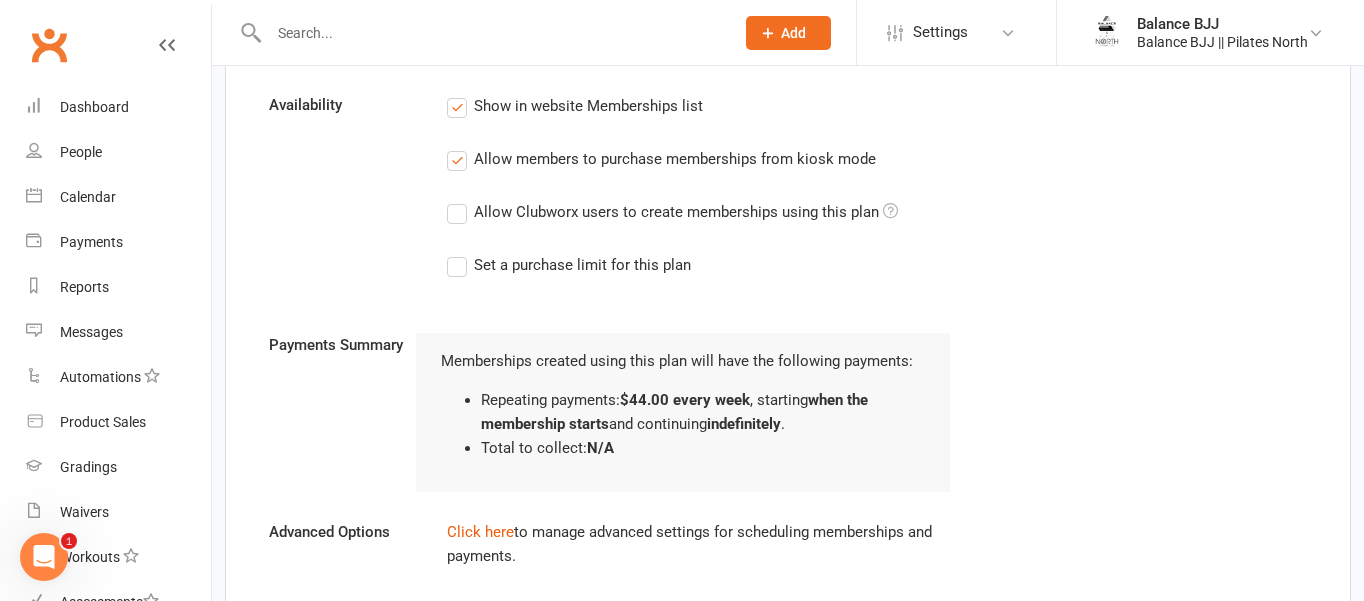scroll, scrollTop: 1406, scrollLeft: 0, axis: vertical 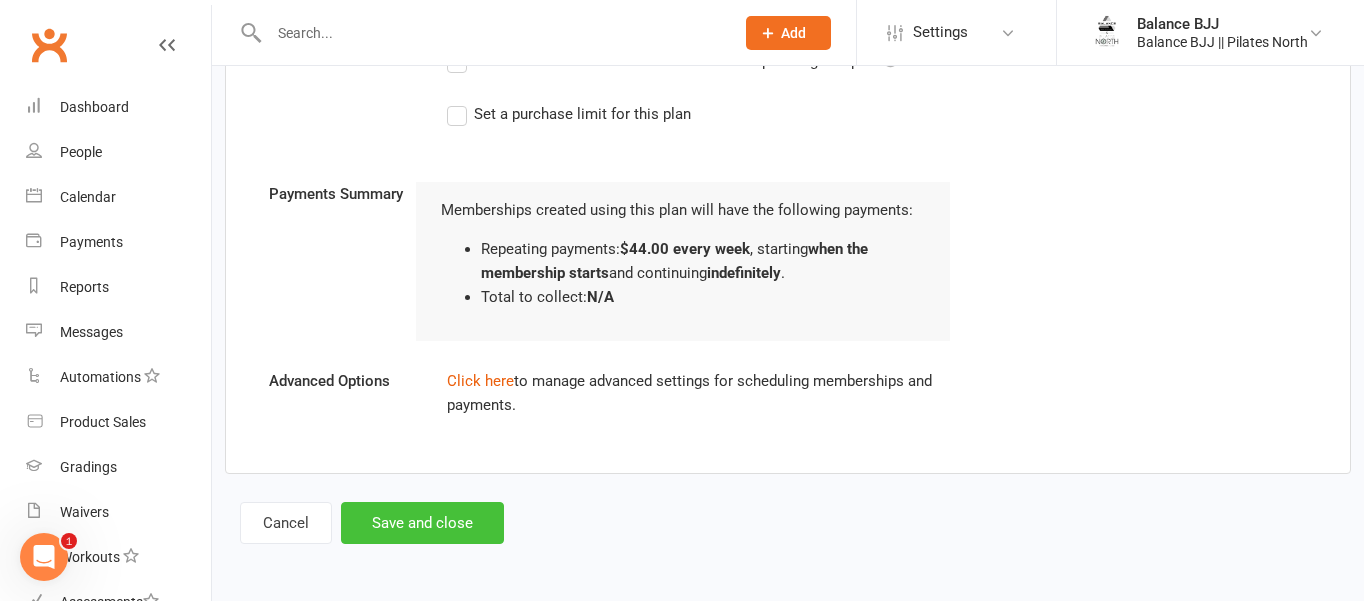 click on "Save and close" at bounding box center [422, 523] 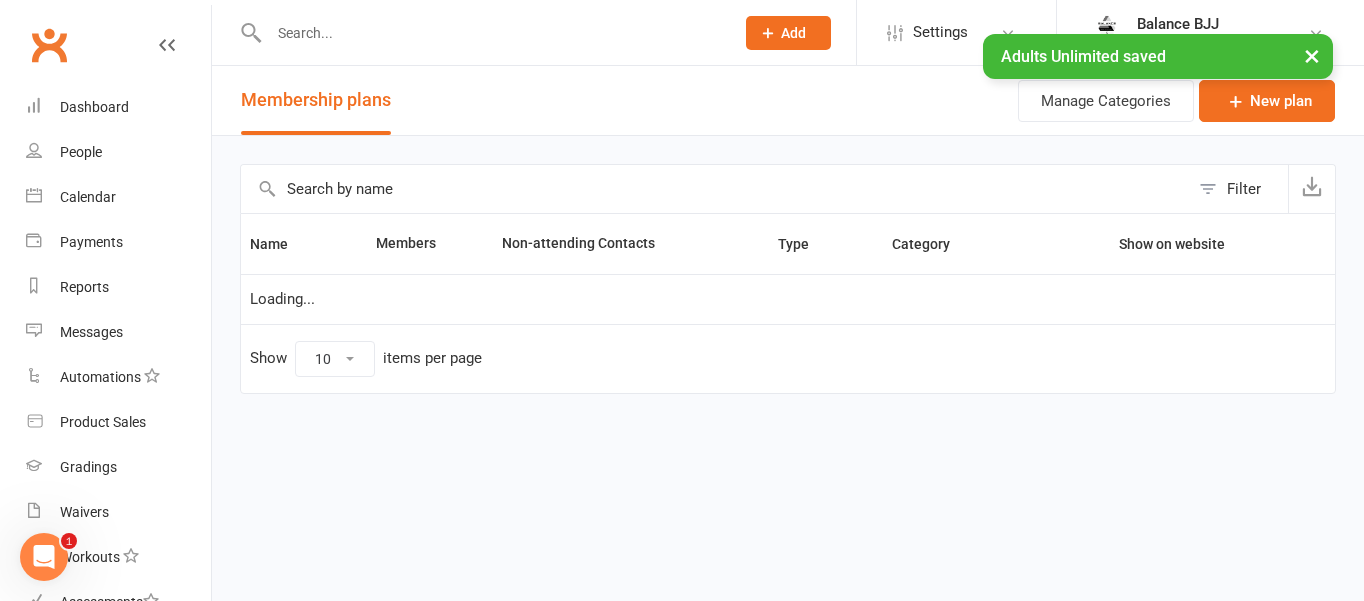 scroll, scrollTop: 0, scrollLeft: 0, axis: both 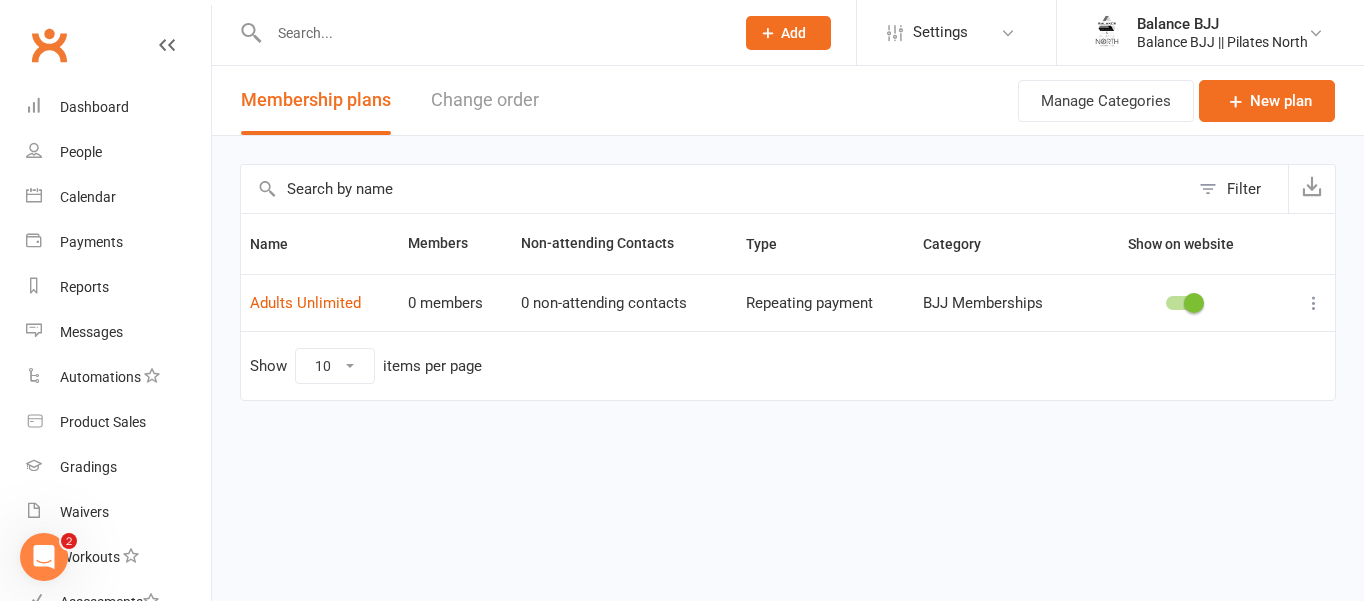 click on "Clubworx" at bounding box center (49, 45) 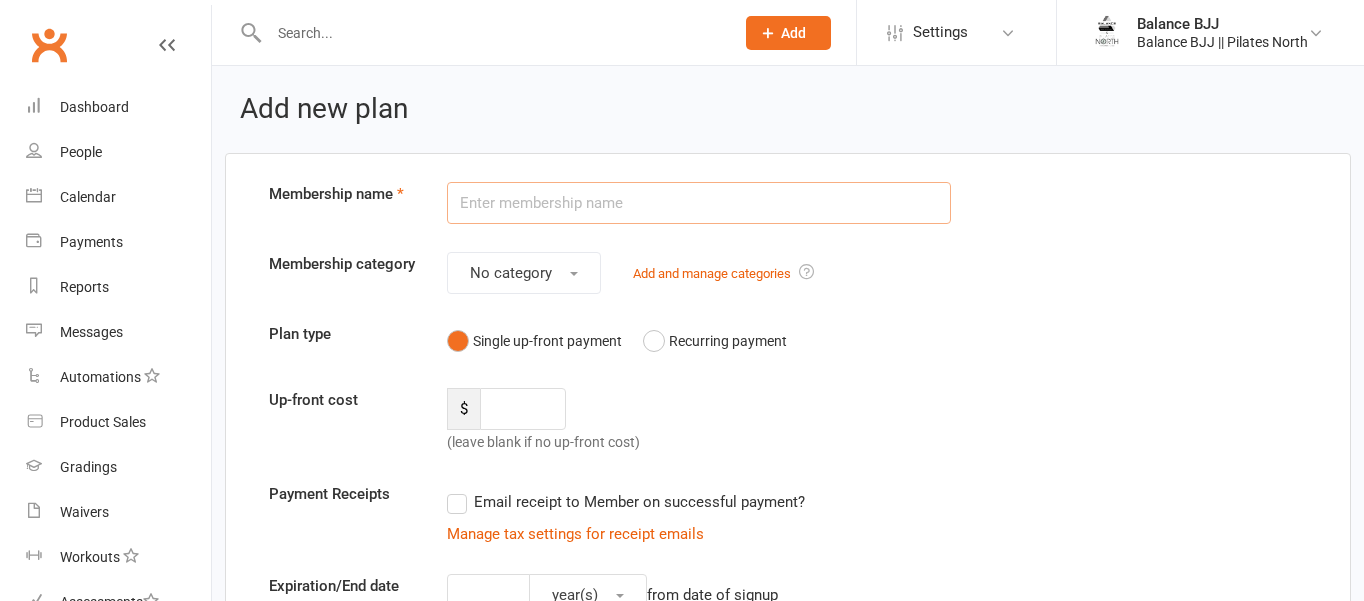 scroll, scrollTop: 0, scrollLeft: 0, axis: both 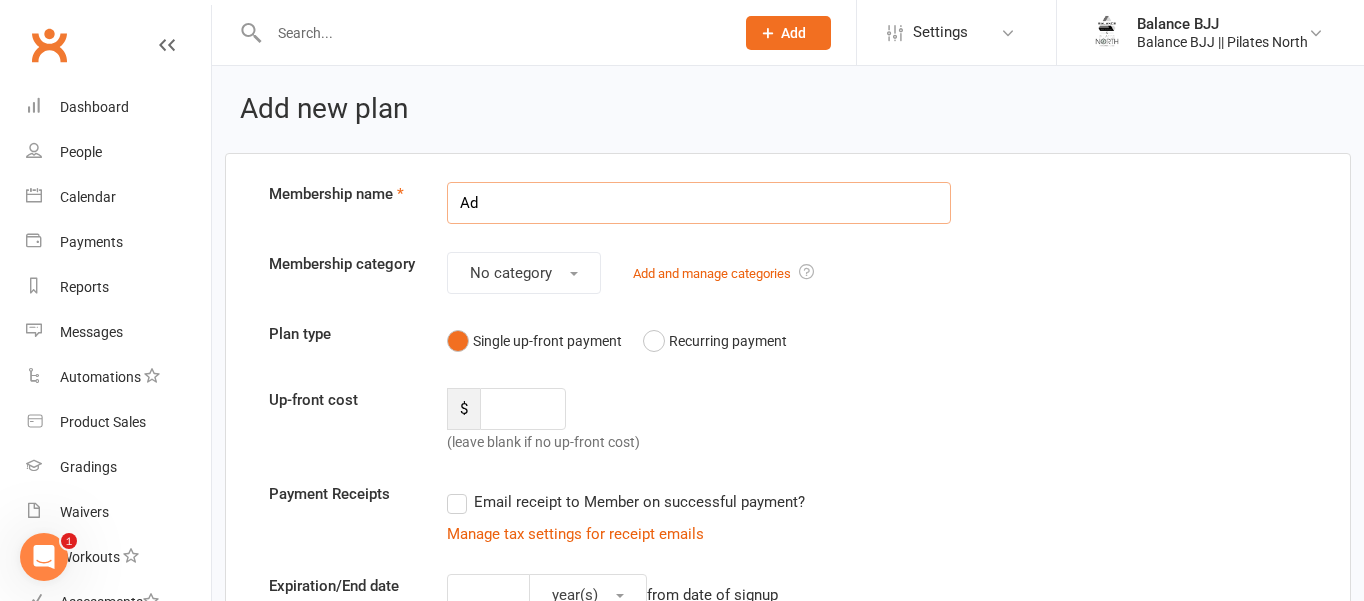 type on "Adults Unlimited" 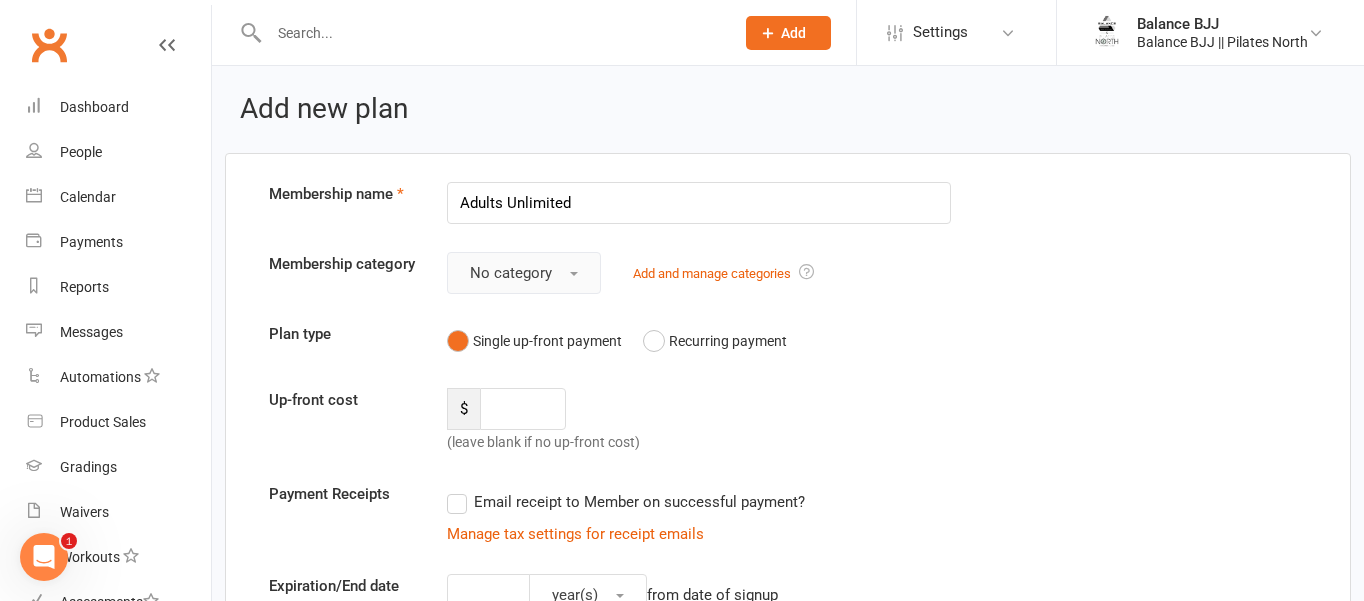 click on "No category" at bounding box center (524, 273) 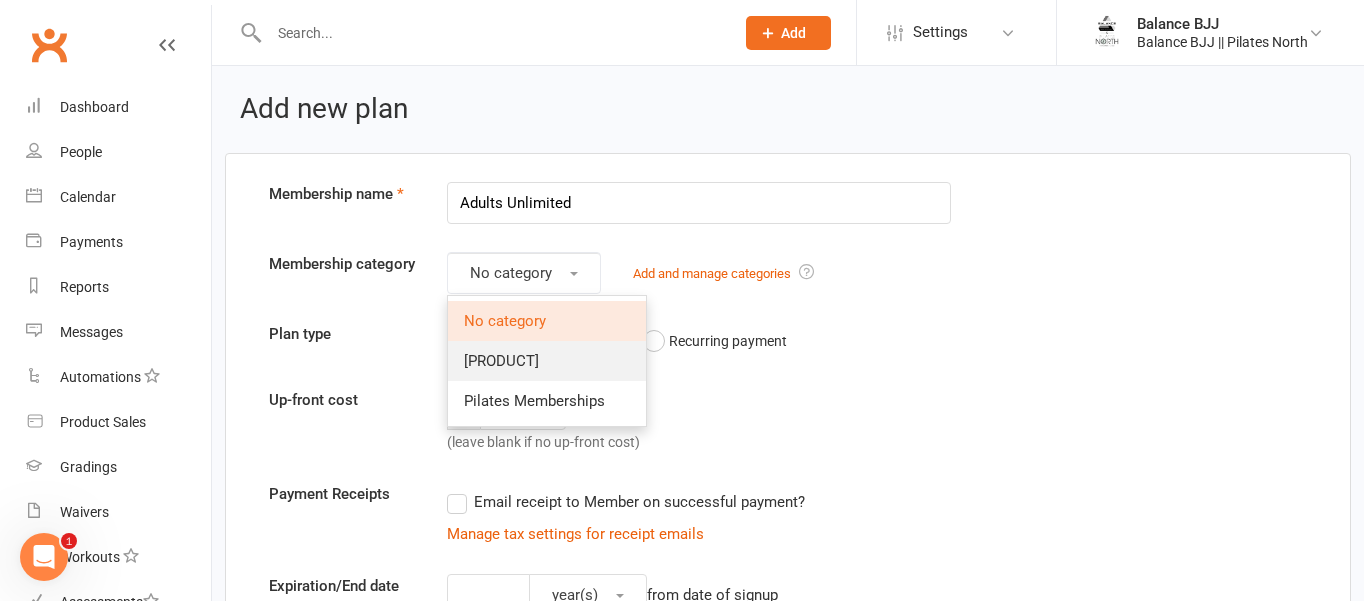 click on "[PRODUCT]" at bounding box center (501, 361) 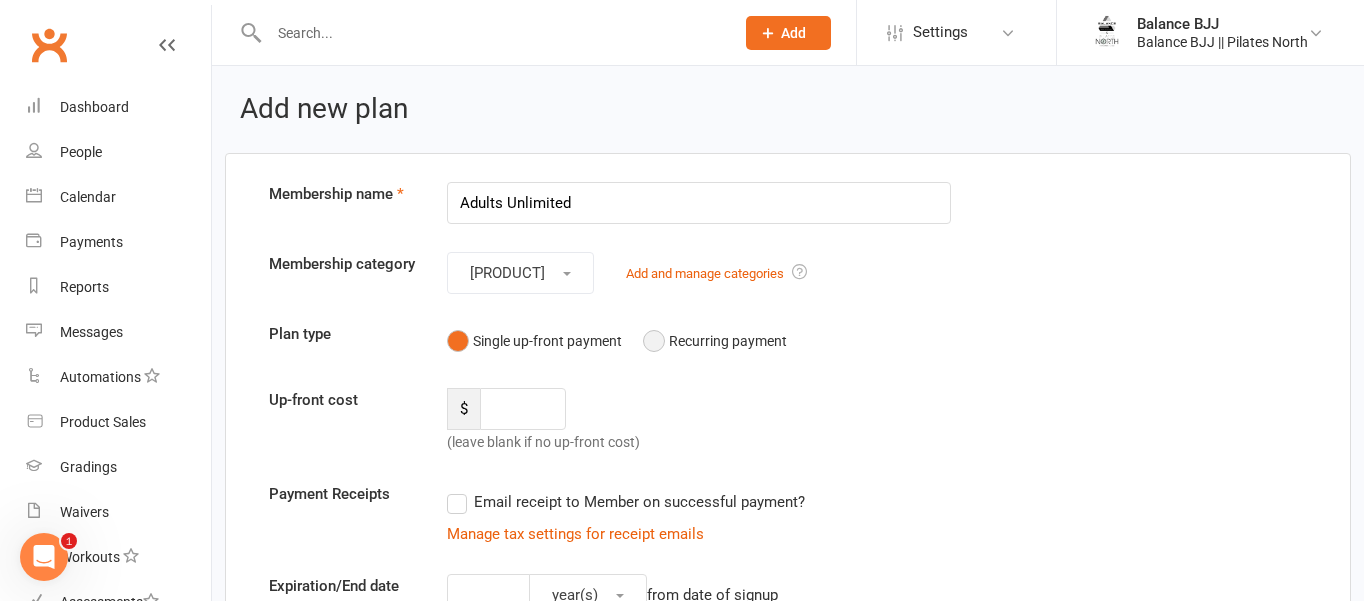 click on "Recurring payment" at bounding box center [715, 341] 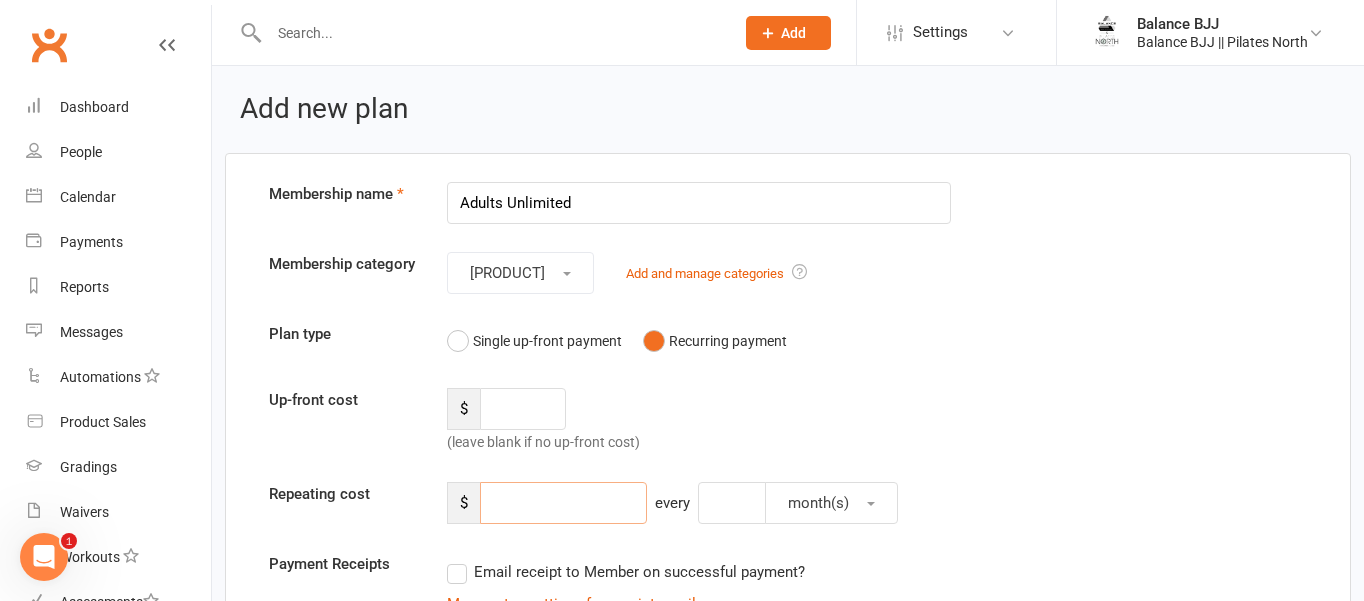click at bounding box center (563, 503) 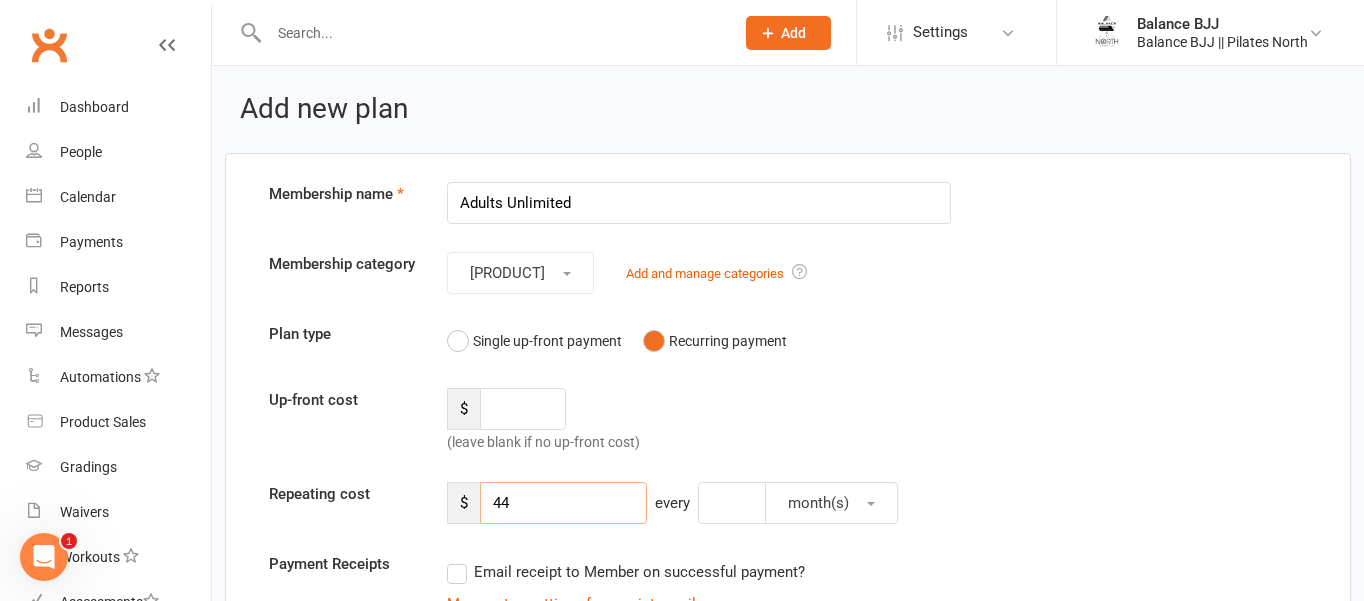 type on "44" 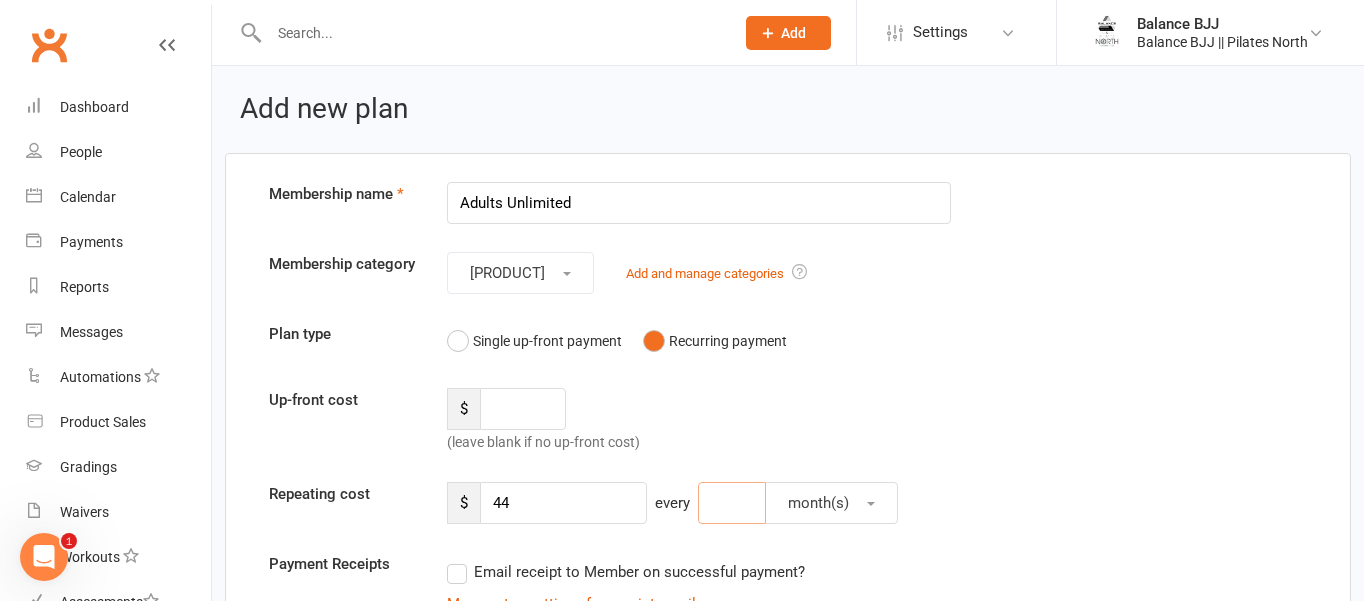 click at bounding box center (732, 503) 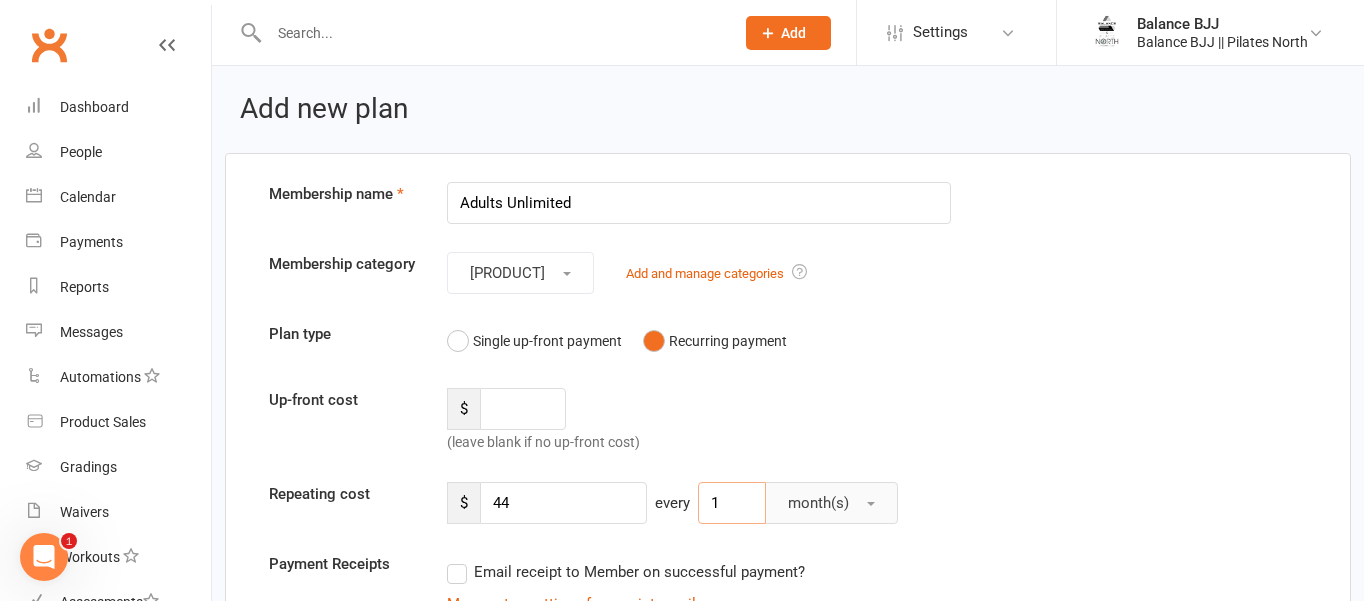 type on "1" 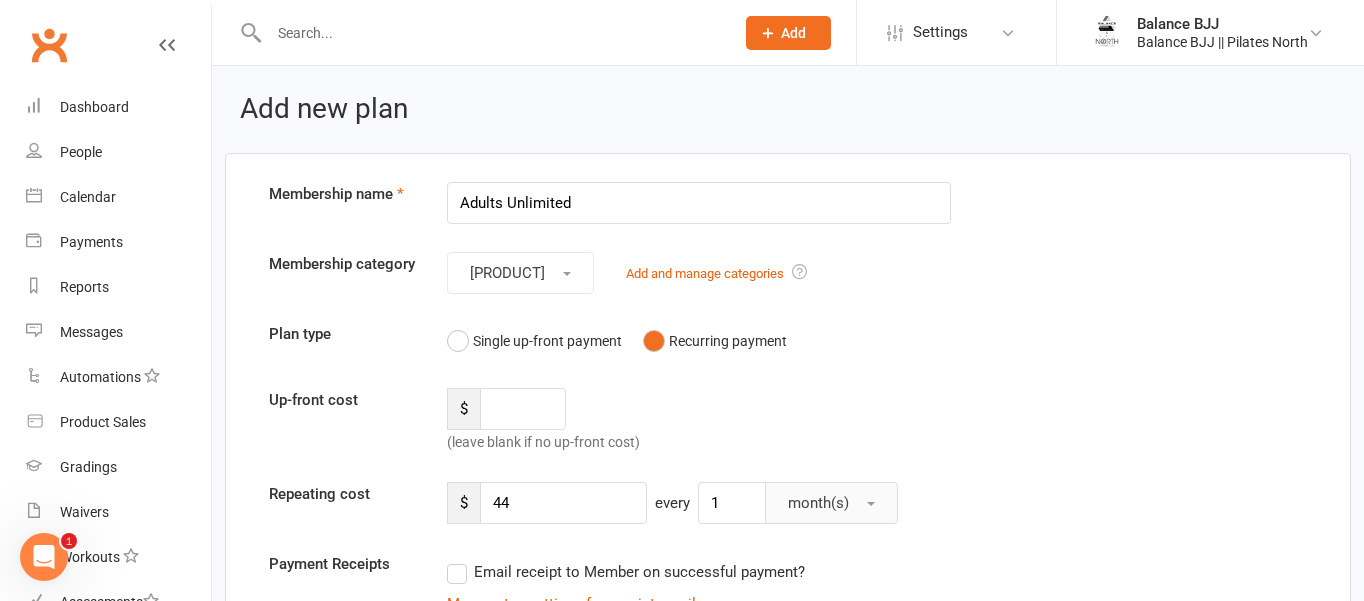click on "month(s)" at bounding box center (831, 503) 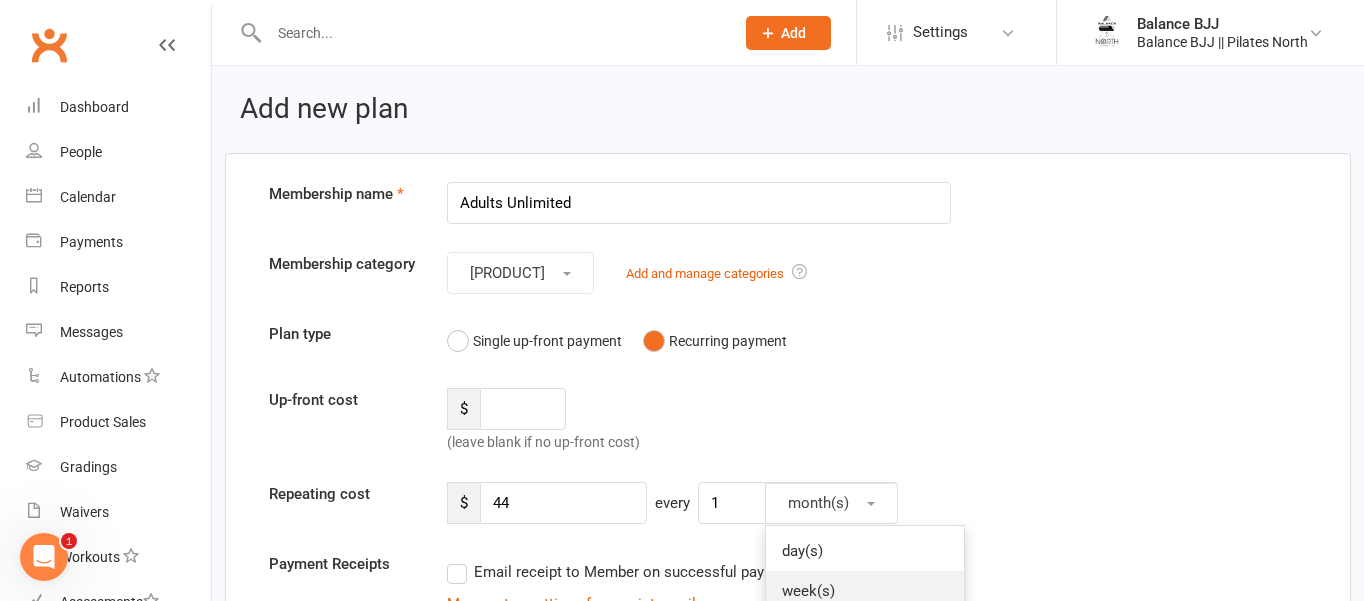 click on "week(s)" at bounding box center [808, 591] 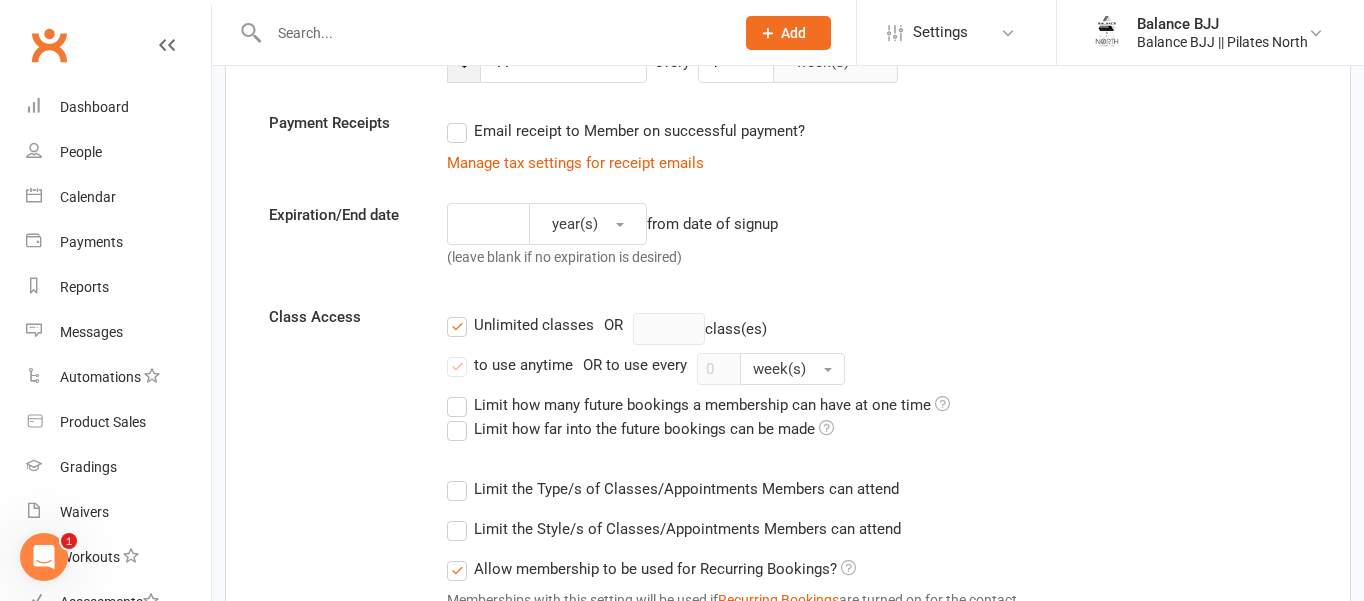 scroll, scrollTop: 466, scrollLeft: 0, axis: vertical 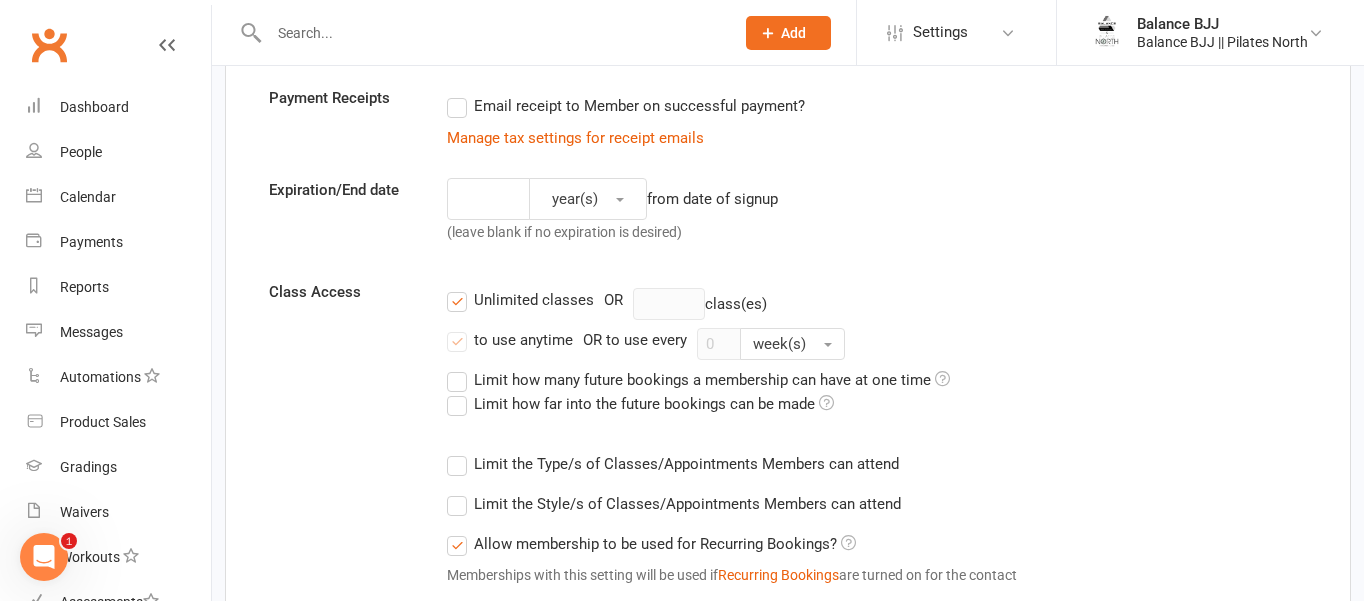 click on "Limit how many future bookings a membership can have at one time" at bounding box center [698, 380] 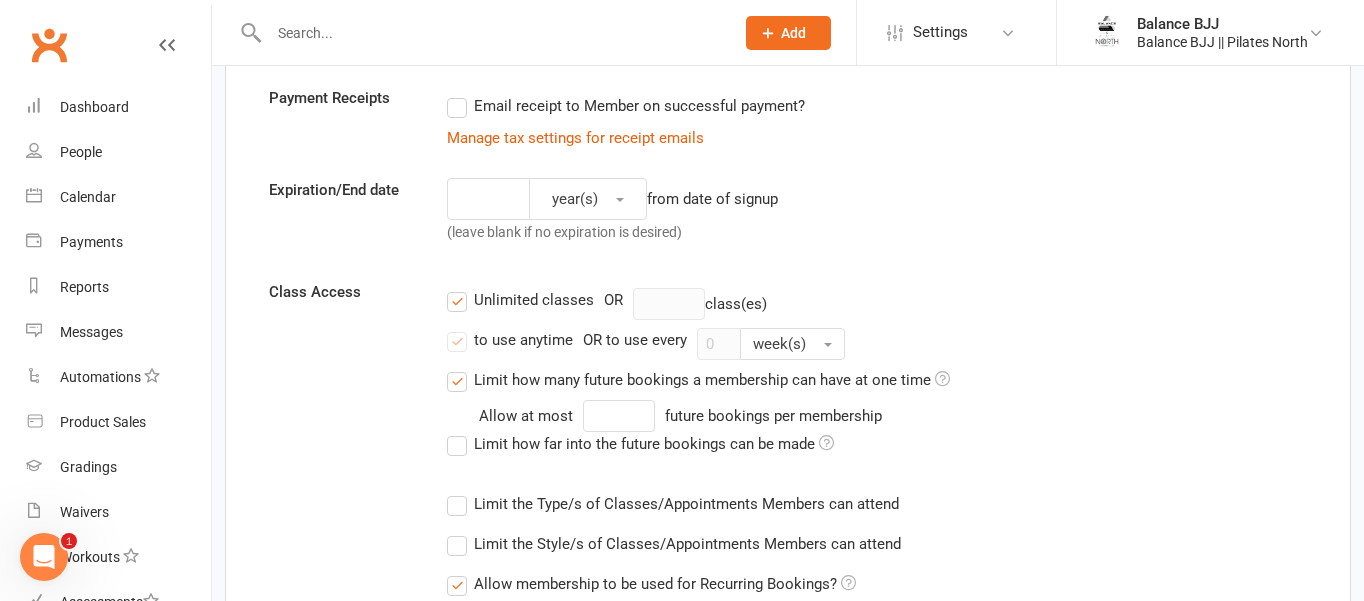 click on "Limit how many future bookings a membership can have at one time" at bounding box center [698, 380] 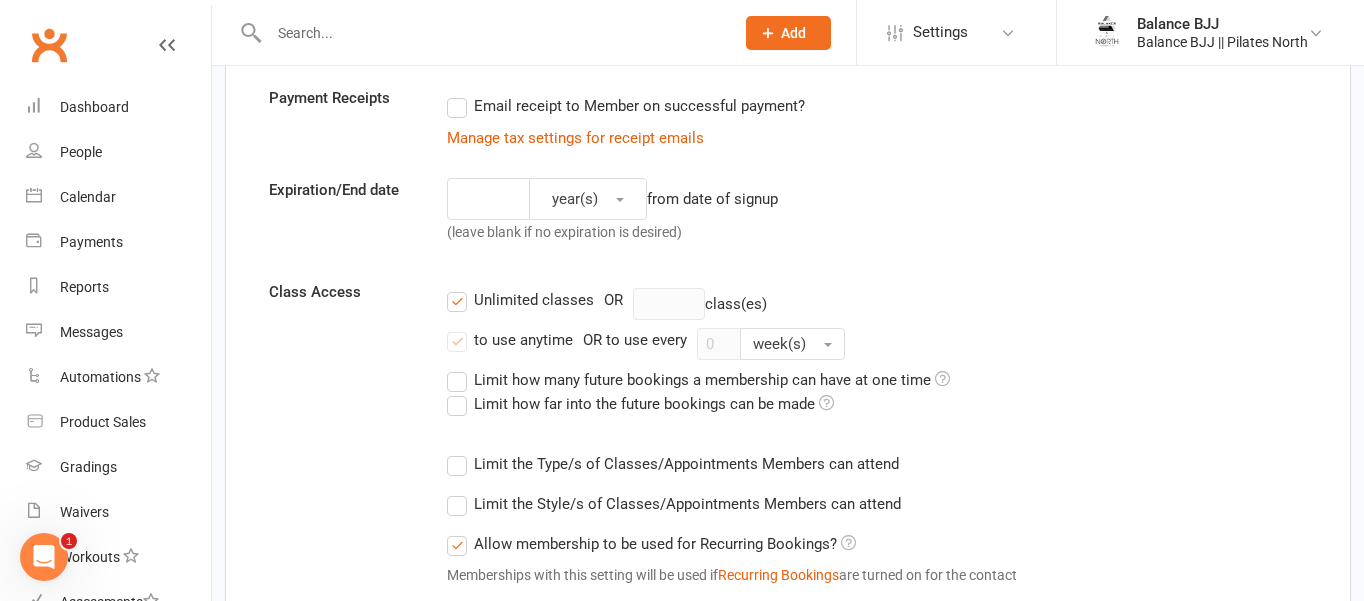 click on "Limit how far into the future bookings can be made" at bounding box center (640, 404) 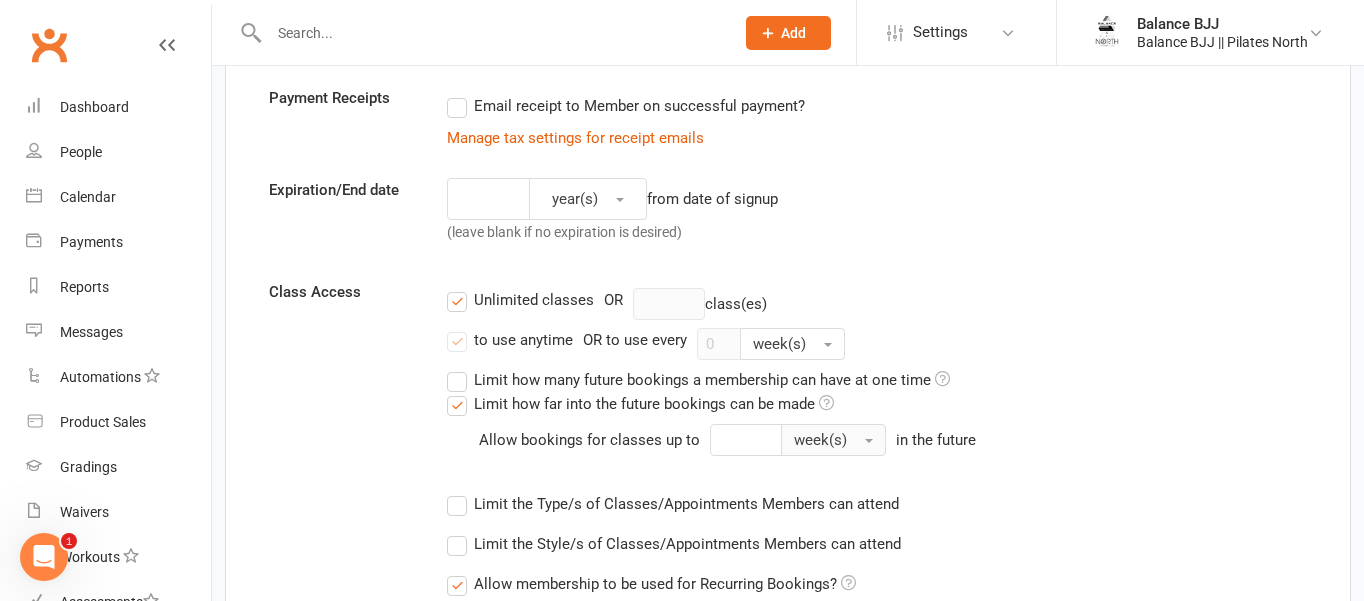 click on "week(s)" at bounding box center [820, 440] 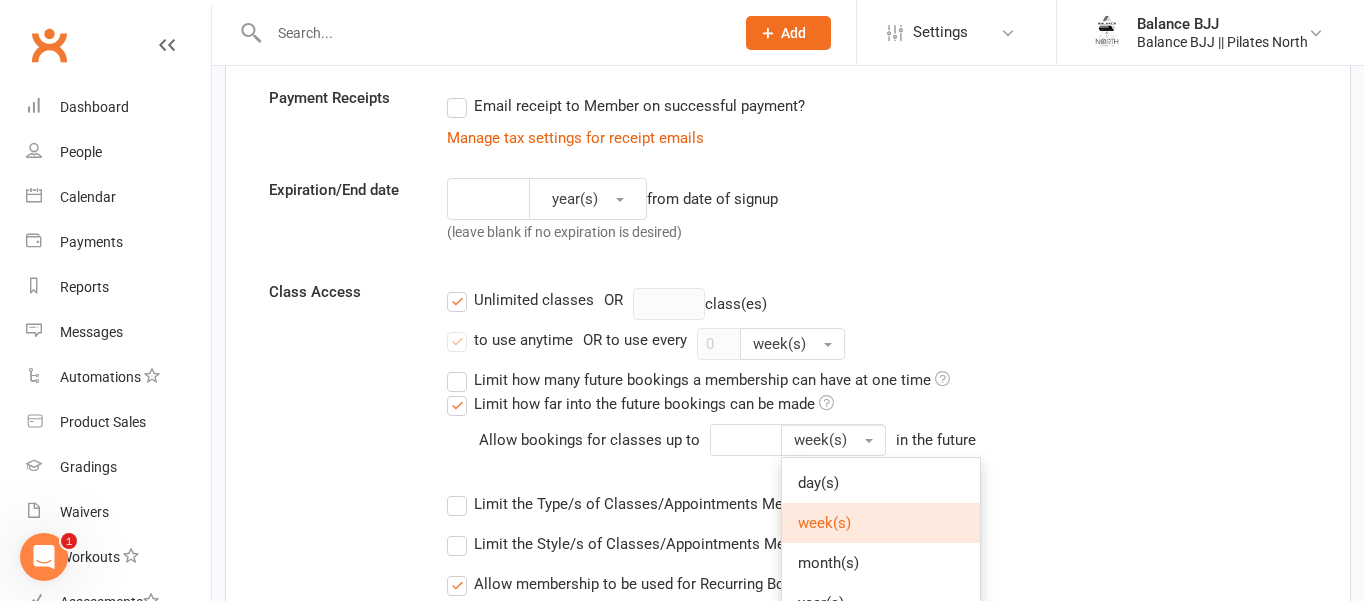 click on "day(s)
week(s)
month(s)
year(s)" at bounding box center (881, 543) 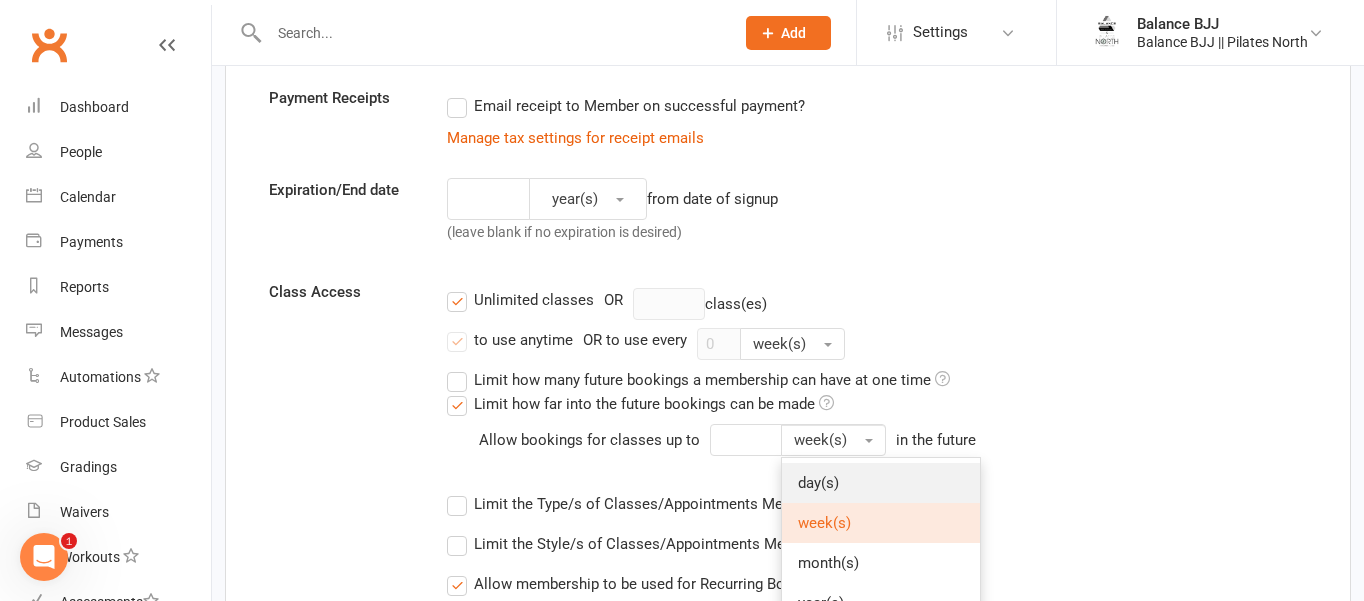 click on "day(s)" at bounding box center (818, 483) 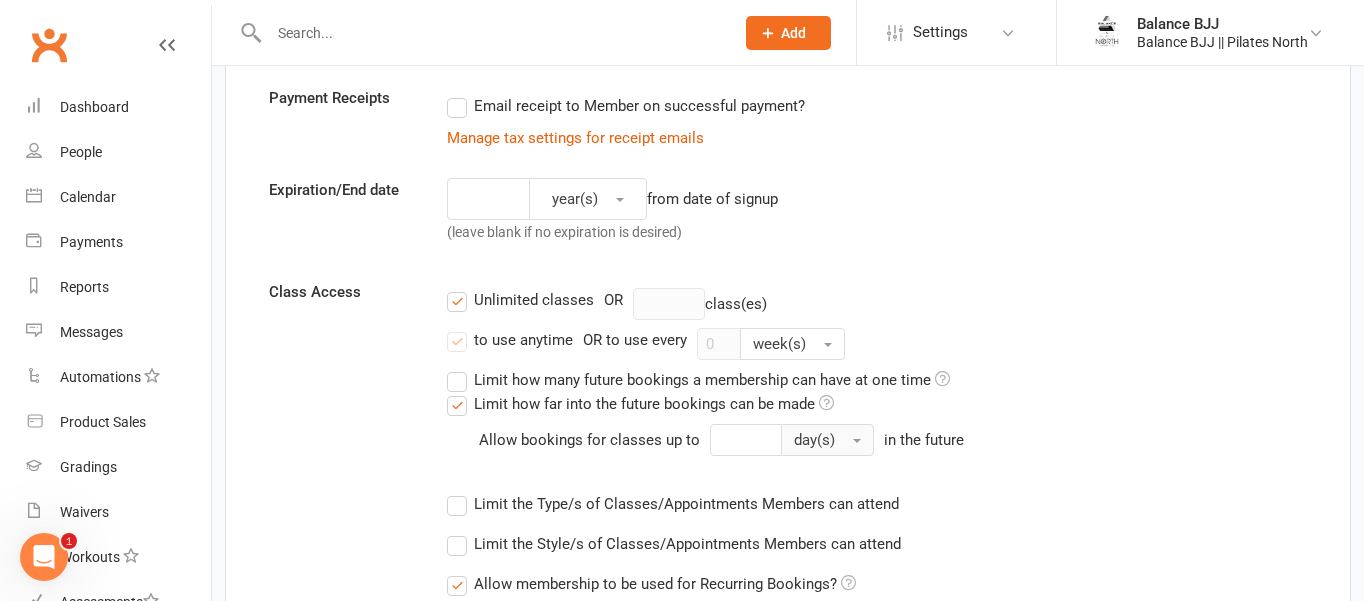 click on "day(s)" at bounding box center (814, 440) 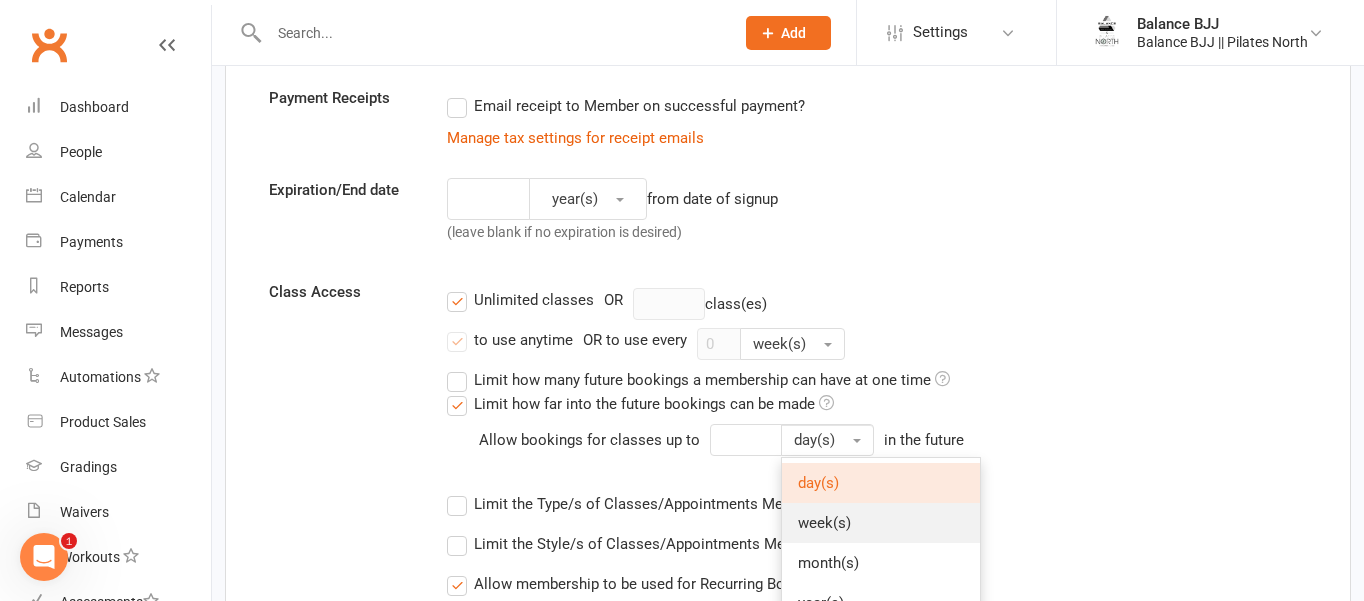 click on "week(s)" at bounding box center [824, 523] 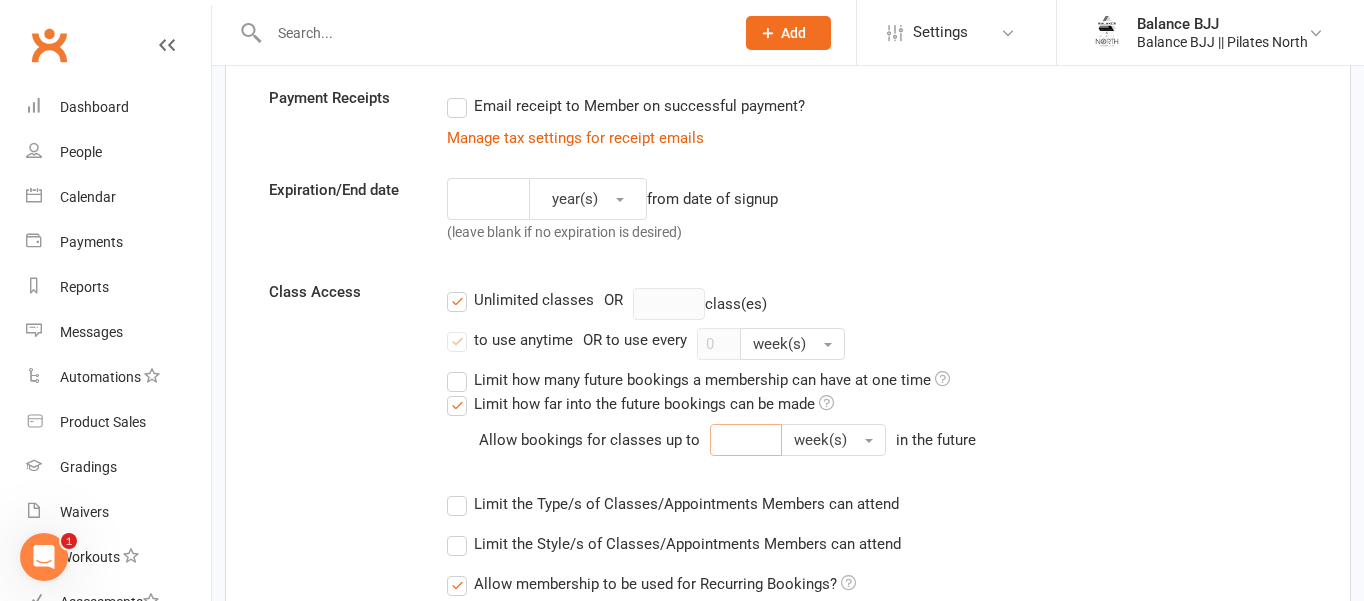 click at bounding box center (746, 440) 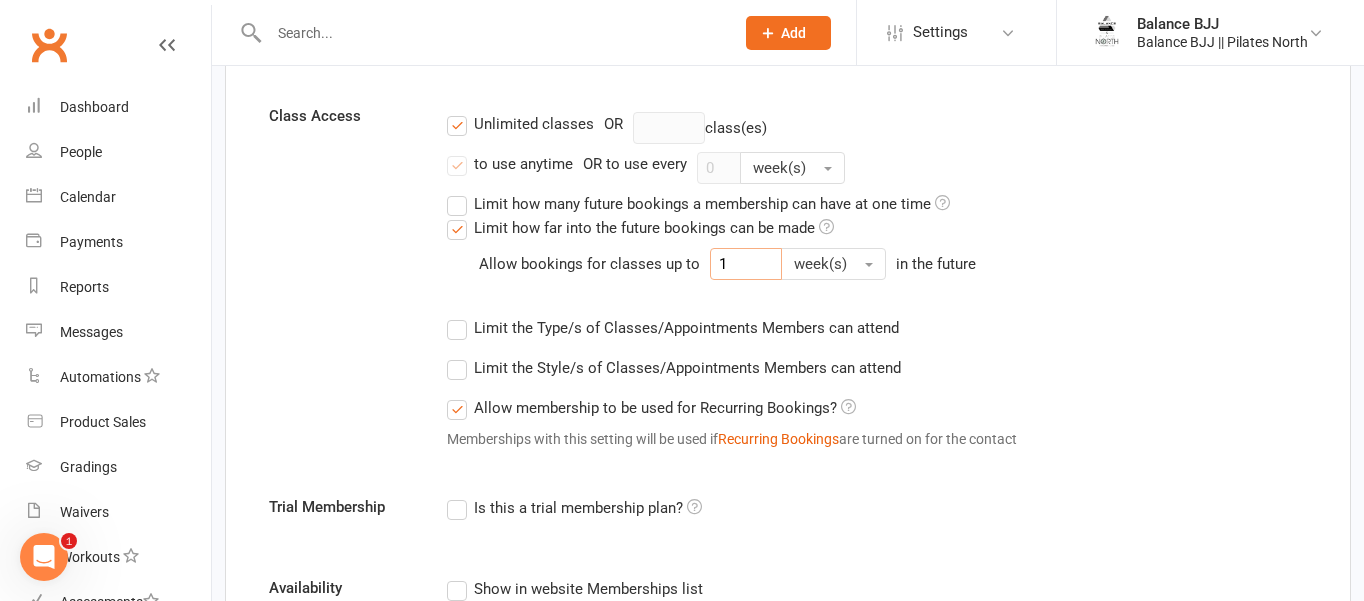 scroll, scrollTop: 656, scrollLeft: 0, axis: vertical 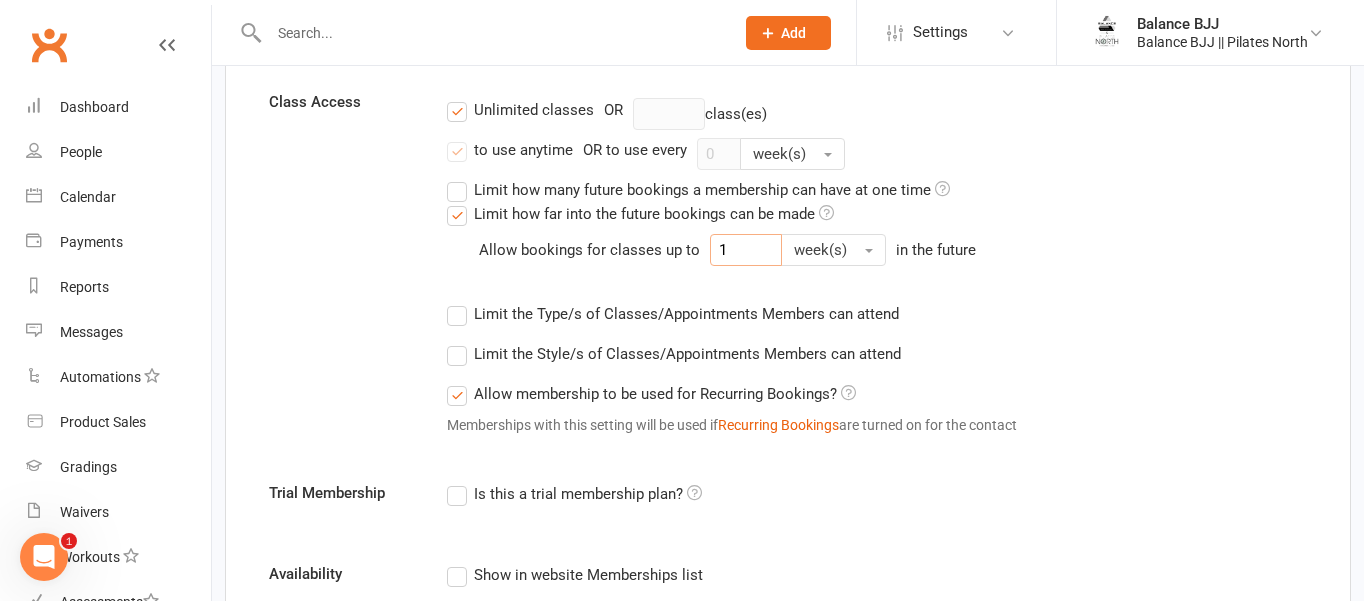 type on "1" 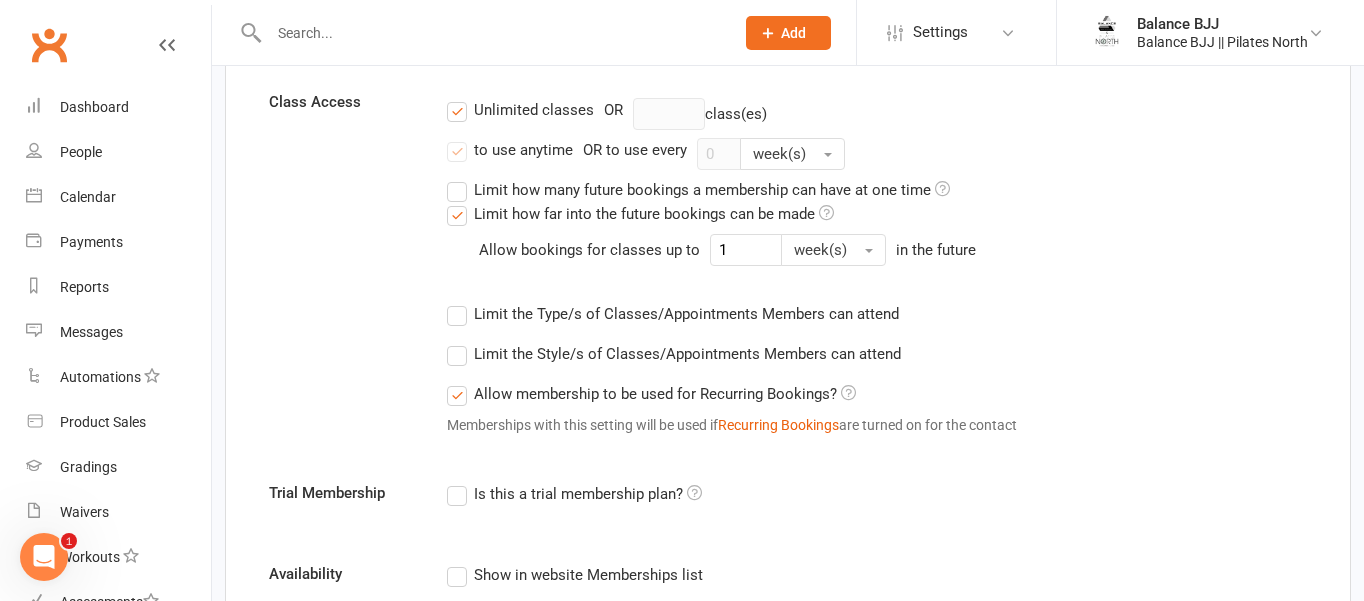 click on "Allow membership to be used for Recurring Bookings?" at bounding box center [651, 394] 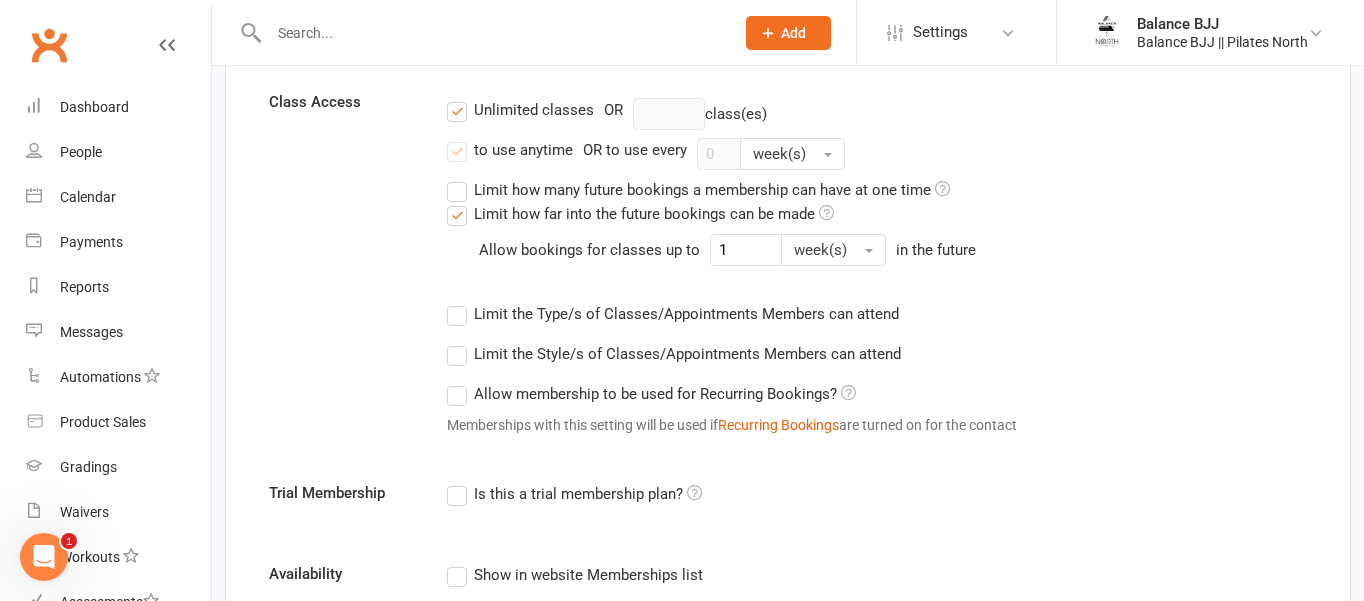 click on "Limit the Type/s of Classes/Appointments Members can attend" at bounding box center [673, 314] 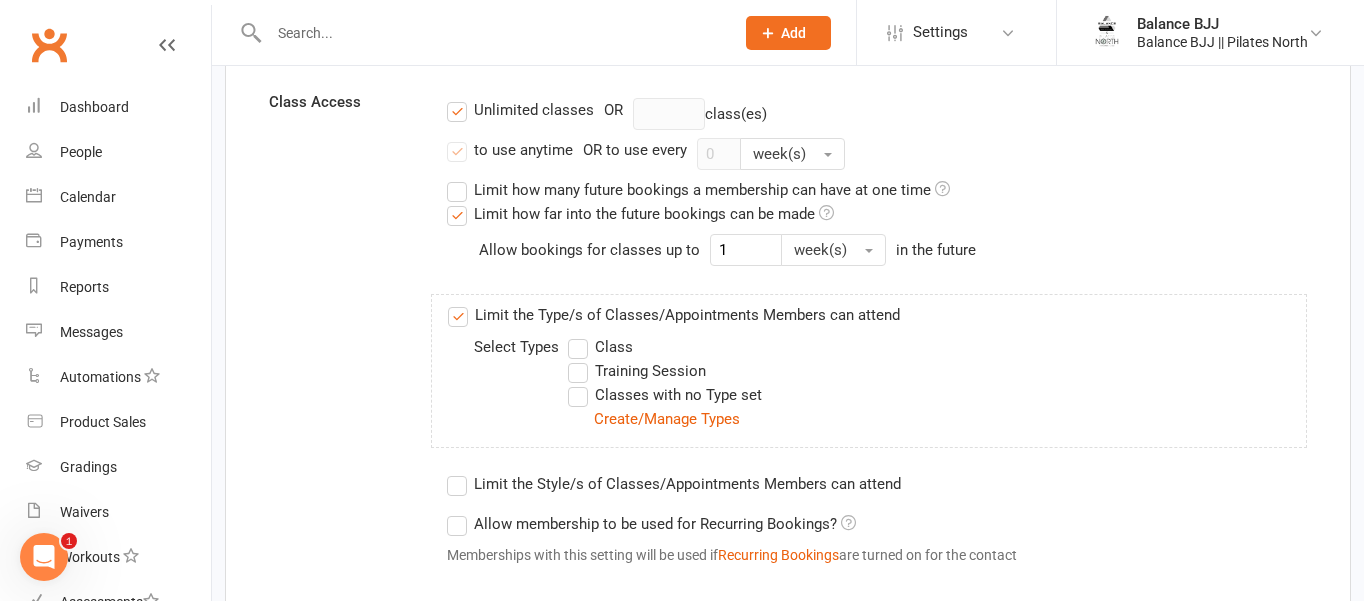 click on "Training Session" at bounding box center [637, 371] 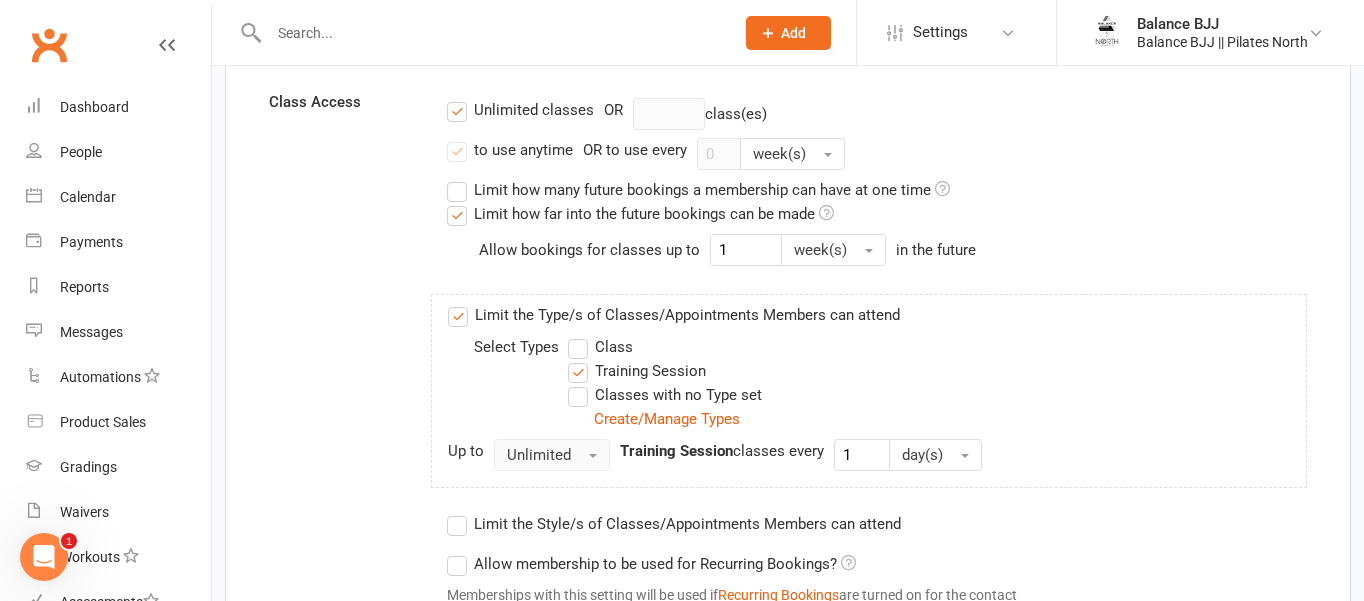 click on "Unlimited" at bounding box center [539, 455] 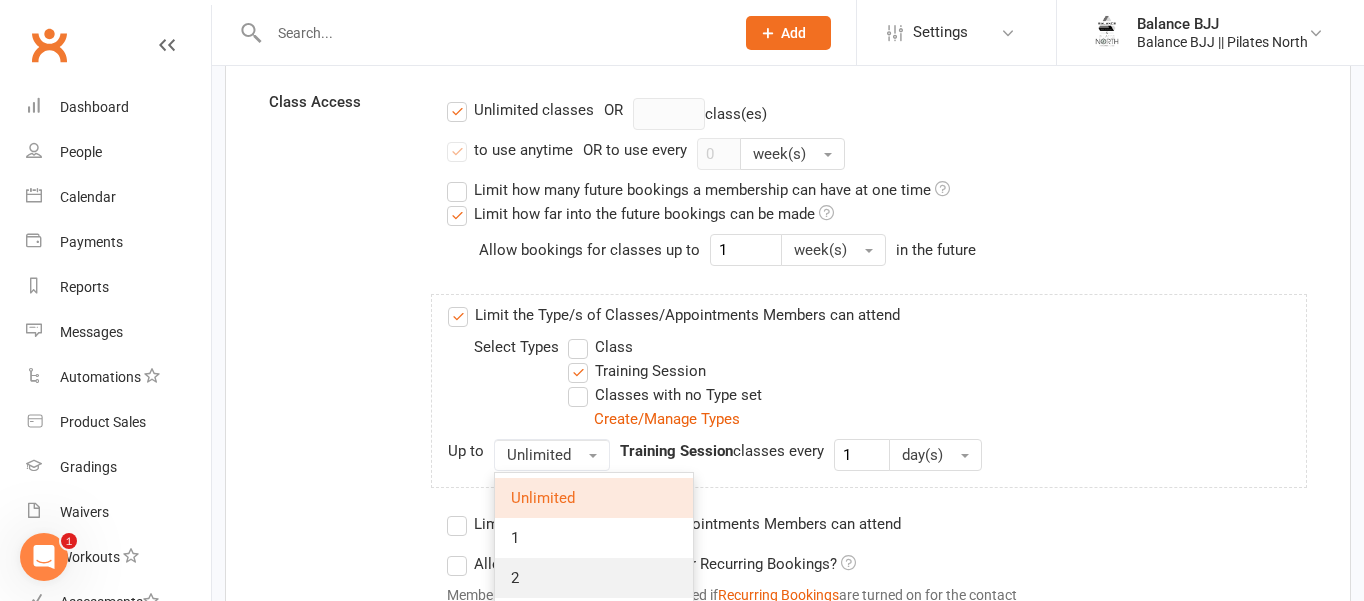 click on "2" at bounding box center [594, 578] 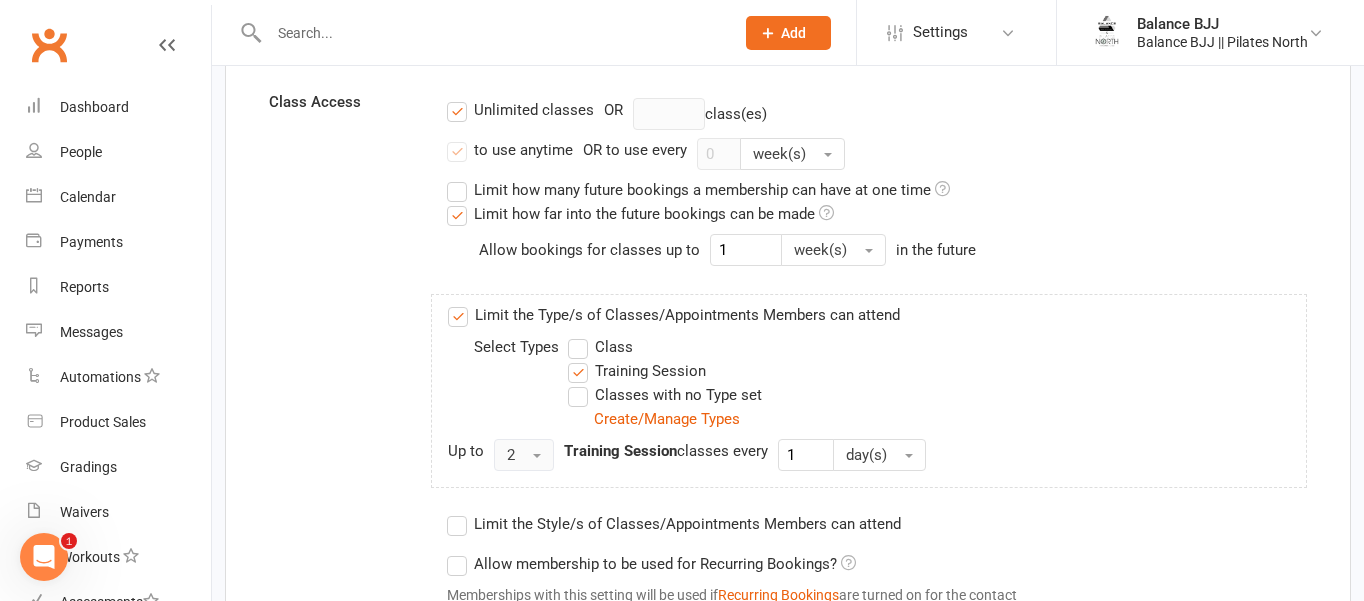 click on "2" at bounding box center [524, 455] 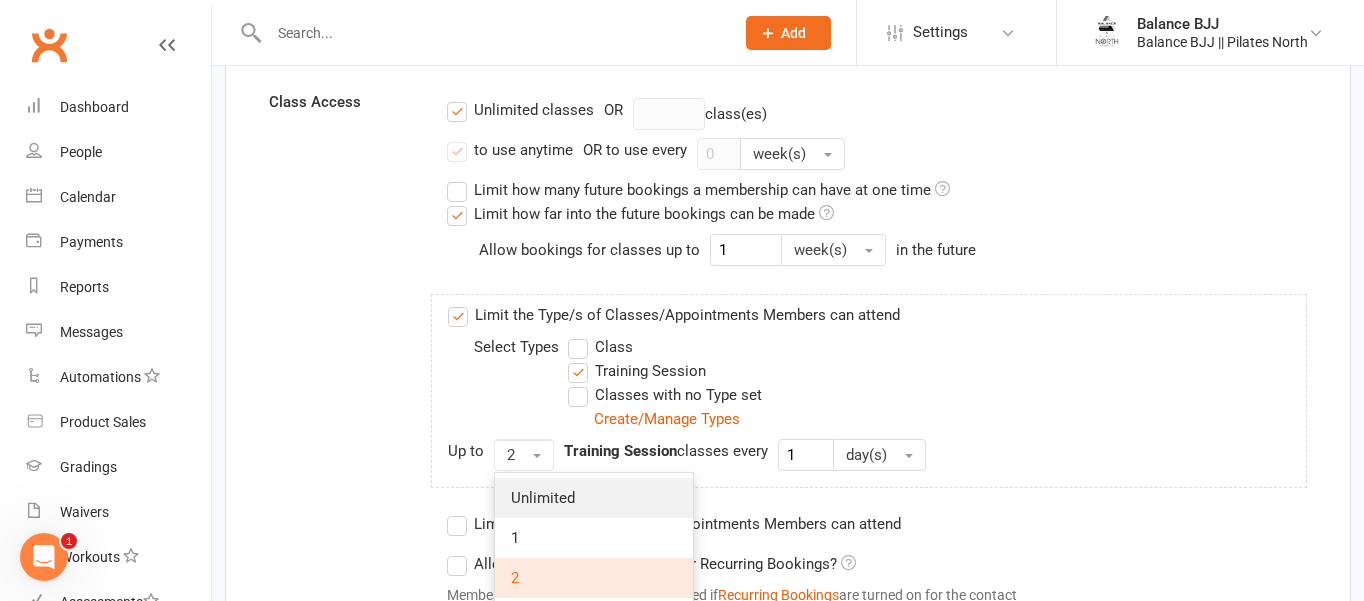 click on "Unlimited" at bounding box center [543, 498] 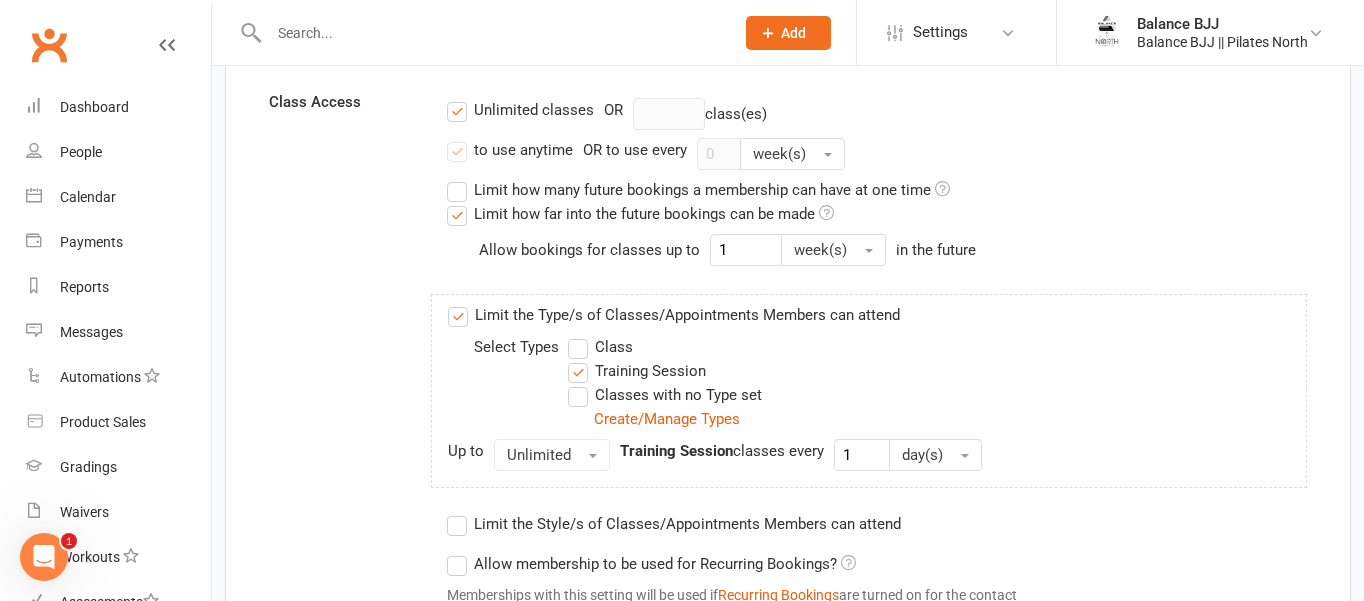 click on "Training Session" at bounding box center (937, 371) 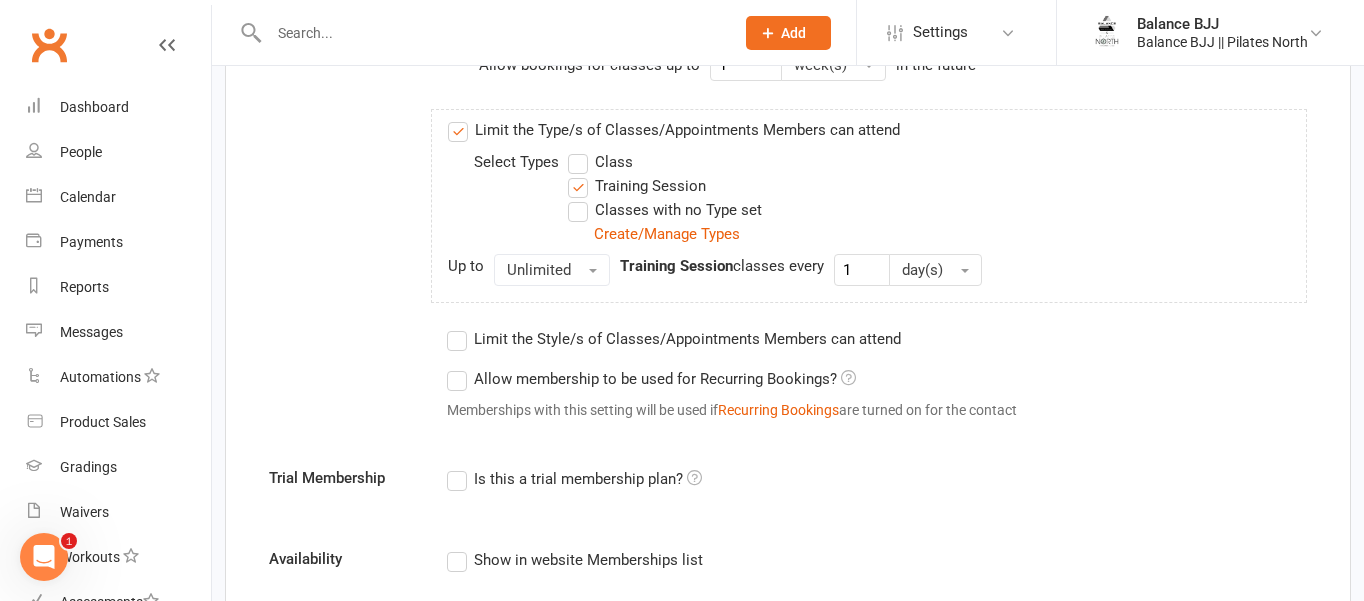 scroll, scrollTop: 846, scrollLeft: 0, axis: vertical 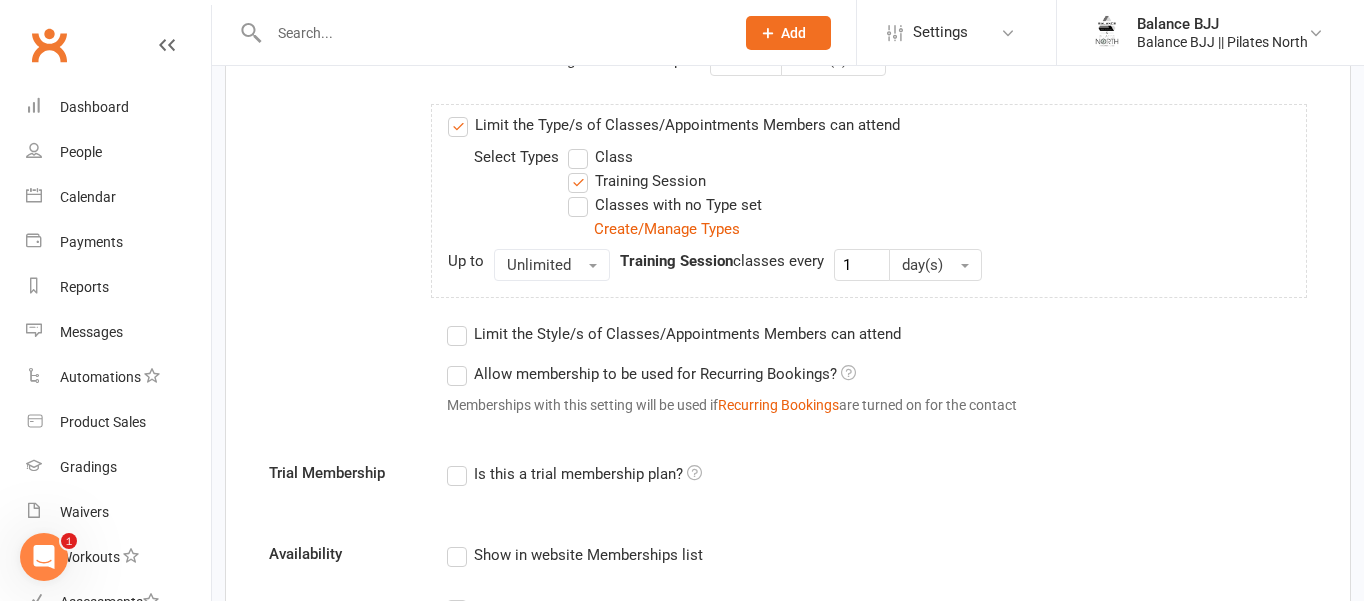 click on "Limit the Style/s of Classes/Appointments Members can attend" at bounding box center (674, 334) 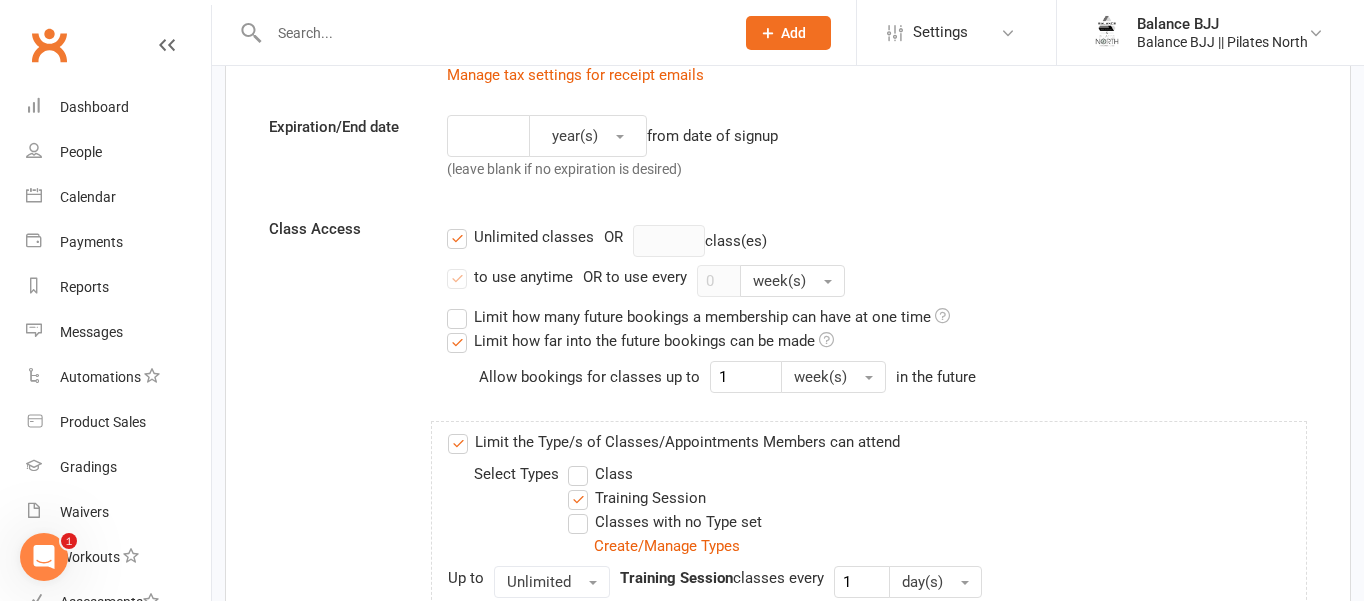 scroll, scrollTop: 526, scrollLeft: 0, axis: vertical 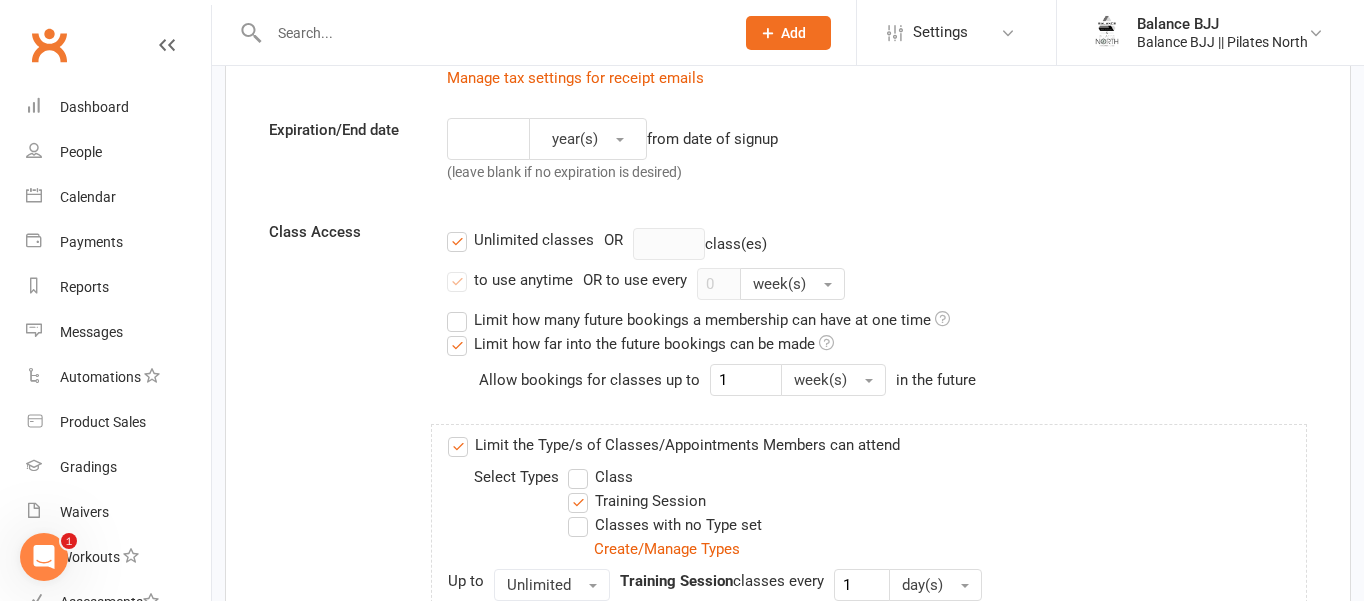 click on "Unlimited classes" at bounding box center [520, 240] 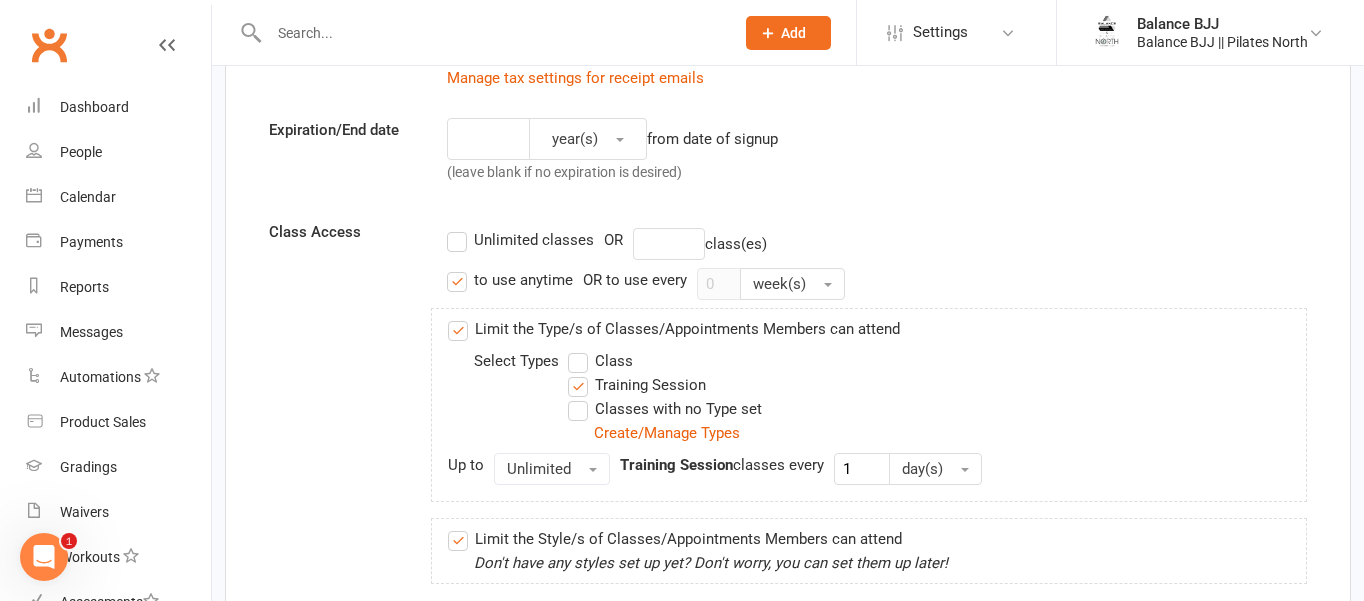 click on "to use anytime" at bounding box center (510, 280) 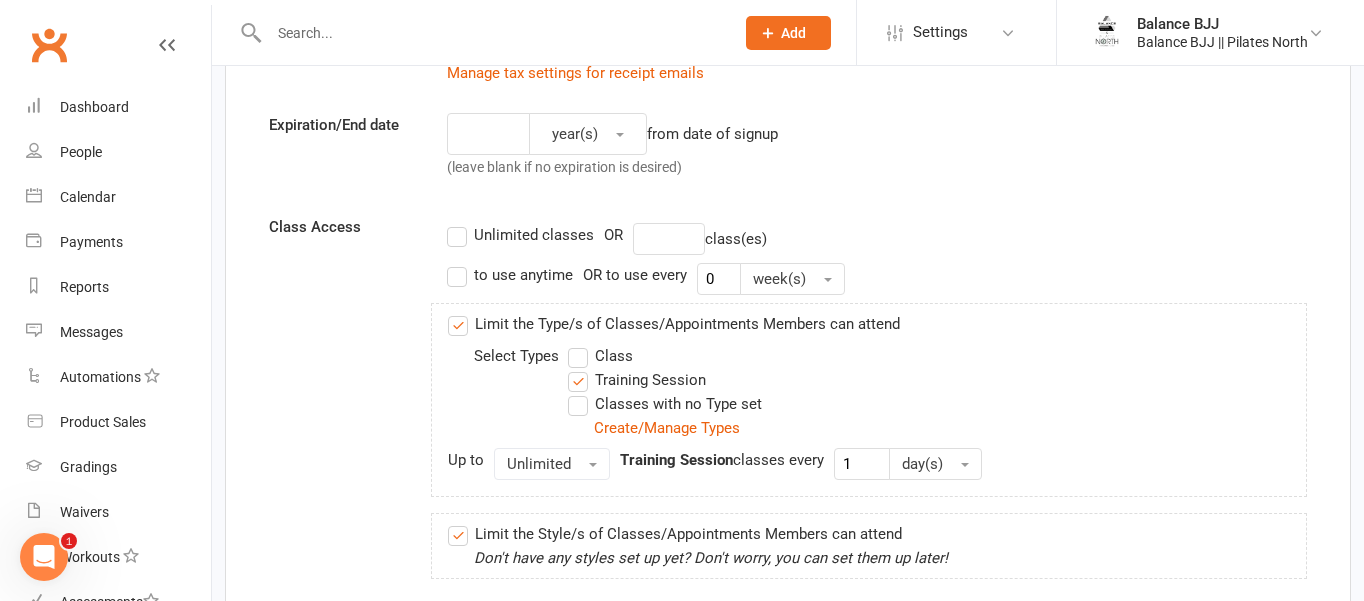 scroll, scrollTop: 530, scrollLeft: 0, axis: vertical 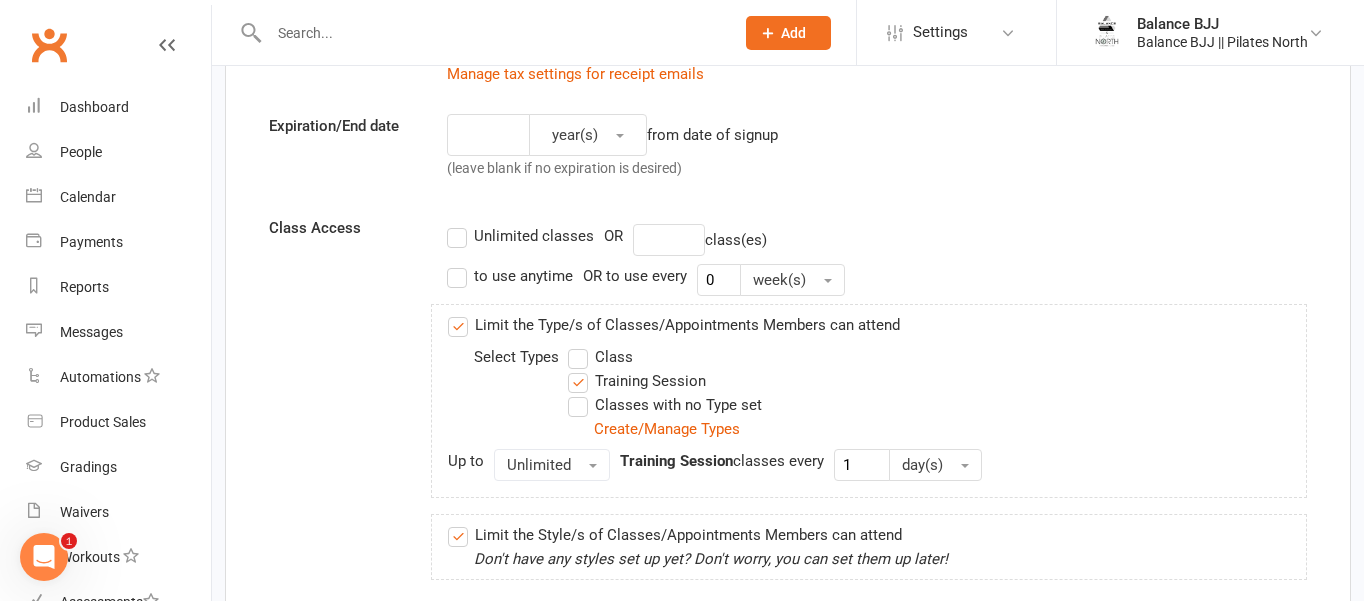click on "to use anytime" at bounding box center (510, 276) 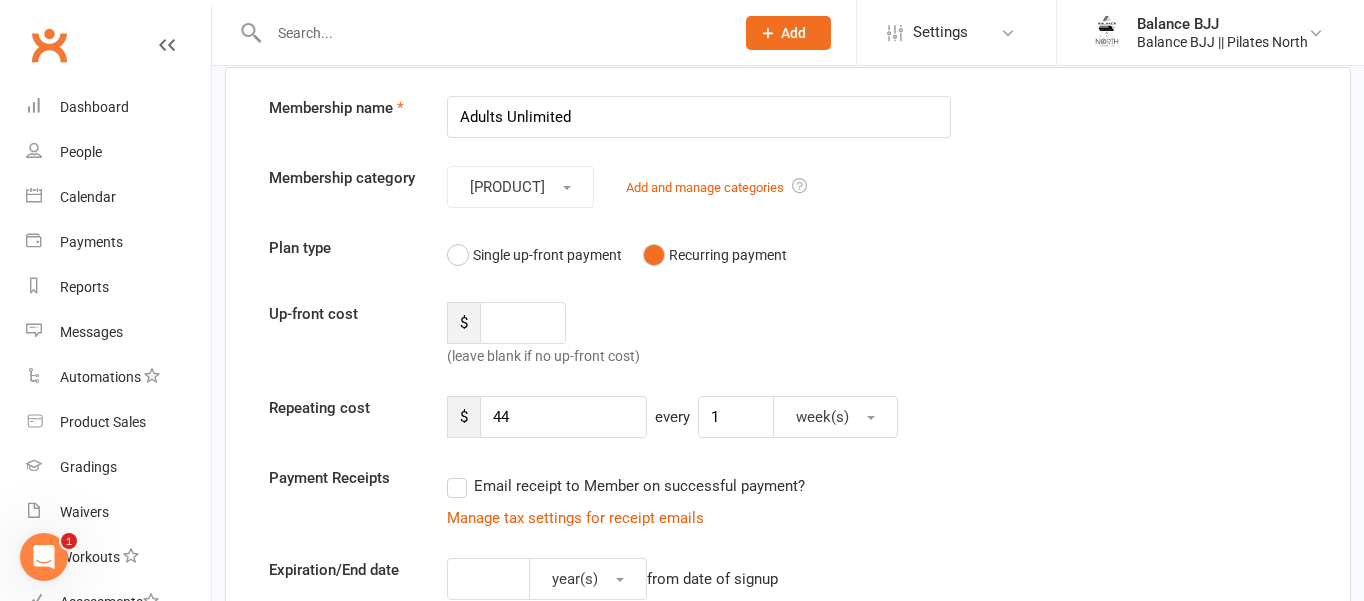 scroll, scrollTop: 0, scrollLeft: 0, axis: both 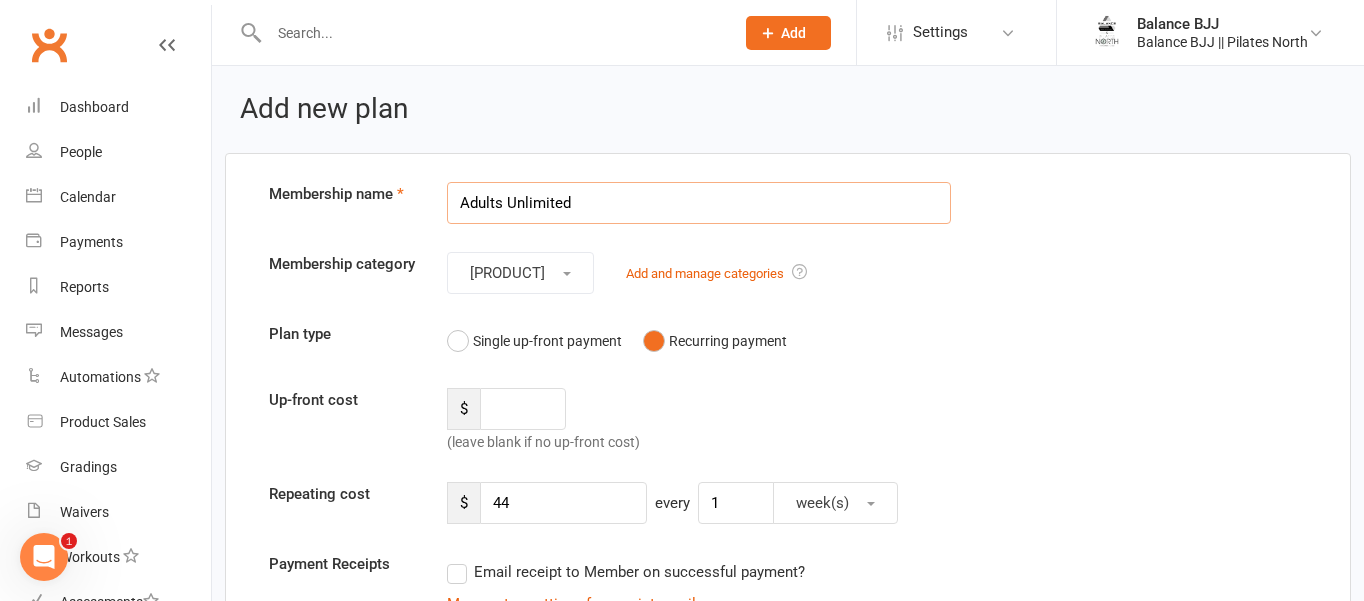 click on "Adults Unlimited" at bounding box center [699, 203] 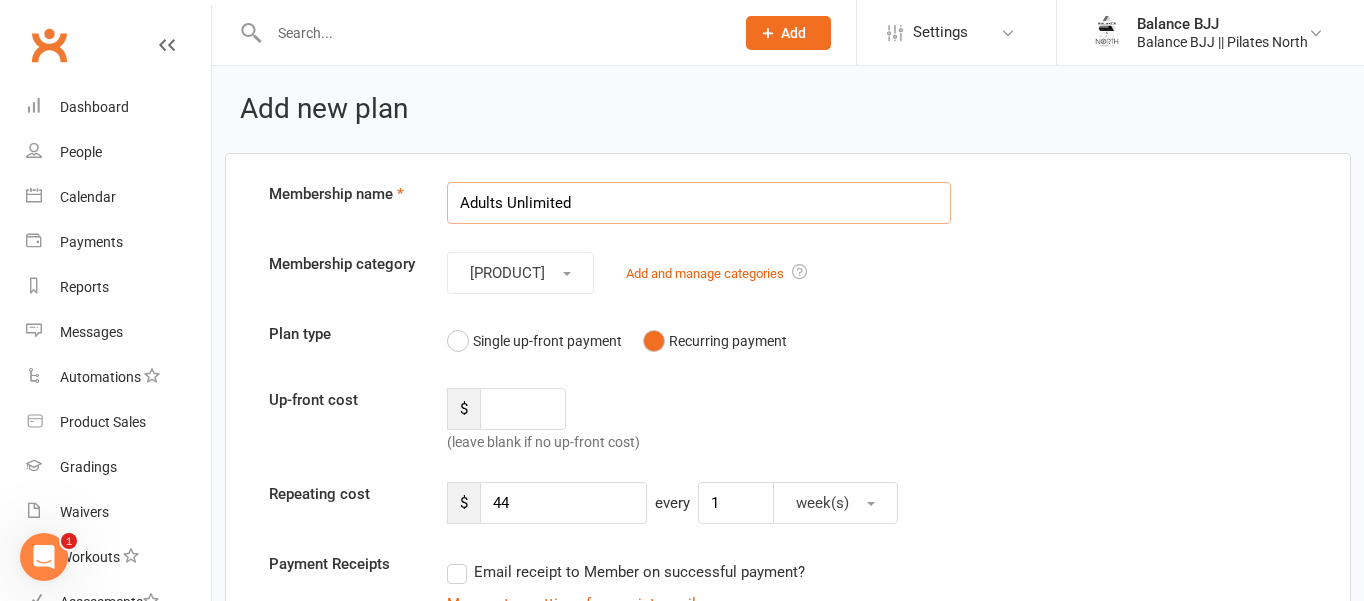 scroll, scrollTop: 16, scrollLeft: 0, axis: vertical 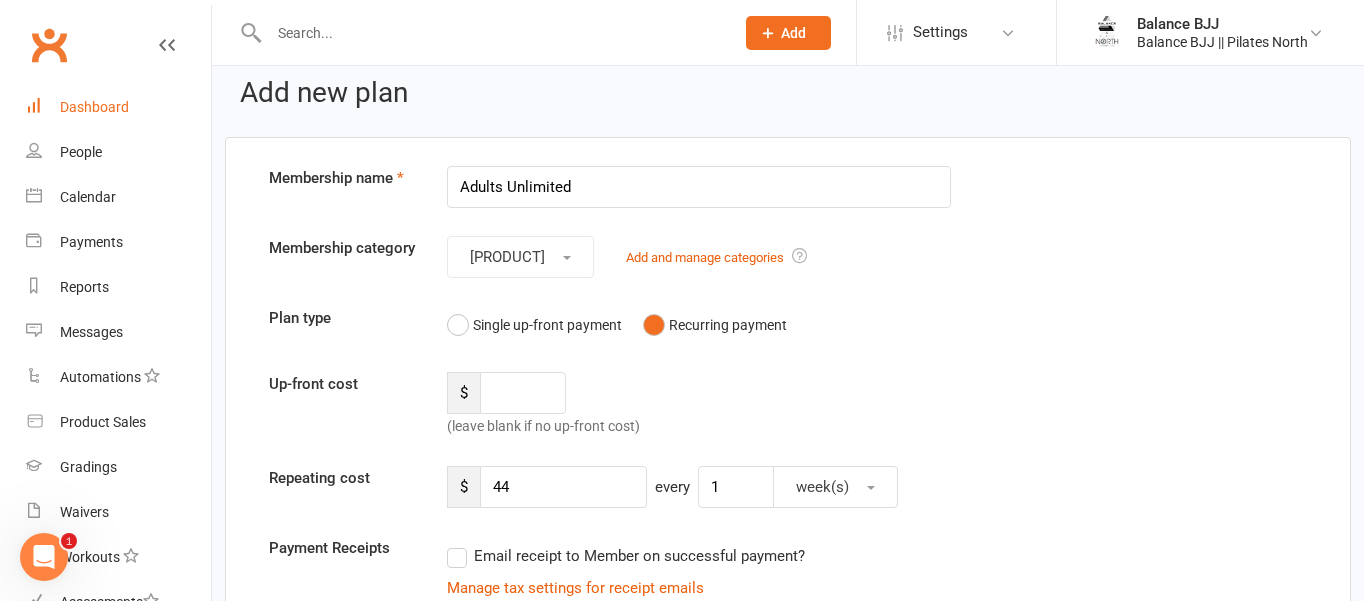 click on "Dashboard" at bounding box center (94, 107) 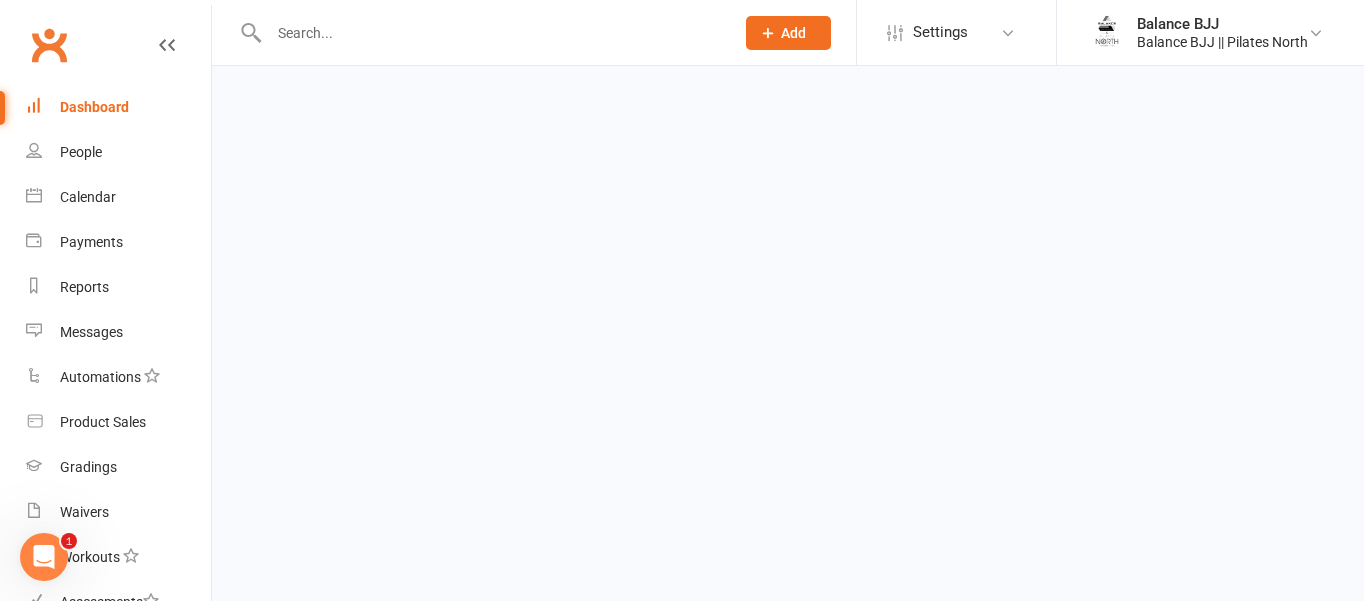 scroll, scrollTop: 0, scrollLeft: 0, axis: both 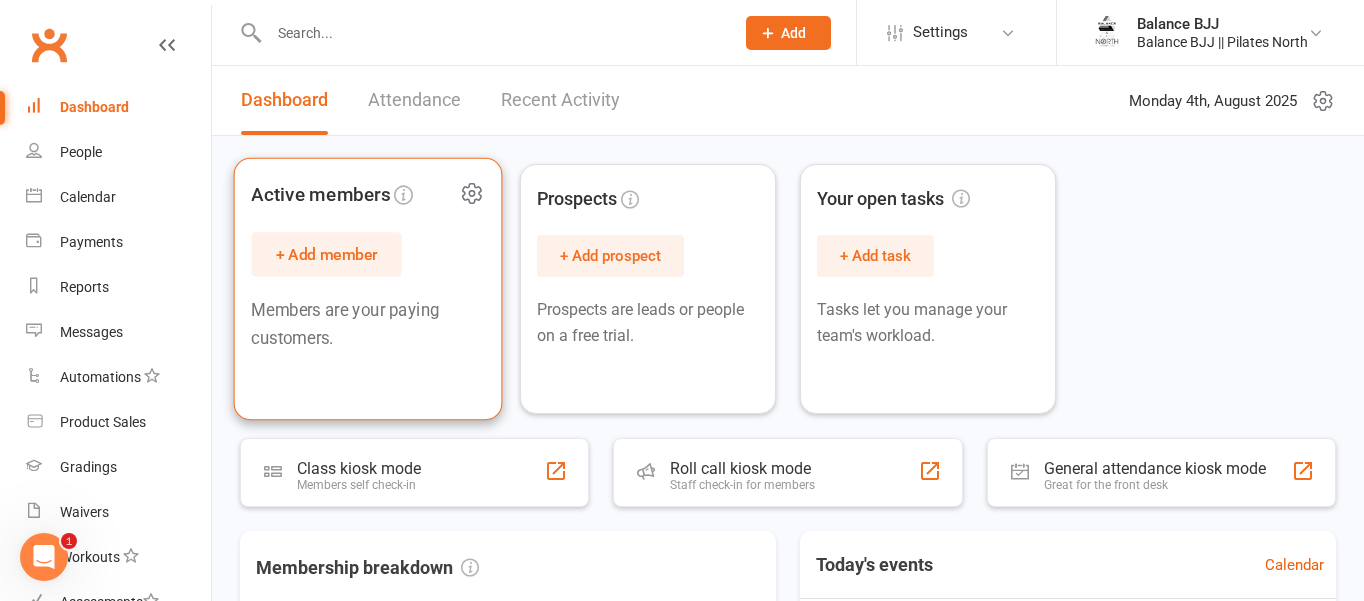 click 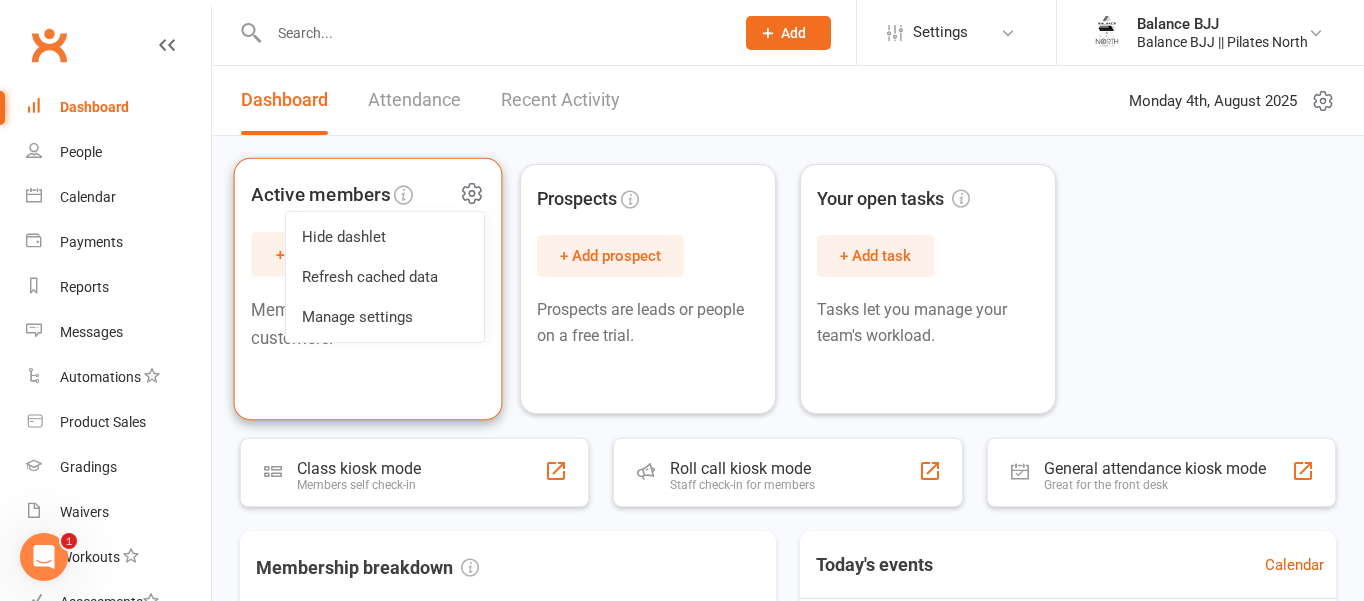click 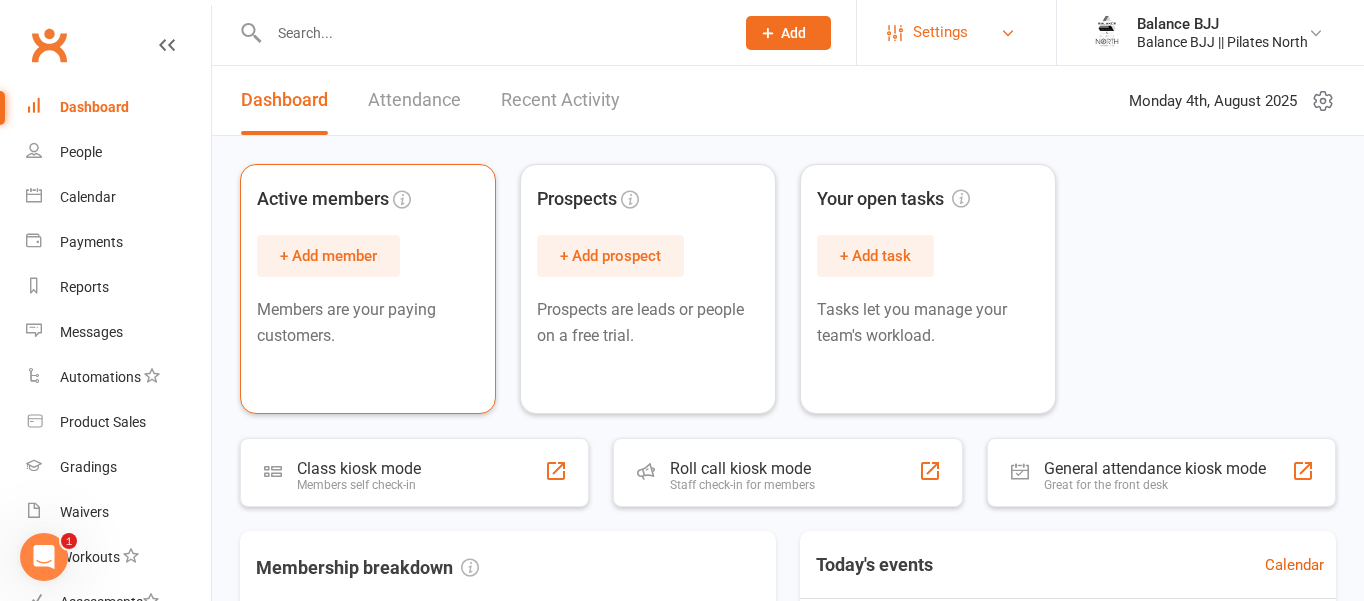 click on "Settings" at bounding box center [956, 32] 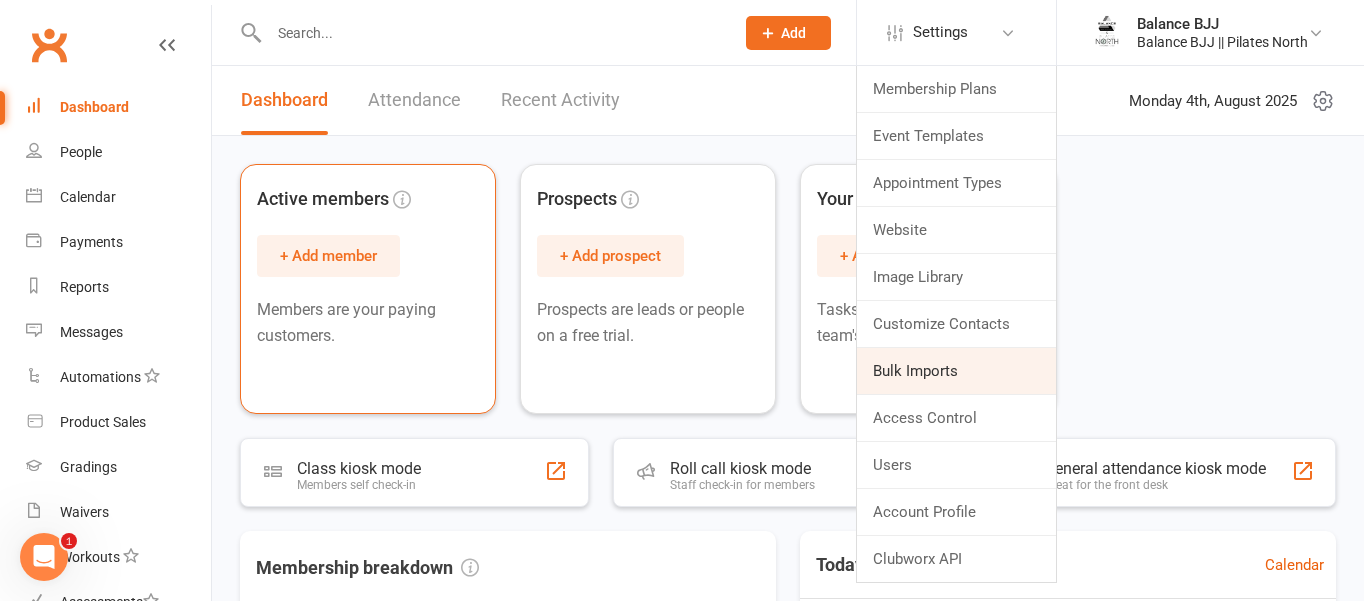 click on "Bulk Imports" at bounding box center [956, 371] 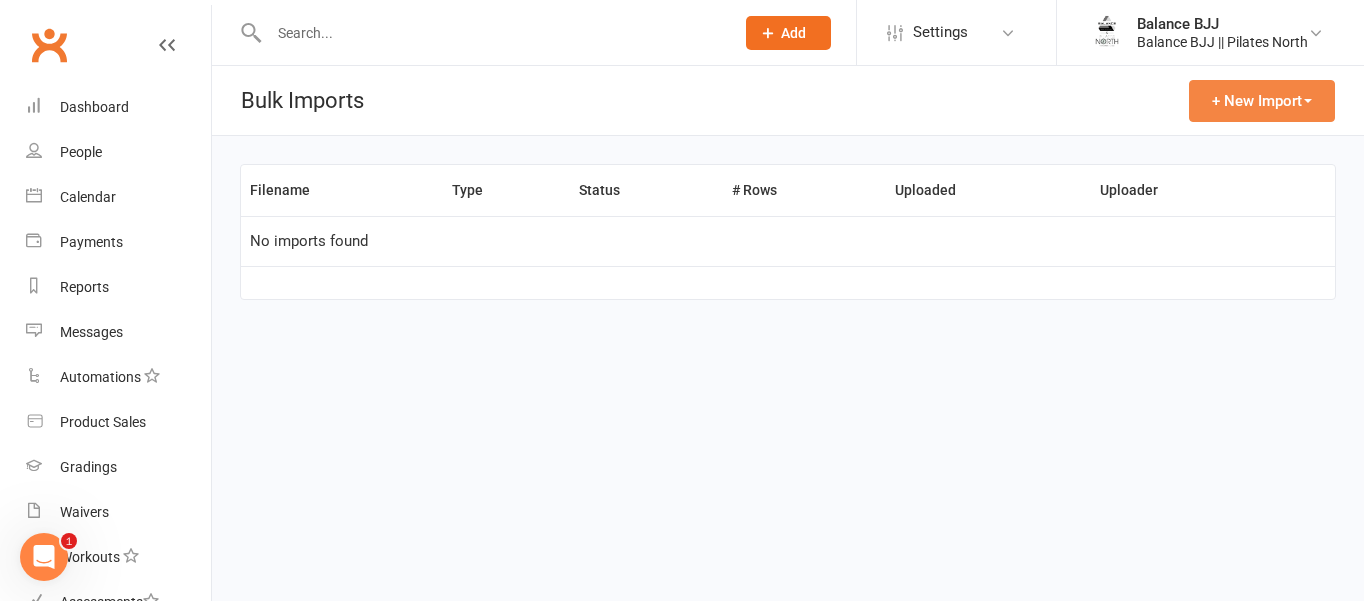 click on "+ New Import" at bounding box center [1262, 101] 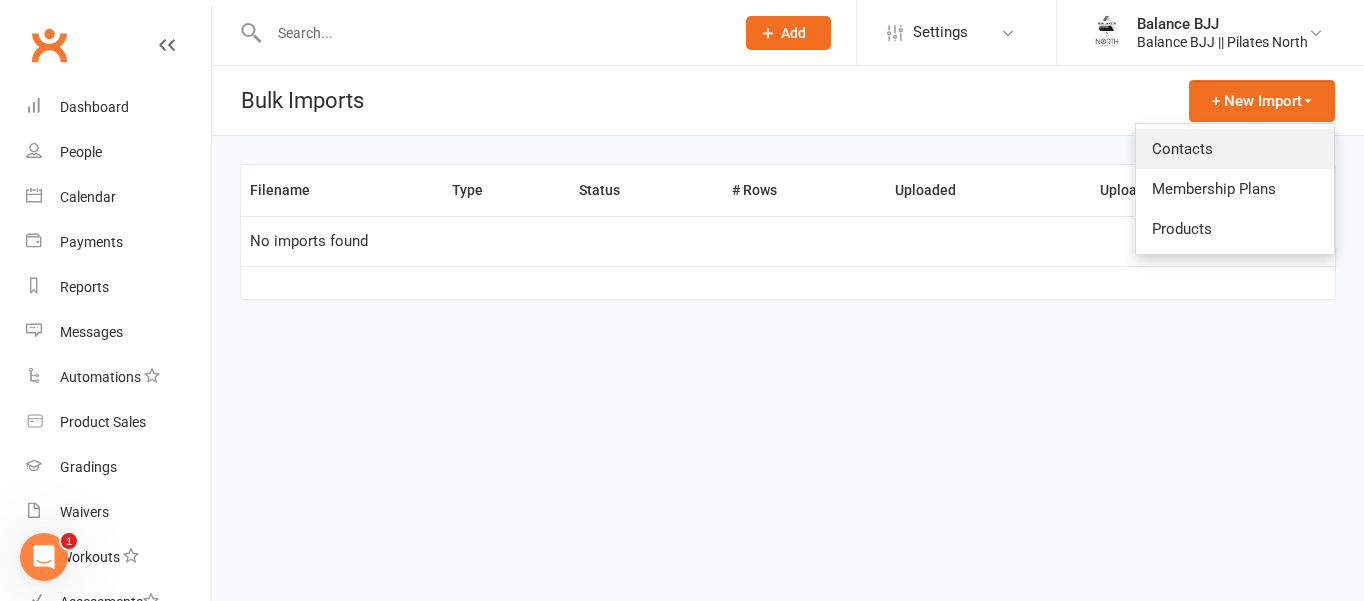 click on "Contacts" at bounding box center [1235, 149] 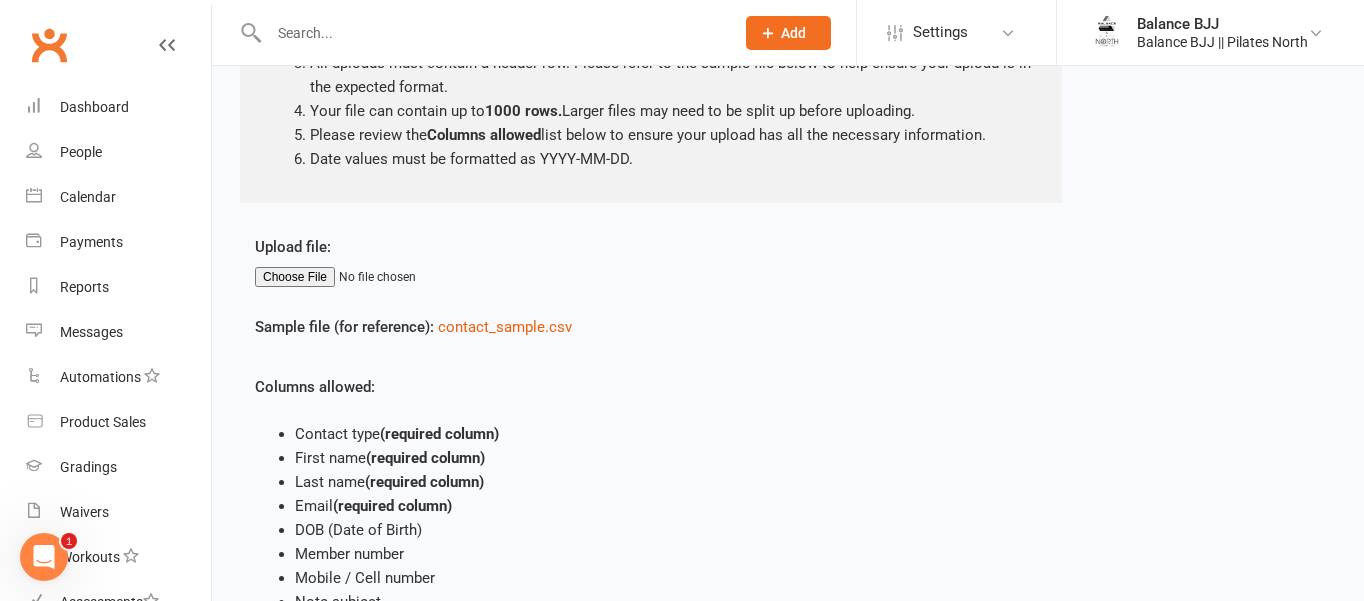scroll, scrollTop: 270, scrollLeft: 0, axis: vertical 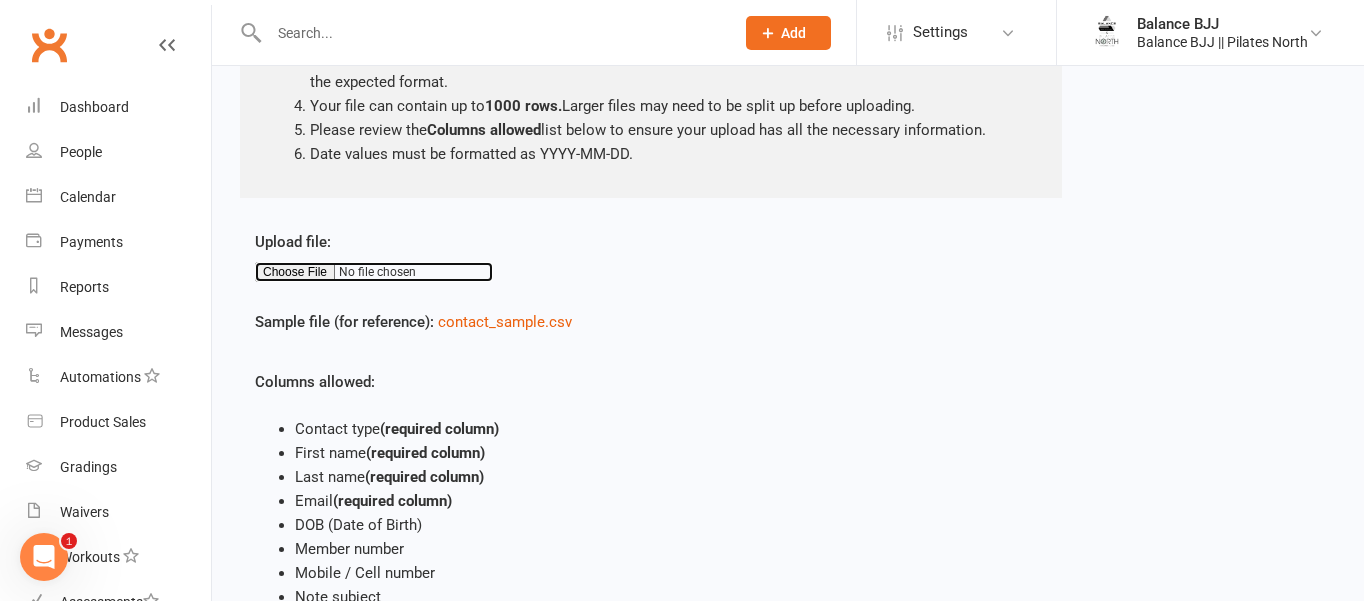 click at bounding box center [374, 272] 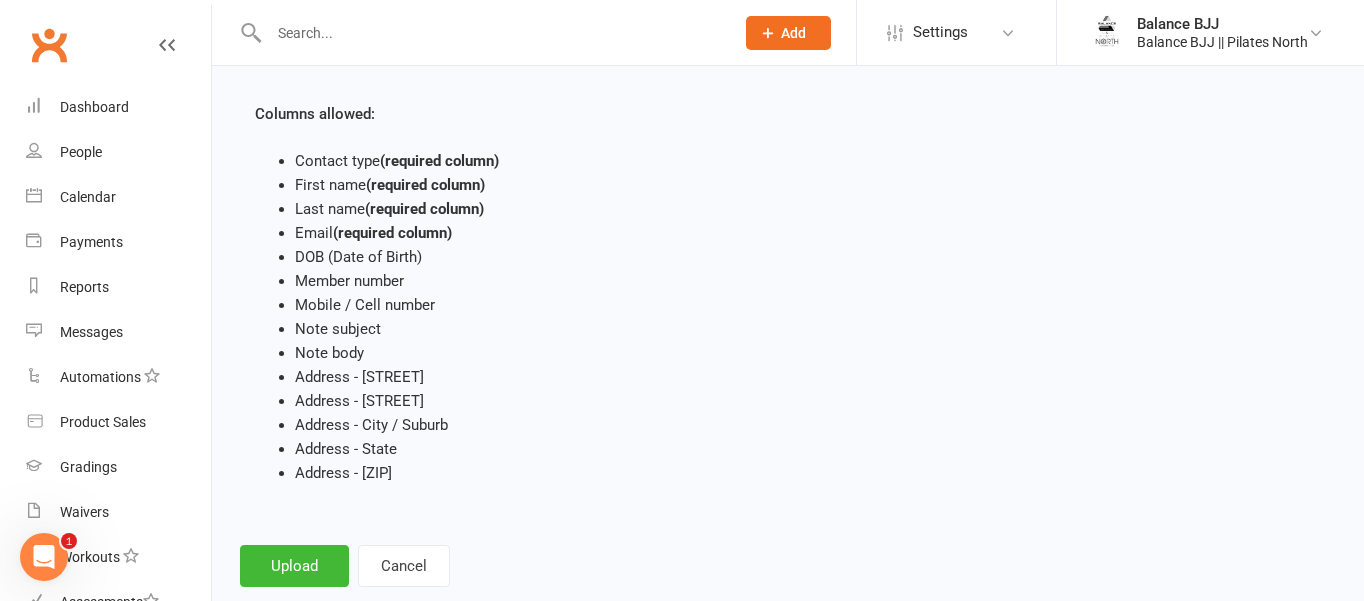 scroll, scrollTop: 581, scrollLeft: 0, axis: vertical 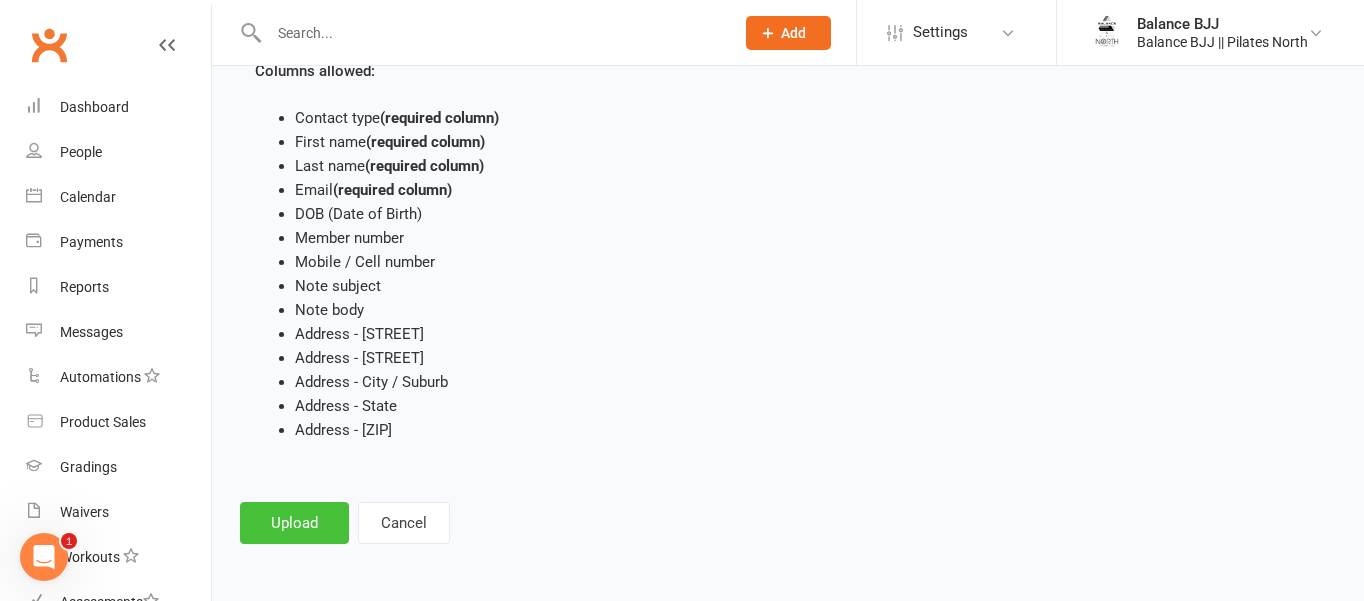 click on "Upload" at bounding box center (294, 523) 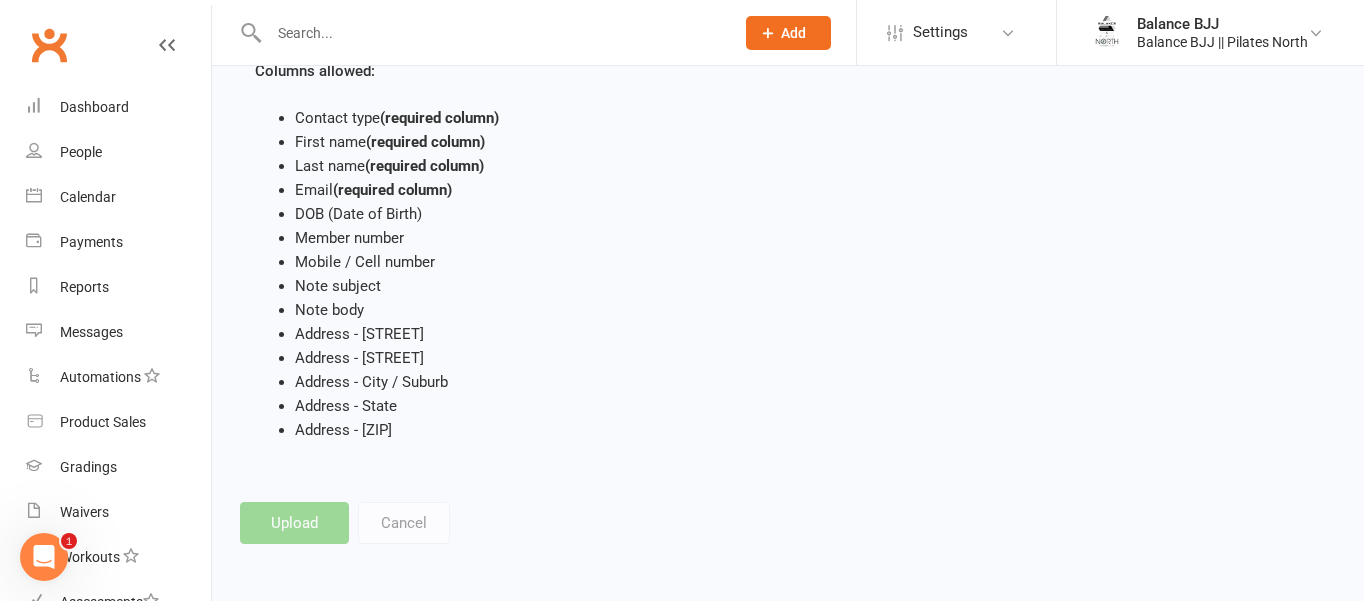 type 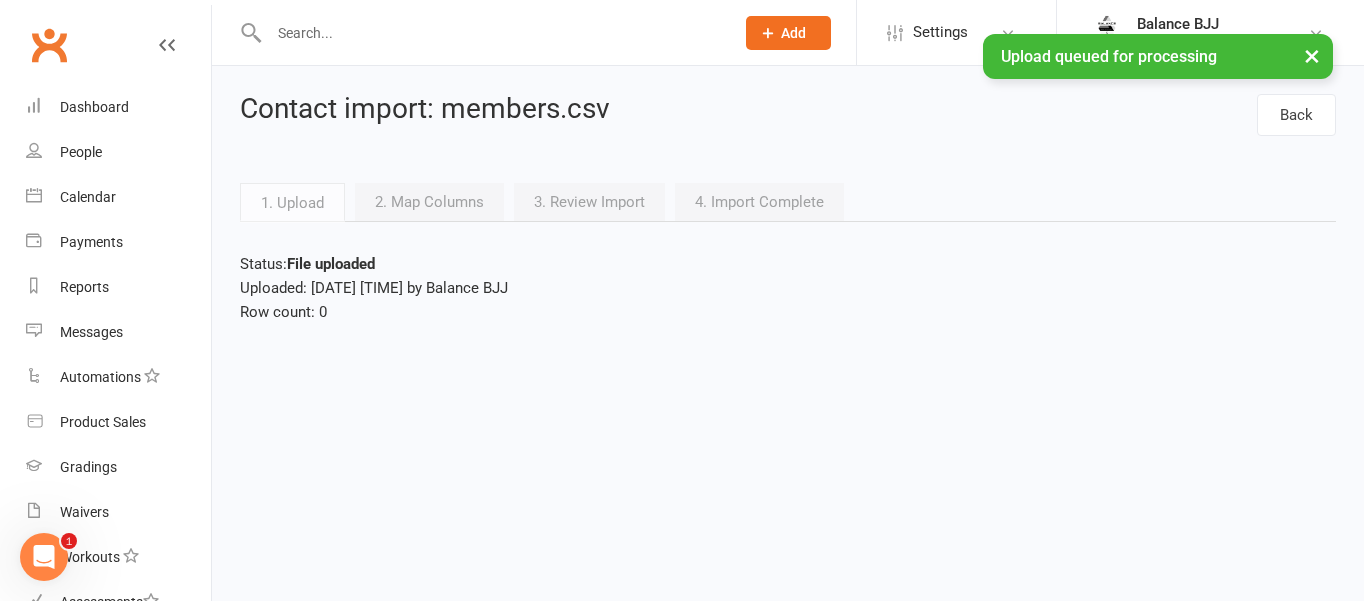 scroll, scrollTop: 0, scrollLeft: 0, axis: both 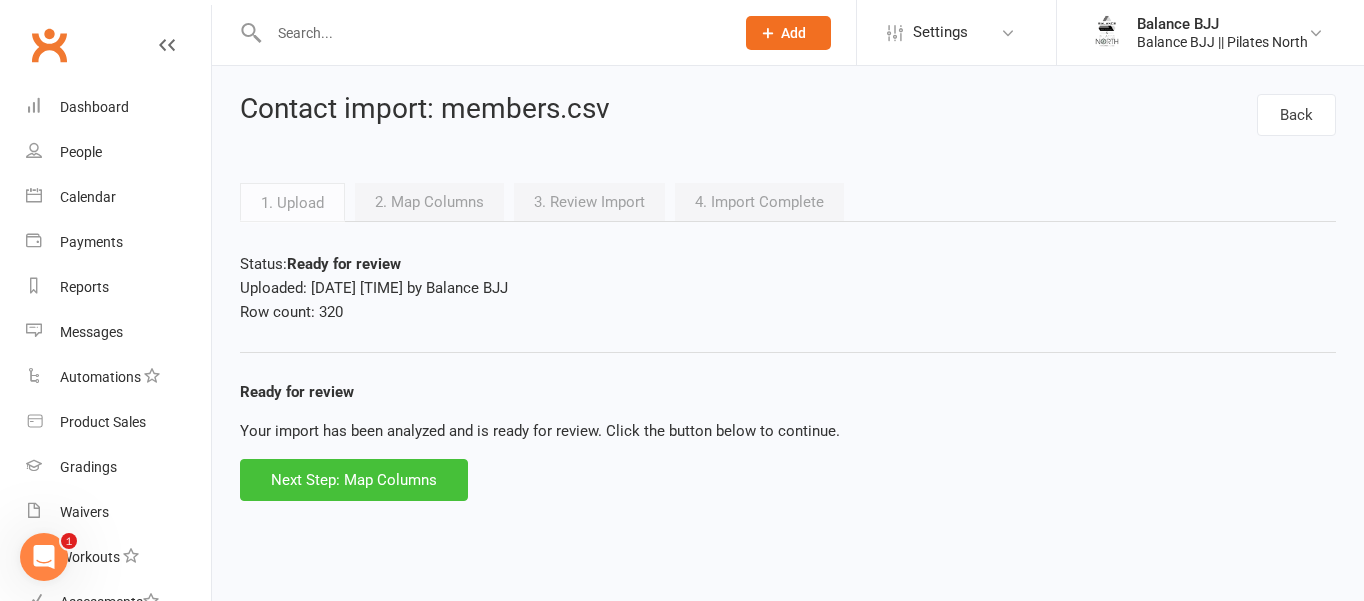 click on "Next Step: Map Columns" at bounding box center (354, 480) 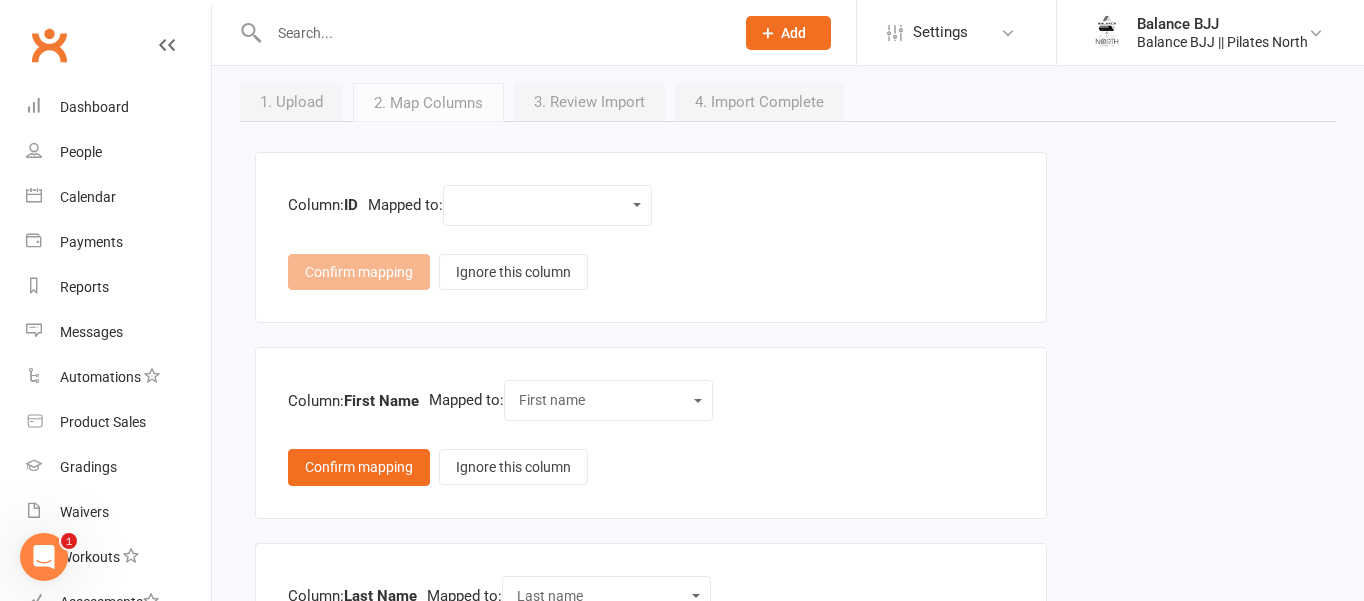 scroll, scrollTop: 105, scrollLeft: 0, axis: vertical 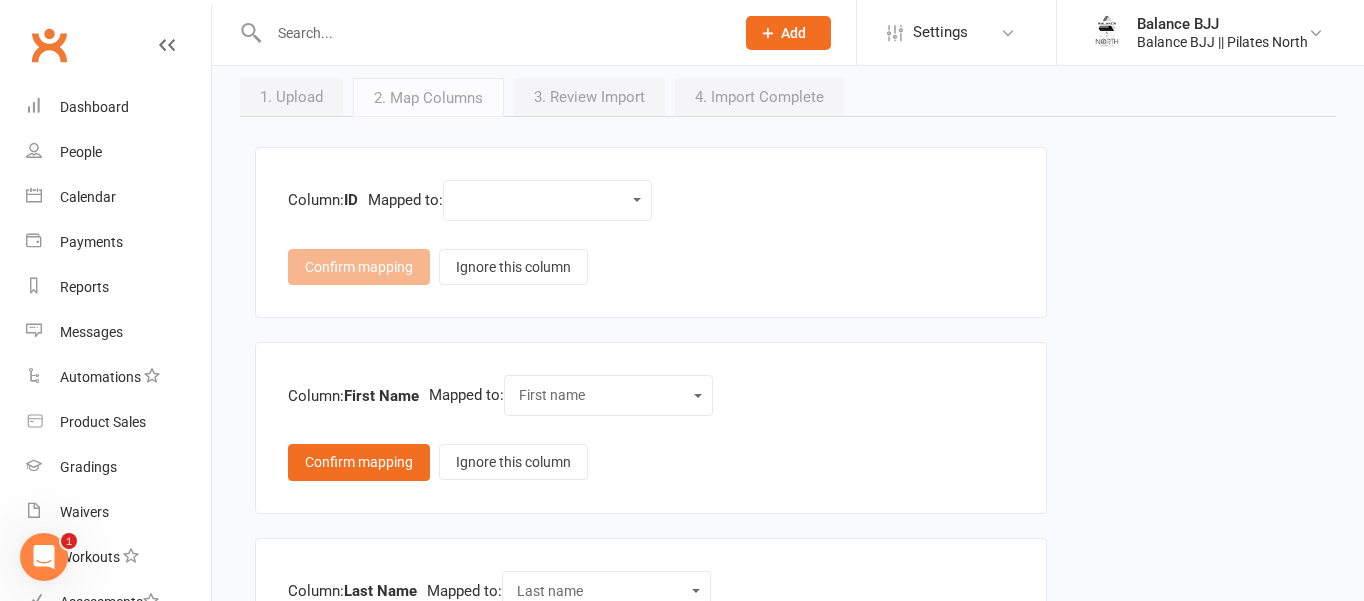 click on "Contact type First name Last name Email DOB (Date of Birth) Member number Mobile / Cell number Note subject Note body Address - Street line 1 Address - Street line 2 Address - City / Suburb Address - State Address - ZIP/Postal code Other (custom field)" at bounding box center (547, 200) 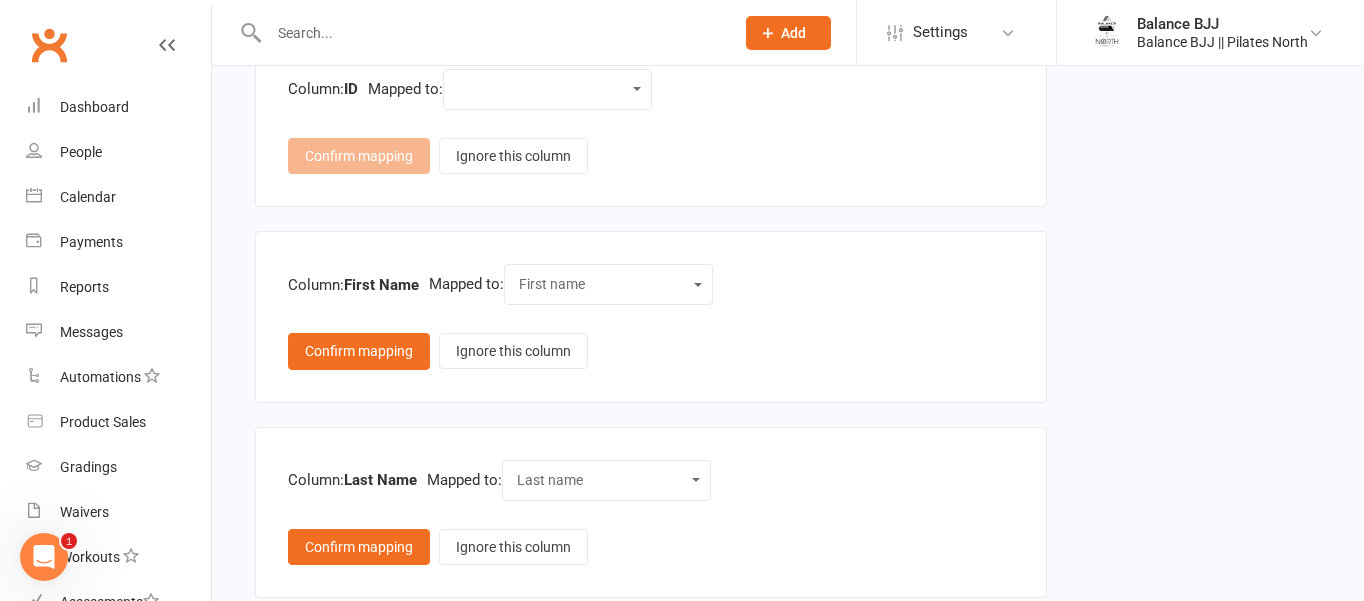 scroll, scrollTop: 220, scrollLeft: 0, axis: vertical 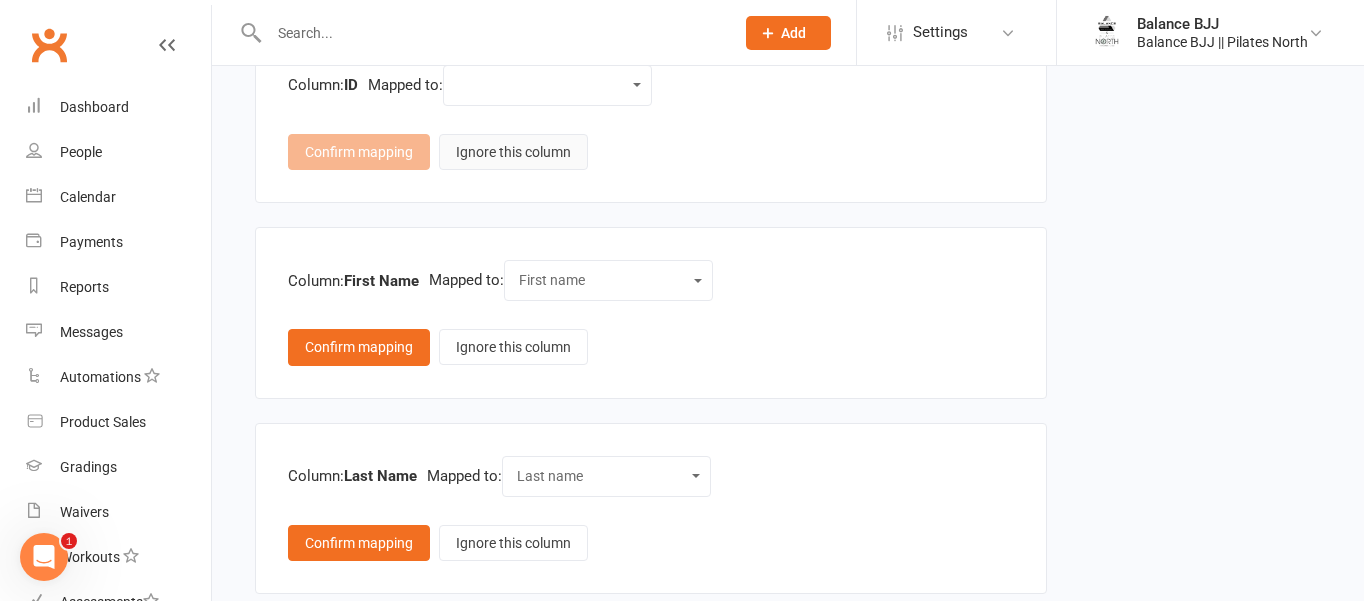 click on "Ignore this column" at bounding box center [513, 152] 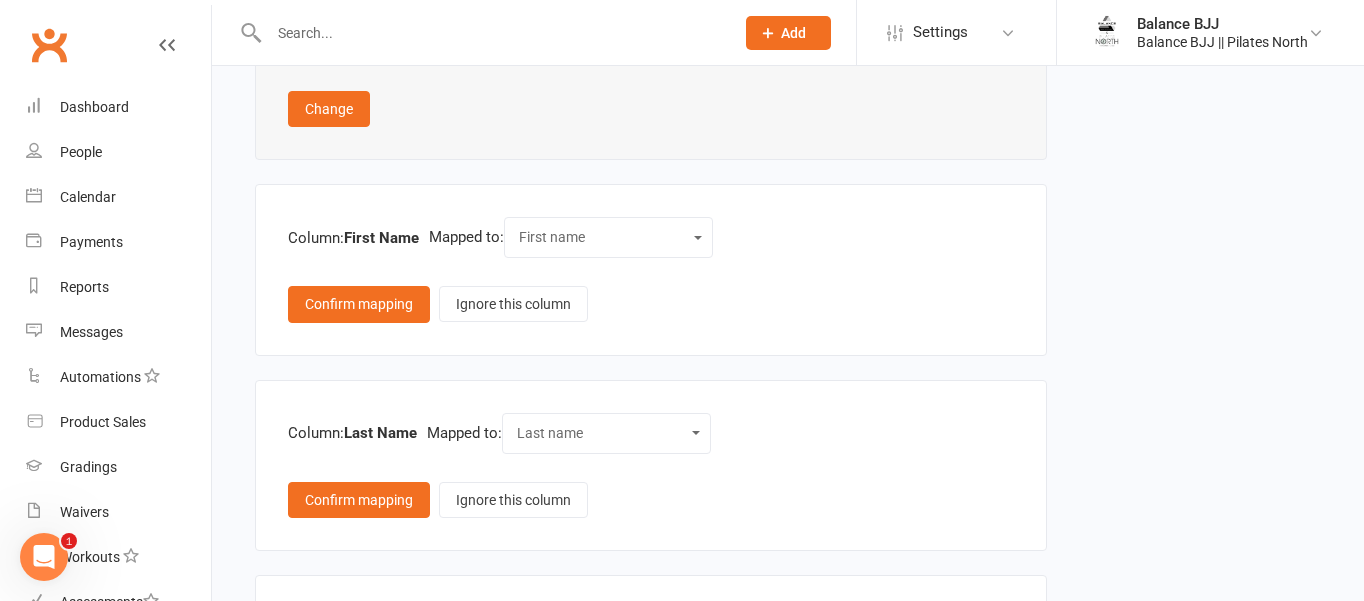scroll, scrollTop: 226, scrollLeft: 0, axis: vertical 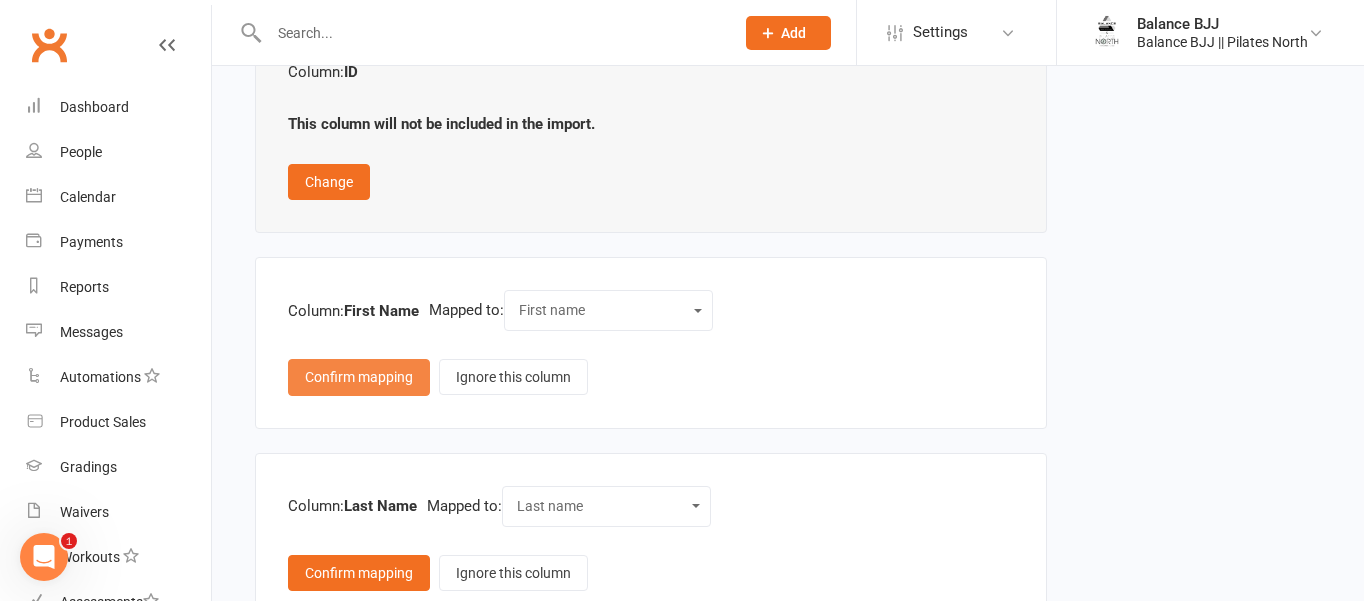 click on "Confirm mapping" at bounding box center (359, 377) 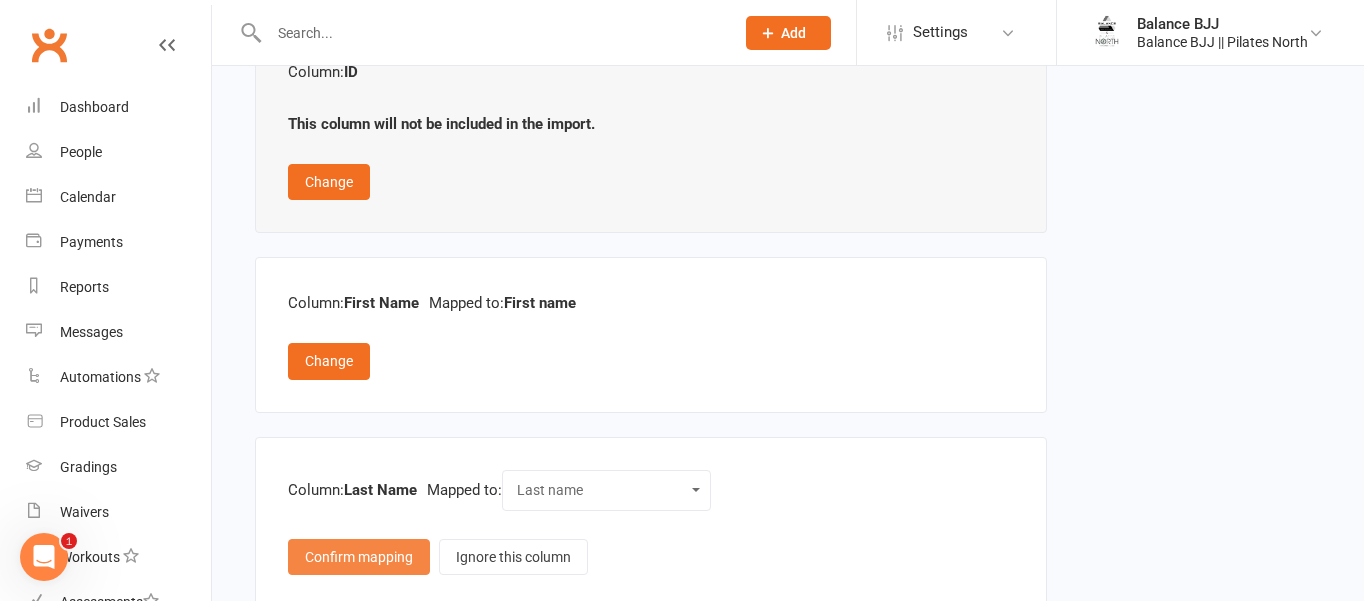 click on "Confirm mapping" at bounding box center [359, 557] 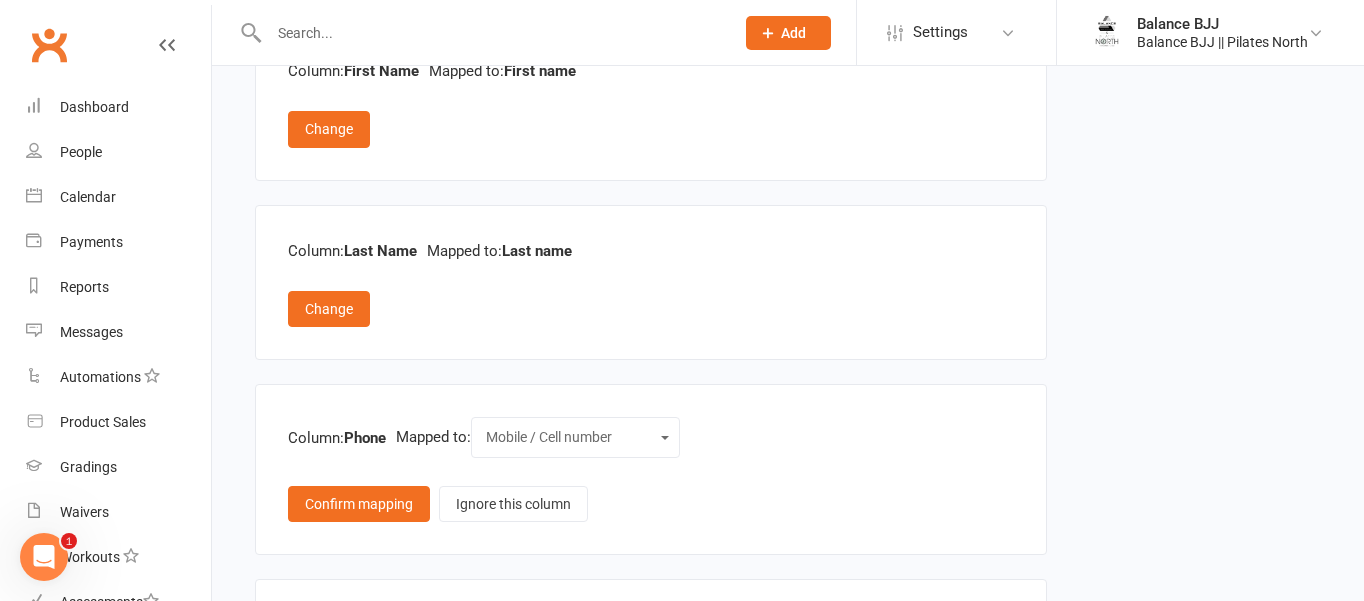 scroll, scrollTop: 461, scrollLeft: 0, axis: vertical 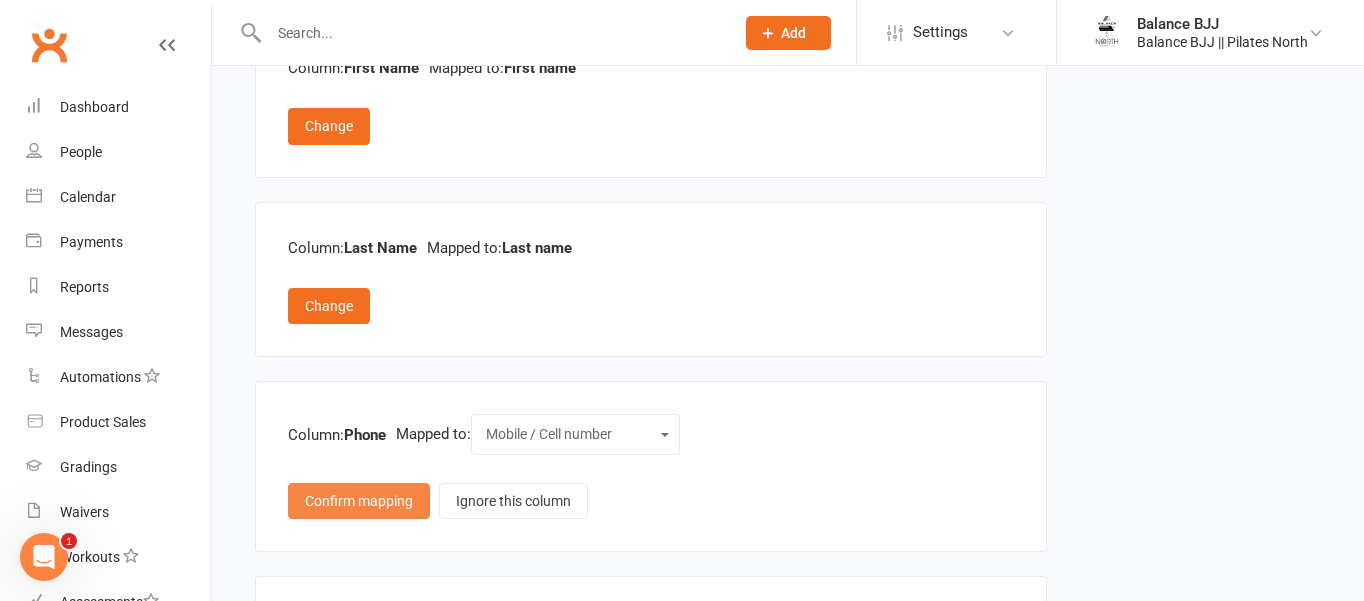 click on "Confirm mapping" at bounding box center (359, 501) 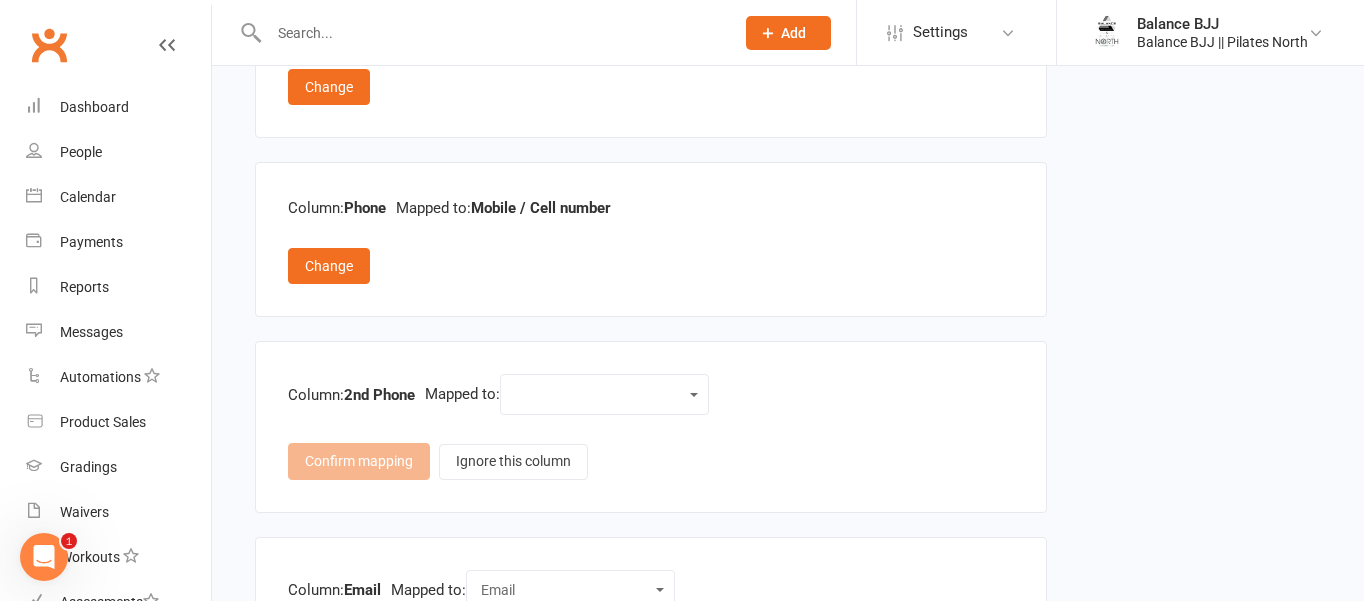 scroll, scrollTop: 682, scrollLeft: 0, axis: vertical 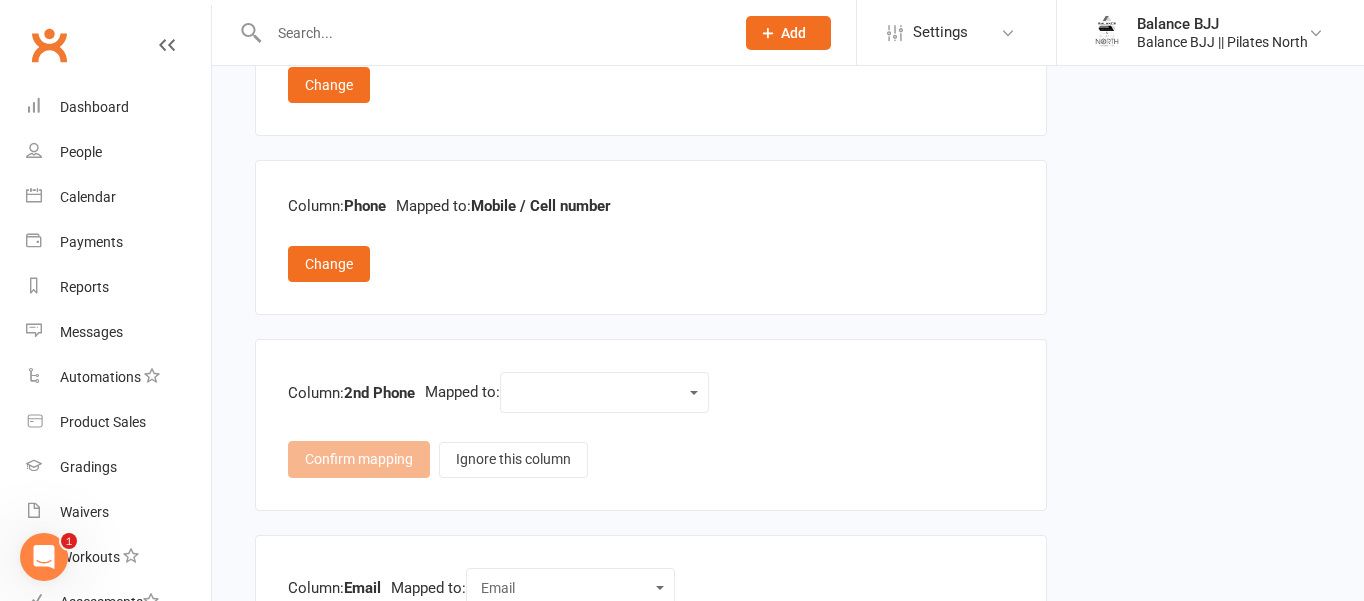 click on "Contact type First name Last name Email DOB (Date of Birth) Member number Mobile / Cell number Note subject Note body Address - Street line 1 Address - Street line 2 Address - City / Suburb Address - State Address - ZIP/Postal code Other (custom field)" at bounding box center (604, 392) 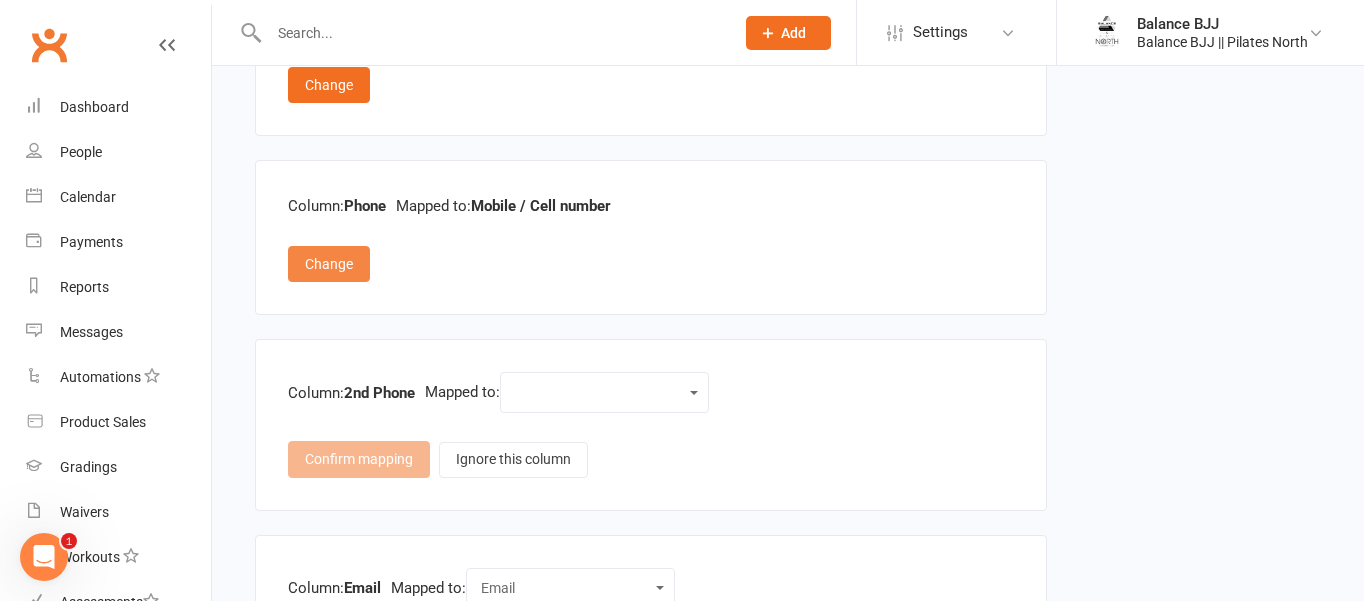 click on "Change" at bounding box center (329, 264) 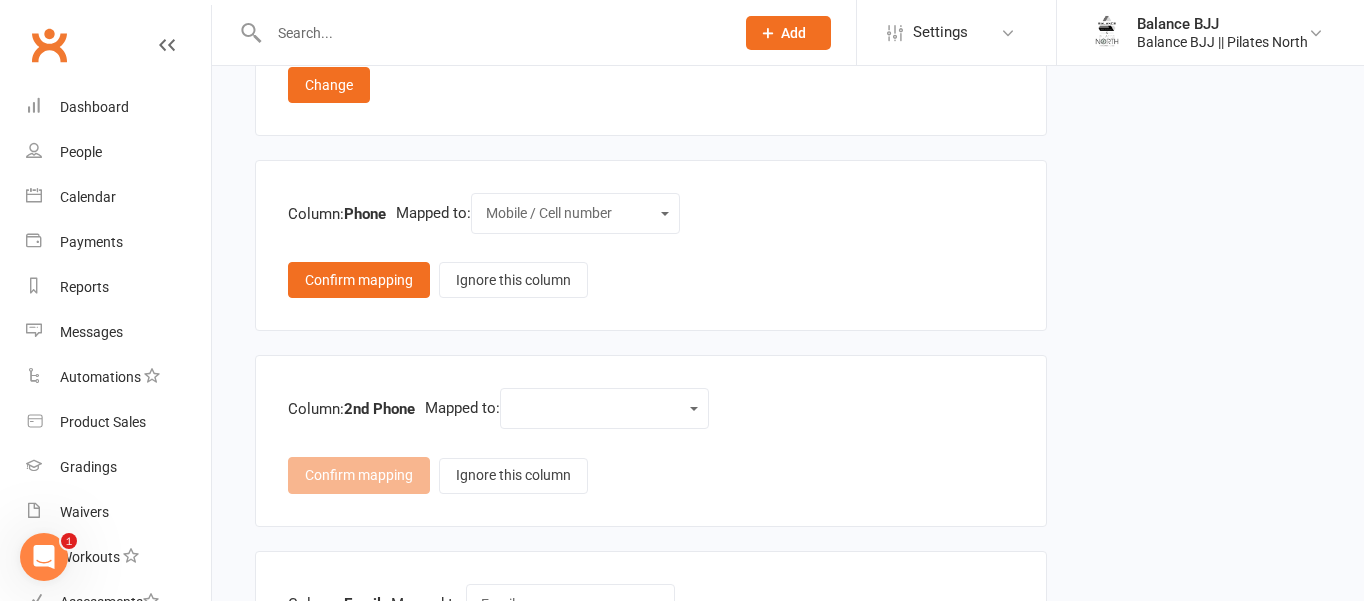 click on "Contact type First name Last name Email DOB (Date of Birth) Member number Mobile / Cell number Note subject Note body Address - Street line 1 Address - Street line 2 Address - City / Suburb Address - State Address - ZIP/Postal code Other (custom field)" at bounding box center [575, 213] 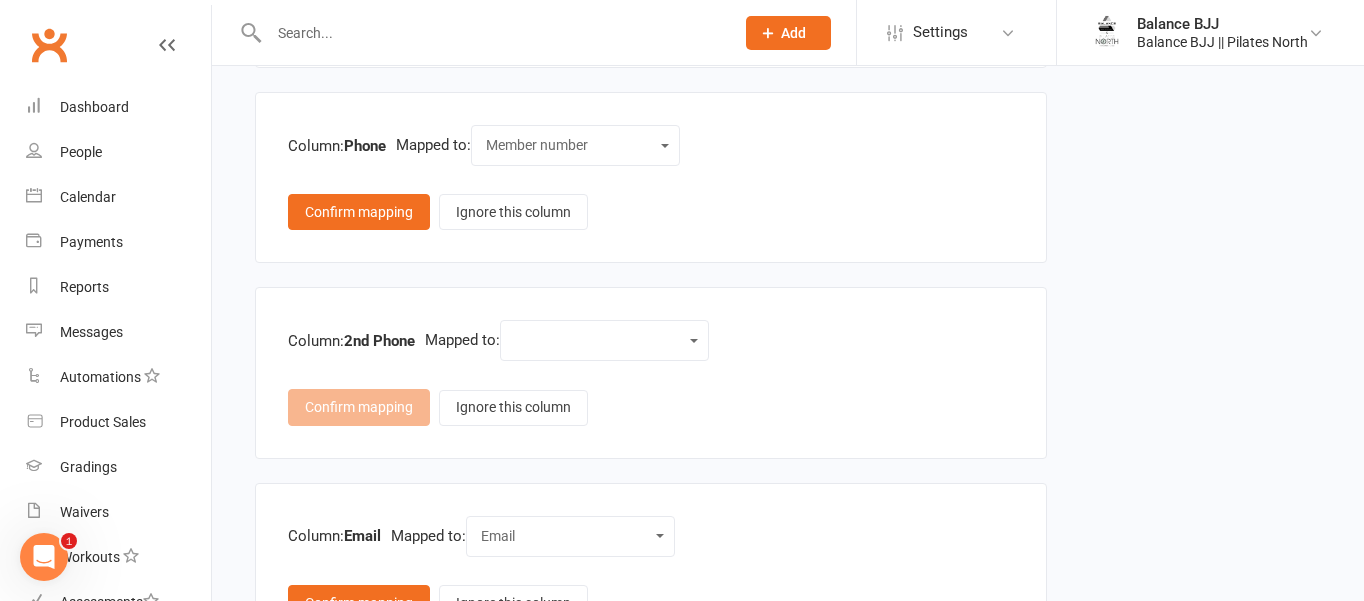 scroll, scrollTop: 758, scrollLeft: 0, axis: vertical 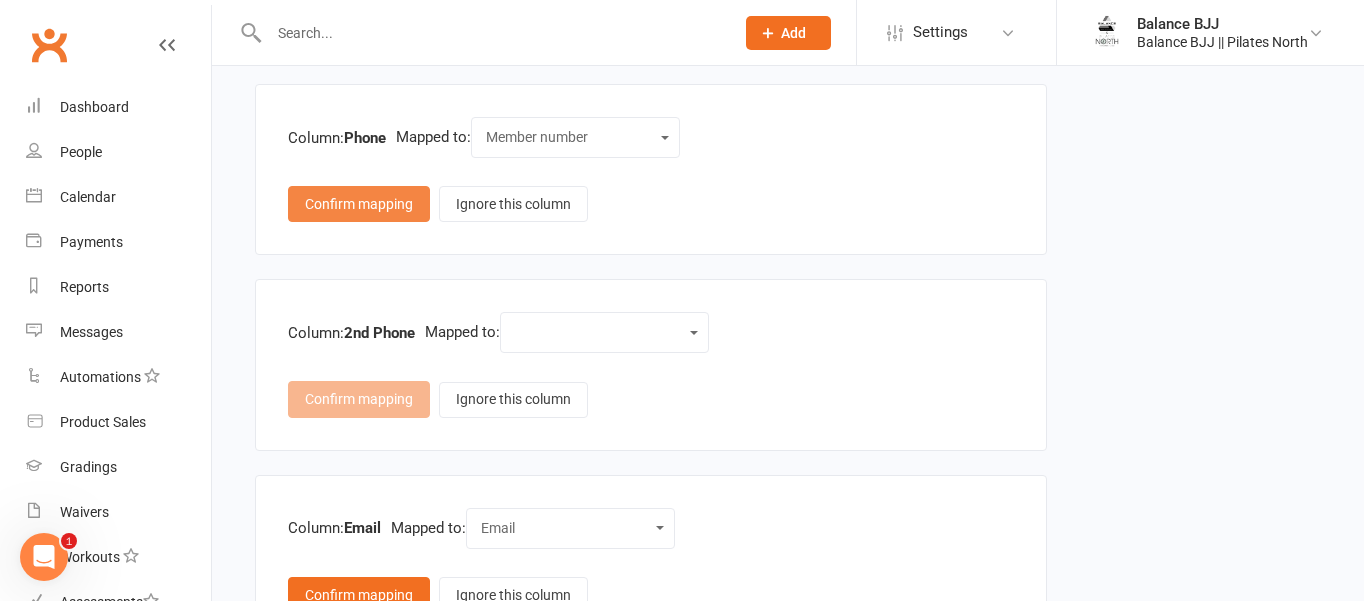 click on "Confirm mapping" at bounding box center [359, 204] 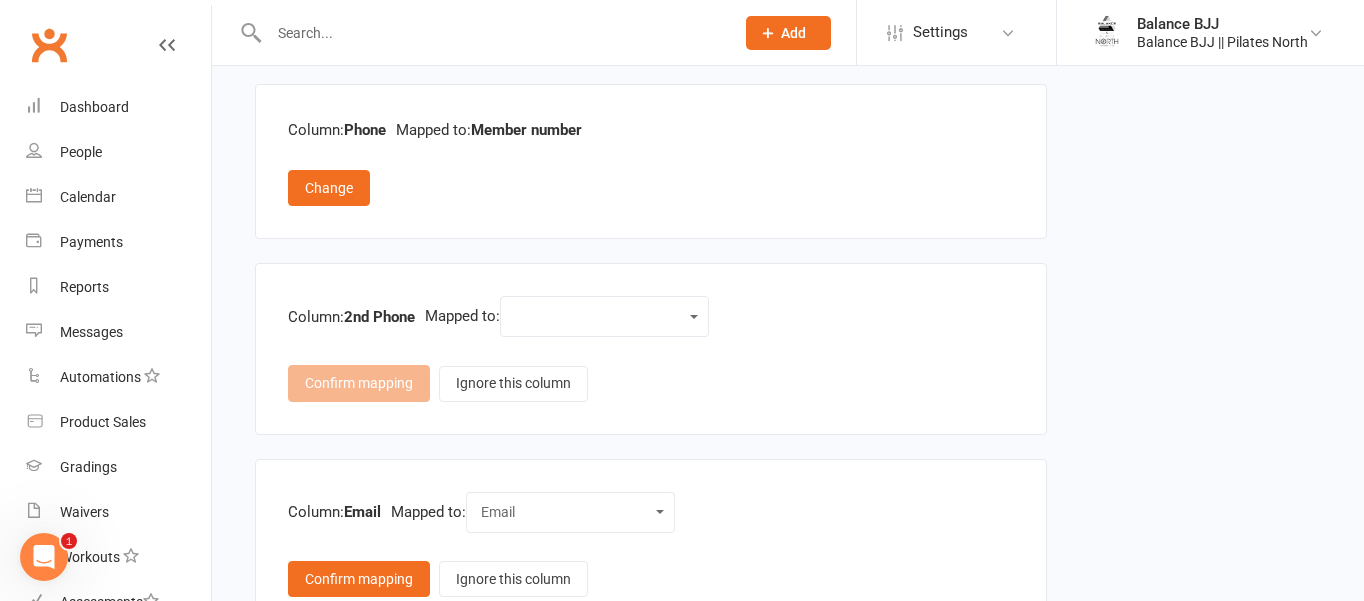 click on "Contact type First name Last name Email DOB (Date of Birth) Member number Mobile / Cell number Note subject Note body Address - Street line 1 Address - Street line 2 Address - City / Suburb Address - State Address - ZIP/Postal code Other (custom field)" at bounding box center [604, 316] 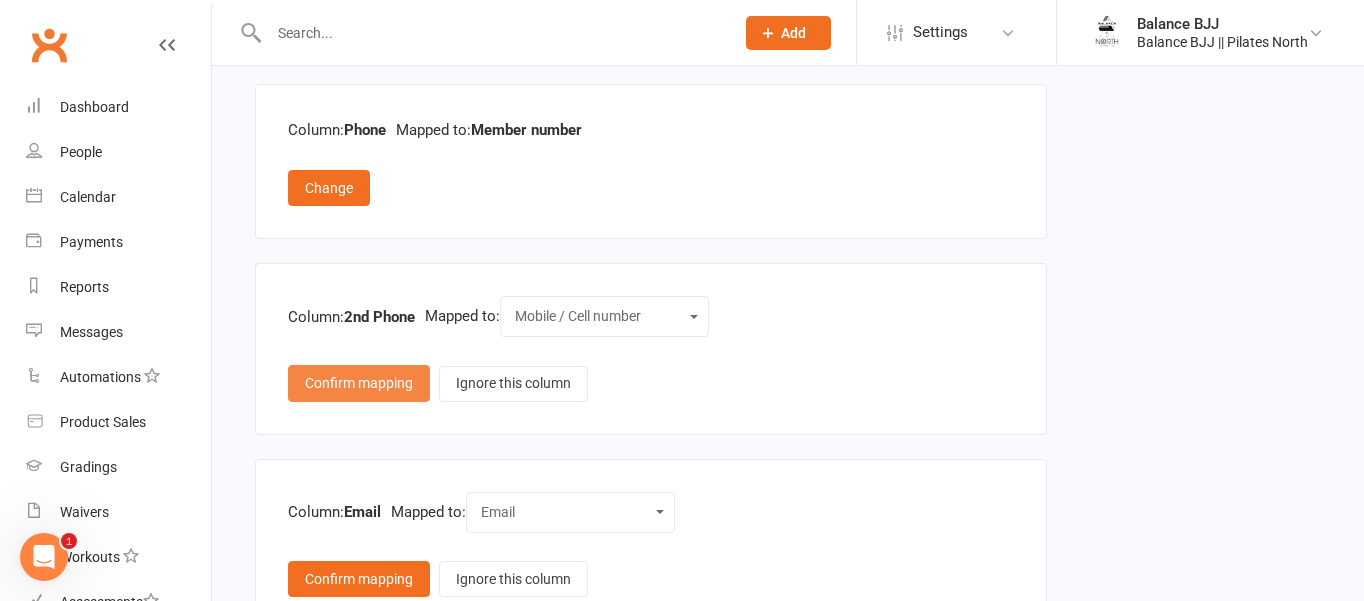 click on "Confirm mapping" at bounding box center (359, 383) 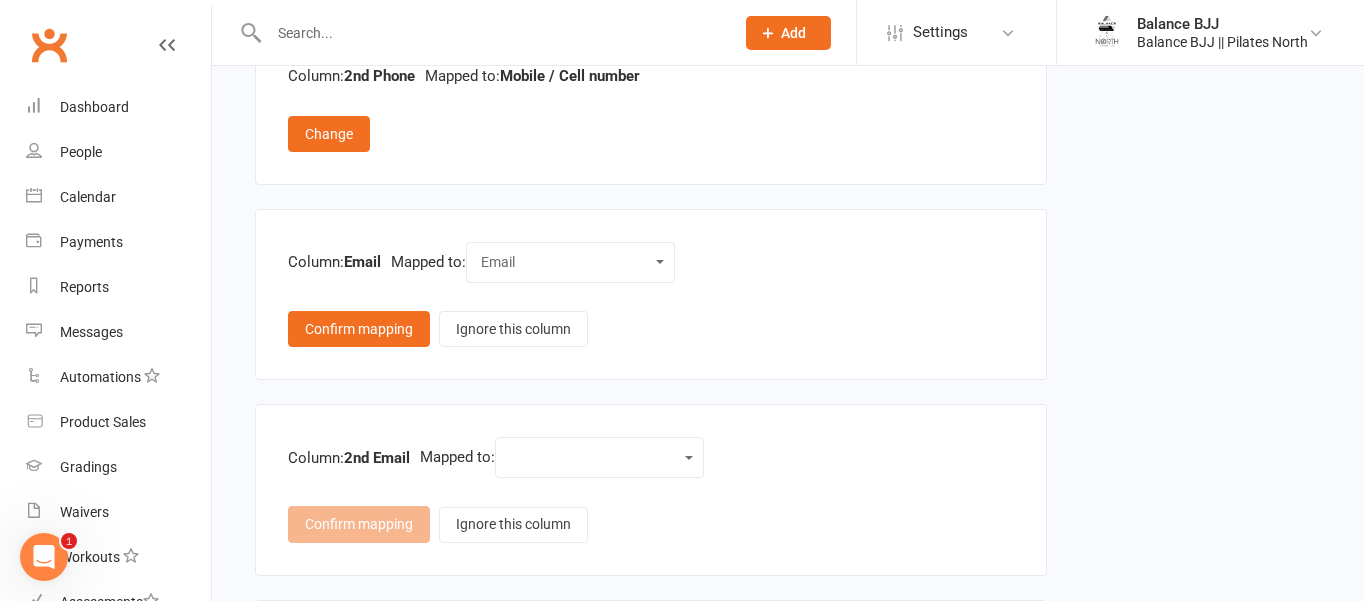 scroll, scrollTop: 991, scrollLeft: 0, axis: vertical 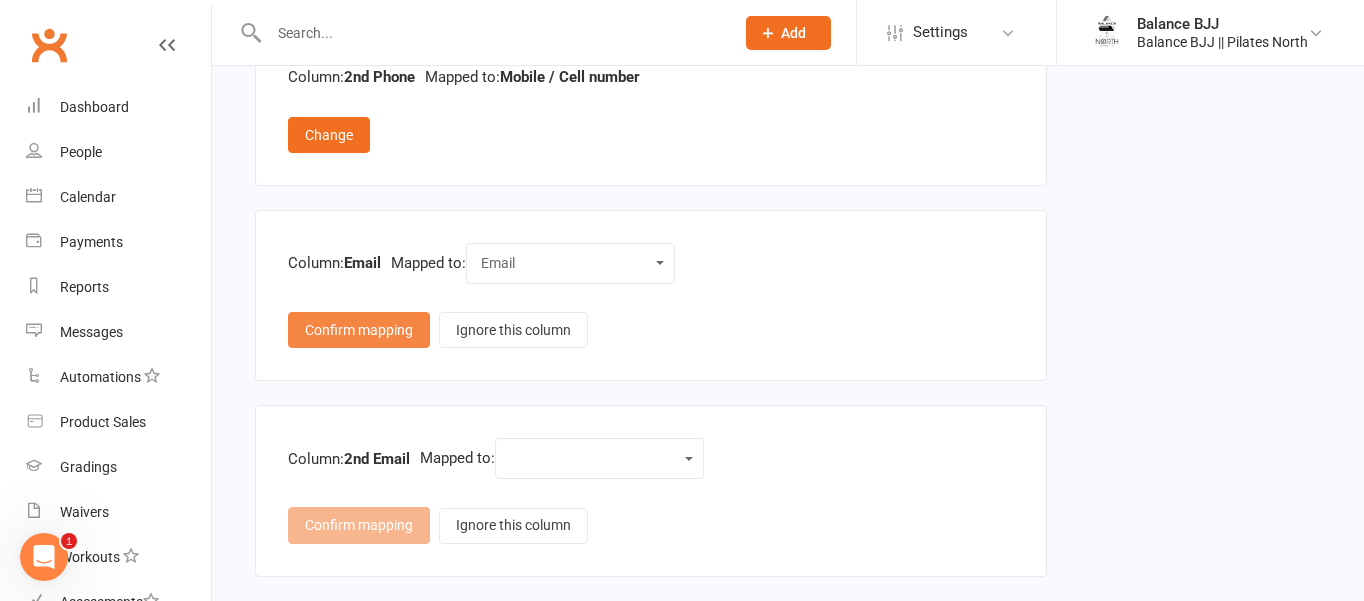 click on "Confirm mapping" at bounding box center (359, 330) 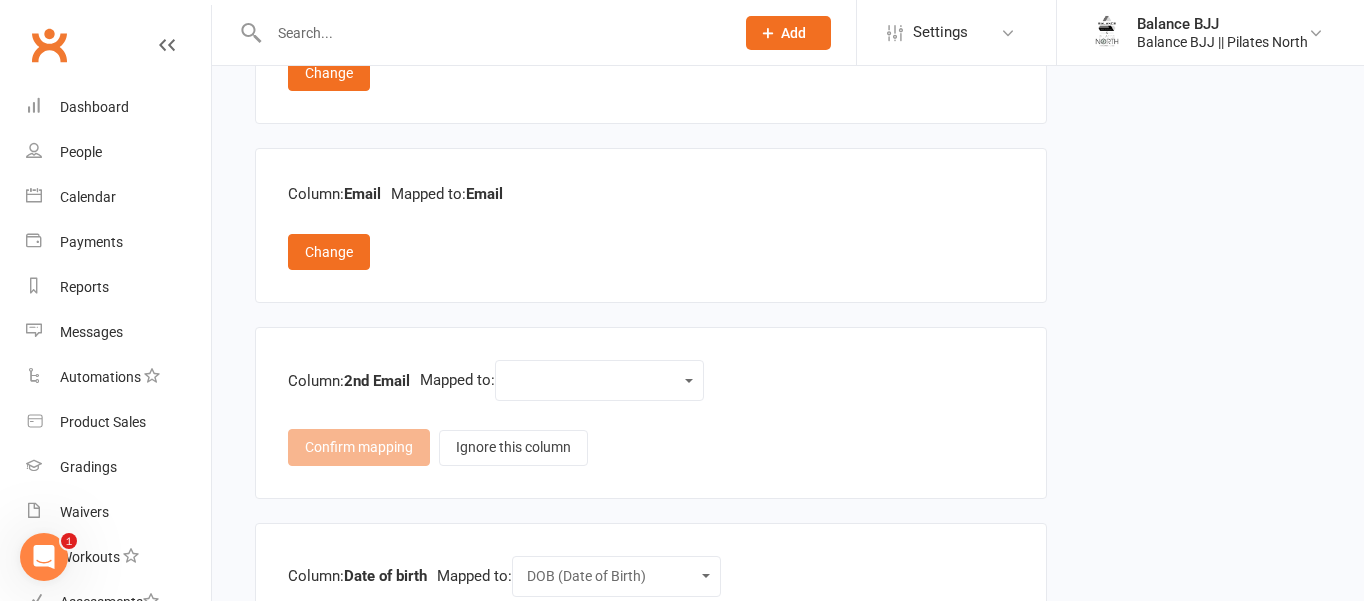 scroll, scrollTop: 1070, scrollLeft: 0, axis: vertical 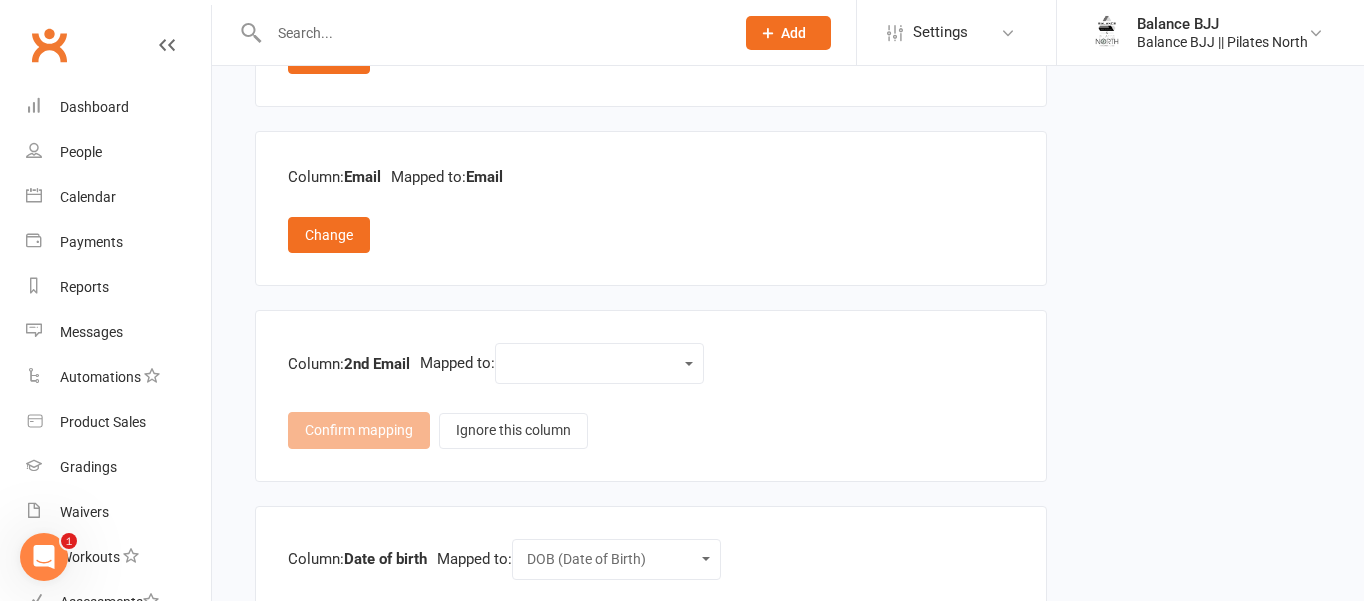click on "Contact type First name Last name Email DOB (Date of Birth) Member number Mobile / Cell number Note subject Note body Address - Street line 1 Address - Street line 2 Address - City / Suburb Address - State Address - ZIP/Postal code Other (custom field)" at bounding box center (599, 363) 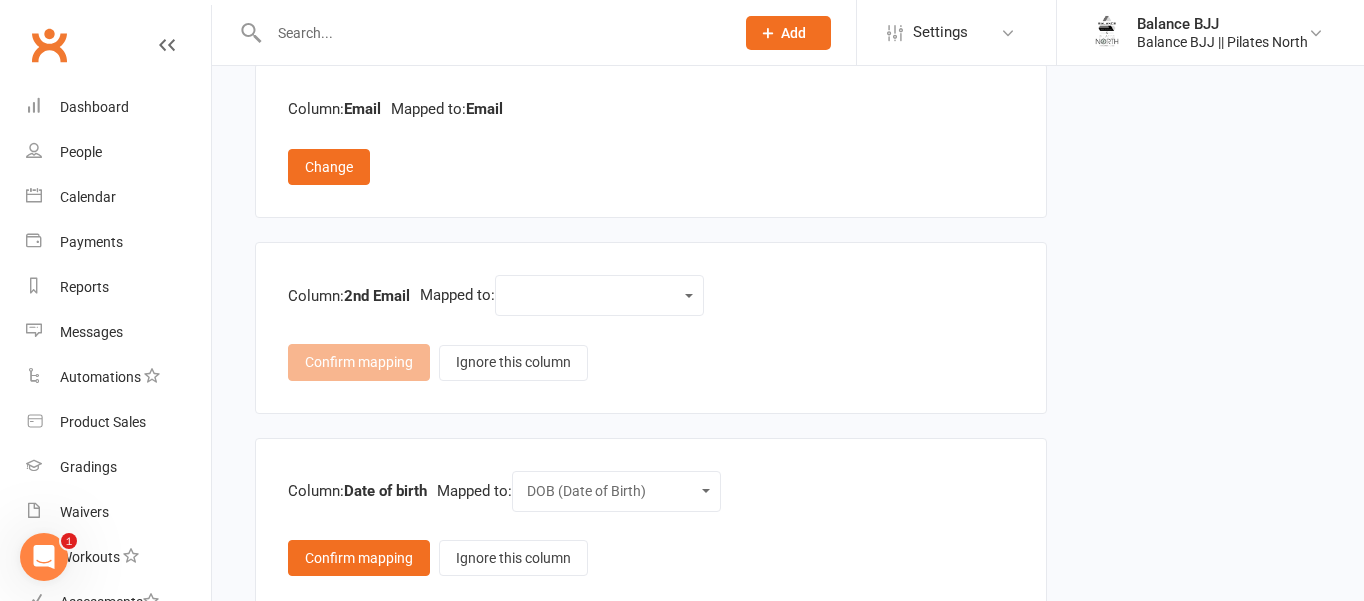 scroll, scrollTop: 1148, scrollLeft: 0, axis: vertical 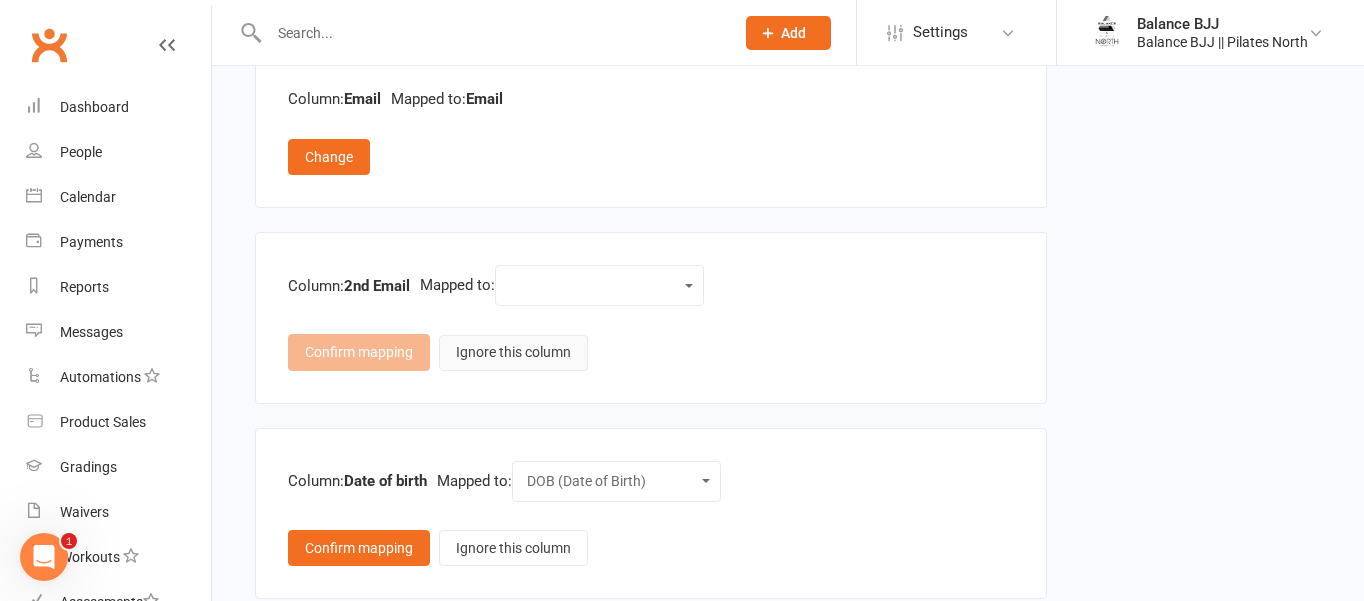 click on "Ignore this column" at bounding box center (513, 353) 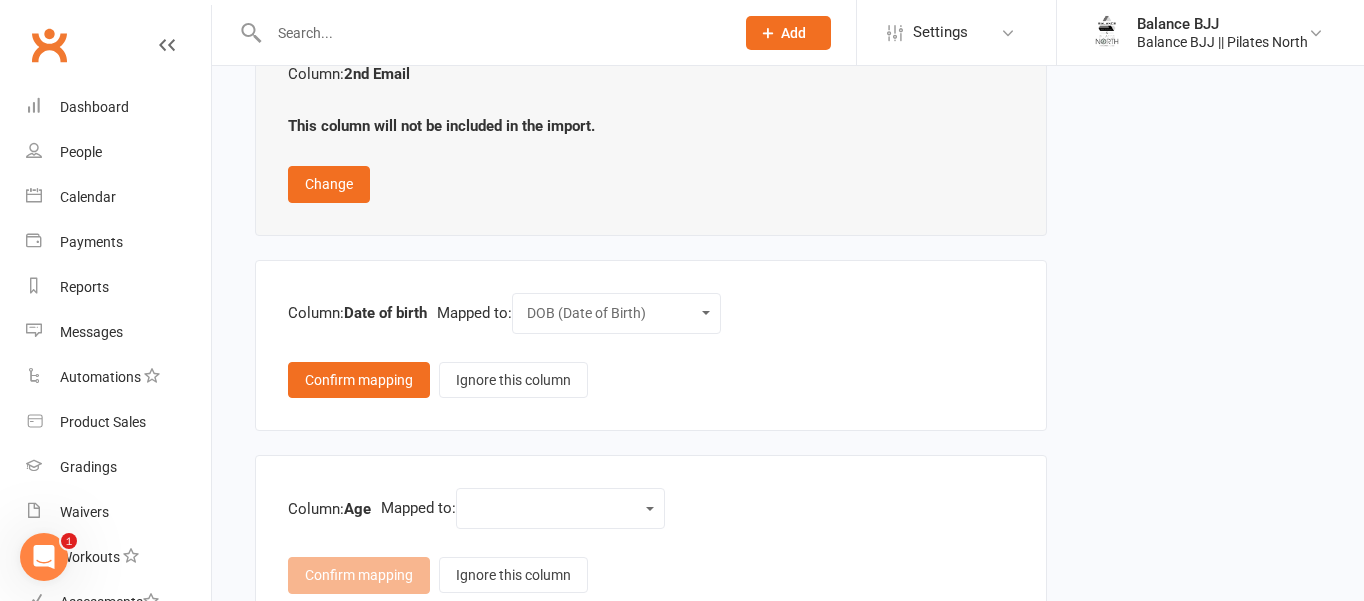scroll, scrollTop: 1368, scrollLeft: 0, axis: vertical 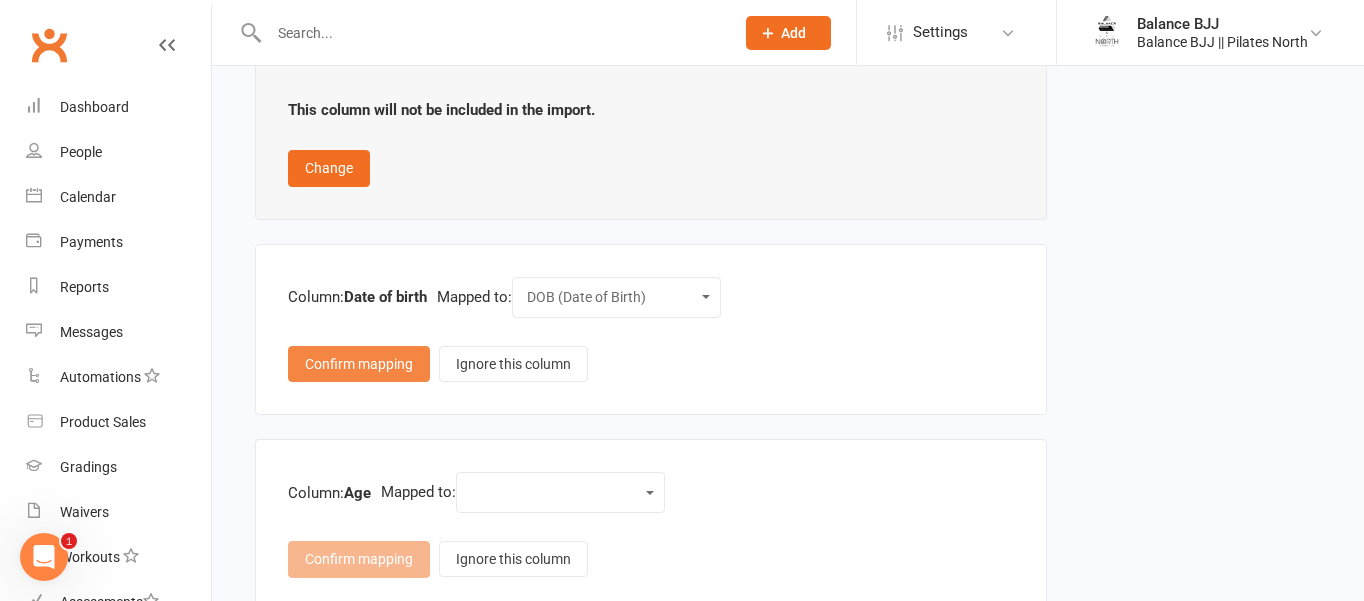 click on "Confirm mapping" at bounding box center (359, 364) 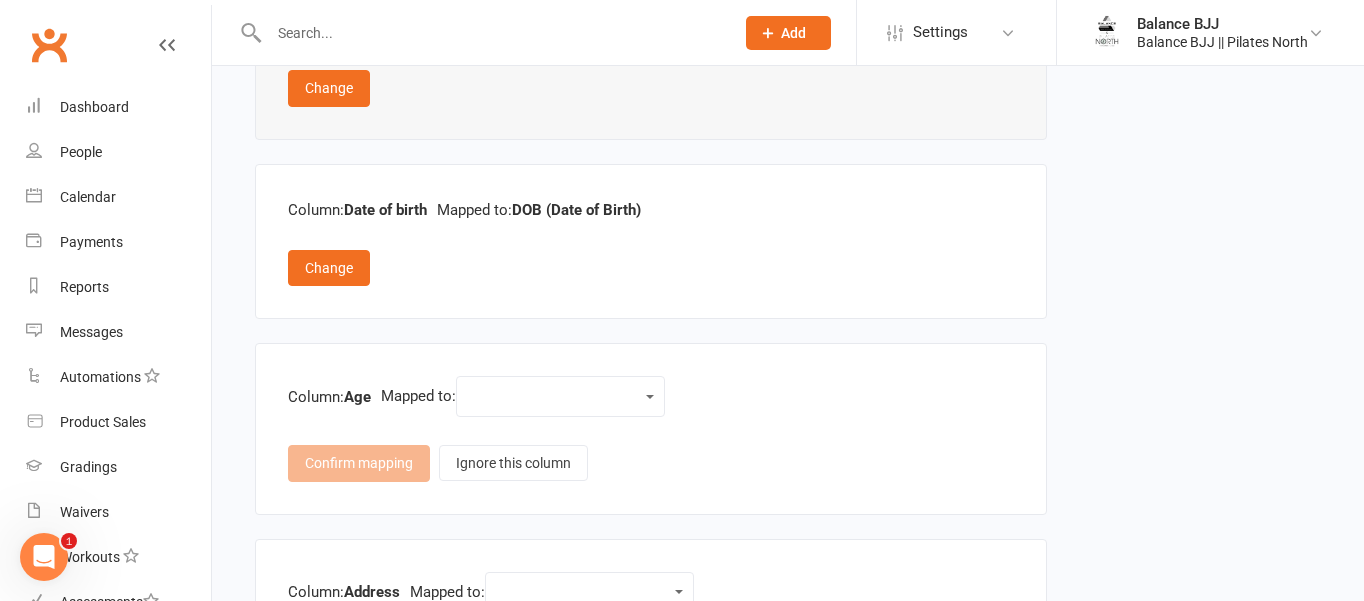 scroll, scrollTop: 1450, scrollLeft: 0, axis: vertical 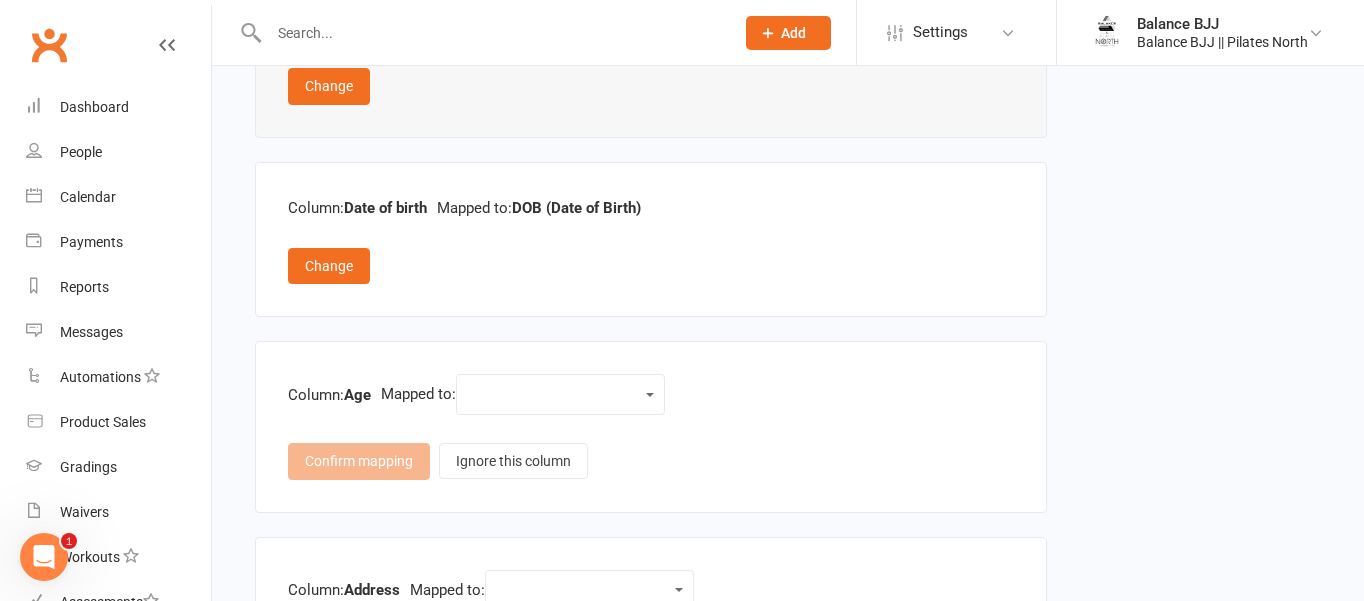click on "Column:  Age Mapped to:  Contact type [FIRST] [LAST] [EMAIL] [DATE] Member number [PHONE] Note subject Note body [ADDRESS] - [STREET] [ADDRESS] - [STREET] [ADDRESS] - [CITY] [ADDRESS] - [STATE] [ADDRESS] - [ZIP] Other (custom field) Confirm mapping   Ignore this column" at bounding box center (651, 426) 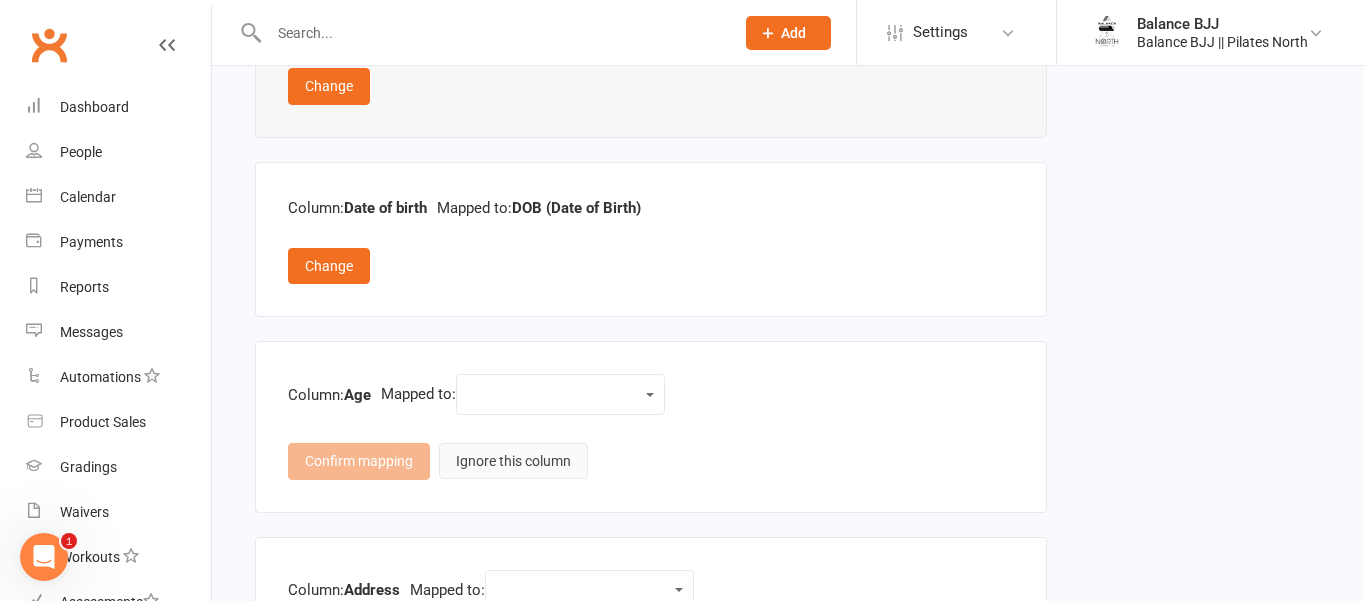 click on "Ignore this column" at bounding box center (513, 461) 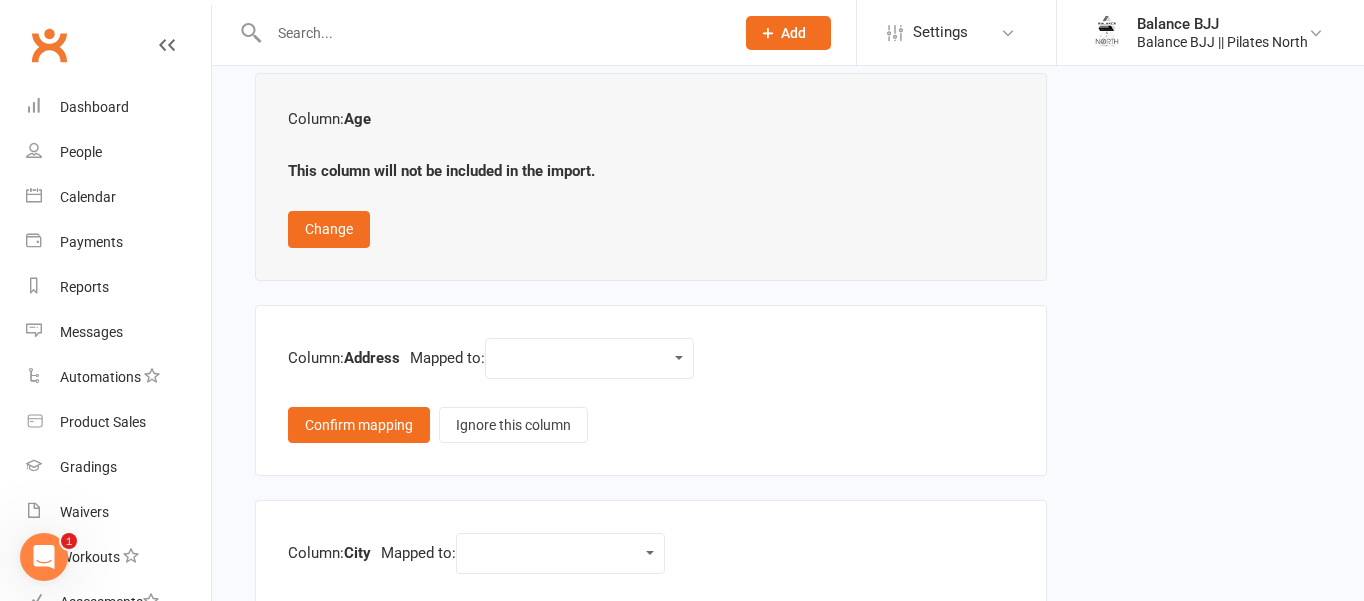 scroll, scrollTop: 1720, scrollLeft: 0, axis: vertical 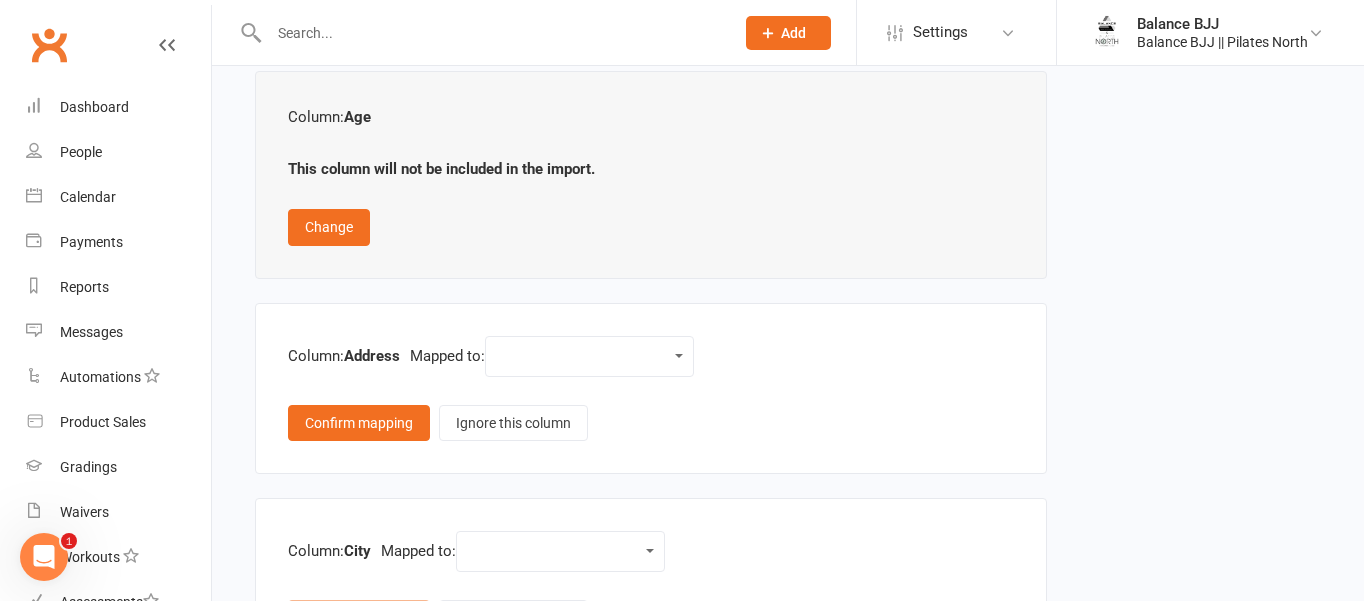 click on "Contact type First name Last name Email DOB (Date of Birth) Member number Mobile / Cell number Note subject Note body Address - Street line 1 Address - Street line 2 Address - City / Suburb Address - State Address - ZIP/Postal code Other (custom field)" at bounding box center (589, 356) 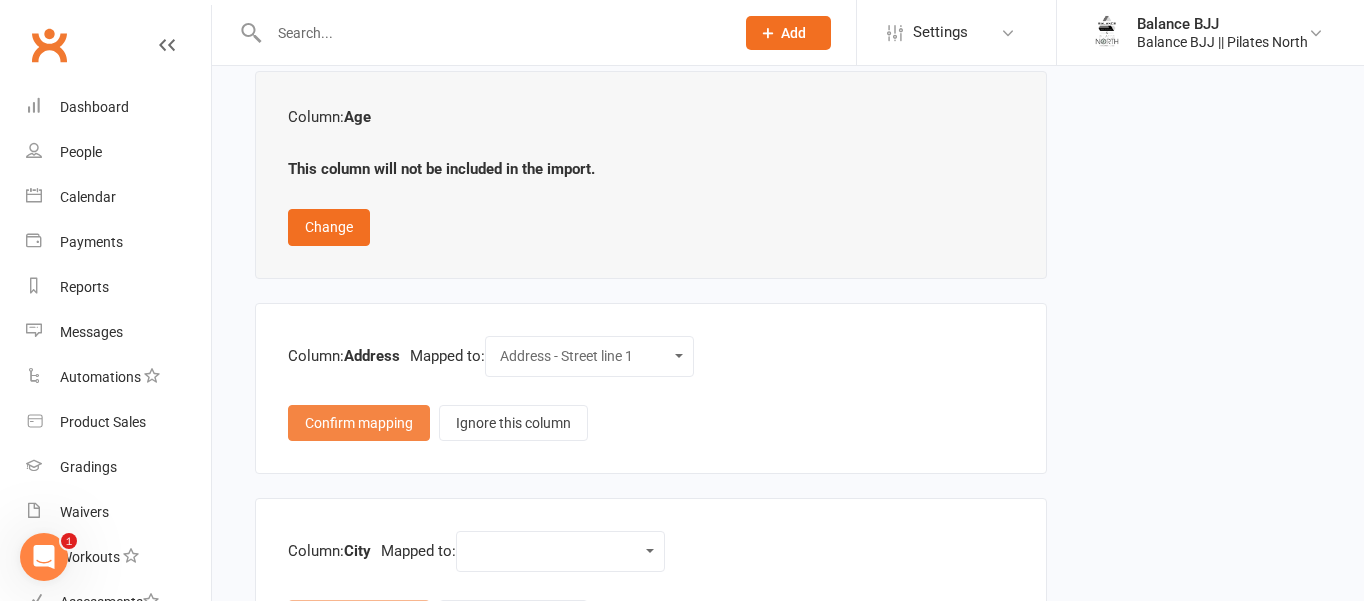 click on "Confirm mapping" at bounding box center [359, 423] 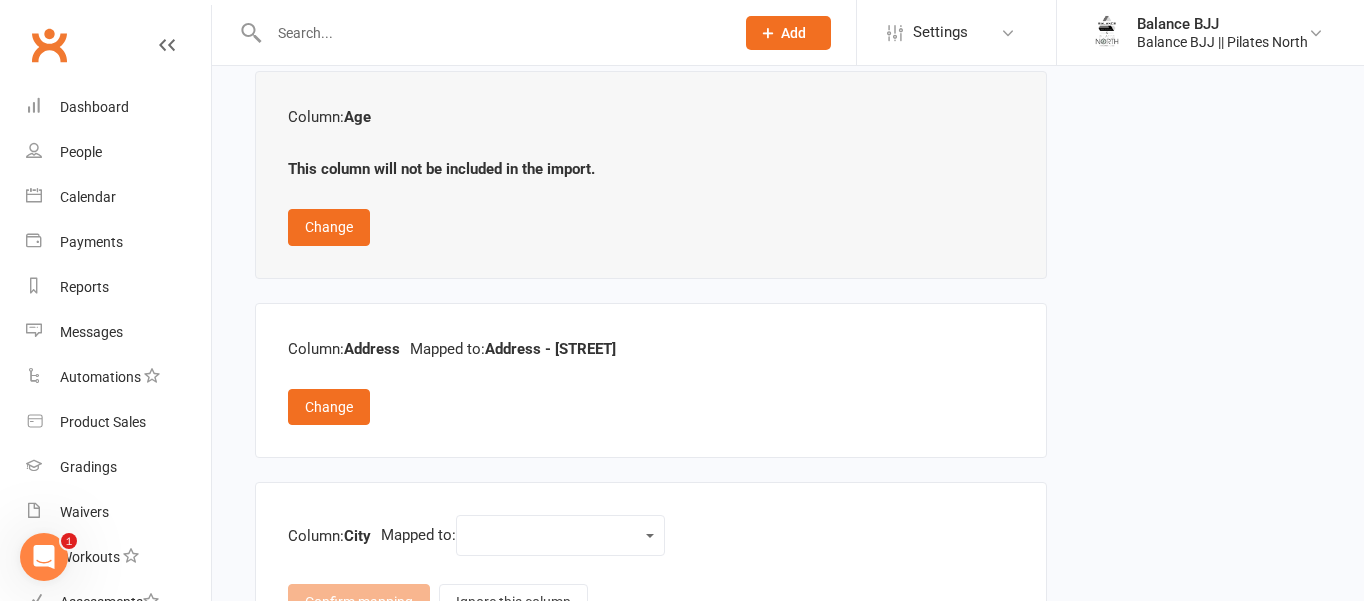 click on "Contact type First name Last name Email DOB (Date of Birth) Member number Mobile / Cell number Note subject Note body Address - Street line 1 Address - Street line 2 Address - City / Suburb Address - State Address - ZIP/Postal code Other (custom field)" at bounding box center (560, 535) 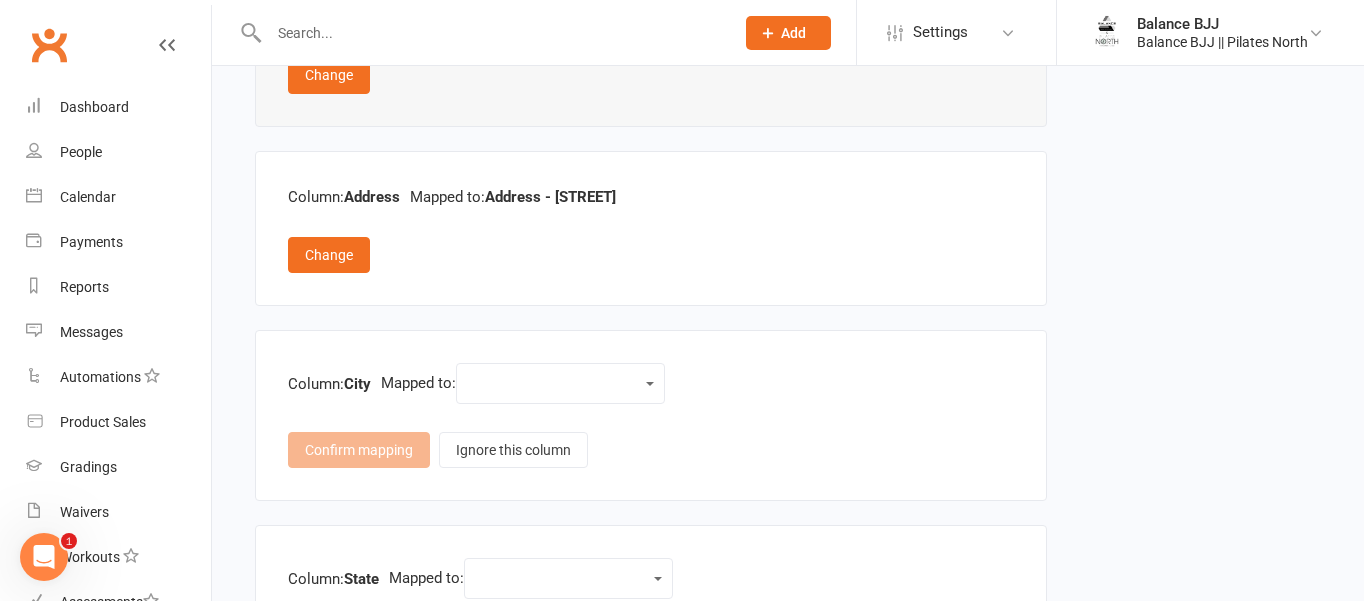 scroll, scrollTop: 1878, scrollLeft: 0, axis: vertical 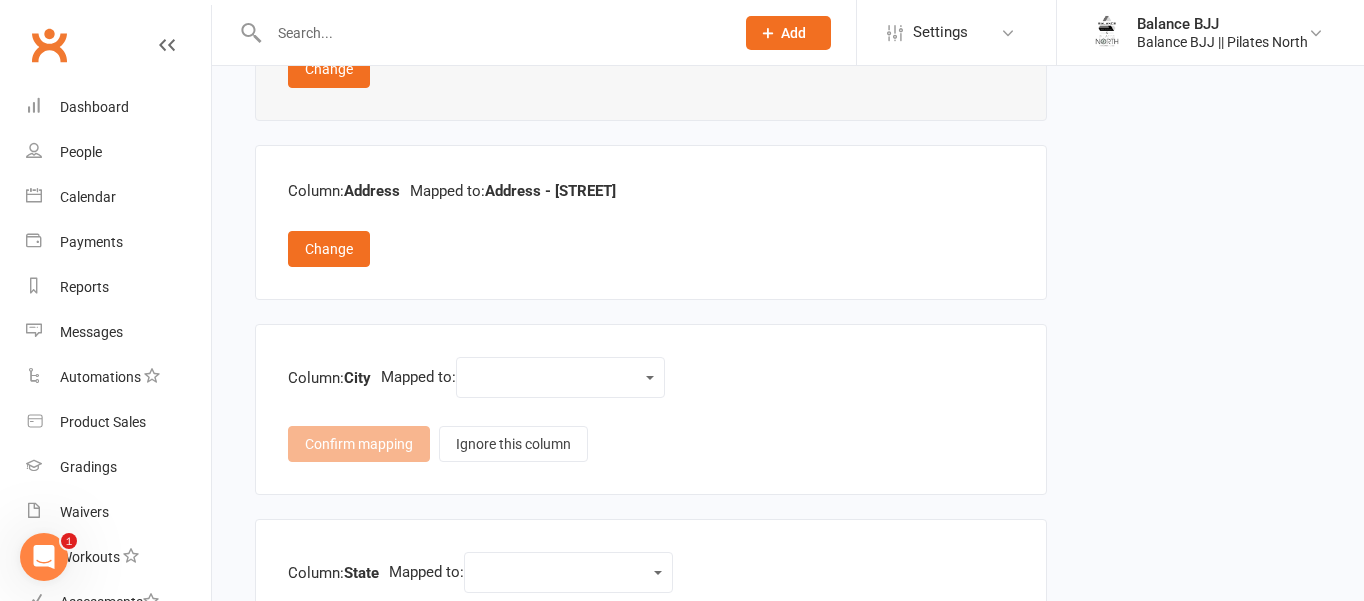 click on "Contact type First name Last name Email DOB (Date of Birth) Member number Mobile / Cell number Note subject Note body Address - Street line 1 Address - Street line 2 Address - City / Suburb Address - State Address - ZIP/Postal code Other (custom field)" at bounding box center [560, 377] 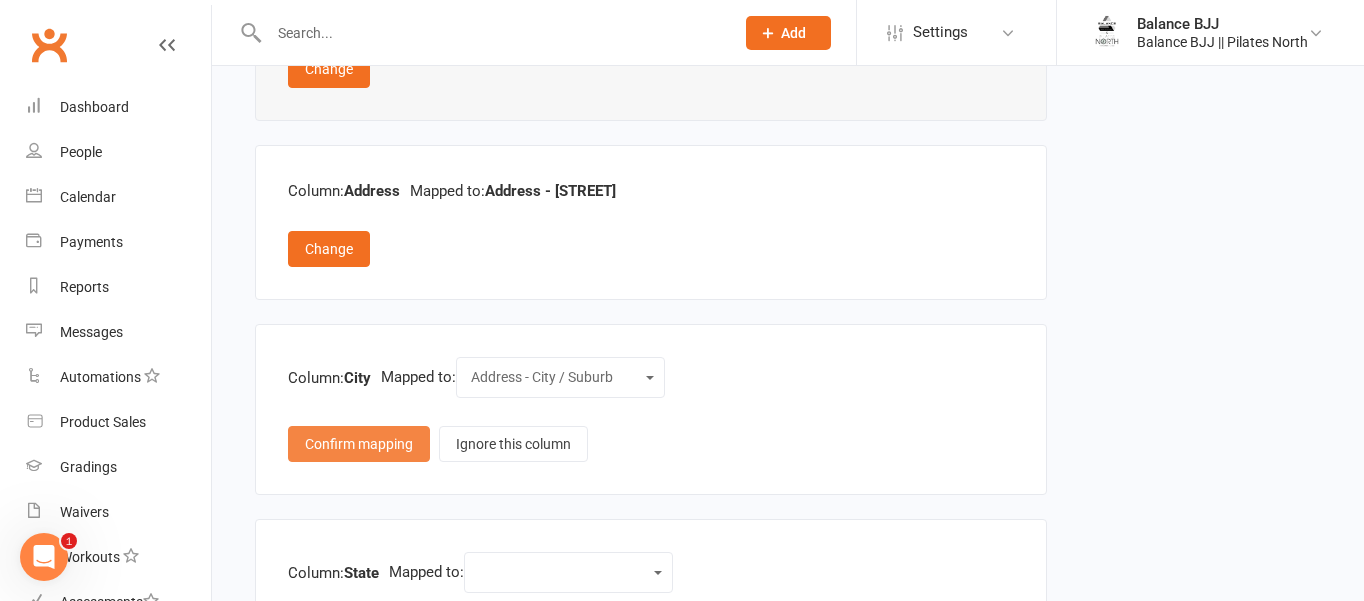 click on "Confirm mapping" at bounding box center (359, 444) 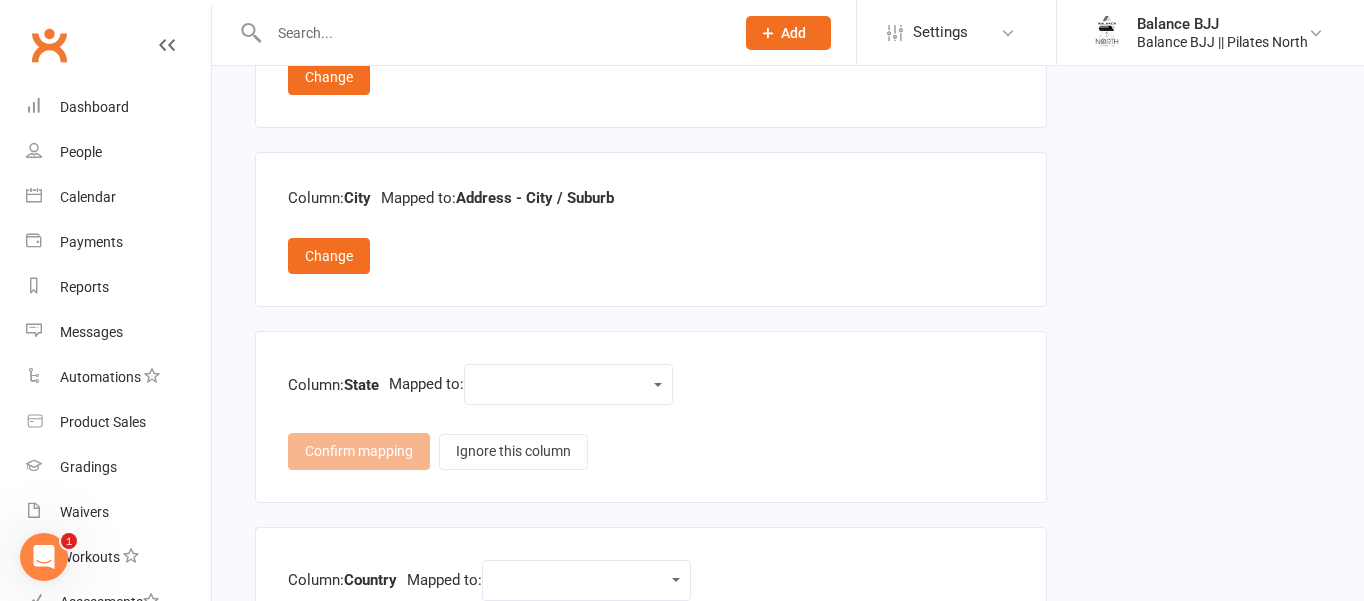 scroll, scrollTop: 2071, scrollLeft: 0, axis: vertical 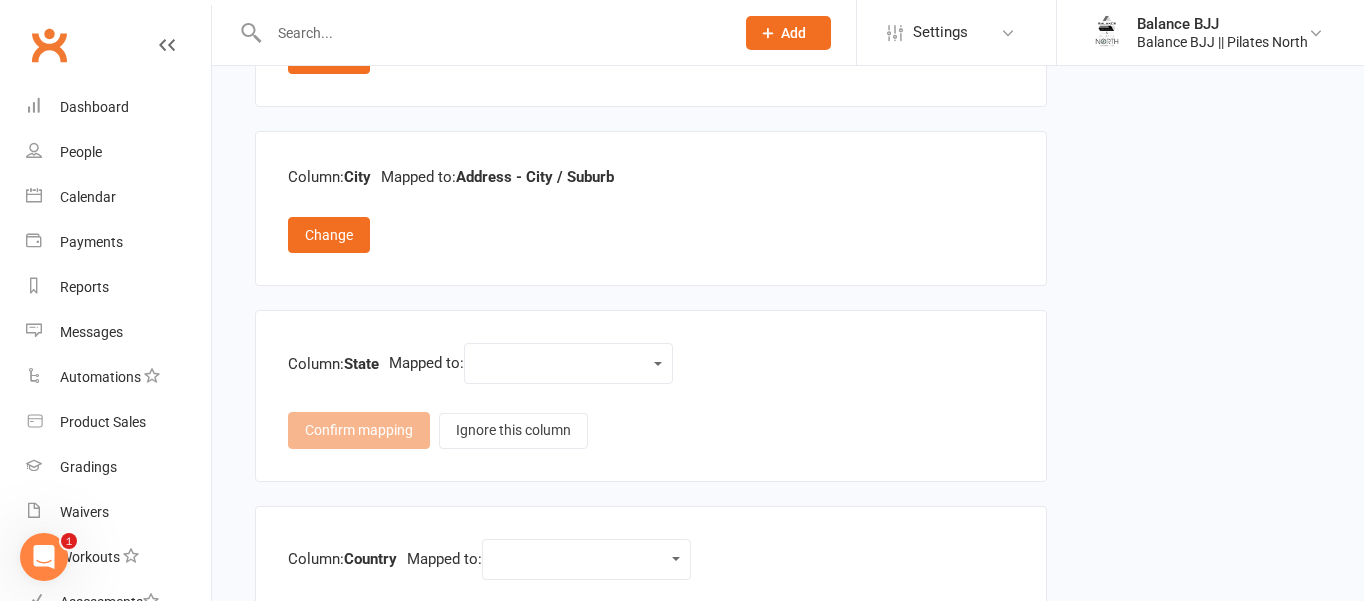 click on "Contact type First name Last name Email DOB (Date of Birth) Member number Mobile / Cell number Note subject Note body Address - Street line 1 Address - Street line 2 Address - City / Suburb Address - State Address - ZIP/Postal code Other (custom field)" at bounding box center [568, 363] 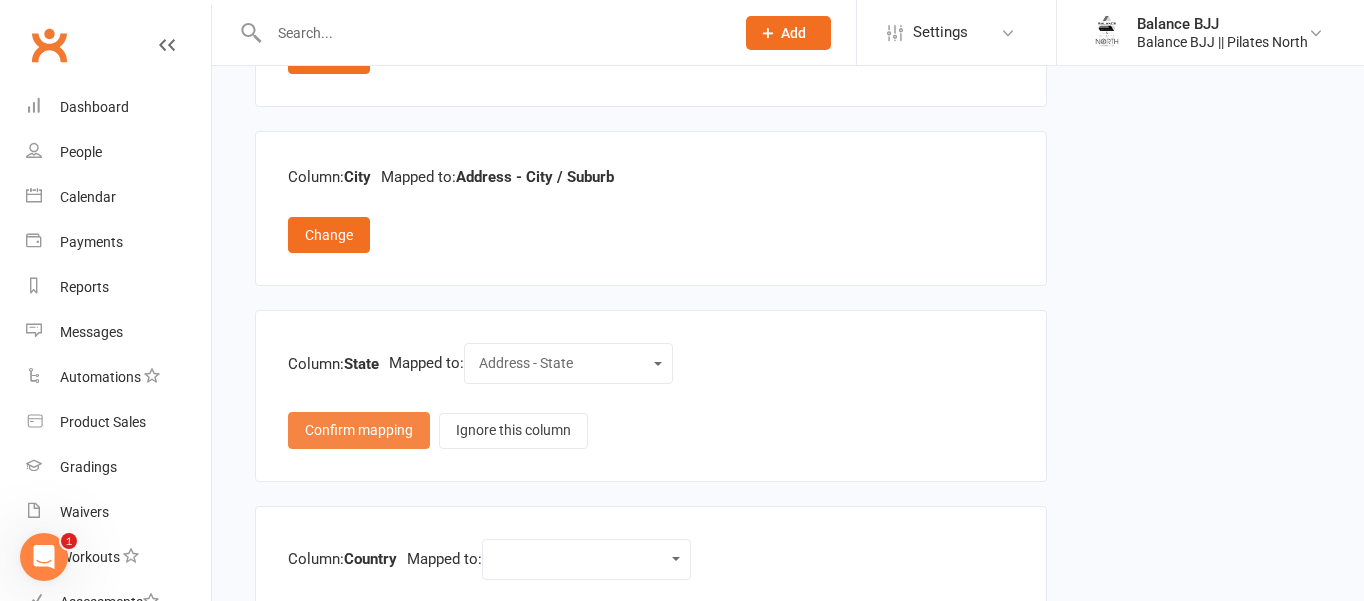 click on "Confirm mapping" at bounding box center [359, 430] 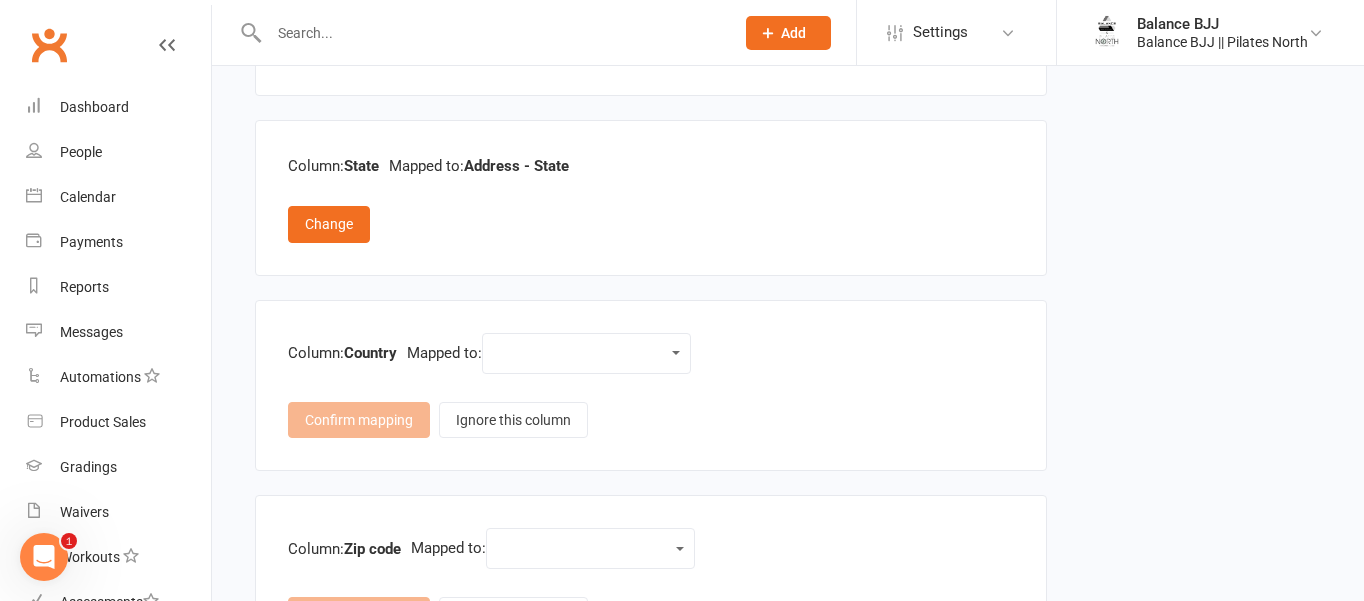 scroll, scrollTop: 2267, scrollLeft: 0, axis: vertical 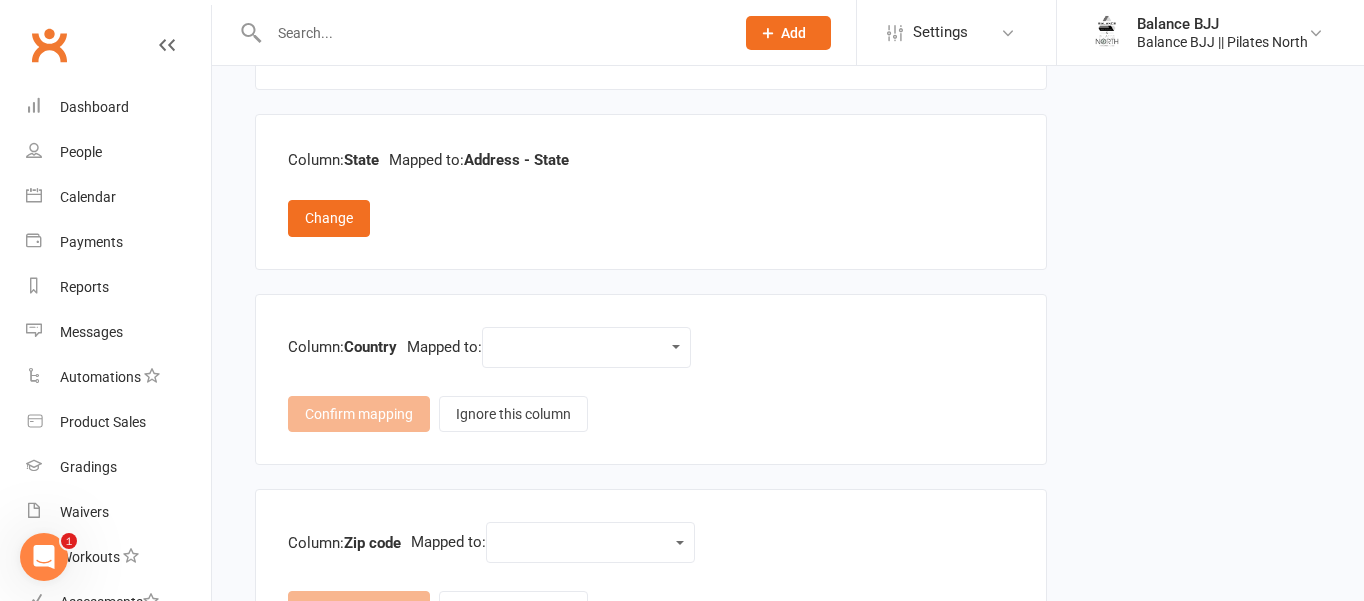 click on "Contact type First name Last name Email DOB (Date of Birth) Member number Mobile / Cell number Note subject Note body Address - Street line 1 Address - Street line 2 Address - City / Suburb Address - State Address - ZIP/Postal code Other (custom field)" at bounding box center [586, 347] 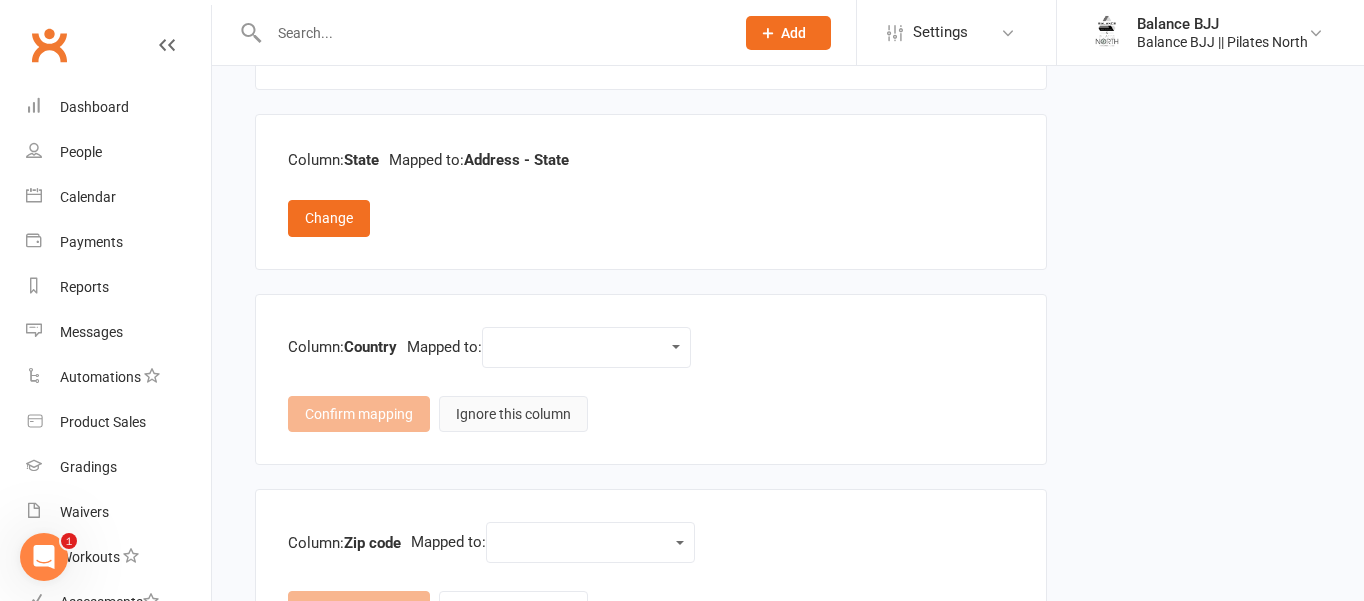 click on "Ignore this column" at bounding box center [513, 414] 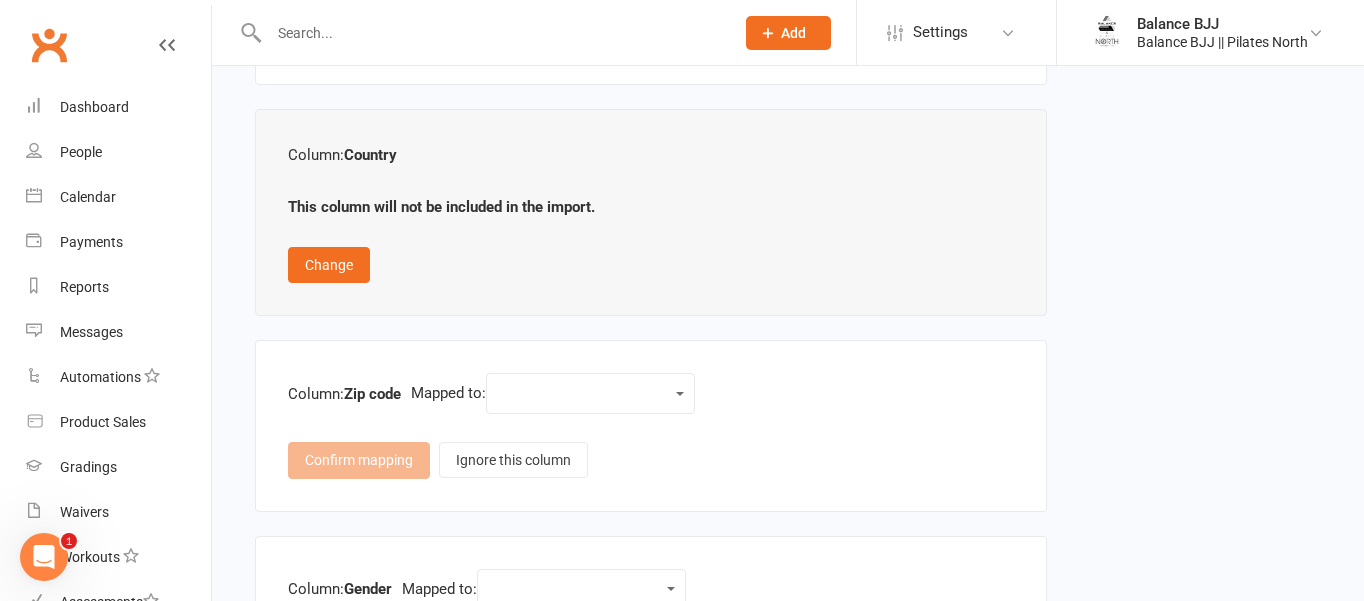 scroll, scrollTop: 2483, scrollLeft: 0, axis: vertical 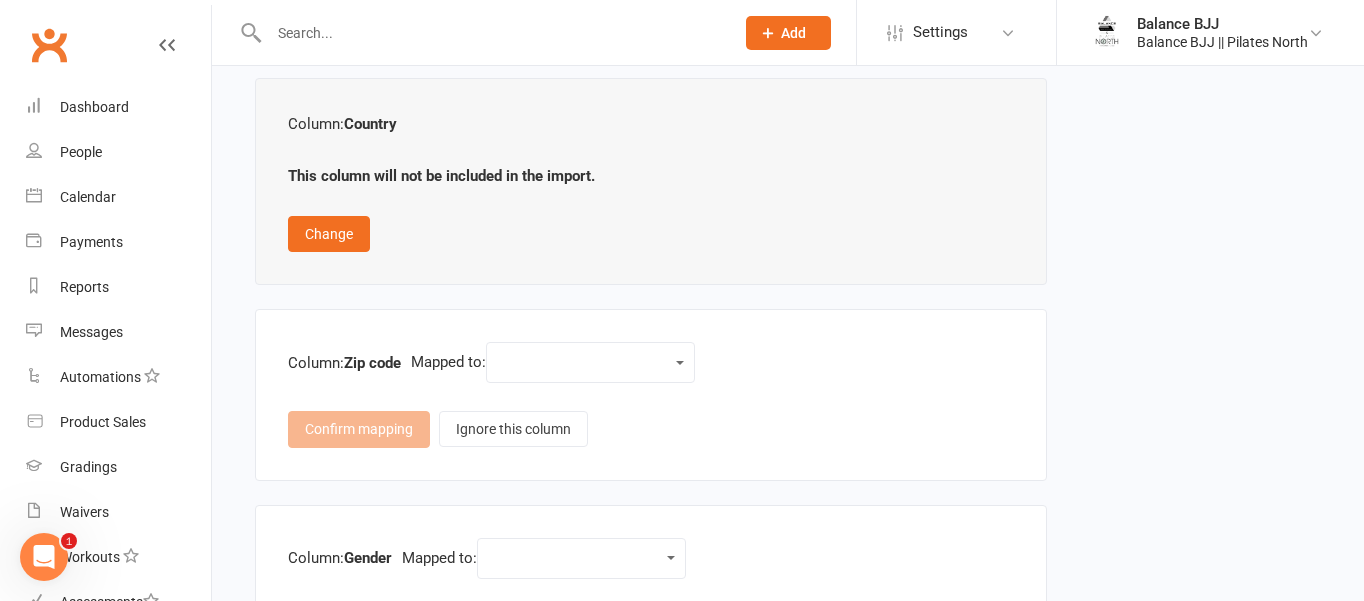 click on "Contact type First name Last name Email DOB (Date of Birth) Member number Mobile / Cell number Note subject Note body Address - Street line 1 Address - Street line 2 Address - City / Suburb Address - State Address - ZIP/Postal code Other (custom field)" at bounding box center [590, 362] 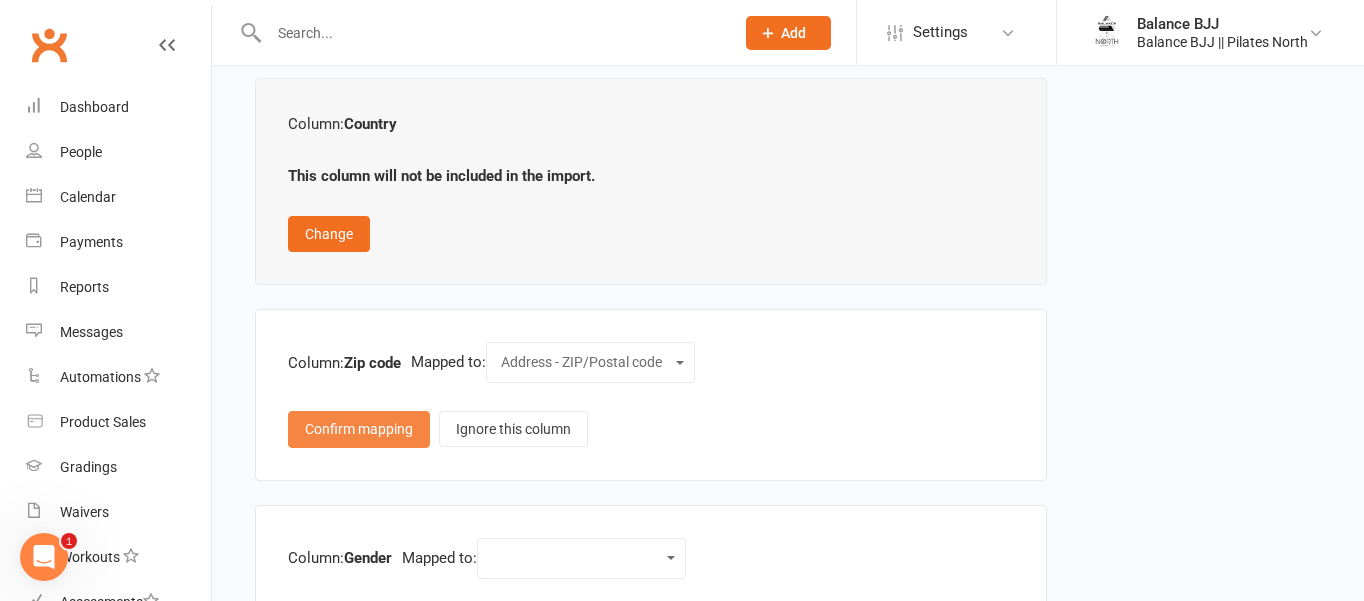 click on "Confirm mapping" at bounding box center (359, 429) 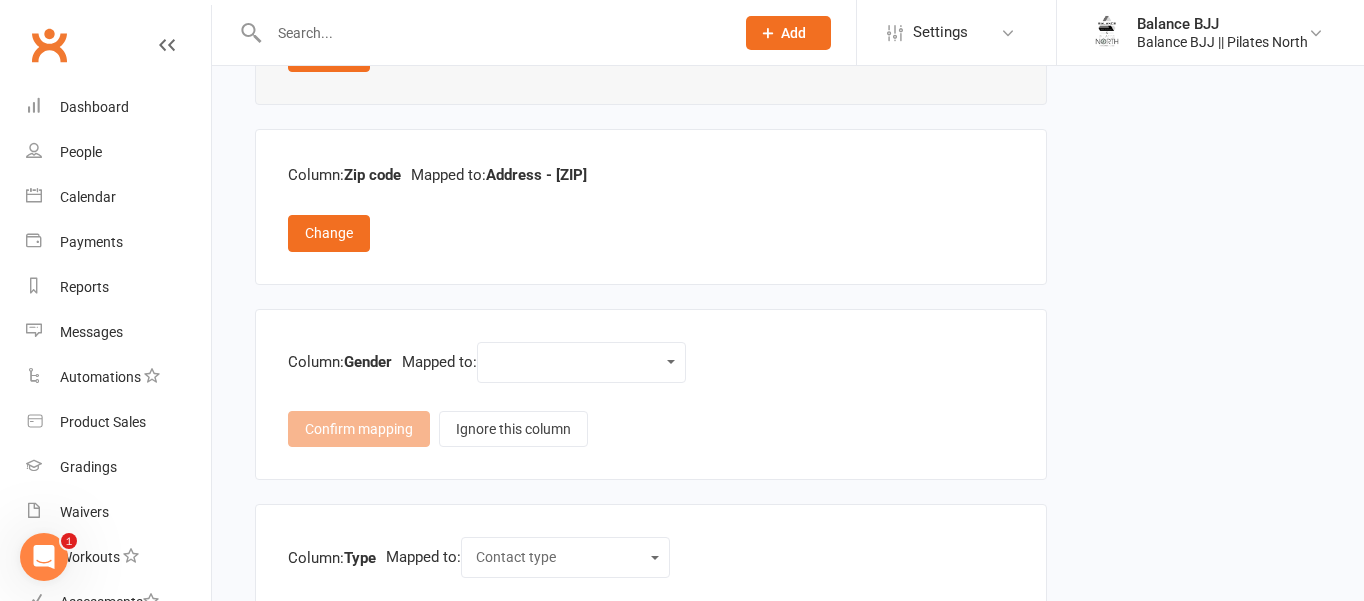 scroll, scrollTop: 2691, scrollLeft: 0, axis: vertical 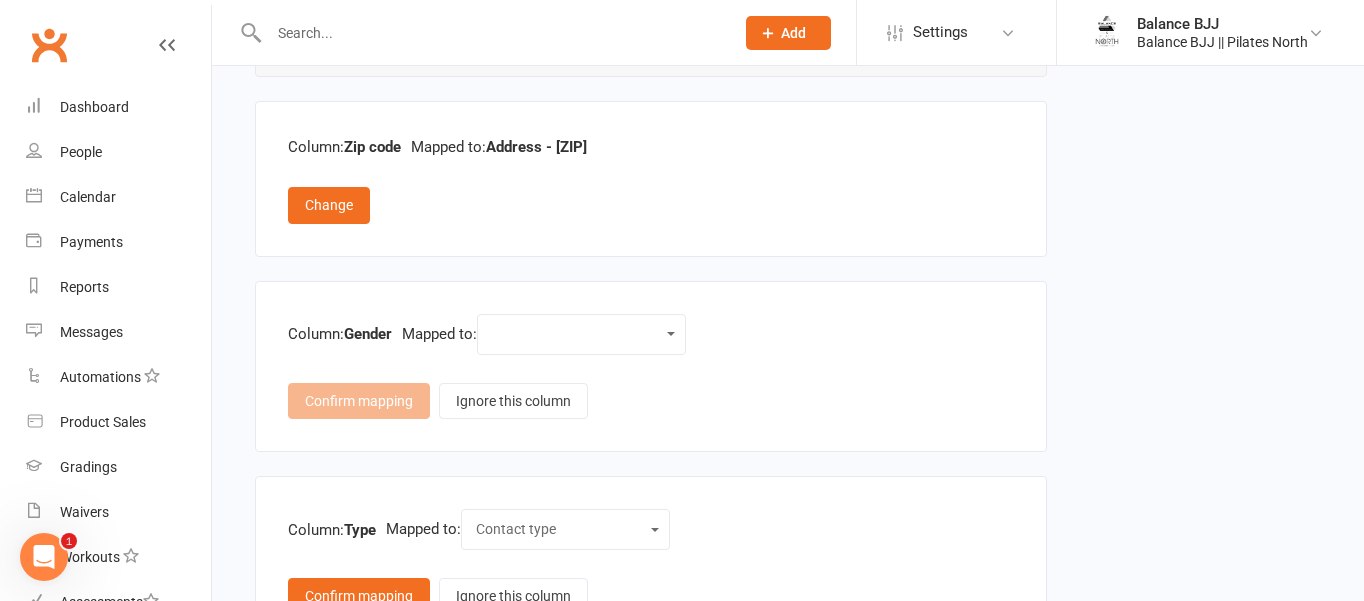 click on "Contact type First name Last name Email DOB (Date of Birth) Member number Mobile / Cell number Note subject Note body Address - Street line 1 Address - Street line 2 Address - City / Suburb Address - State Address - ZIP/Postal code Other (custom field)" at bounding box center [581, 334] 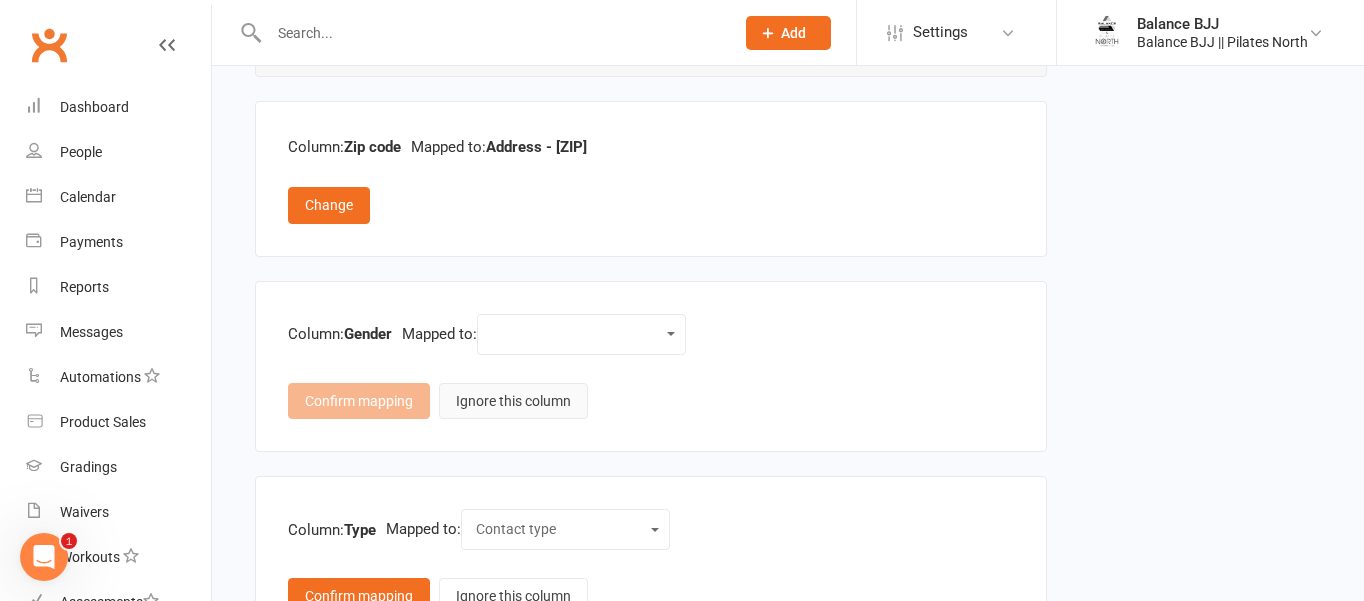 click on "Ignore this column" at bounding box center (513, 401) 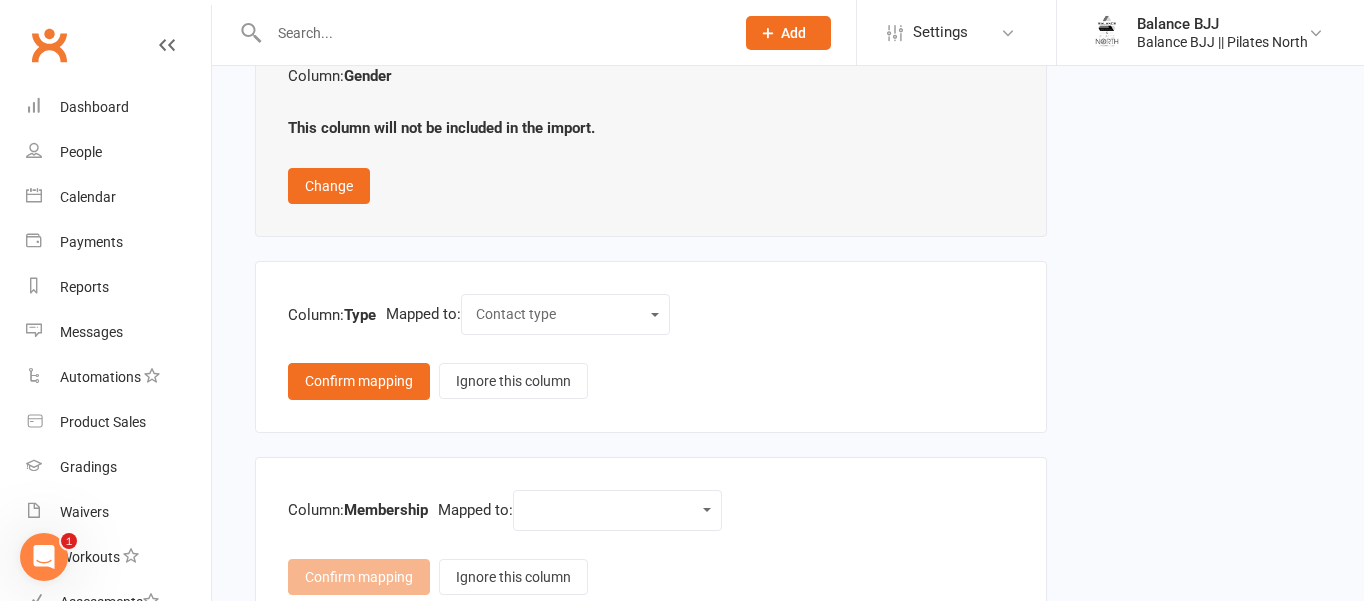 scroll, scrollTop: 2943, scrollLeft: 0, axis: vertical 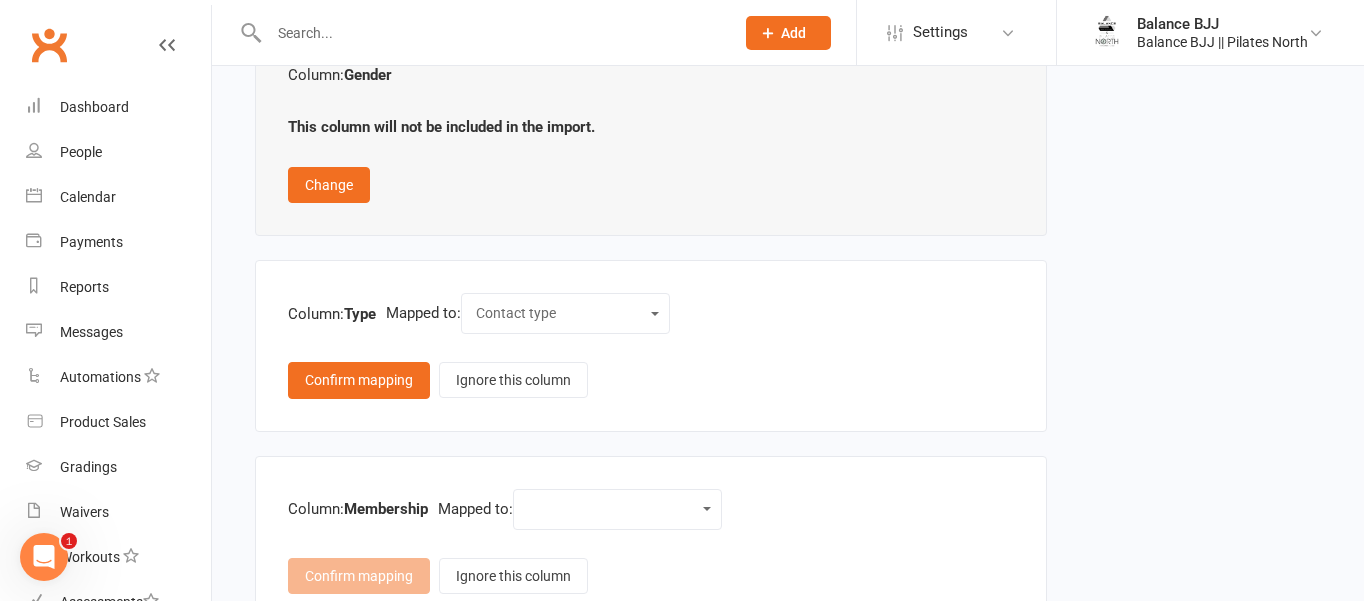 click on "Contact type First name Last name Email DOB (Date of Birth) Member number Mobile / Cell number Note subject Note body Address - Street line 1 Address - Street line 2 Address - City / Suburb Address - State Address - ZIP/Postal code Other (custom field)" at bounding box center (565, 313) 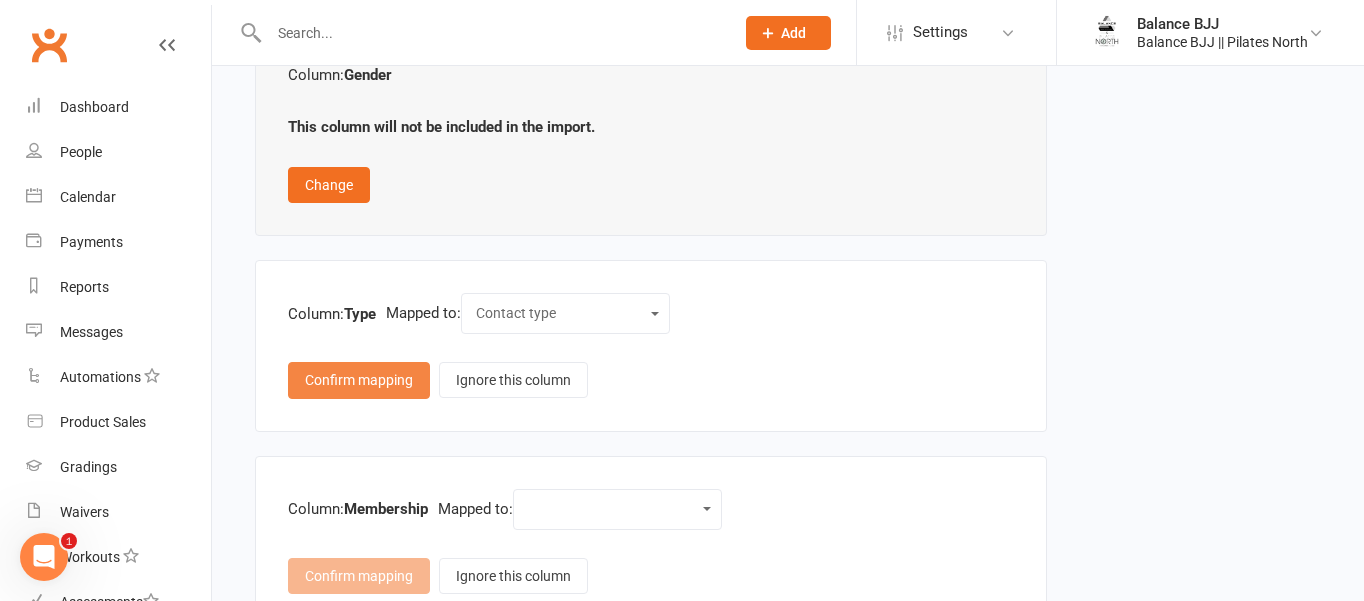 click on "Confirm mapping" at bounding box center (359, 380) 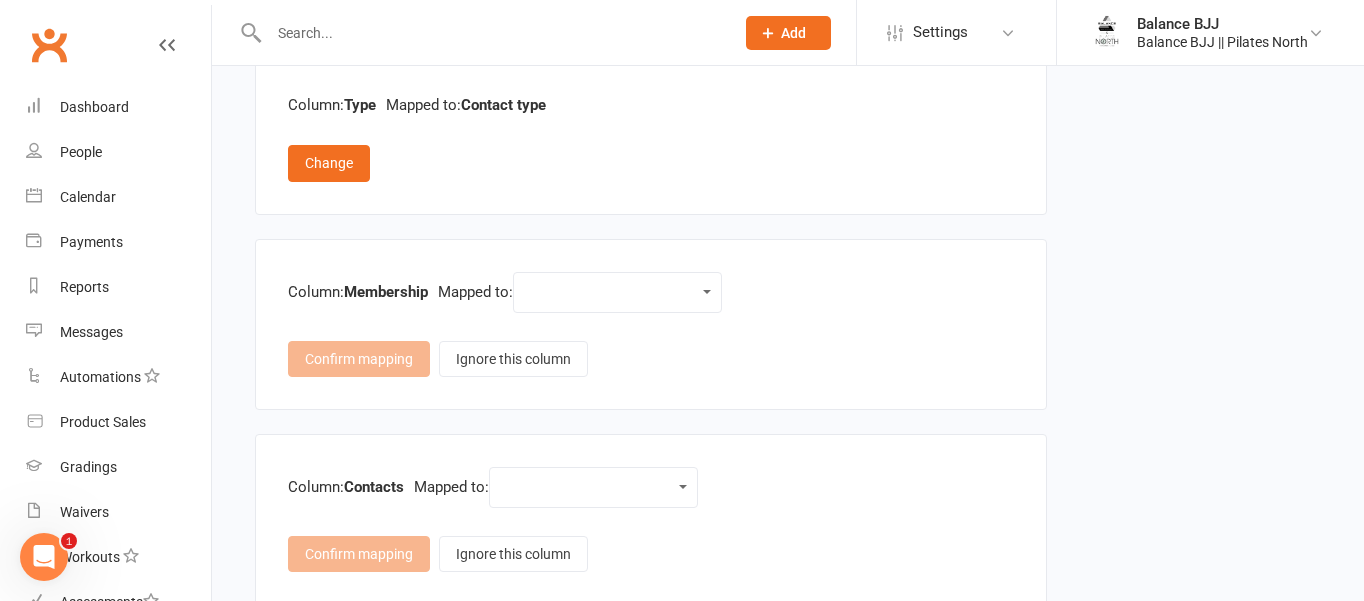 scroll, scrollTop: 3154, scrollLeft: 0, axis: vertical 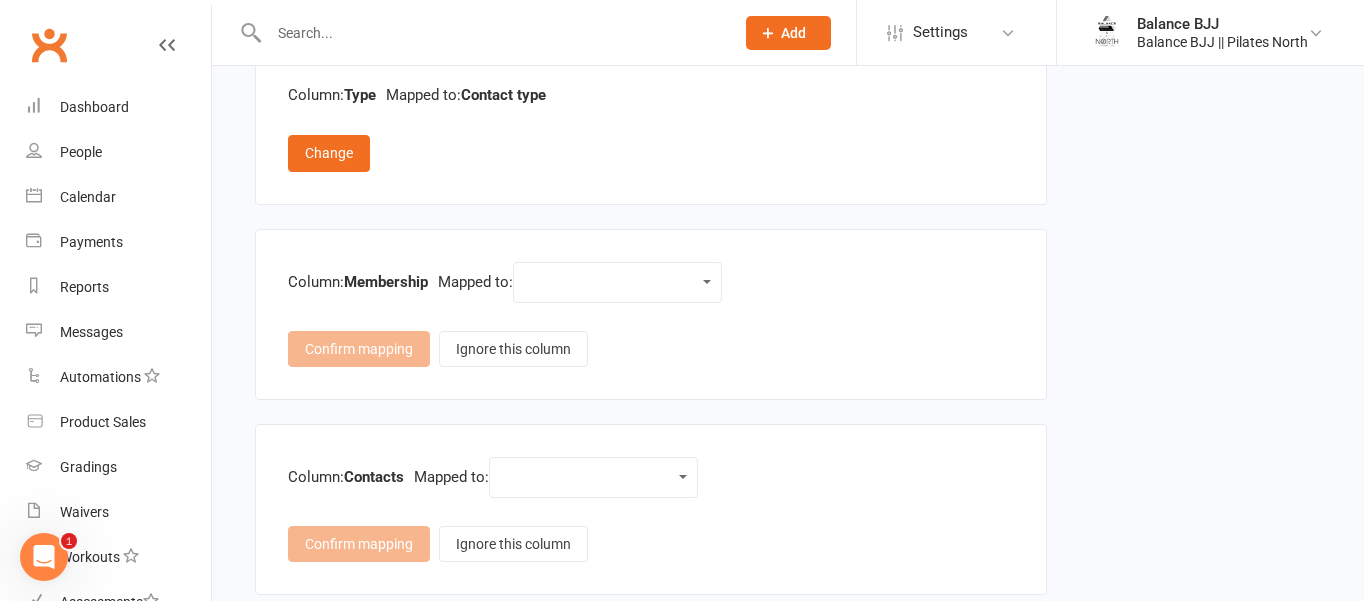 click on "Contact type First name Last name Email DOB (Date of Birth) Member number Mobile / Cell number Note subject Note body Address - Street line 1 Address - Street line 2 Address - City / Suburb Address - State Address - ZIP/Postal code Other (custom field)" at bounding box center [617, 282] 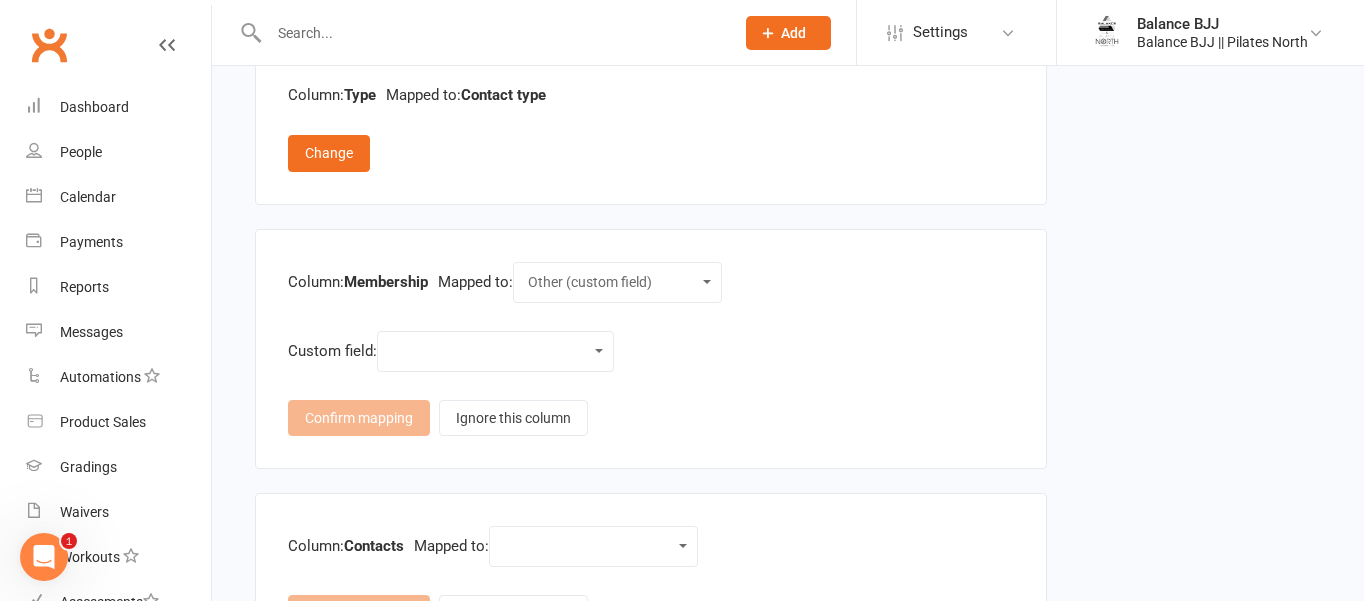 click on "Weight Height Body Fat Percentage Arm Measurement Chest Legs Waist [NAME] Relationship to Member [EMAIL] [PHONE] [ADDRESS] Achievement Date Weight Goal Body Fat % Goal General Wellness Goal Gender How did they hear about us? How did they contact us? What are they interested in?" at bounding box center (495, 351) 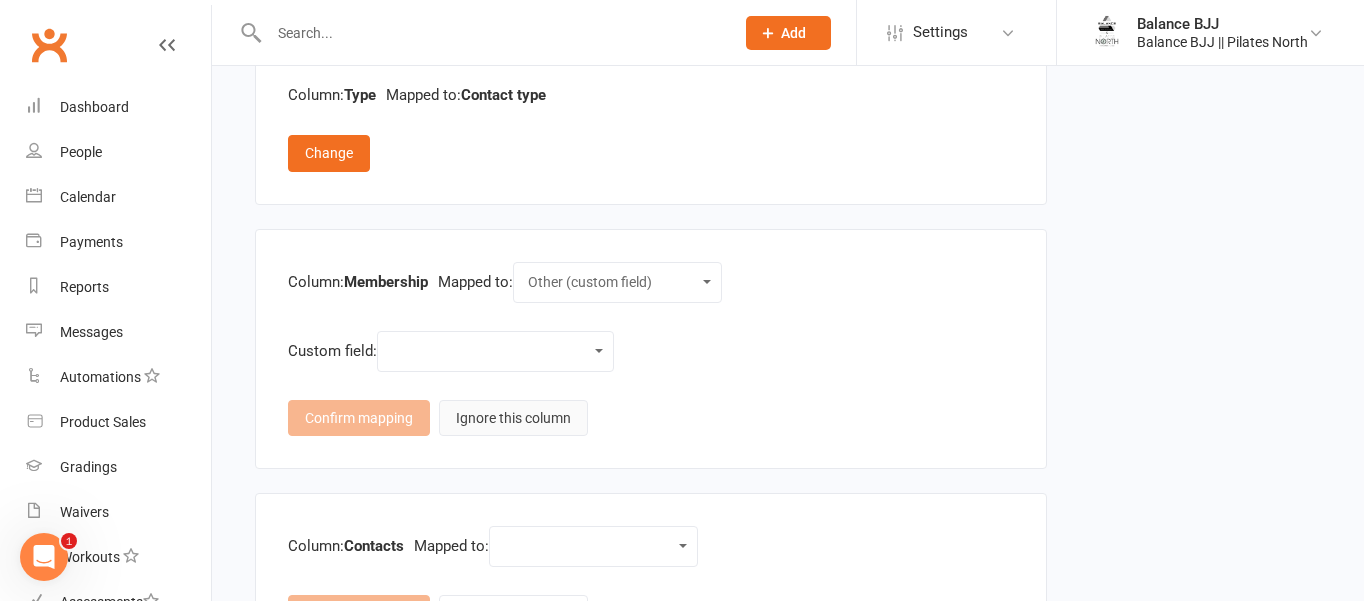 click on "Ignore this column" at bounding box center [513, 418] 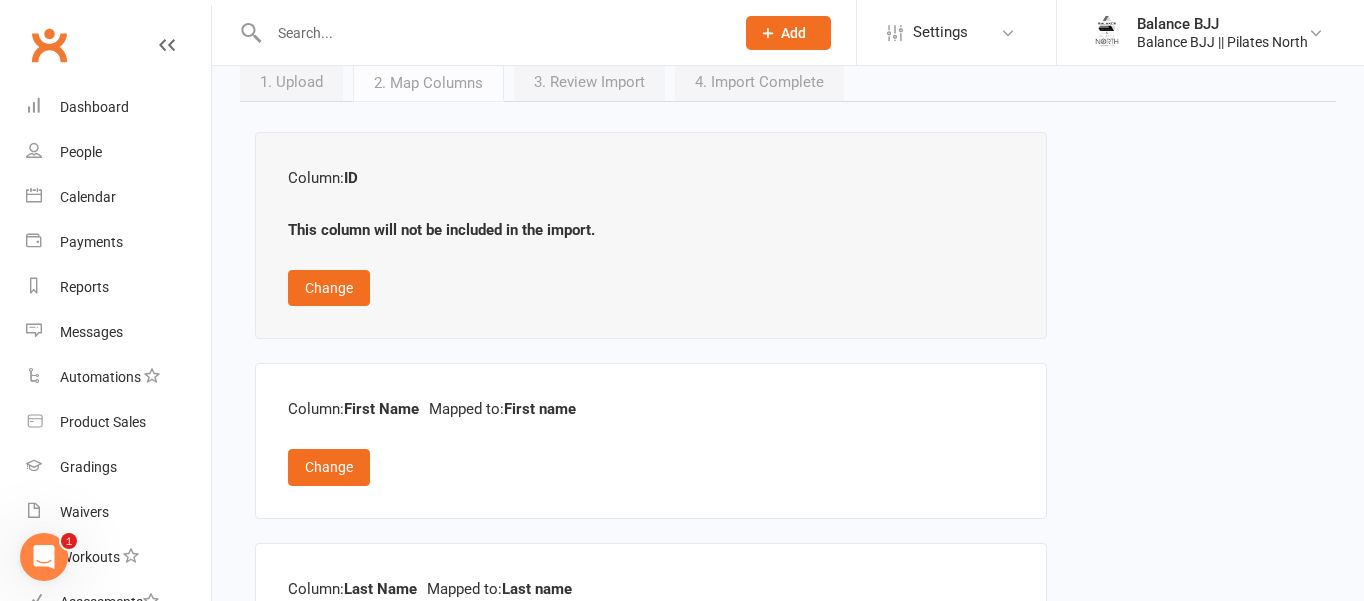scroll, scrollTop: 125, scrollLeft: 0, axis: vertical 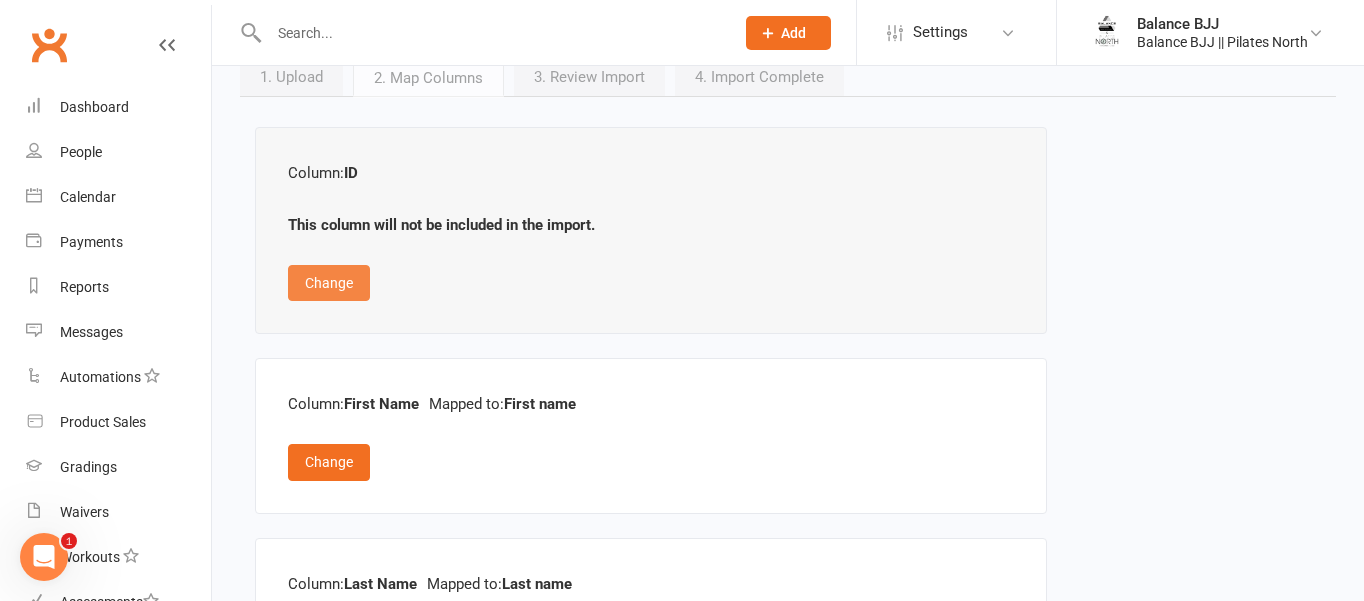 click on "Change" at bounding box center [329, 283] 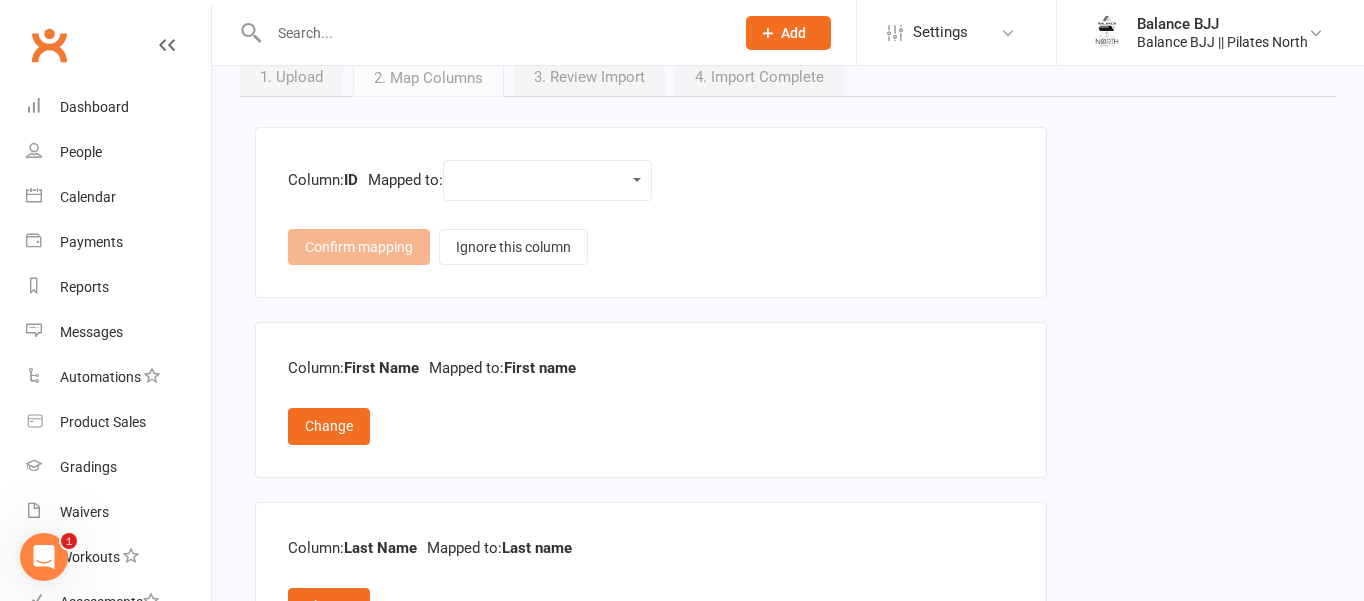 click on "Contact type First name Last name Email DOB (Date of Birth) Member number Mobile / Cell number Note subject Note body Address - Street line 1 Address - Street line 2 Address - City / Suburb Address - State Address - ZIP/Postal code Other (custom field)" at bounding box center (547, 180) 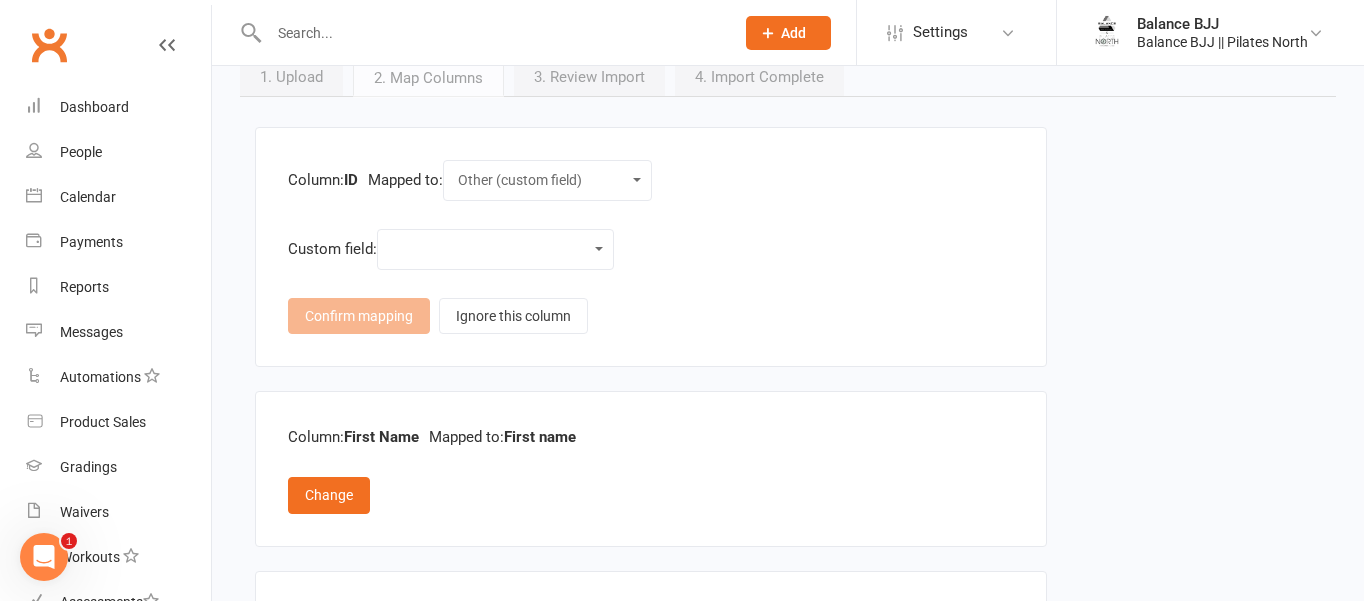 click on "Weight Height Body Fat Percentage Arm Measurement Chest Legs Waist [NAME] Relationship to Member [EMAIL] [PHONE] [ADDRESS] Achievement Date Weight Goal Body Fat % Goal General Wellness Goal Gender How did they hear about us? How did they contact us? What are they interested in?" at bounding box center [495, 249] 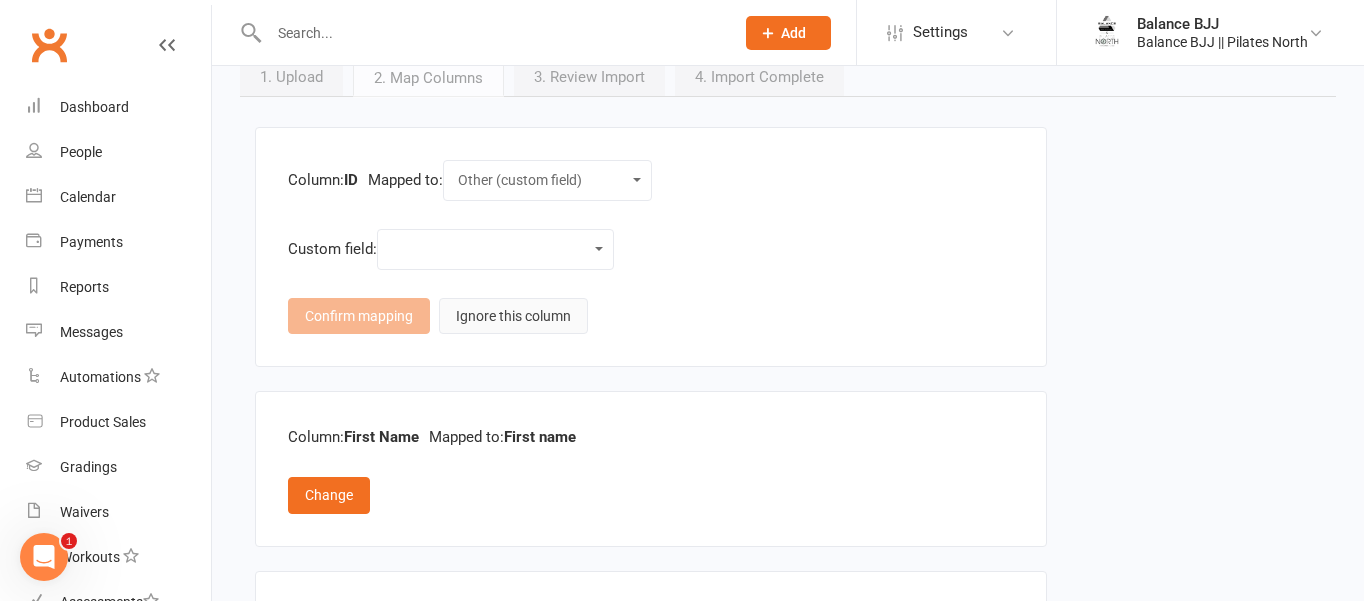 click on "Ignore this column" at bounding box center [513, 316] 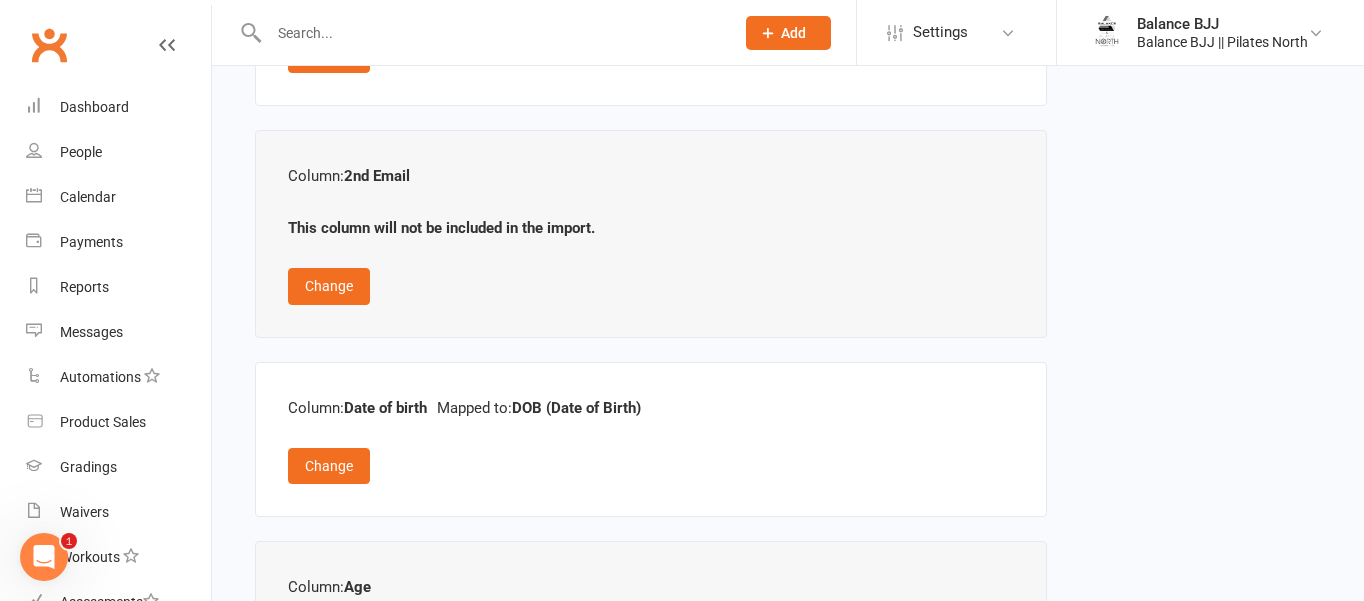 scroll, scrollTop: 1248, scrollLeft: 0, axis: vertical 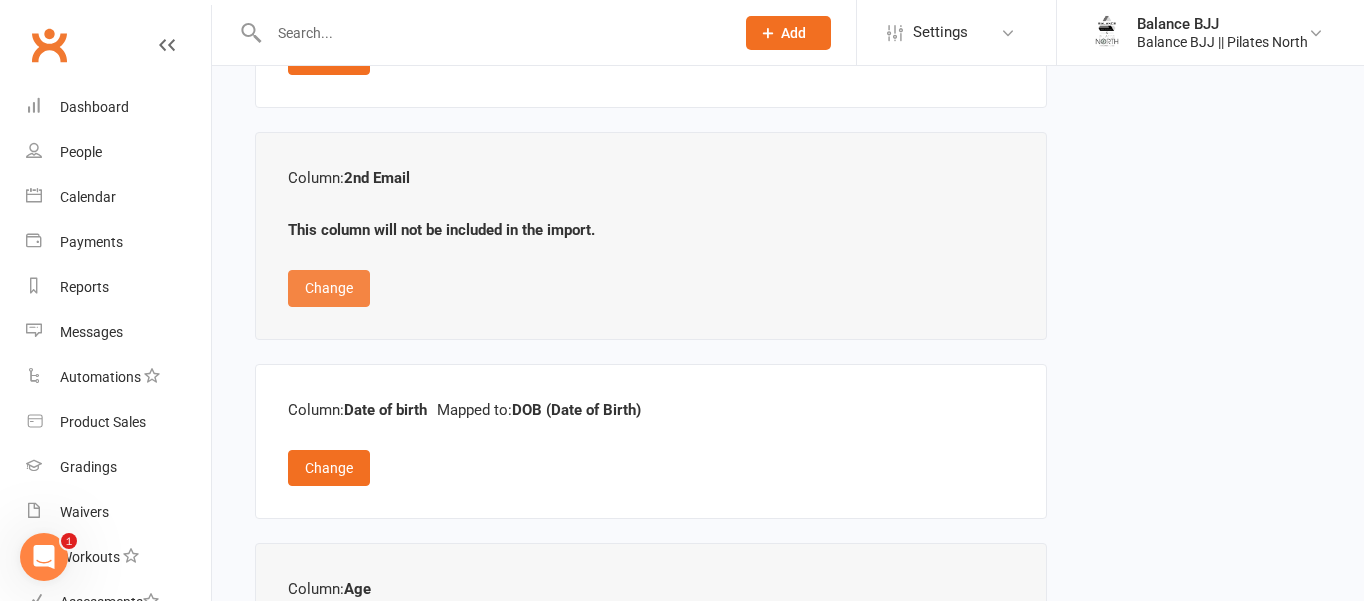 click on "Change" at bounding box center (329, 288) 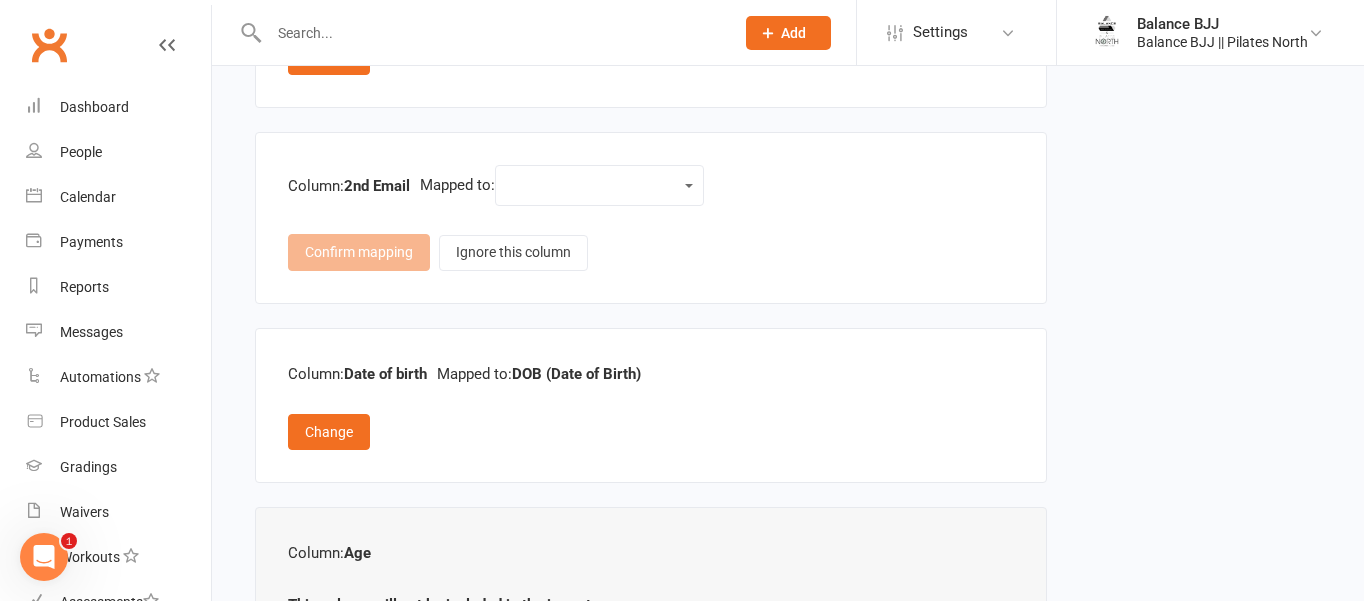 click on "Contact type First name Last name Email DOB (Date of Birth) Member number Mobile / Cell number Note subject Note body Address - Street line 1 Address - Street line 2 Address - City / Suburb Address - State Address - ZIP/Postal code Other (custom field)" at bounding box center [599, 185] 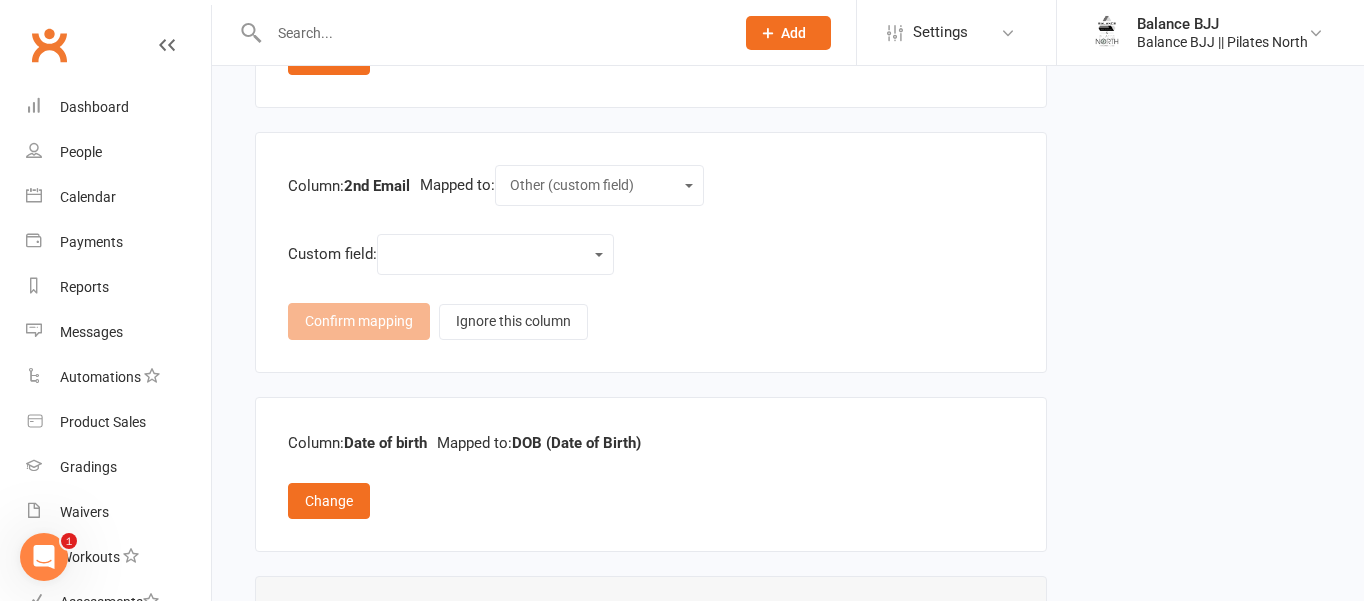 click on "Weight Height Body Fat Percentage Arm Measurement Chest Legs Waist [NAME] Relationship to Member [EMAIL] [PHONE] [ADDRESS] Achievement Date Weight Goal Body Fat % Goal General Wellness Goal Gender How did they hear about us? How did they contact us? What are they interested in?" at bounding box center [495, 254] 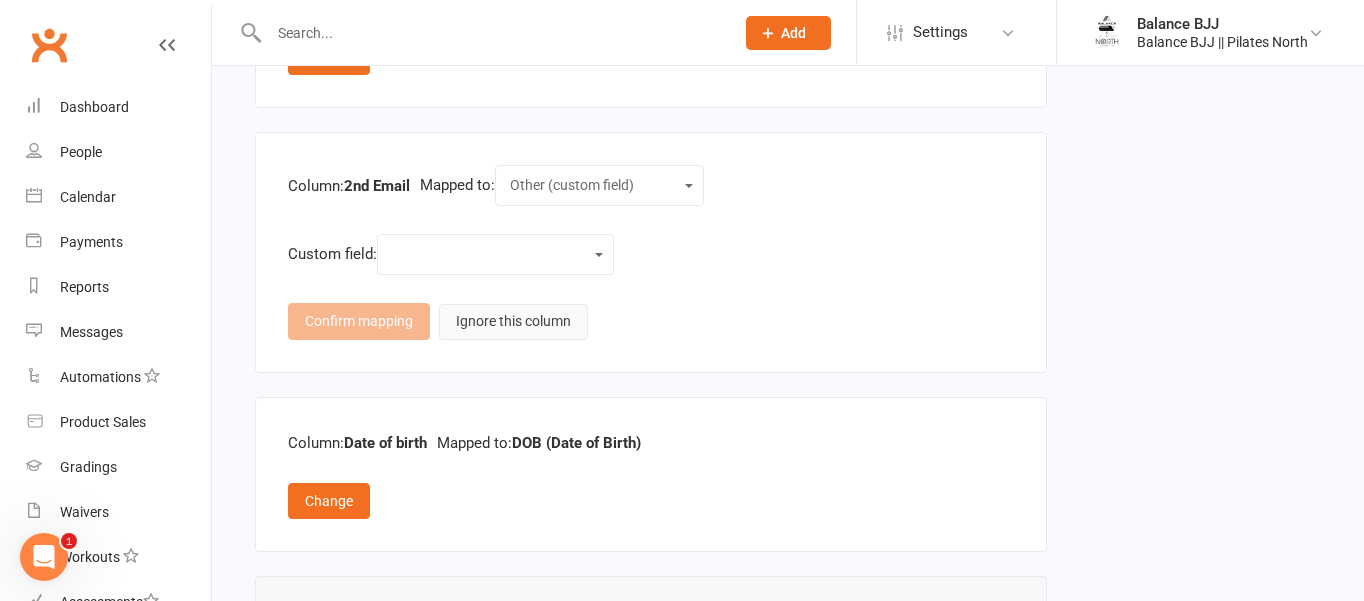 click on "Ignore this column" at bounding box center (513, 322) 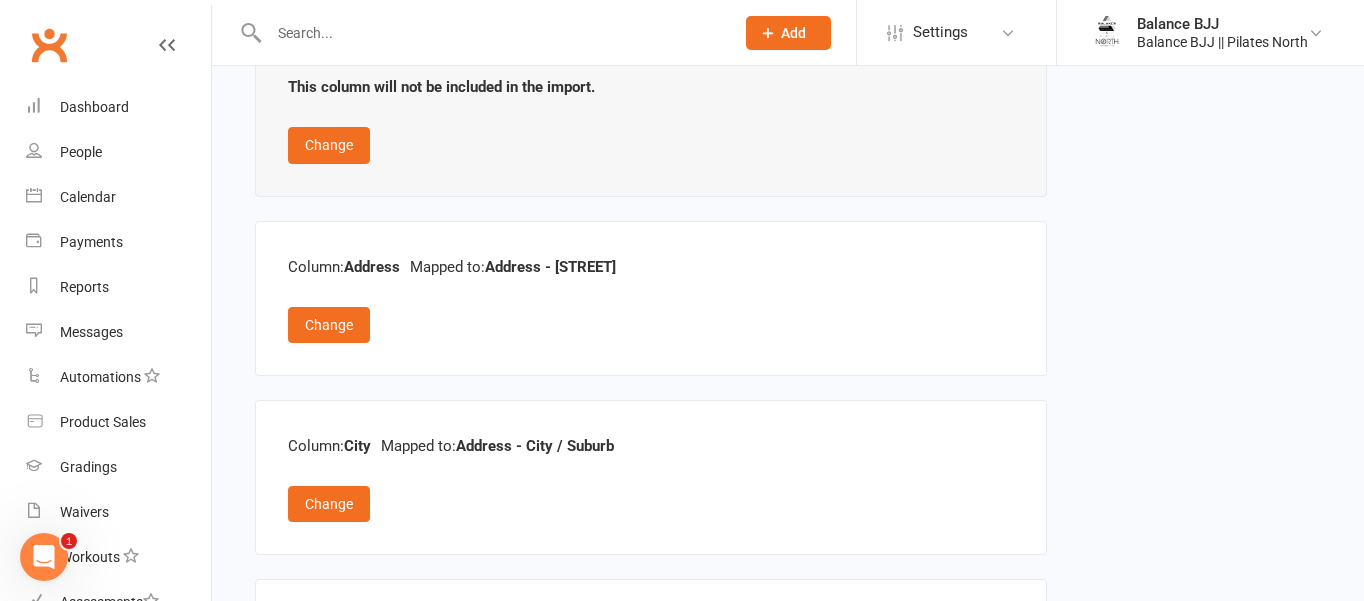 scroll, scrollTop: 1770, scrollLeft: 0, axis: vertical 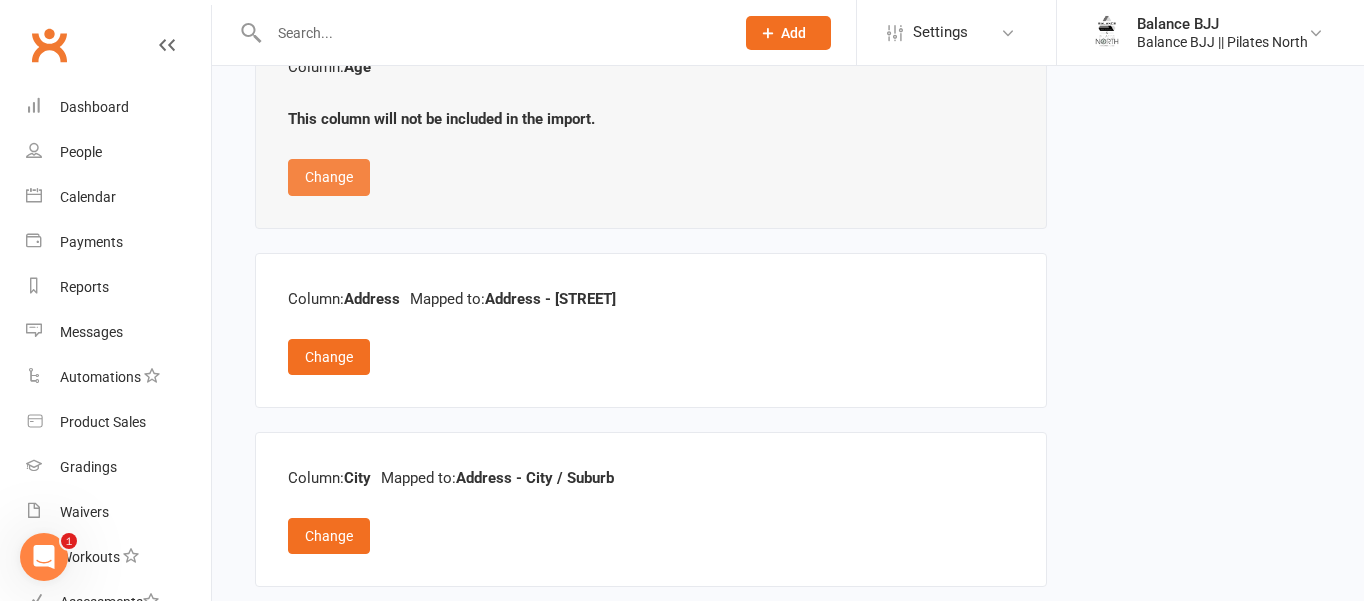 click on "Change" at bounding box center (329, 177) 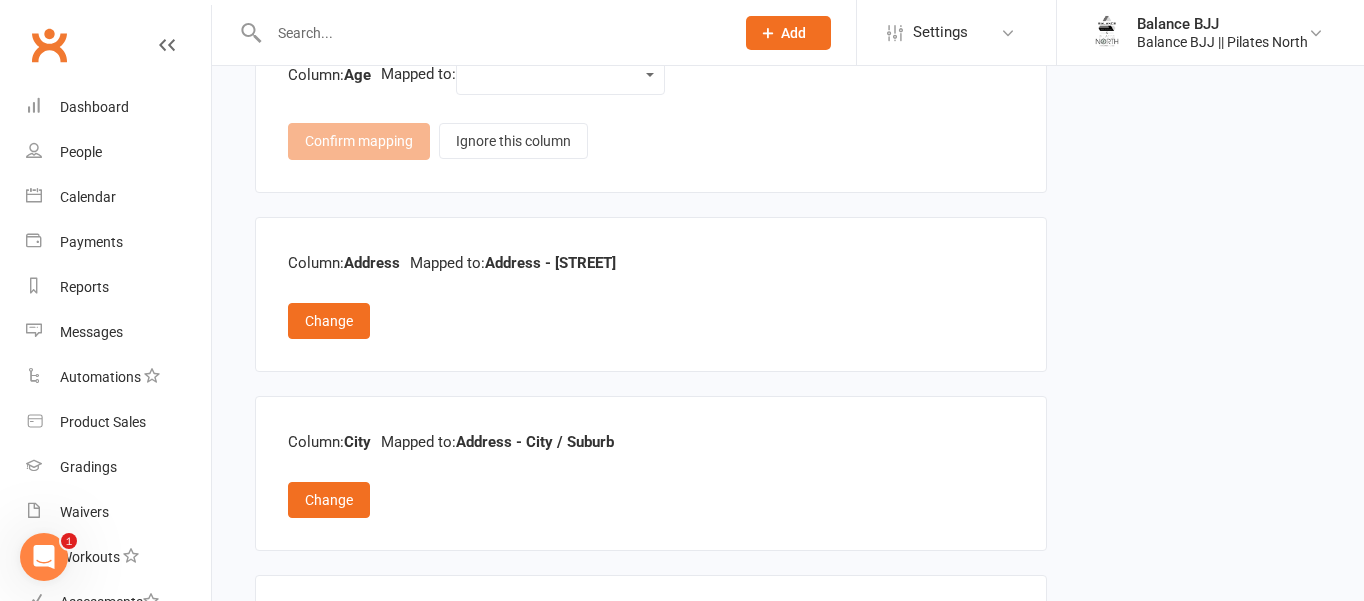 click on "Contact type First name Last name Email DOB (Date of Birth) Member number Mobile / Cell number Note subject Note body Address - Street line 1 Address - Street line 2 Address - City / Suburb Address - State Address - ZIP/Postal code Other (custom field)" at bounding box center (560, 74) 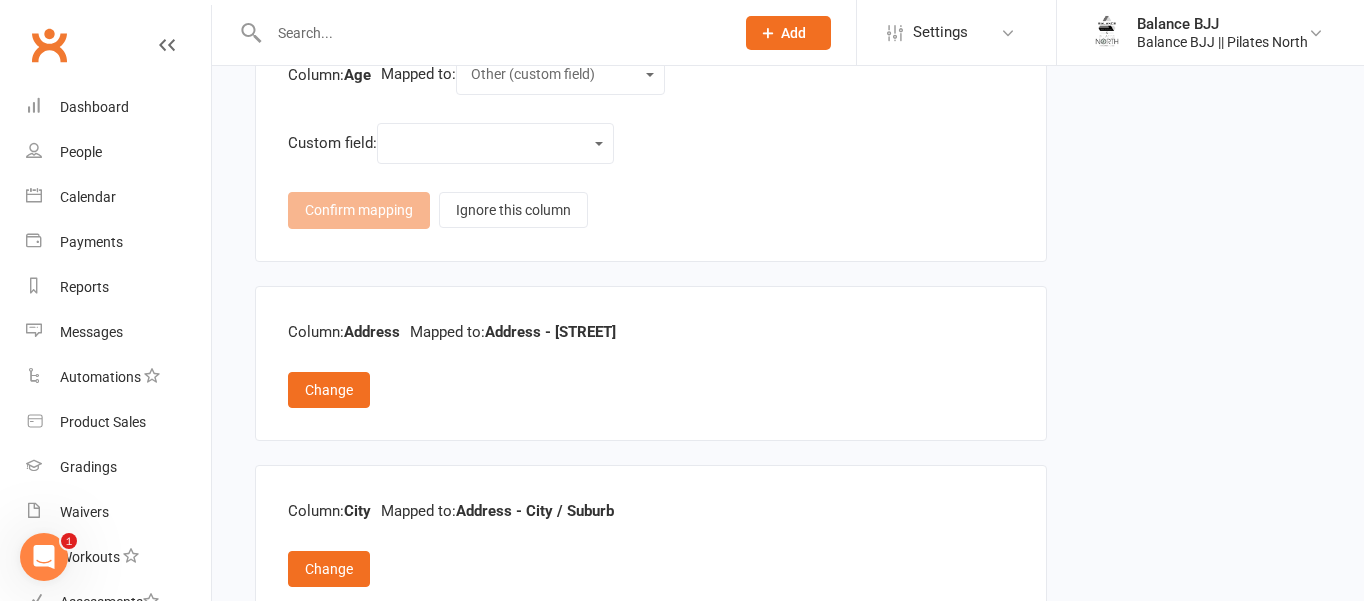 click on "Weight Height Body Fat Percentage Arm Measurement Chest Legs Waist [NAME] Relationship to Member [EMAIL] [PHONE] [ADDRESS] Achievement Date Weight Goal Body Fat % Goal General Wellness Goal Gender How did they hear about us? How did they contact us? What are they interested in?" at bounding box center (495, 143) 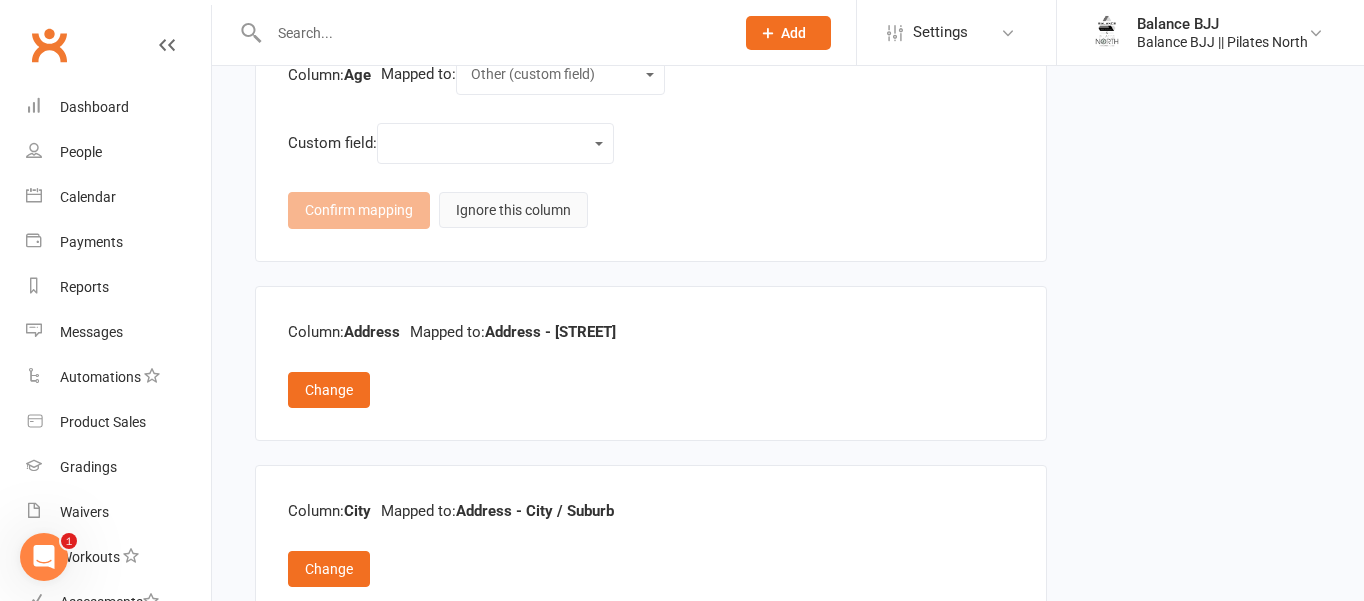click on "Ignore this column" at bounding box center [513, 210] 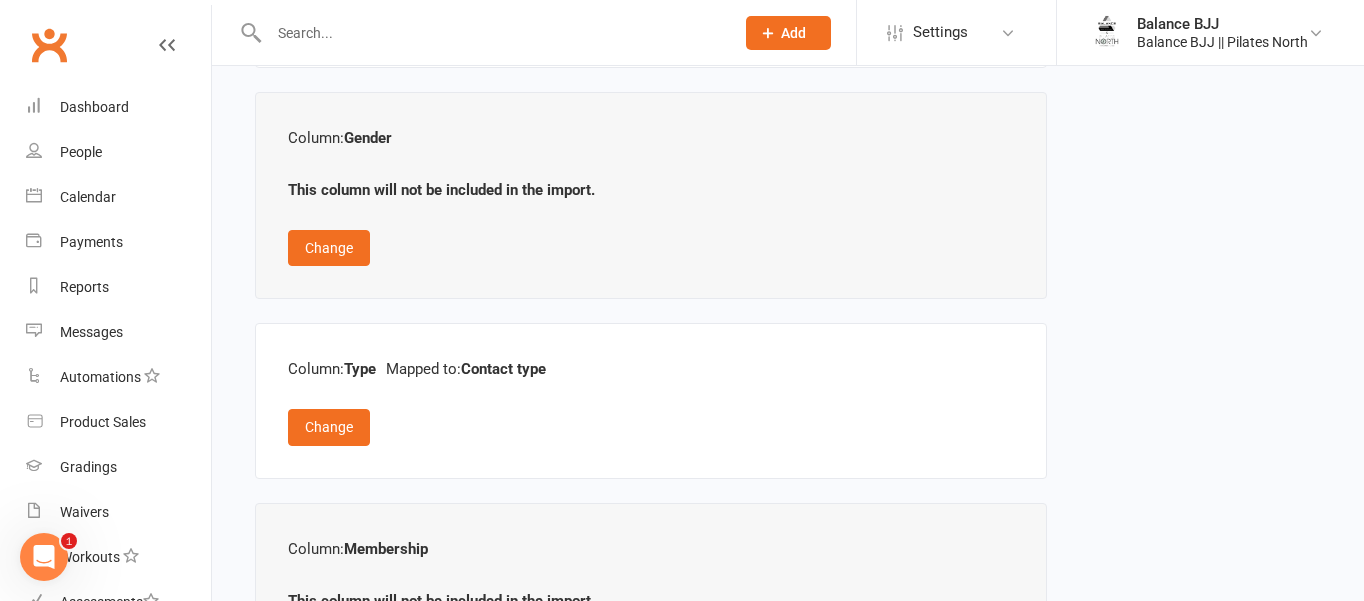 scroll, scrollTop: 2882, scrollLeft: 0, axis: vertical 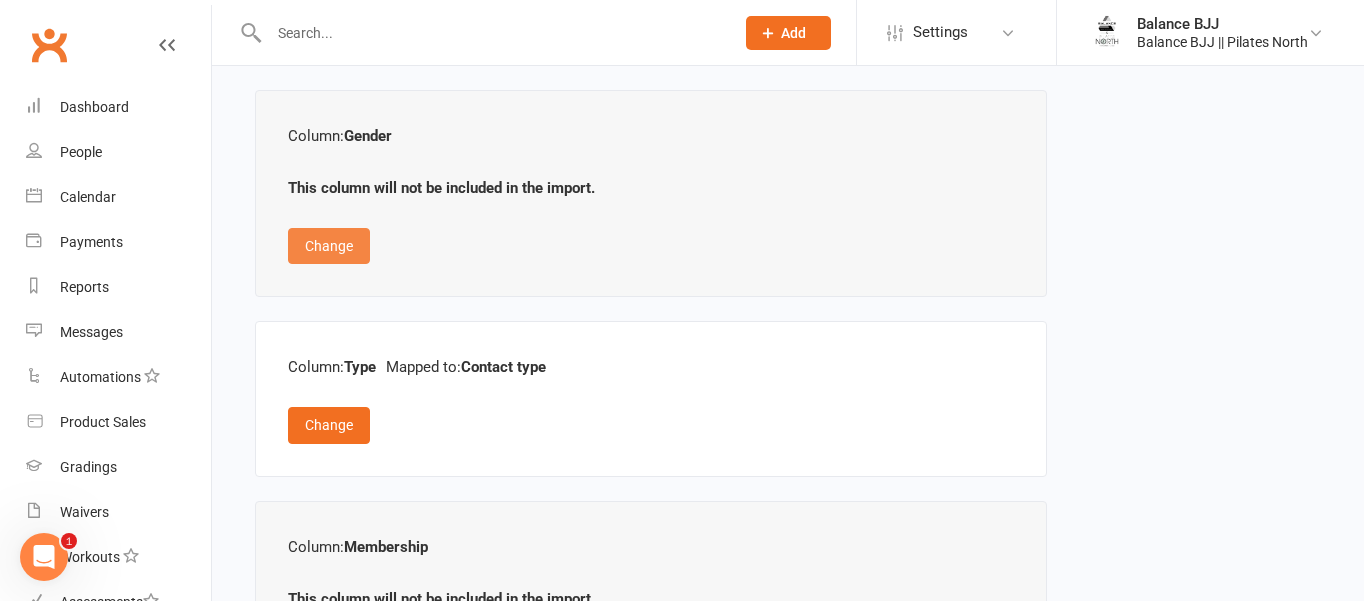 click on "Change" at bounding box center (329, 246) 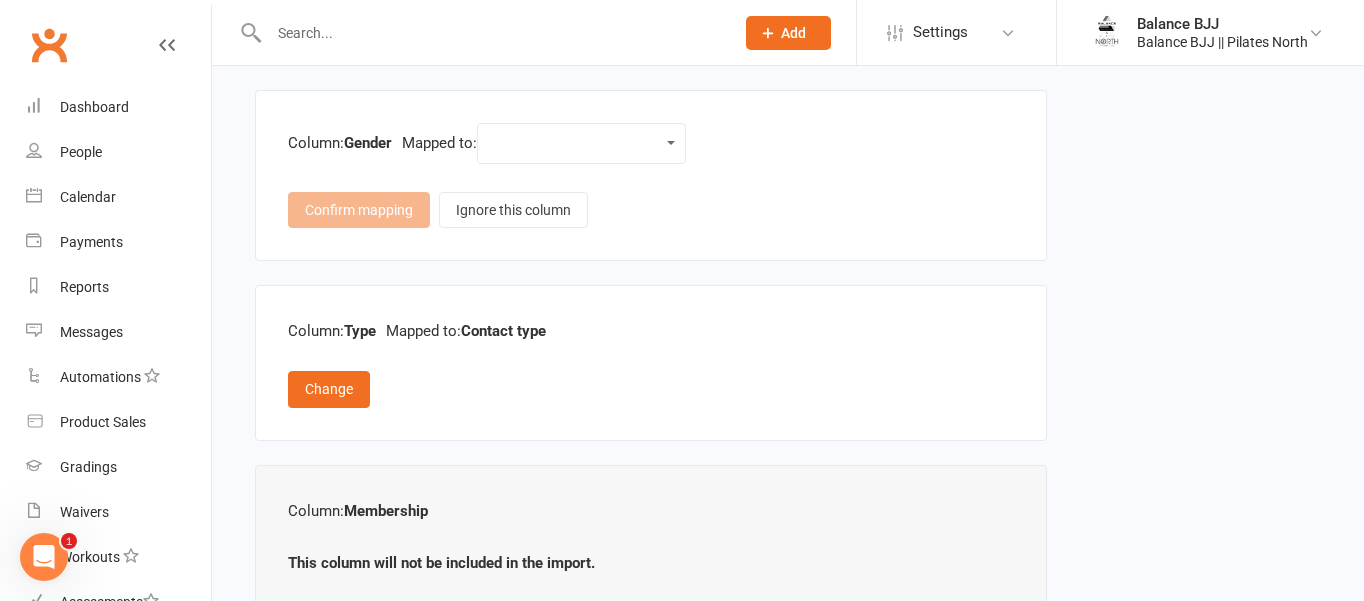click on "Contact type First name Last name Email DOB (Date of Birth) Member number Mobile / Cell number Note subject Note body Address - Street line 1 Address - Street line 2 Address - City / Suburb Address - State Address - ZIP/Postal code Other (custom field)" at bounding box center (581, 143) 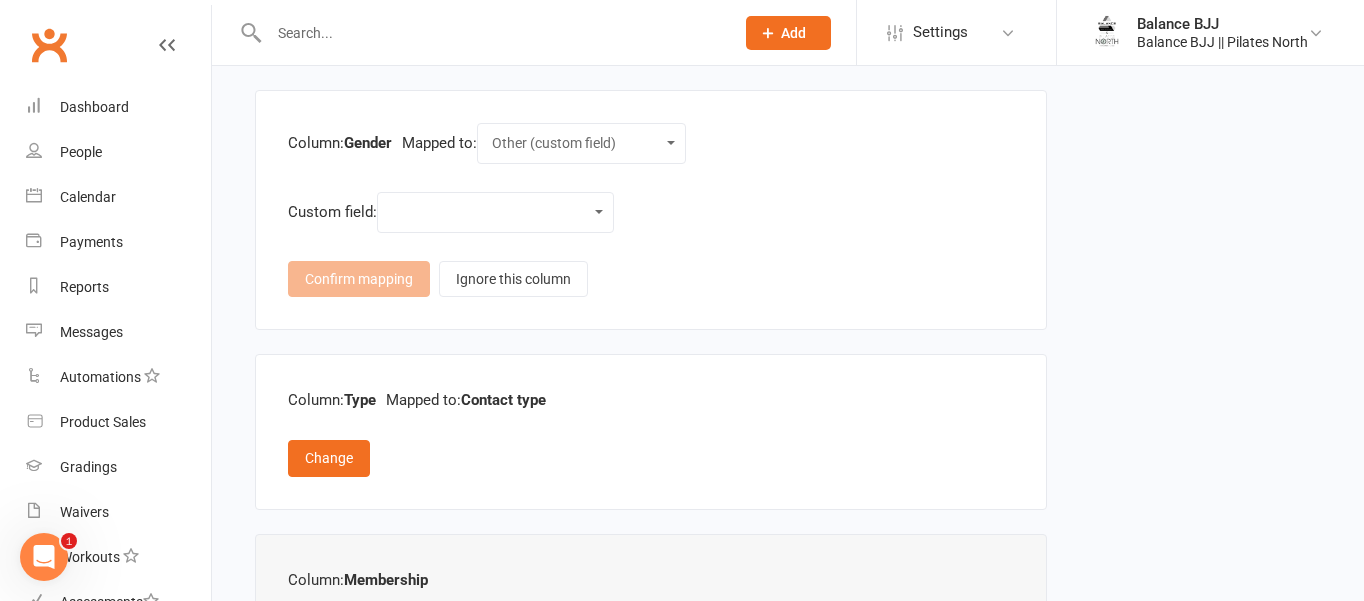 click on "Weight Height Body Fat Percentage Arm Measurement Chest Legs Waist [NAME] Relationship to Member [EMAIL] [PHONE] [ADDRESS] Achievement Date Weight Goal Body Fat % Goal General Wellness Goal Gender How did they hear about us? How did they contact us? What are they interested in?" at bounding box center [495, 212] 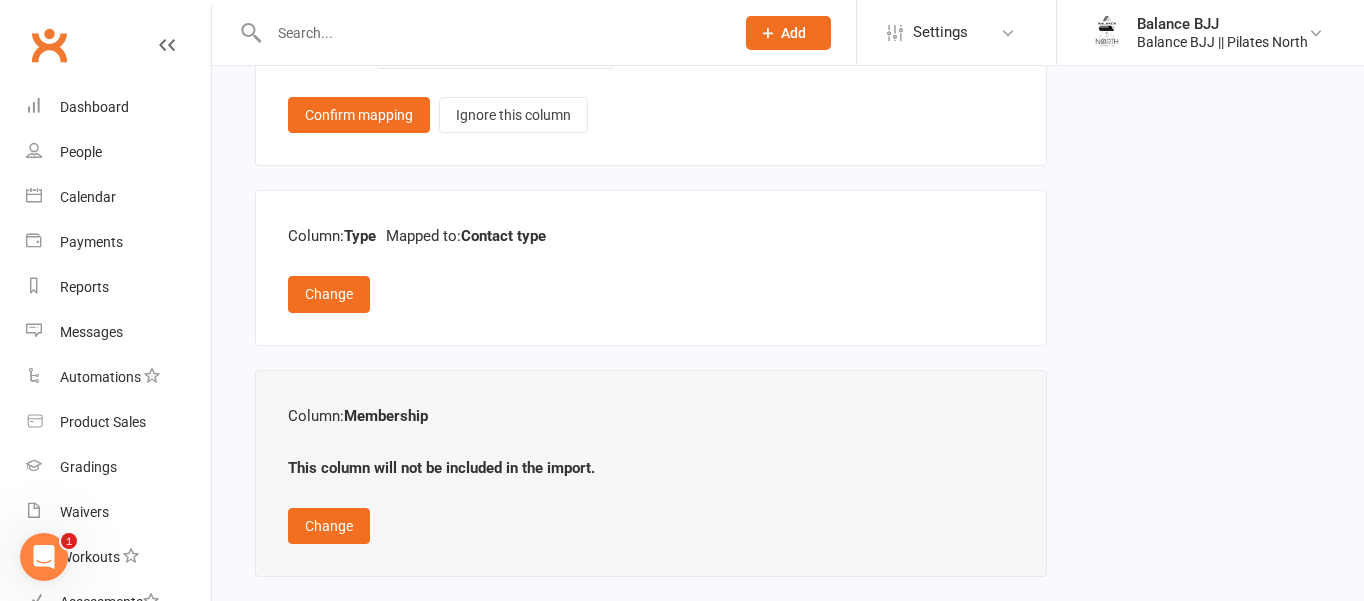 scroll, scrollTop: 3050, scrollLeft: 0, axis: vertical 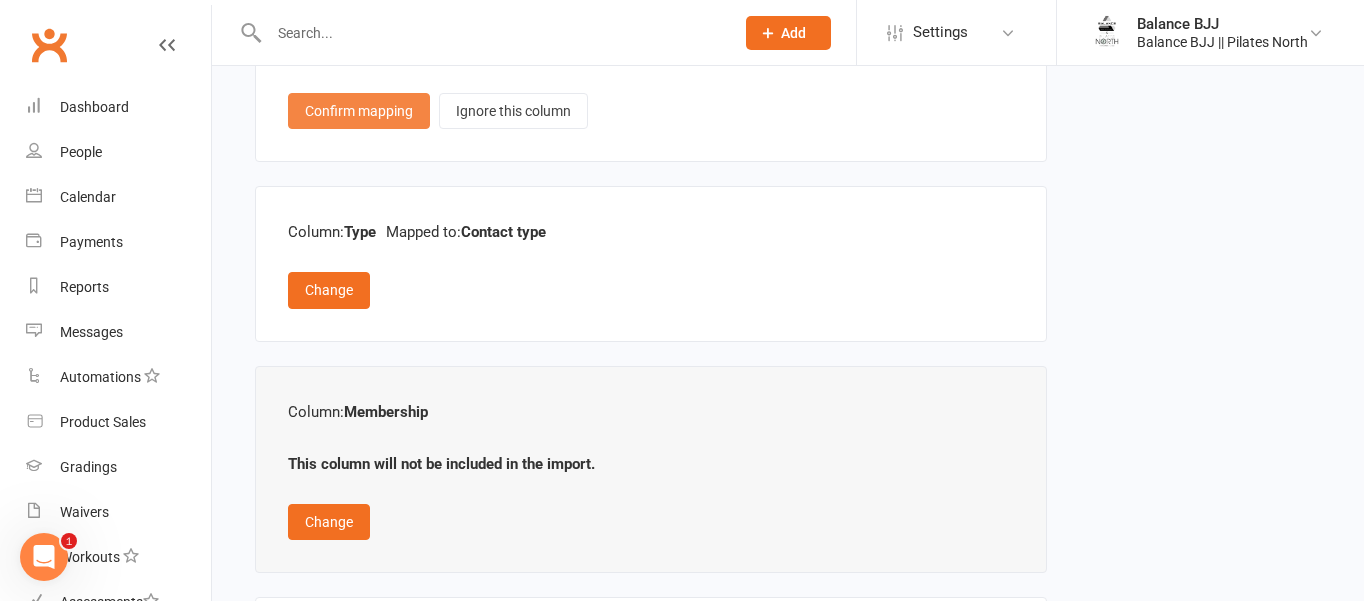 click on "Confirm mapping" at bounding box center (359, 111) 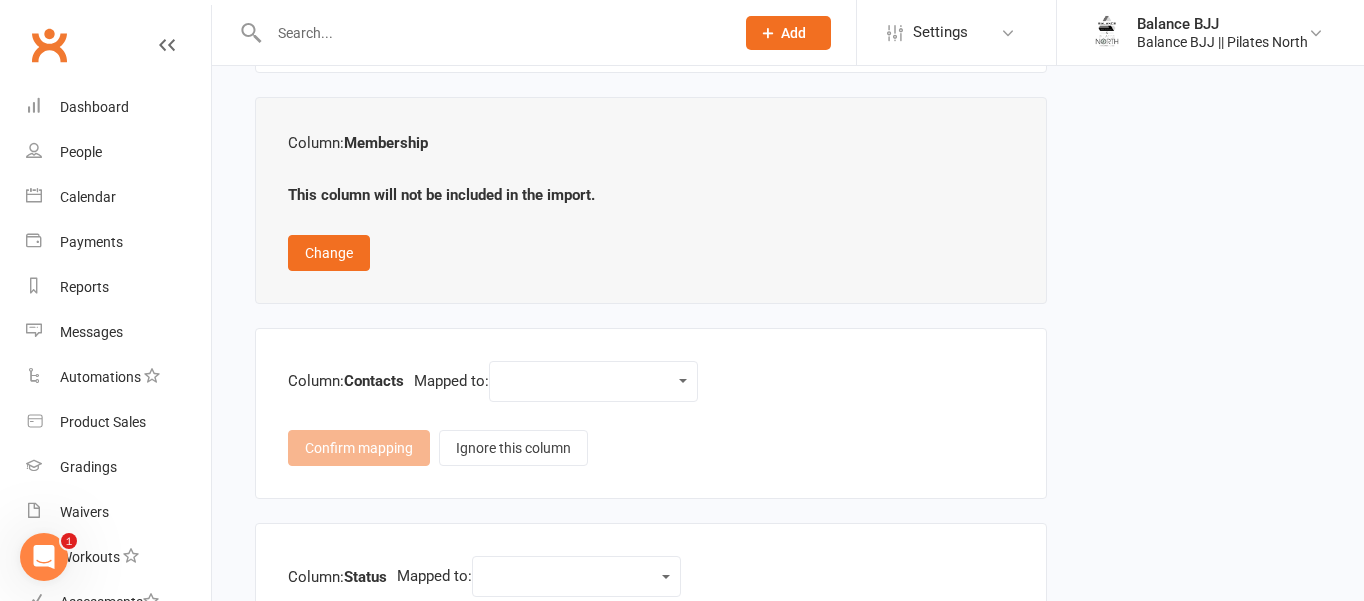 scroll, scrollTop: 3230, scrollLeft: 0, axis: vertical 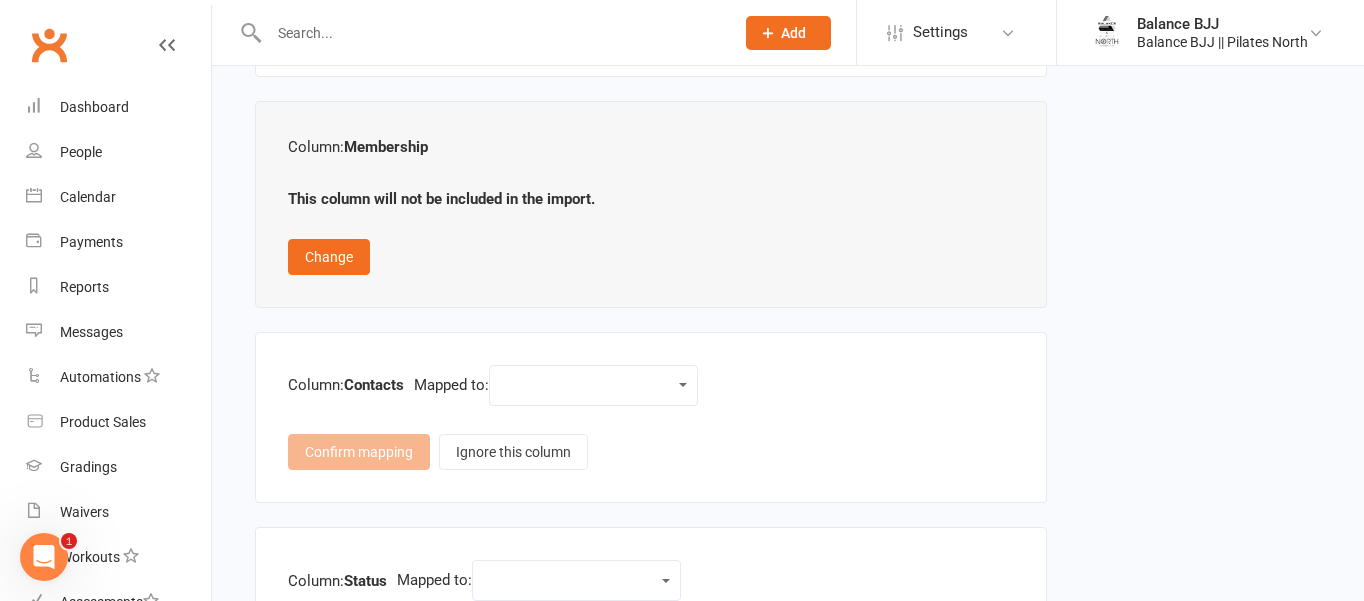 click on "Contact type First name Last name Email DOB (Date of Birth) Member number Mobile / Cell number Note subject Note body Address - Street line 1 Address - Street line 2 Address - City / Suburb Address - State Address - ZIP/Postal code Other (custom field)" at bounding box center (593, 385) 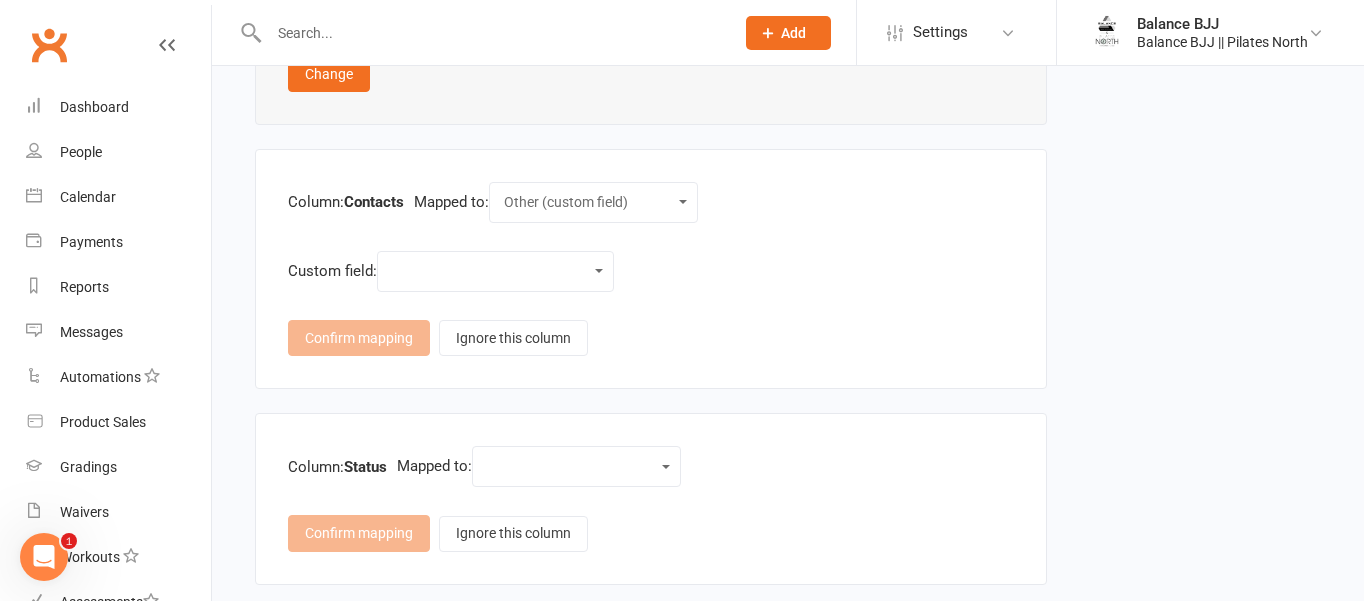 scroll, scrollTop: 3418, scrollLeft: 0, axis: vertical 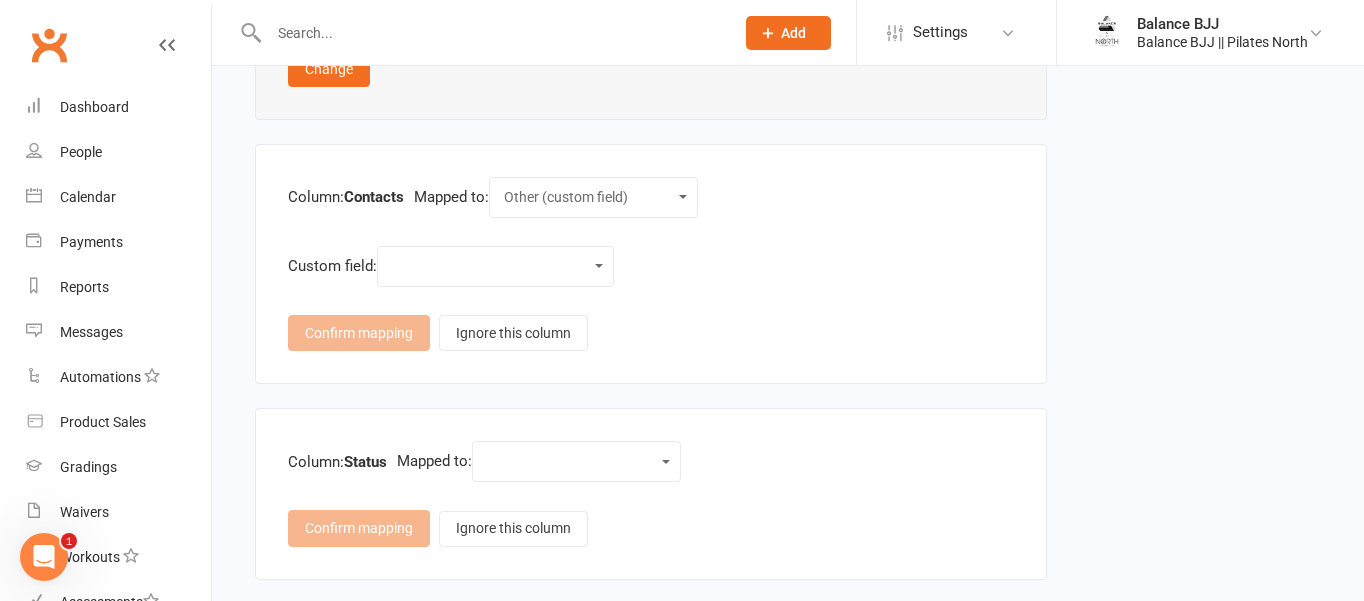 click on "Contact type First name Last name Email DOB (Date of Birth) Member number Mobile / Cell number Note subject Note body Address - Street line 1 Address - Street line 2 Address - City / Suburb Address - State Address - ZIP/Postal code Other (custom field)" at bounding box center [576, 461] 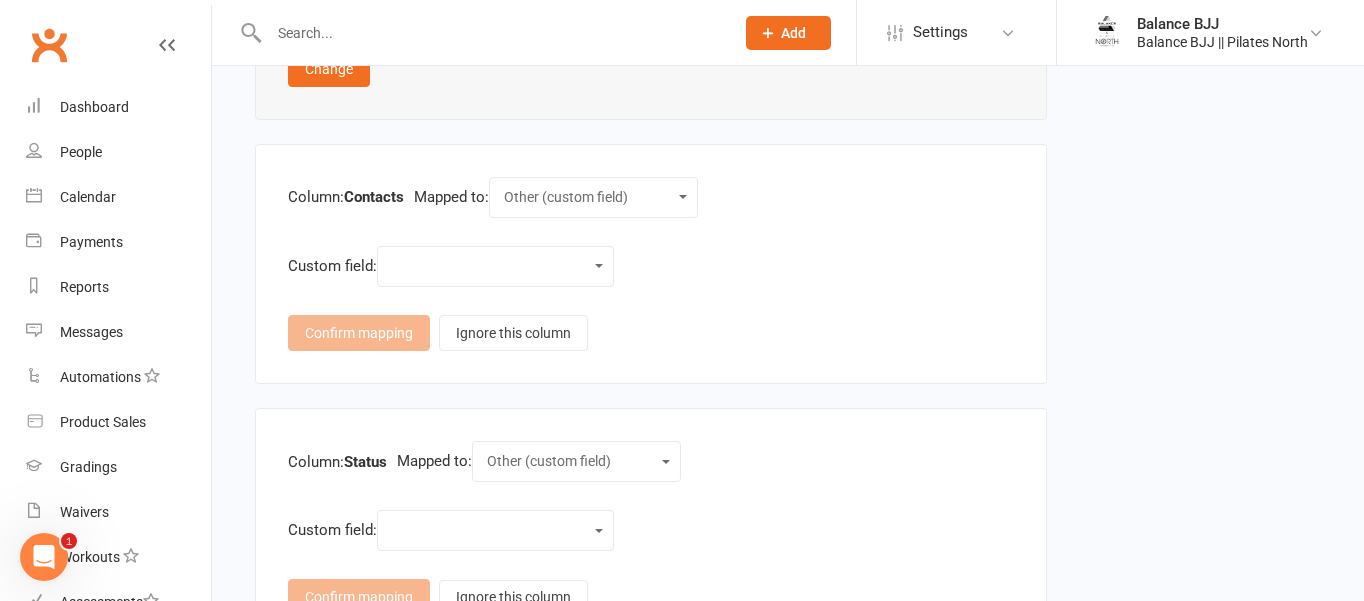 click on "Weight Height Body Fat Percentage Arm Measurement Chest Legs Waist [NAME] Relationship to Member [EMAIL] [PHONE] [ADDRESS] Achievement Date Weight Goal Body Fat % Goal General Wellness Goal Gender How did they hear about us? How did they contact us? What are they interested in?" at bounding box center (495, 530) 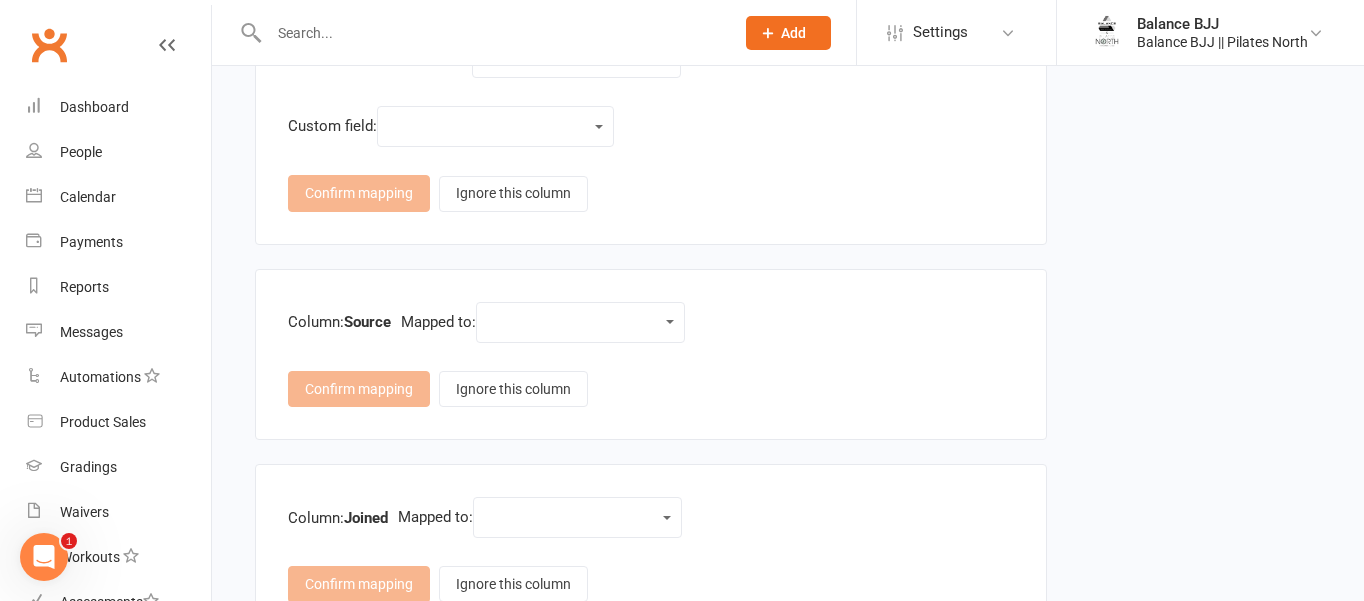 scroll, scrollTop: 3819, scrollLeft: 0, axis: vertical 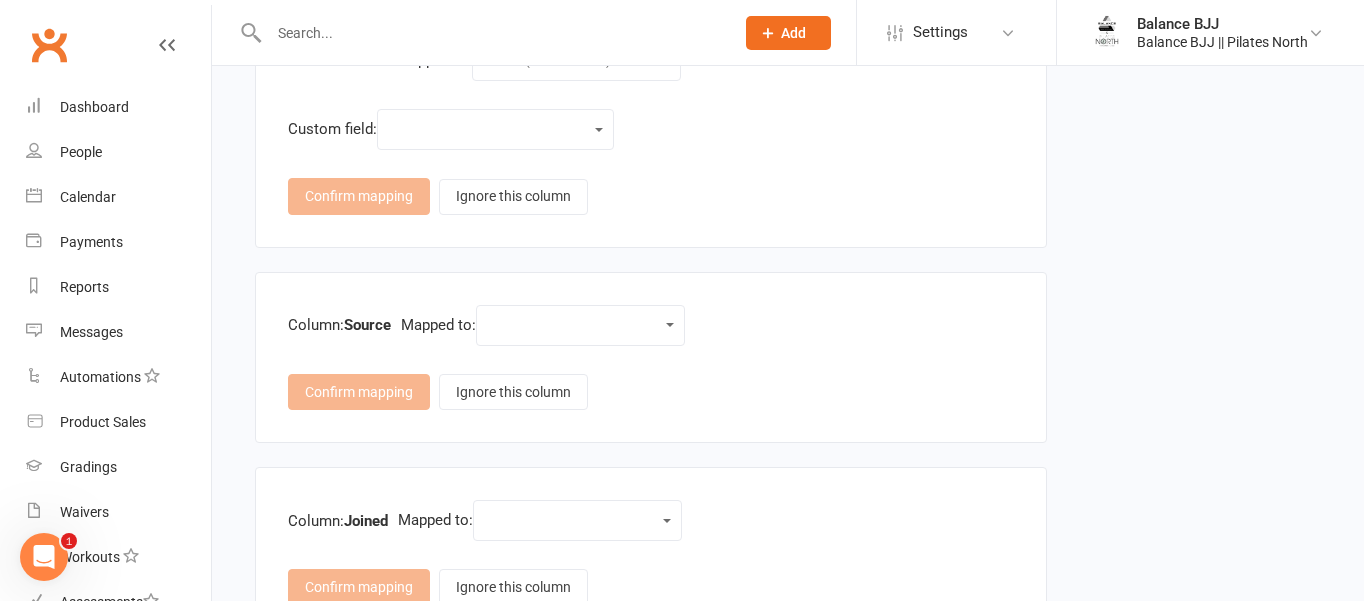 click on "Contact type First name Last name Email DOB (Date of Birth) Member number Mobile / Cell number Note subject Note body Address - Street line 1 Address - Street line 2 Address - City / Suburb Address - State Address - ZIP/Postal code Other (custom field)" at bounding box center (580, 325) 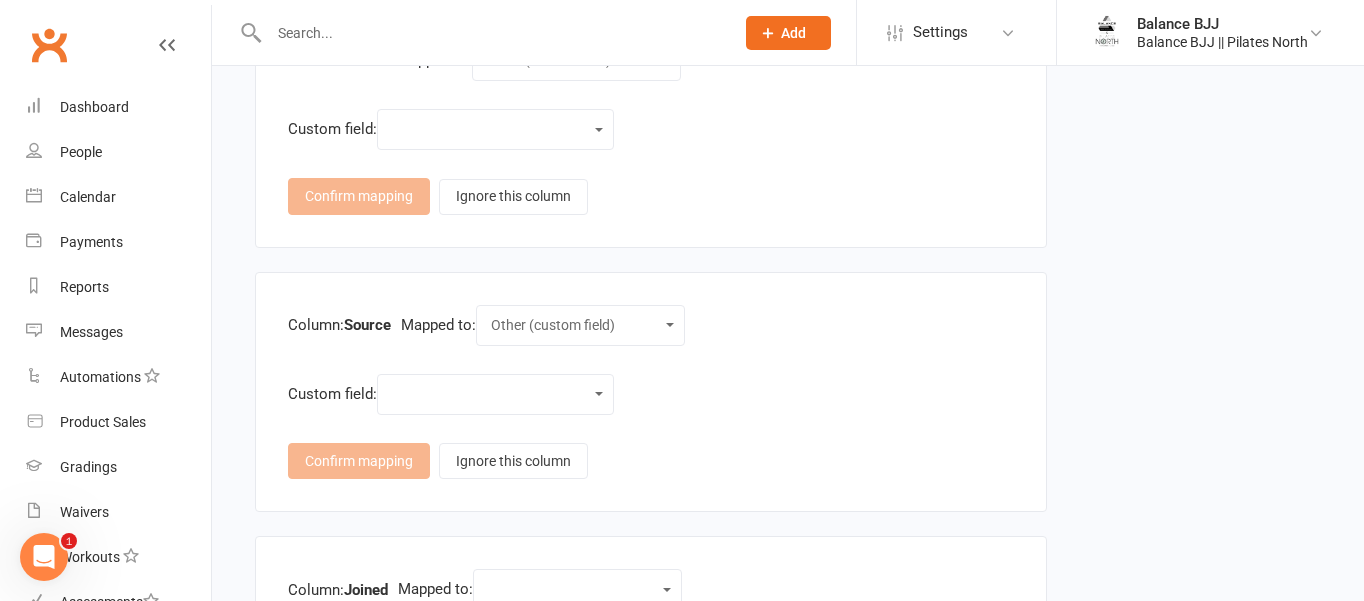 click on "Contact type First name Last name Email DOB (Date of Birth) Member number Mobile / Cell number Note subject Note body Address - Street line 1 Address - Street line 2 Address - City / Suburb Address - State Address - ZIP/Postal code Other (custom field)" at bounding box center (580, 325) 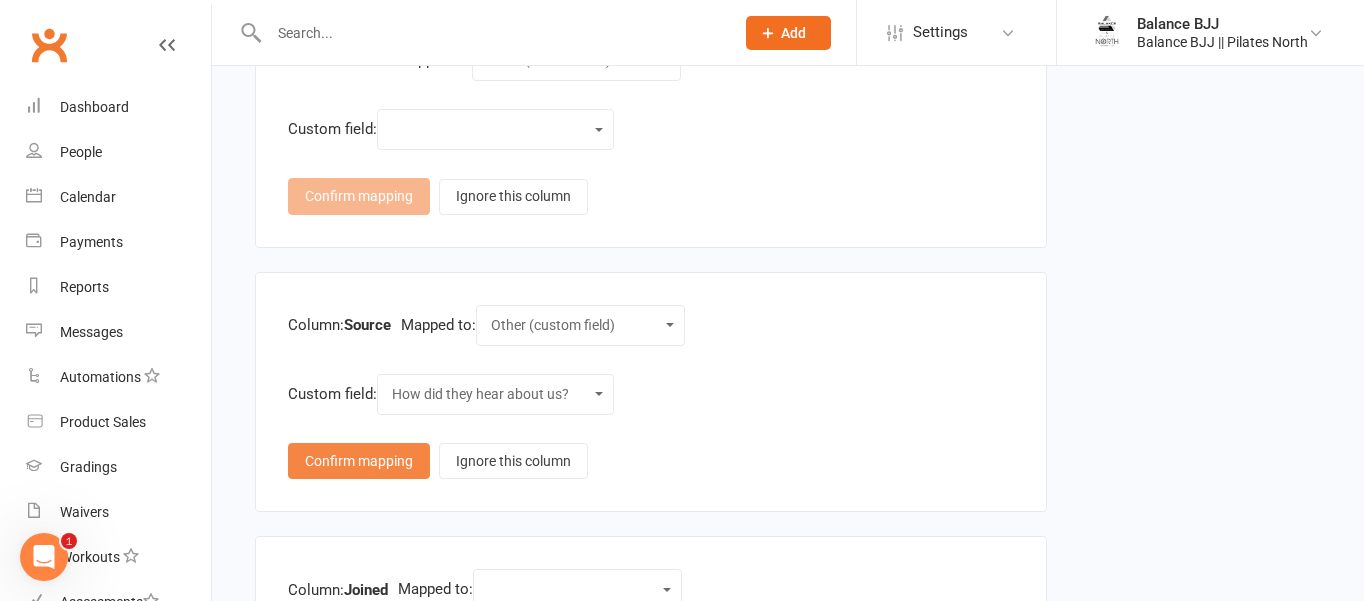 click on "Confirm mapping" at bounding box center (359, 461) 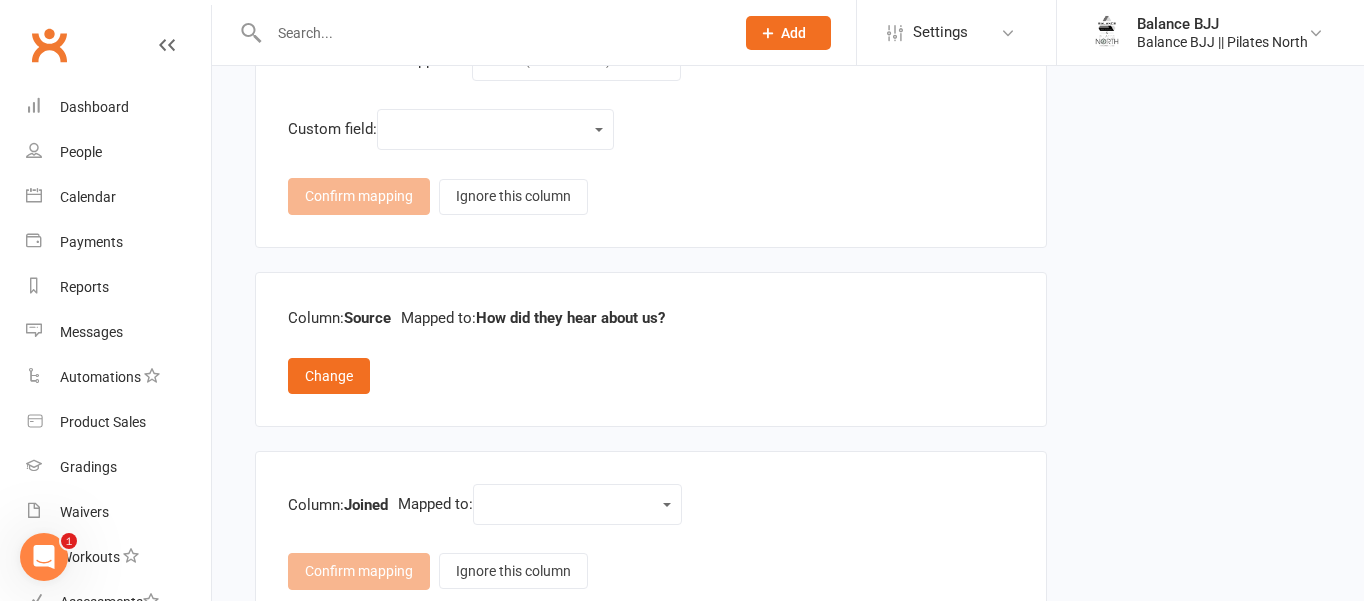 click on "Contact type First name Last name Email DOB (Date of Birth) Member number Mobile / Cell number Note subject Note body Address - Street line 1 Address - Street line 2 Address - City / Suburb Address - State Address - ZIP/Postal code Other (custom field)" at bounding box center [577, 504] 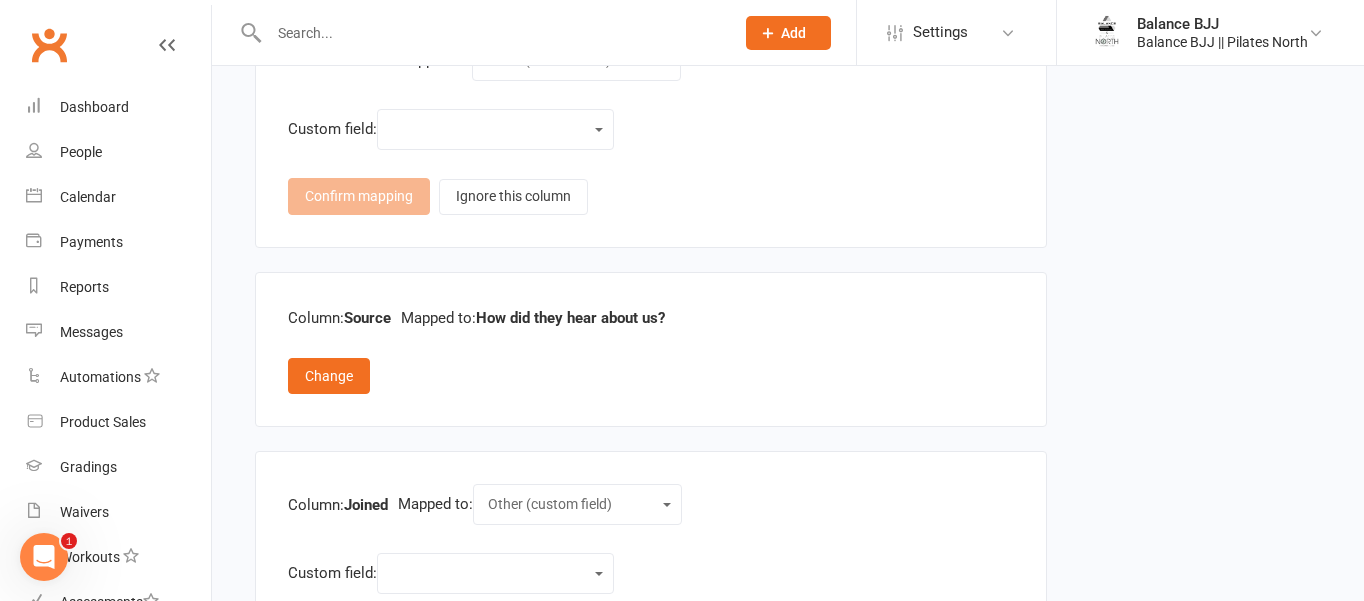 click on "Weight Height Body Fat Percentage Arm Measurement Chest Legs Waist [NAME] Relationship to Member [EMAIL] [PHONE] [ADDRESS] Achievement Date Weight Goal Body Fat % Goal General Wellness Goal Gender How did they hear about us? How did they contact us? What are they interested in?" at bounding box center (495, 573) 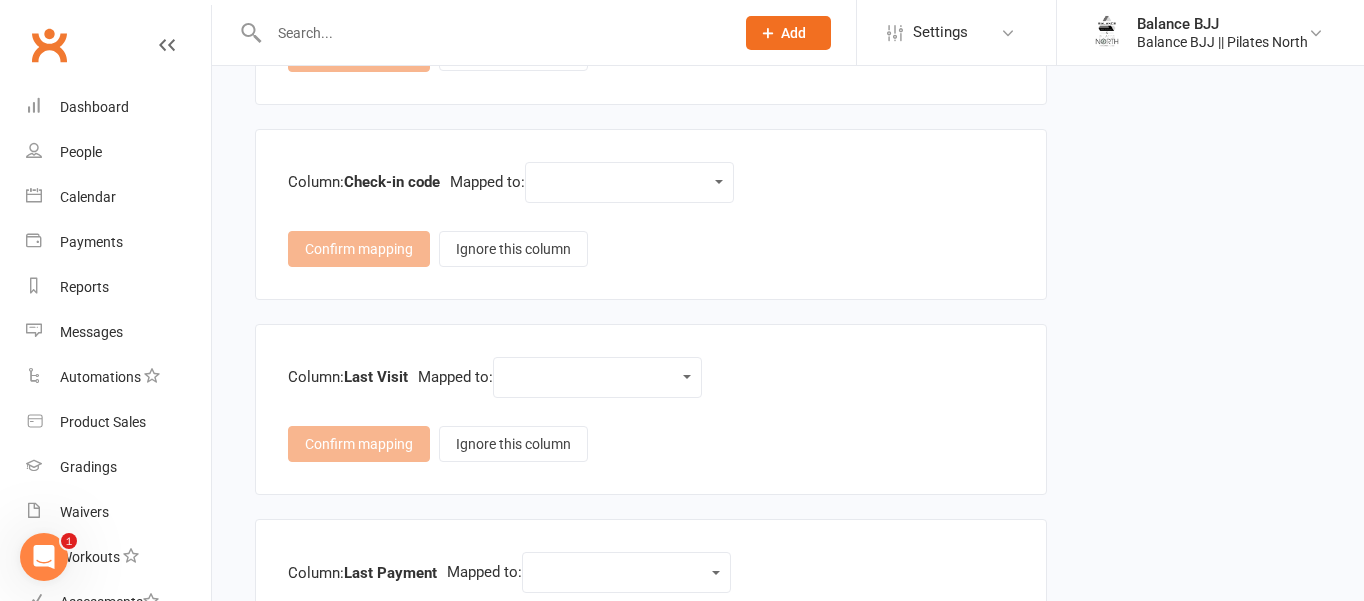 scroll, scrollTop: 4407, scrollLeft: 0, axis: vertical 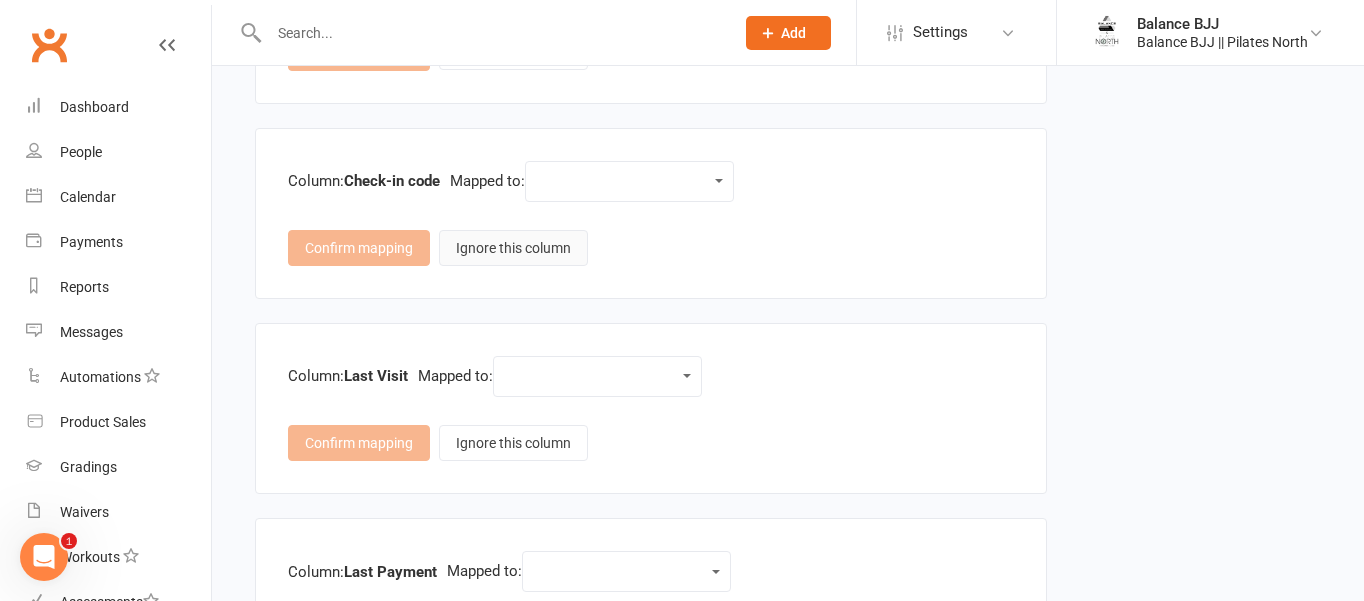 click on "Ignore this column" at bounding box center (513, 248) 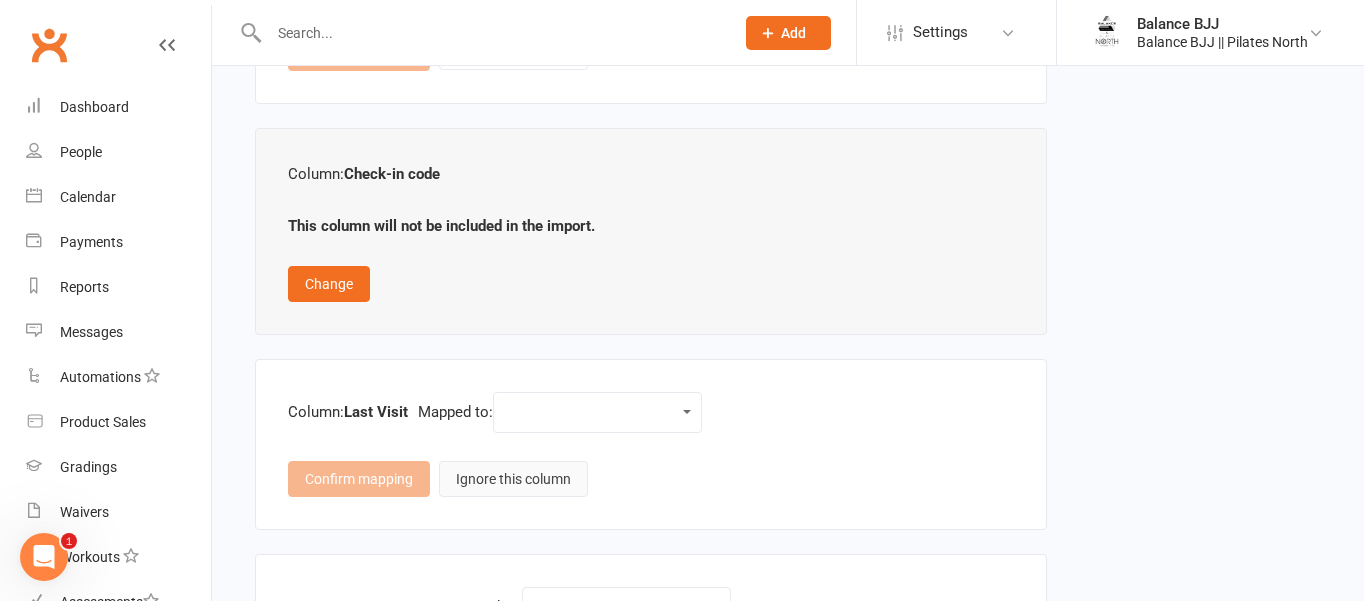 click on "Ignore this column" at bounding box center [513, 479] 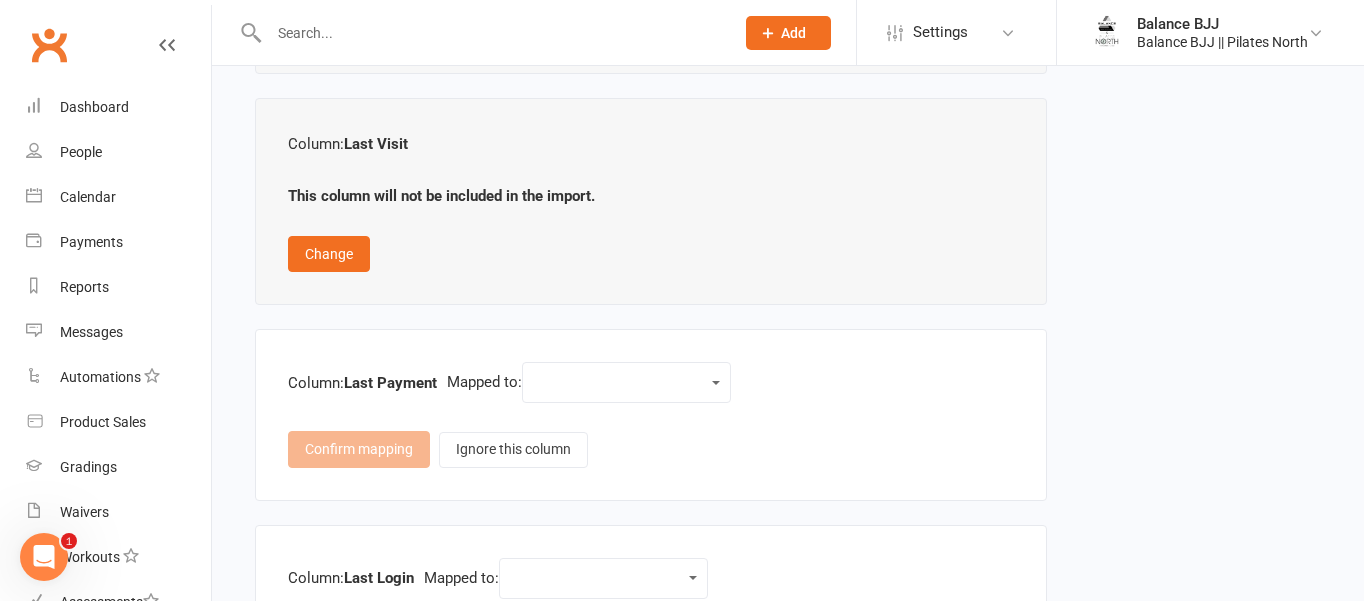 scroll, scrollTop: 4680, scrollLeft: 0, axis: vertical 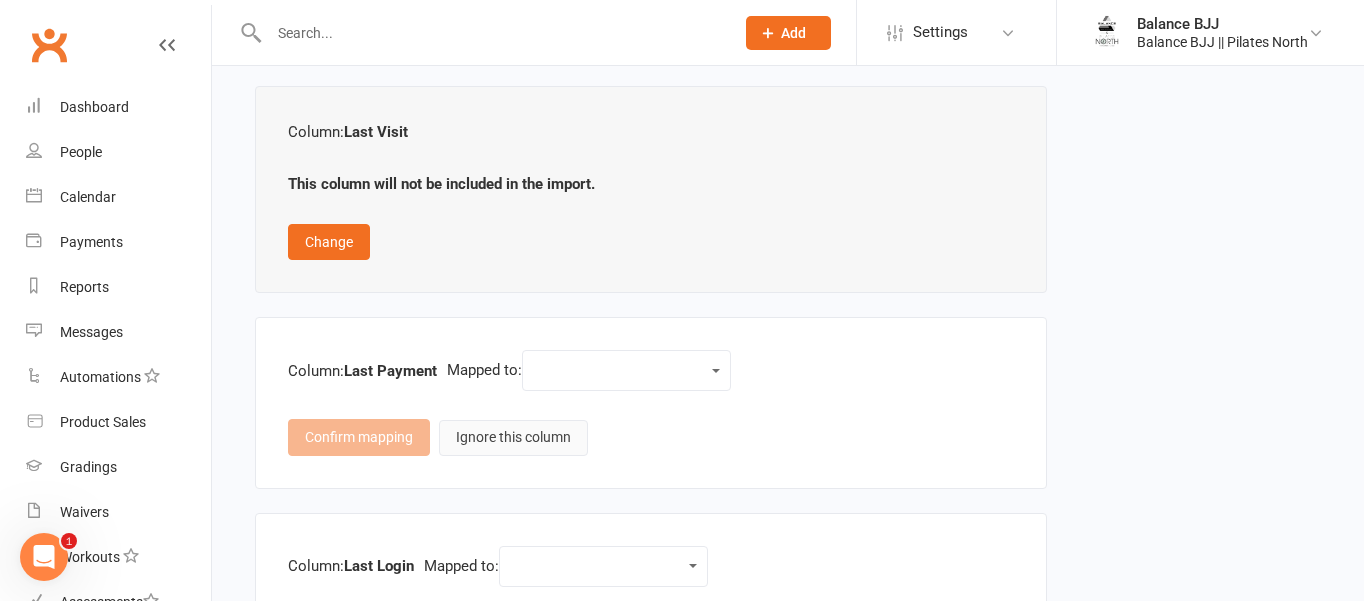 click on "Ignore this column" at bounding box center (513, 438) 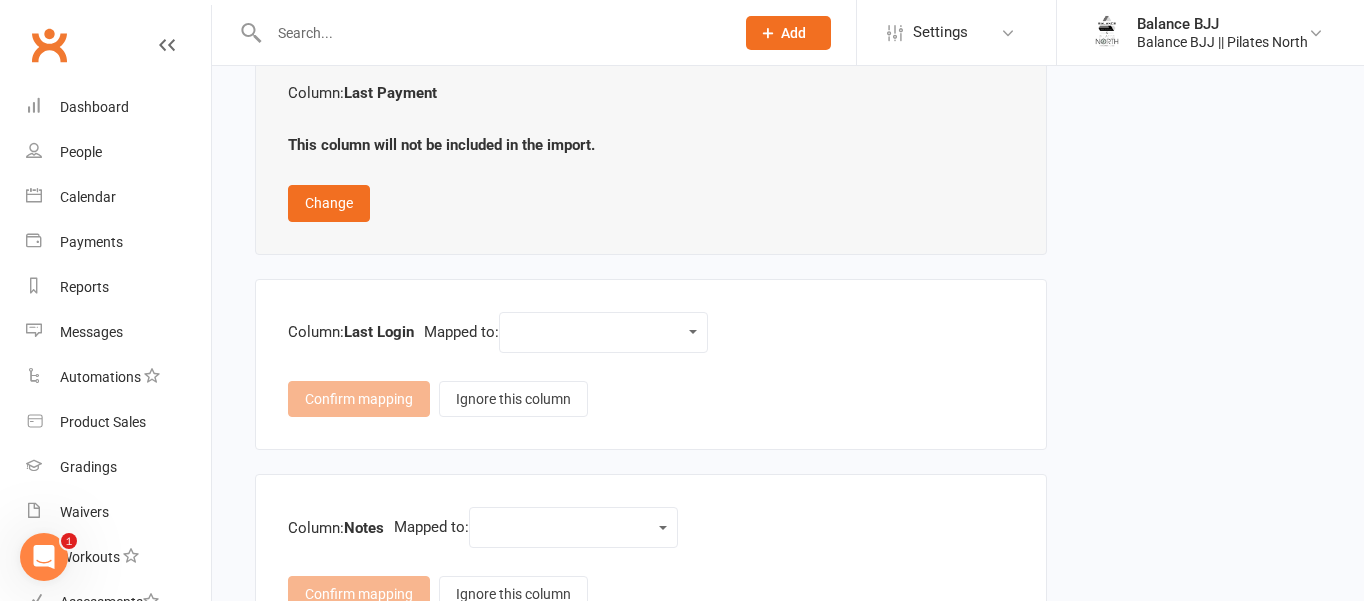scroll, scrollTop: 4952, scrollLeft: 0, axis: vertical 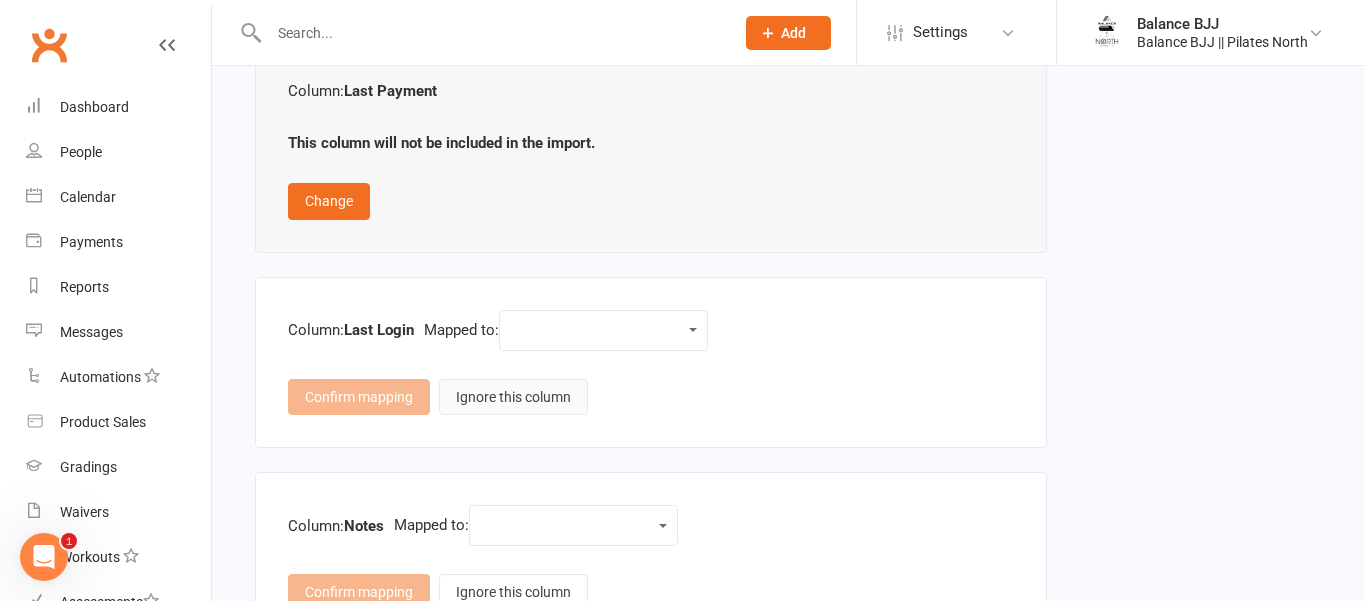 click on "Ignore this column" at bounding box center [513, 397] 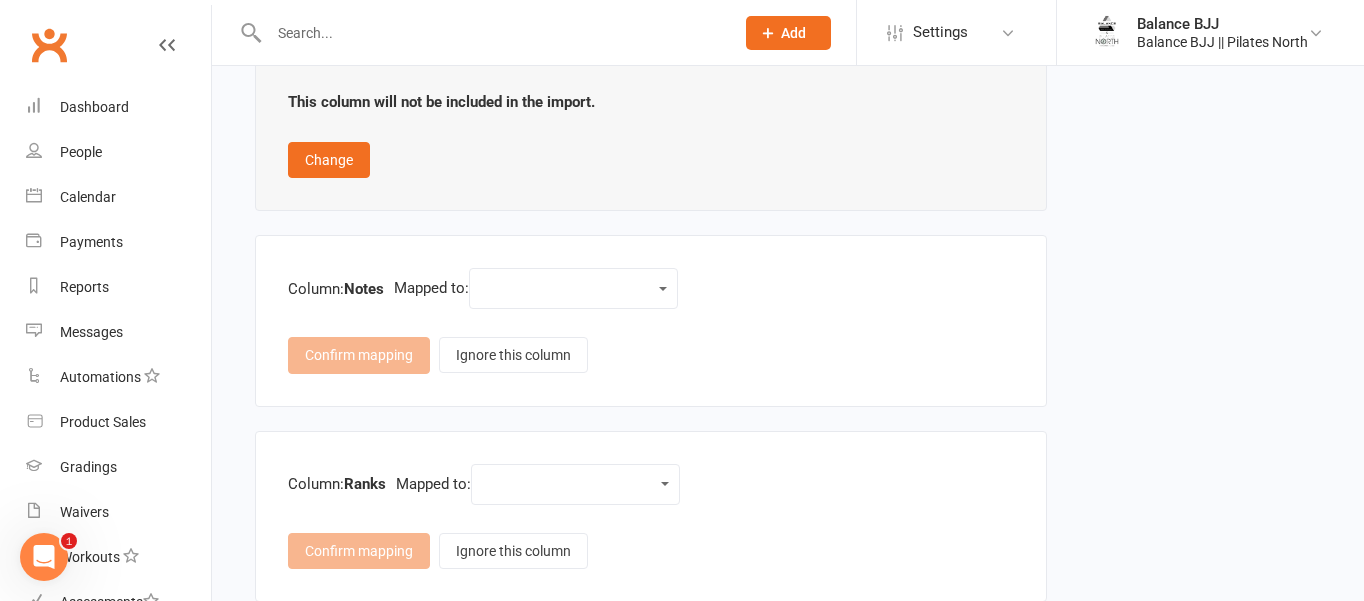 scroll, scrollTop: 5229, scrollLeft: 0, axis: vertical 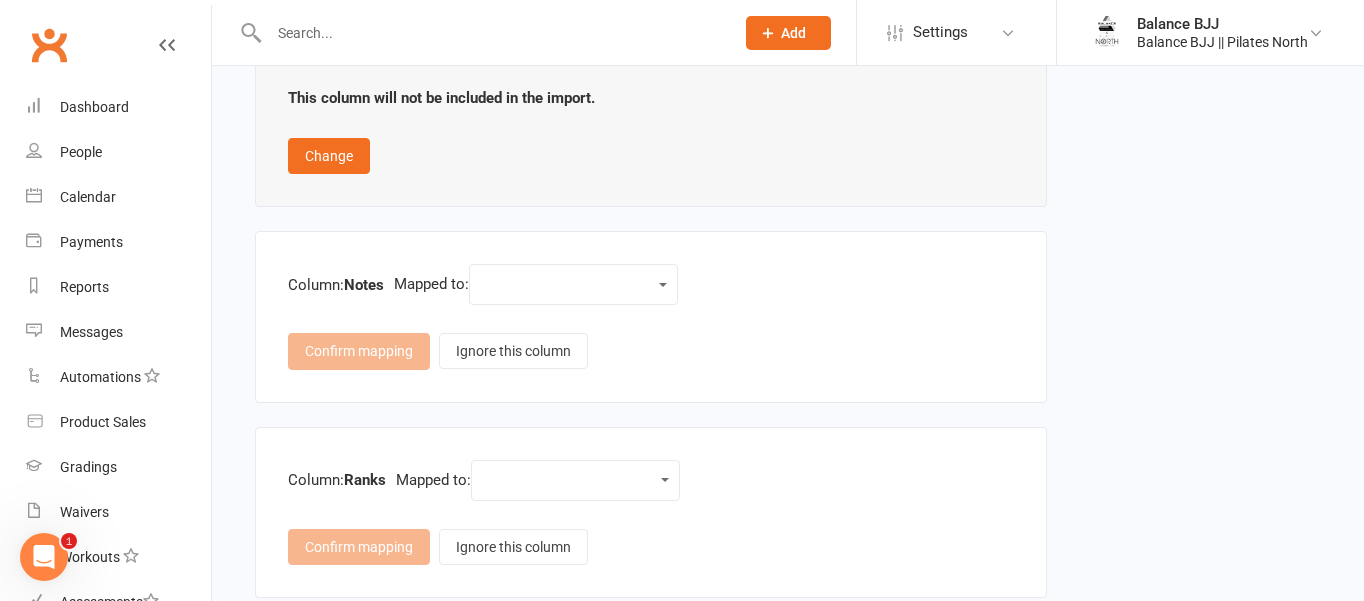 click on "Contact type First name Last name Email DOB (Date of Birth) Member number Mobile / Cell number Note subject Note body Address - Street line 1 Address - Street line 2 Address - City / Suburb Address - State Address - ZIP/Postal code Other (custom field)" at bounding box center (575, 480) 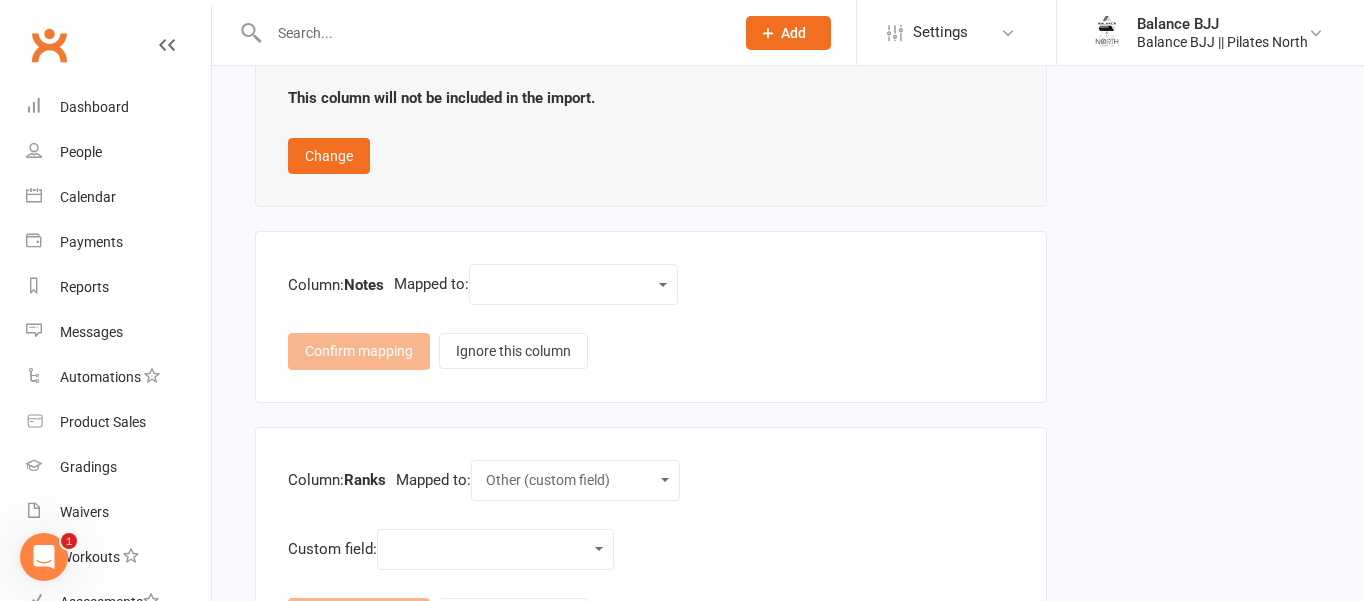 click on "Weight Height Body Fat Percentage Arm Measurement Chest Legs Waist [NAME] Relationship to Member [EMAIL] [PHONE] [ADDRESS] Achievement Date Weight Goal Body Fat % Goal General Wellness Goal Gender How did they hear about us? How did they contact us? What are they interested in?" at bounding box center (495, 549) 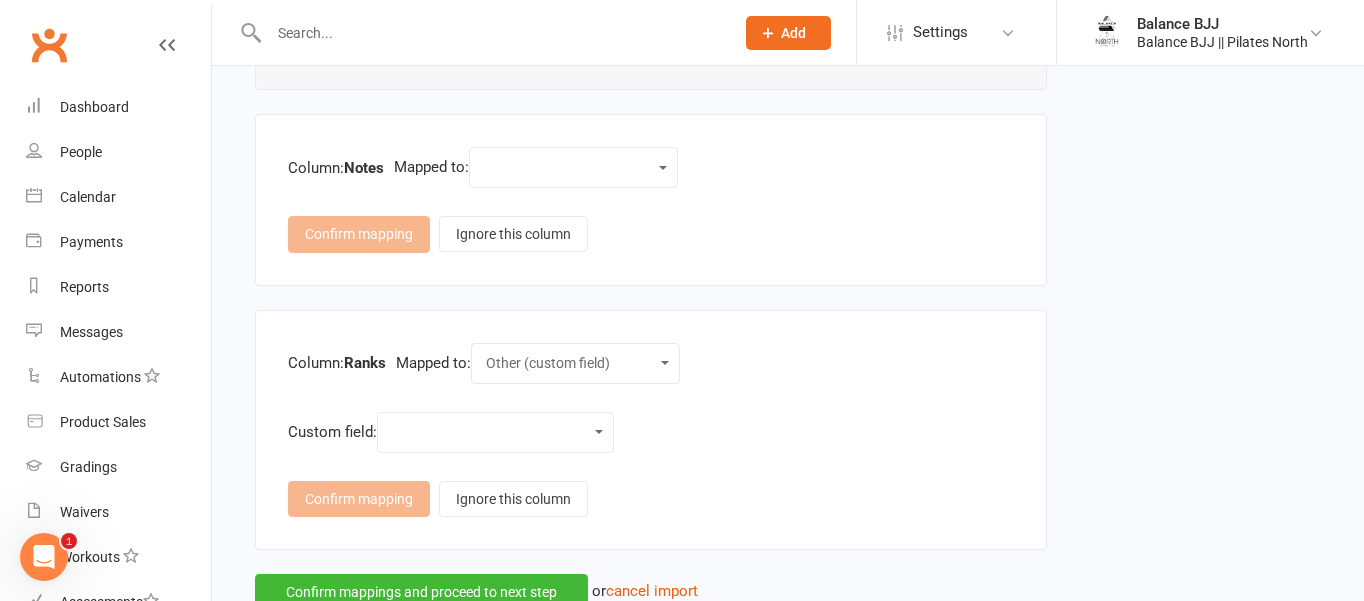 scroll, scrollTop: 5385, scrollLeft: 0, axis: vertical 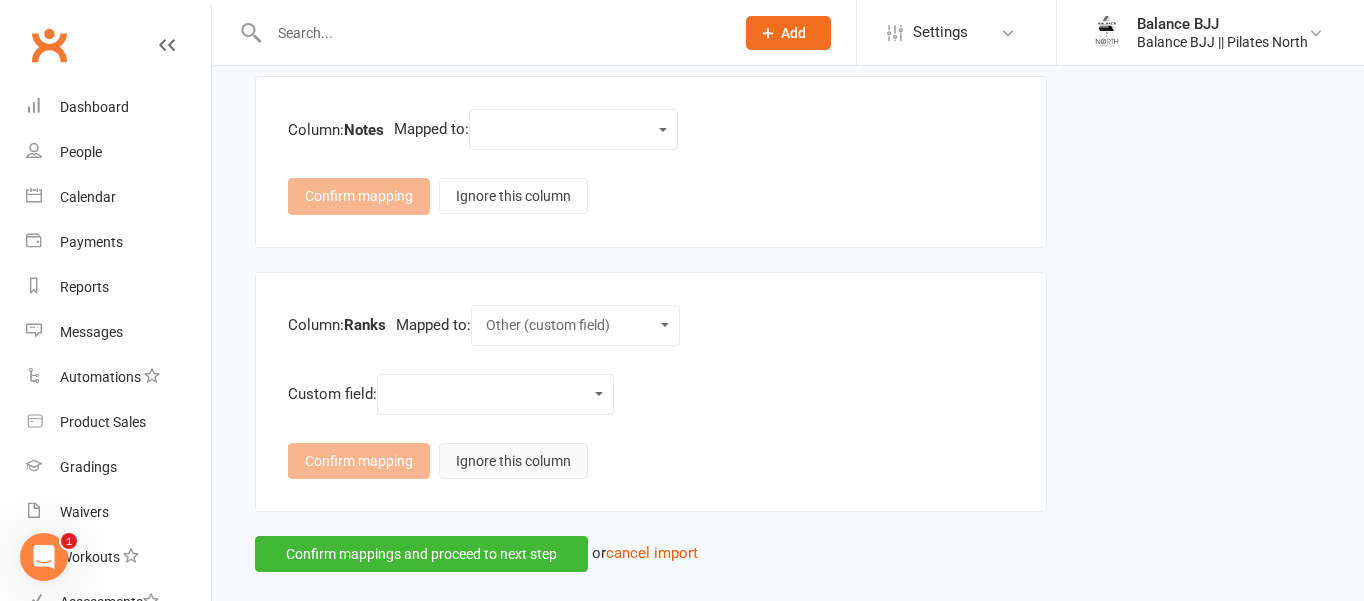 click on "Ignore this column" at bounding box center (513, 461) 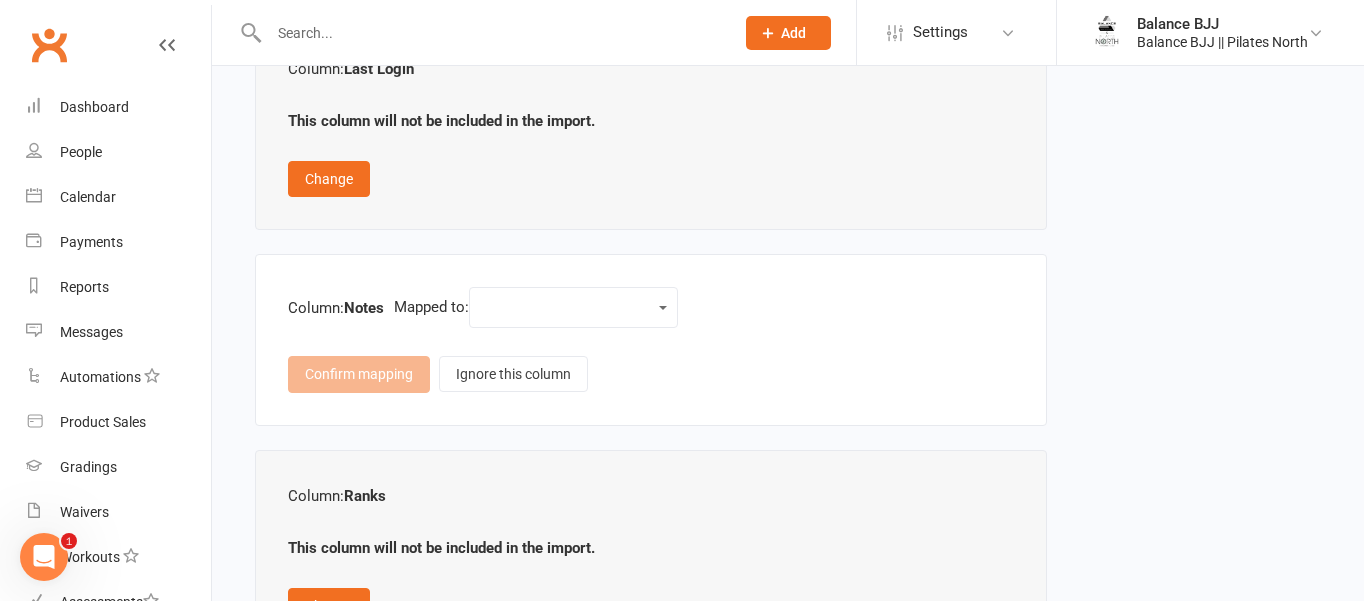 scroll, scrollTop: 5153, scrollLeft: 0, axis: vertical 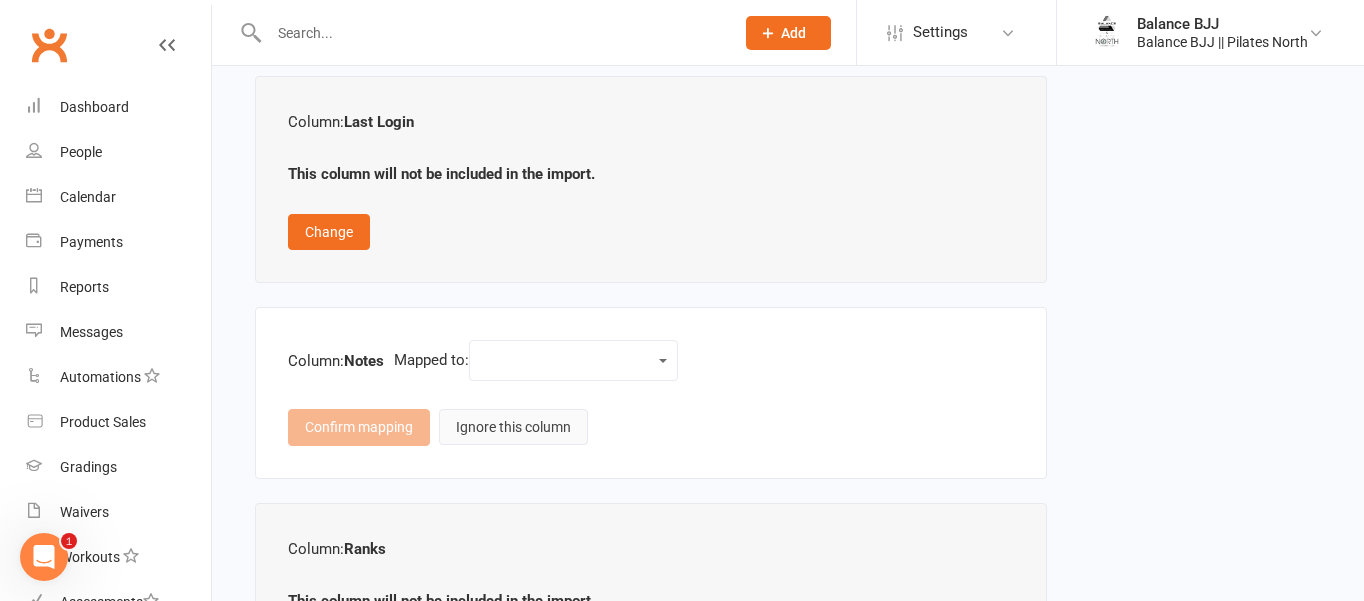 click on "Ignore this column" at bounding box center (513, 427) 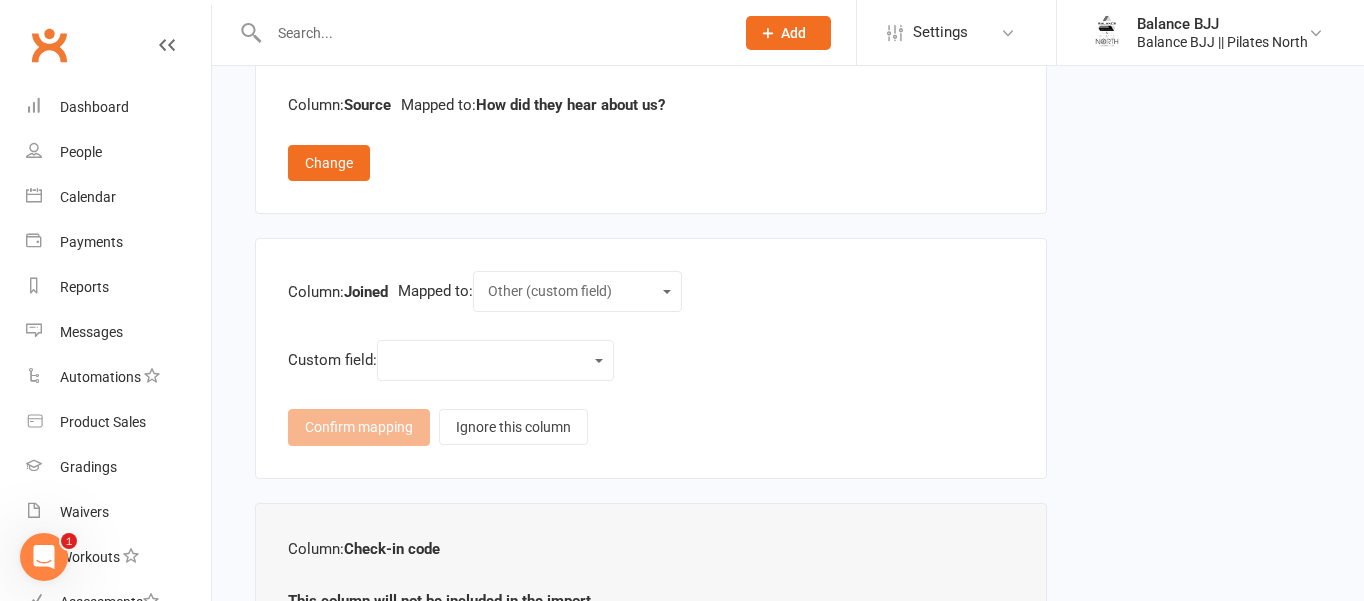 scroll, scrollTop: 4030, scrollLeft: 0, axis: vertical 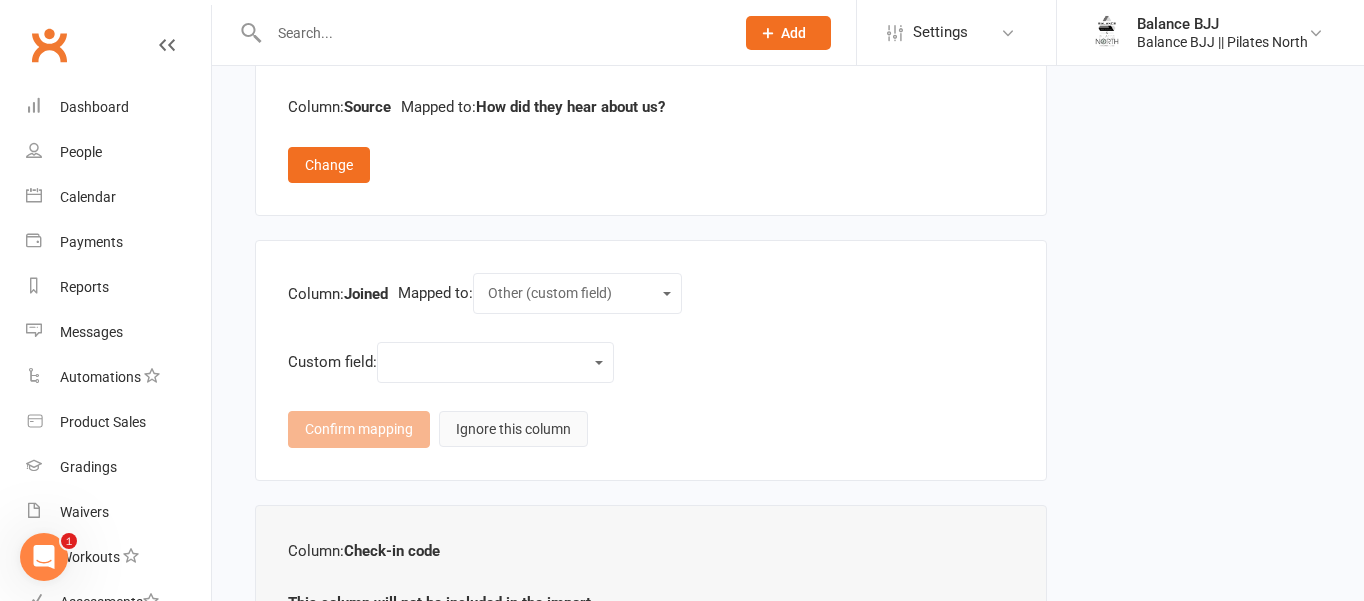 click on "Ignore this column" at bounding box center [513, 429] 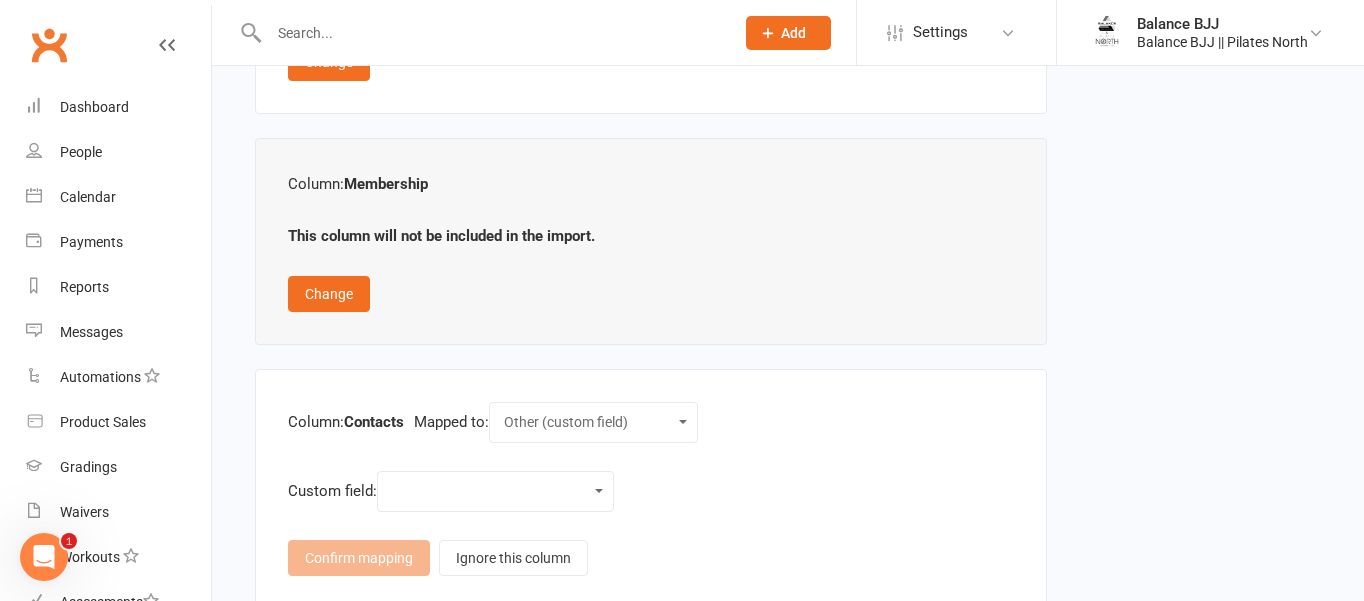 scroll, scrollTop: 3197, scrollLeft: 0, axis: vertical 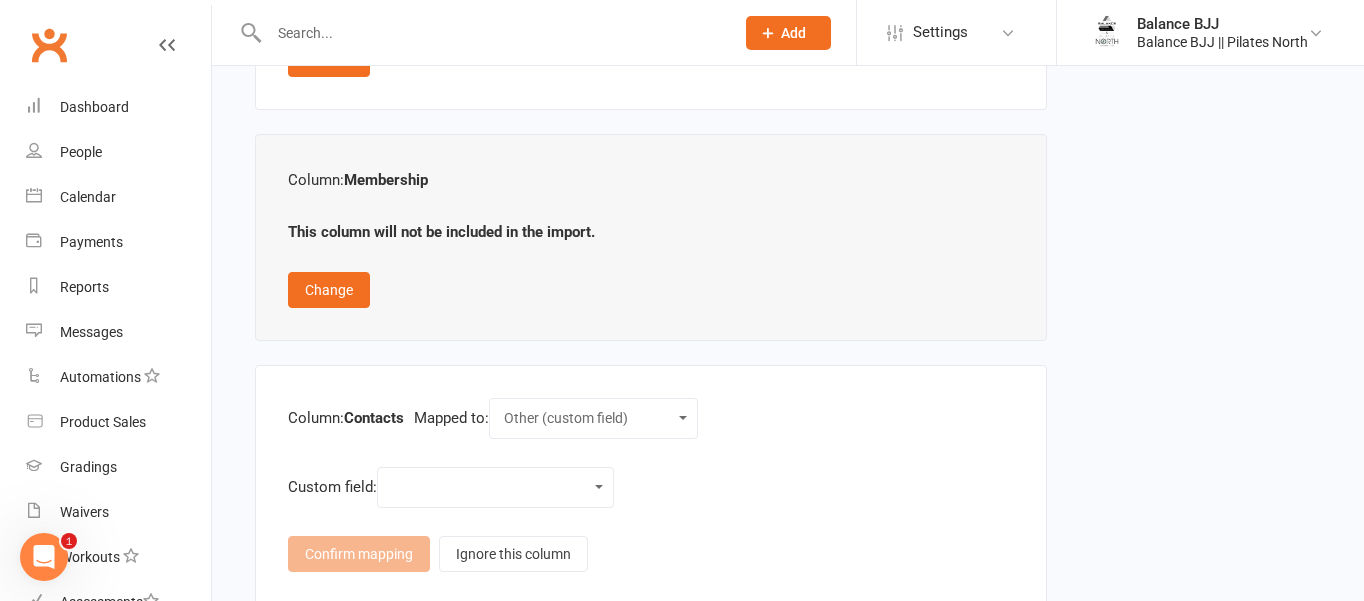 click on "Weight Height Body Fat Percentage Arm Measurement Chest Legs Waist [NAME] Relationship to Member [EMAIL] [PHONE] [ADDRESS] Achievement Date Weight Goal Body Fat % Goal General Wellness Goal Gender How did they hear about us? How did they contact us? What are they interested in?" at bounding box center (495, 487) 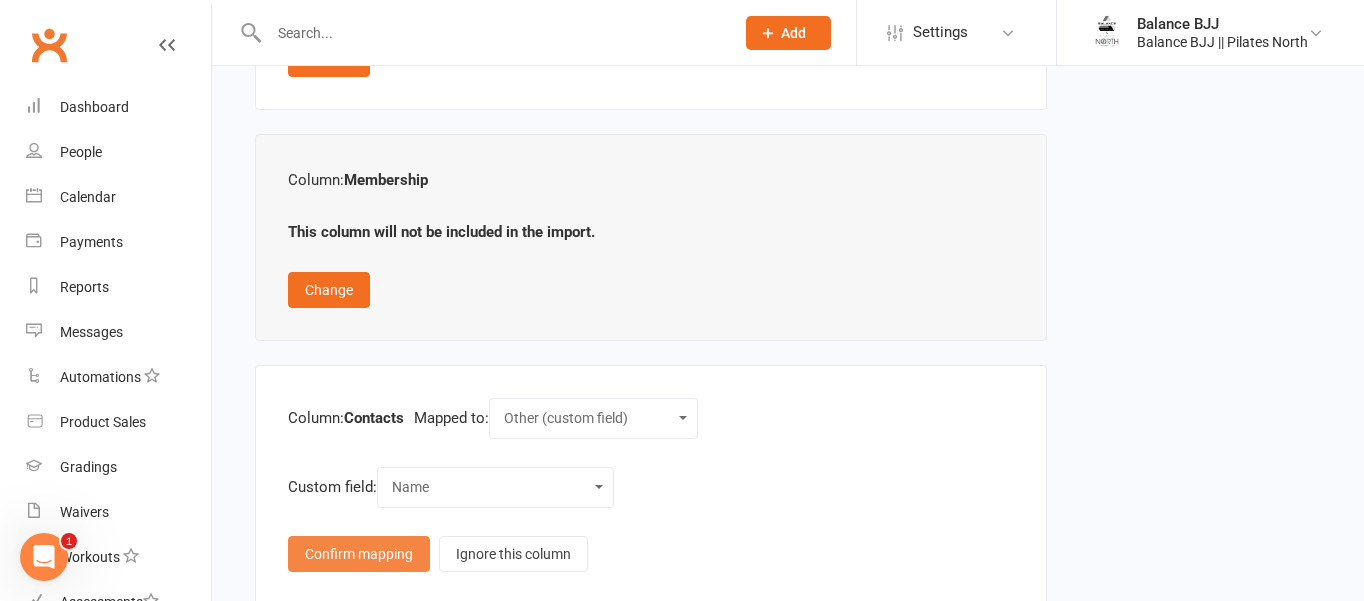 click on "Confirm mapping" at bounding box center [359, 554] 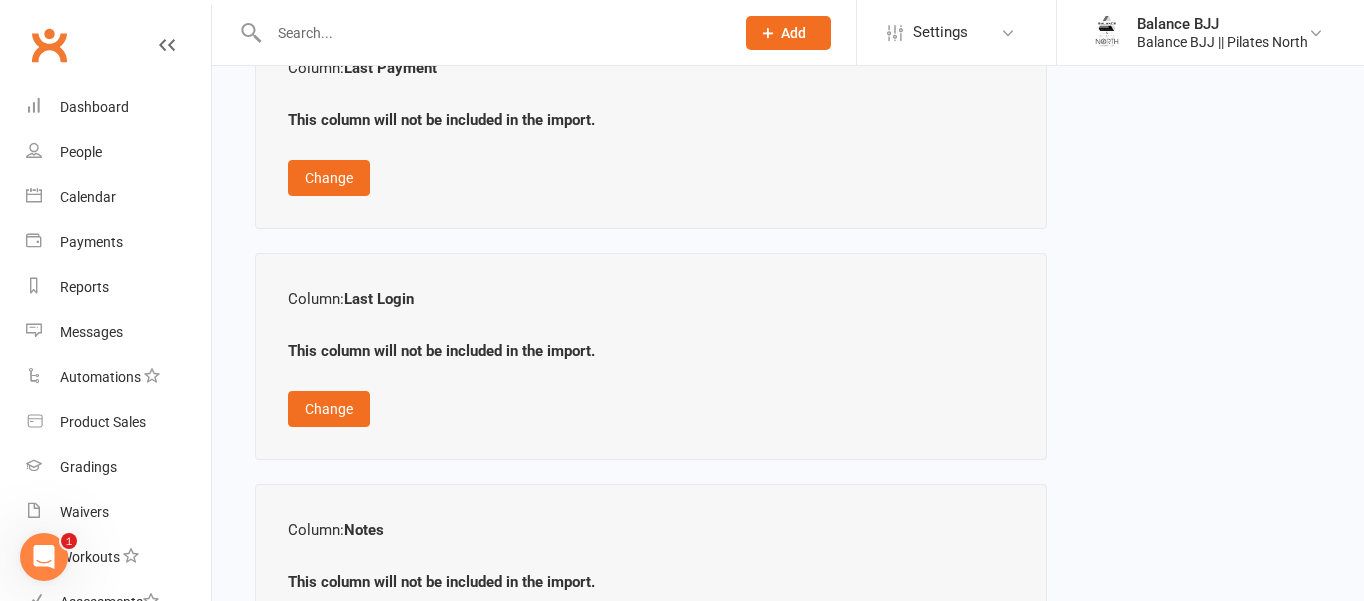 scroll, scrollTop: 5270, scrollLeft: 0, axis: vertical 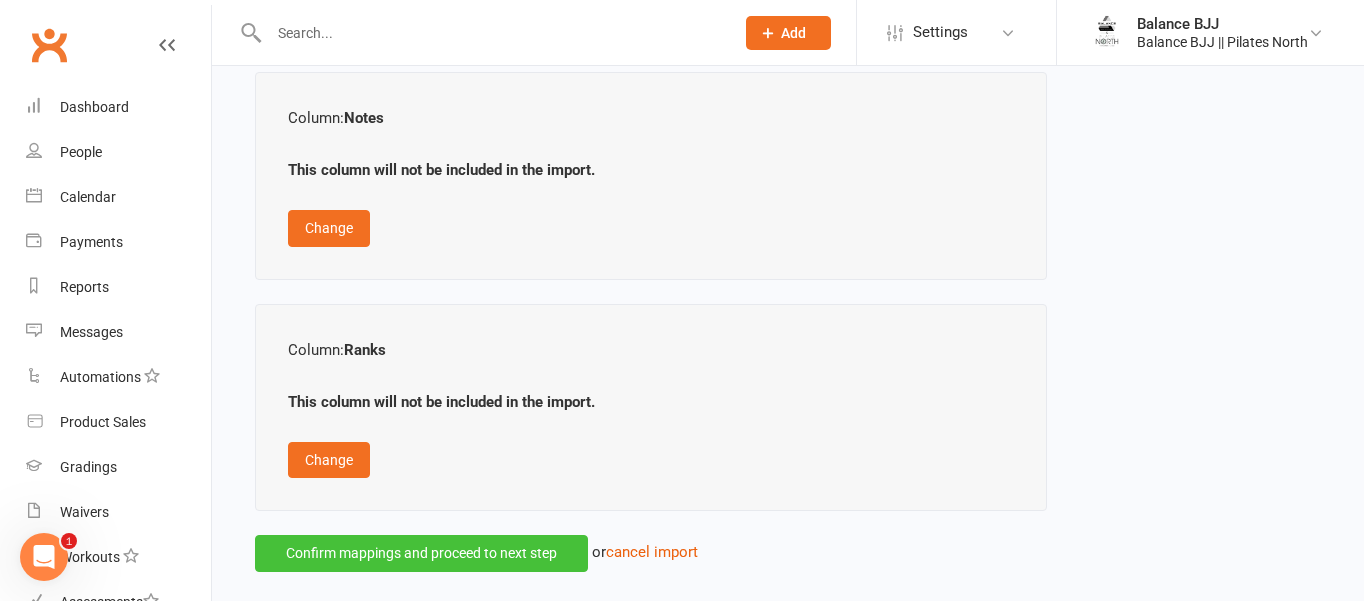 click on "Confirm mappings and proceed to next step" at bounding box center (421, 553) 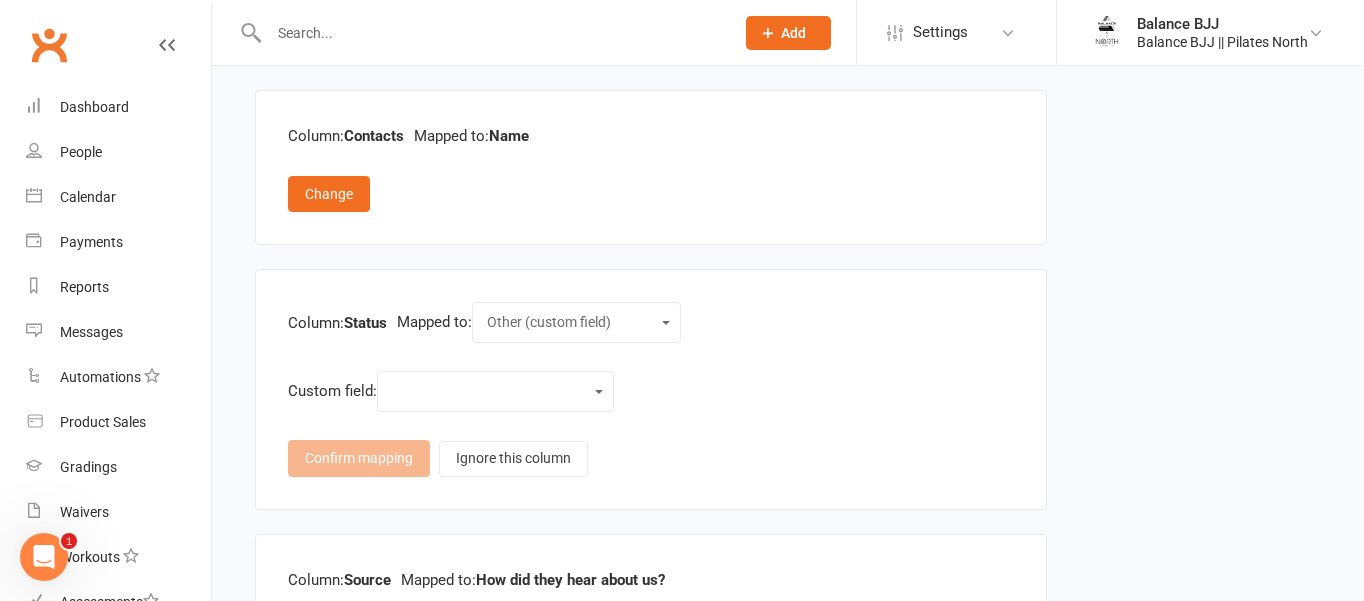 scroll, scrollTop: 3465, scrollLeft: 0, axis: vertical 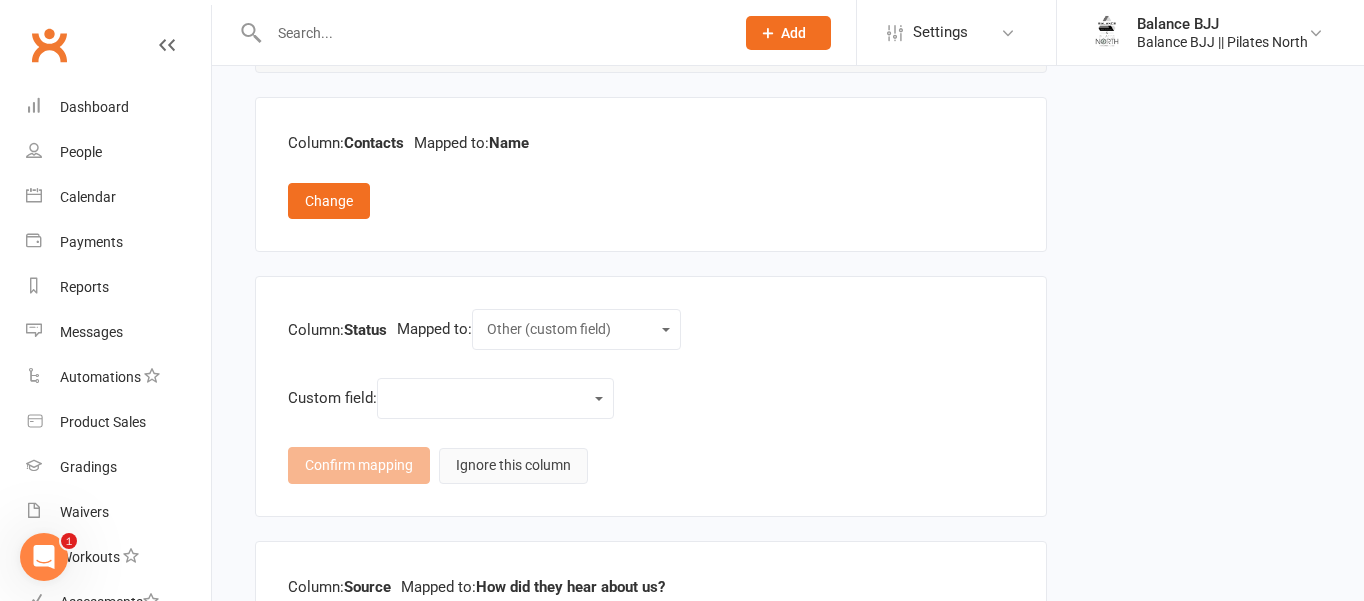 click on "Ignore this column" at bounding box center (513, 466) 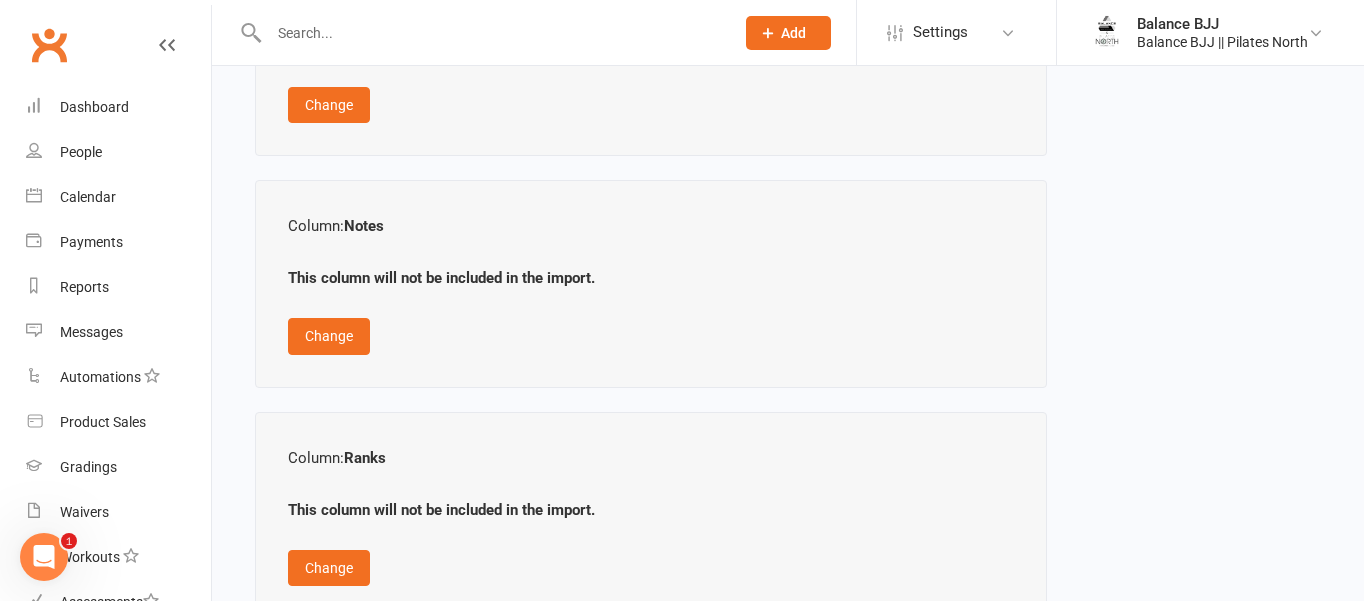 scroll, scrollTop: 5237, scrollLeft: 0, axis: vertical 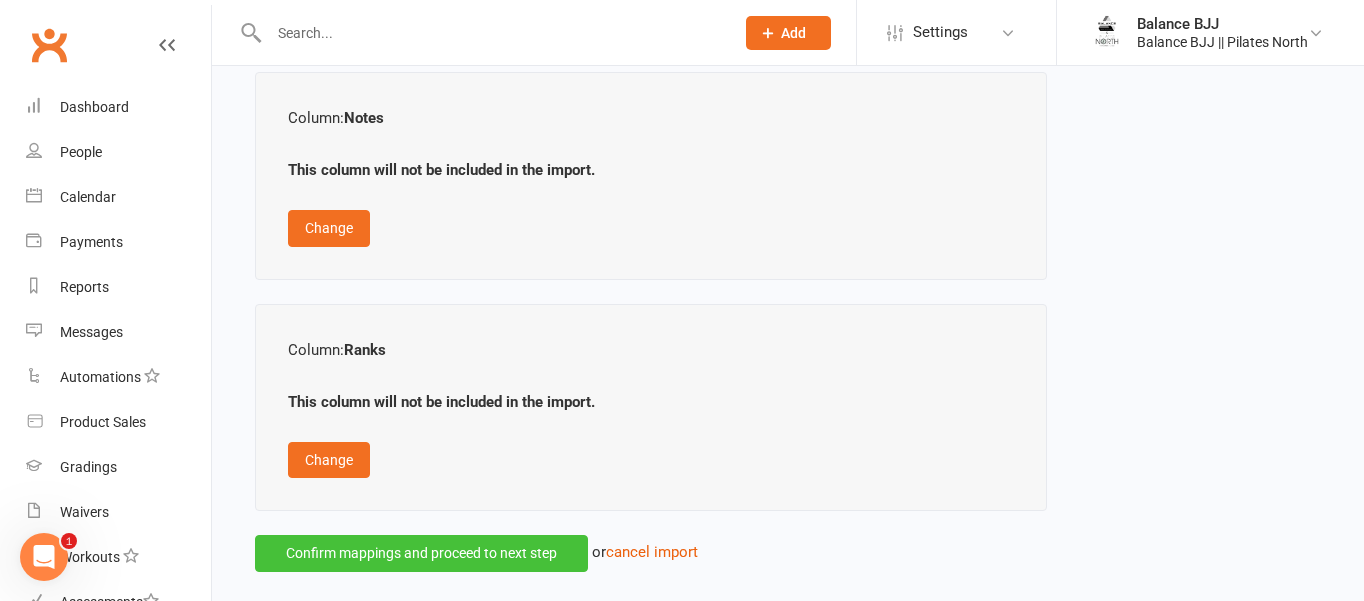 click on "Confirm mappings and proceed to next step" at bounding box center (421, 553) 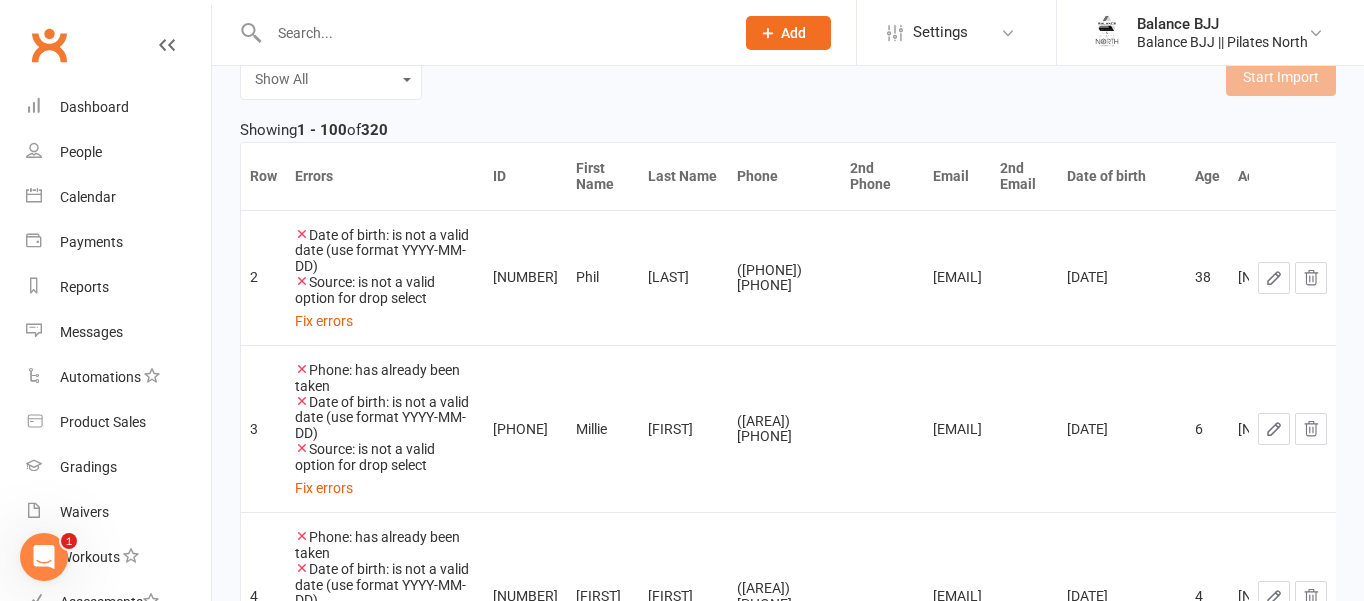 scroll, scrollTop: 325, scrollLeft: 0, axis: vertical 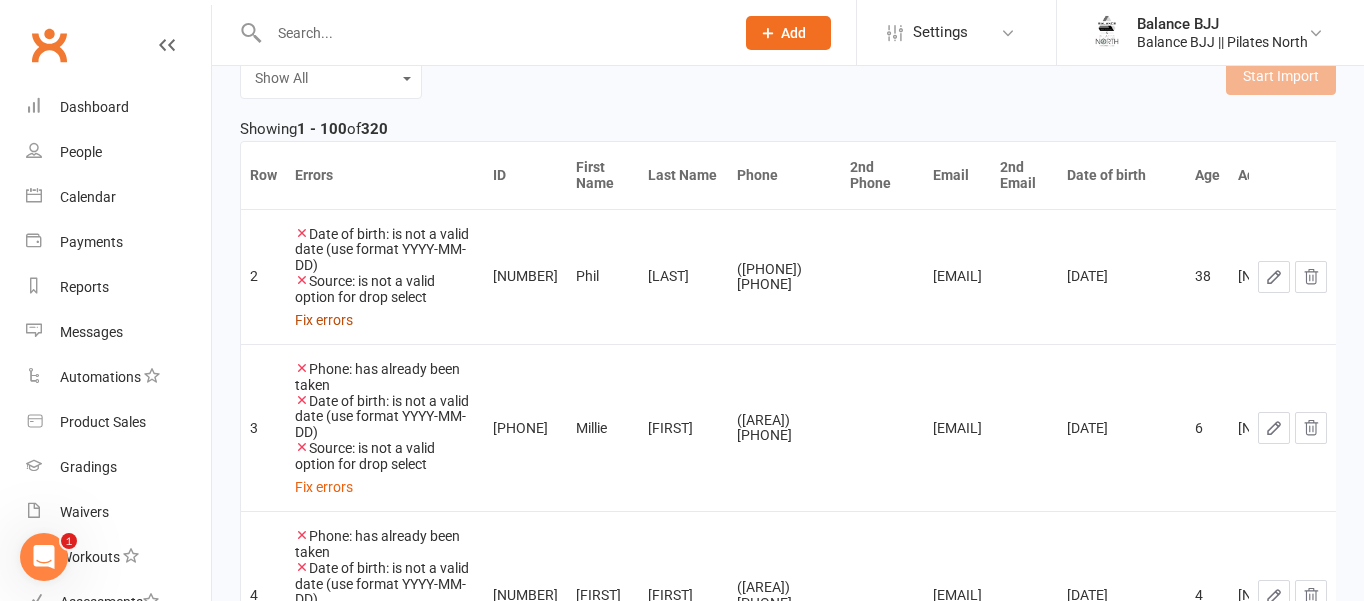 click on "Fix errors" at bounding box center [324, 320] 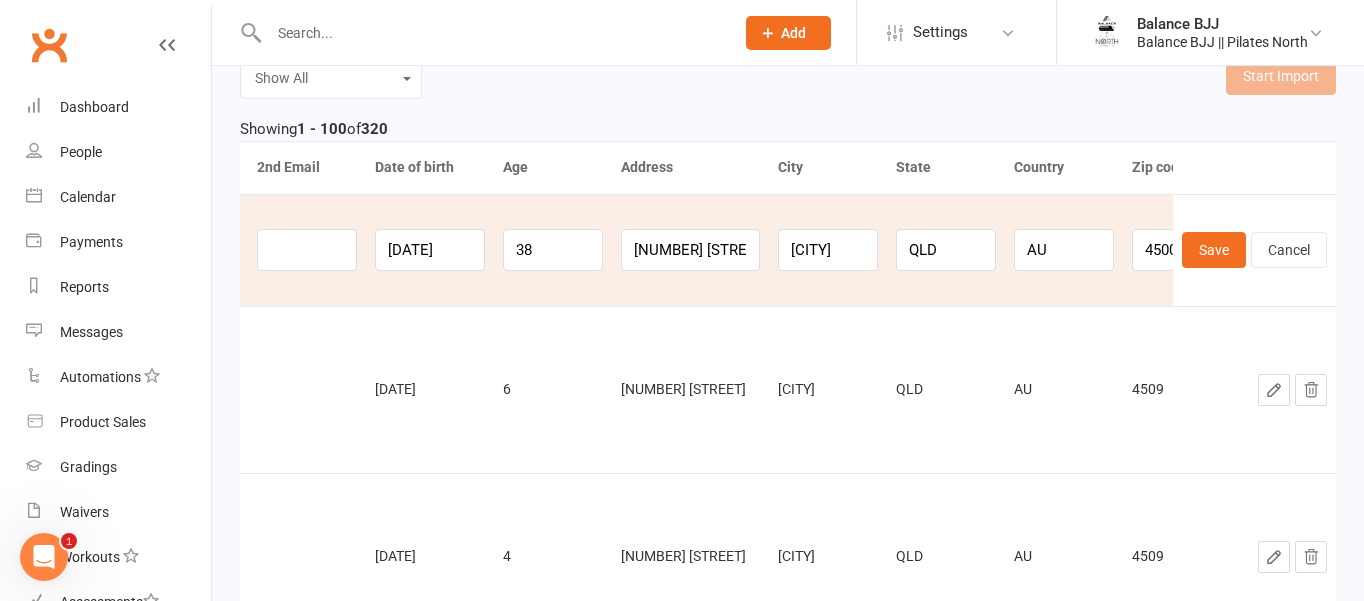 scroll, scrollTop: 0, scrollLeft: 1057, axis: horizontal 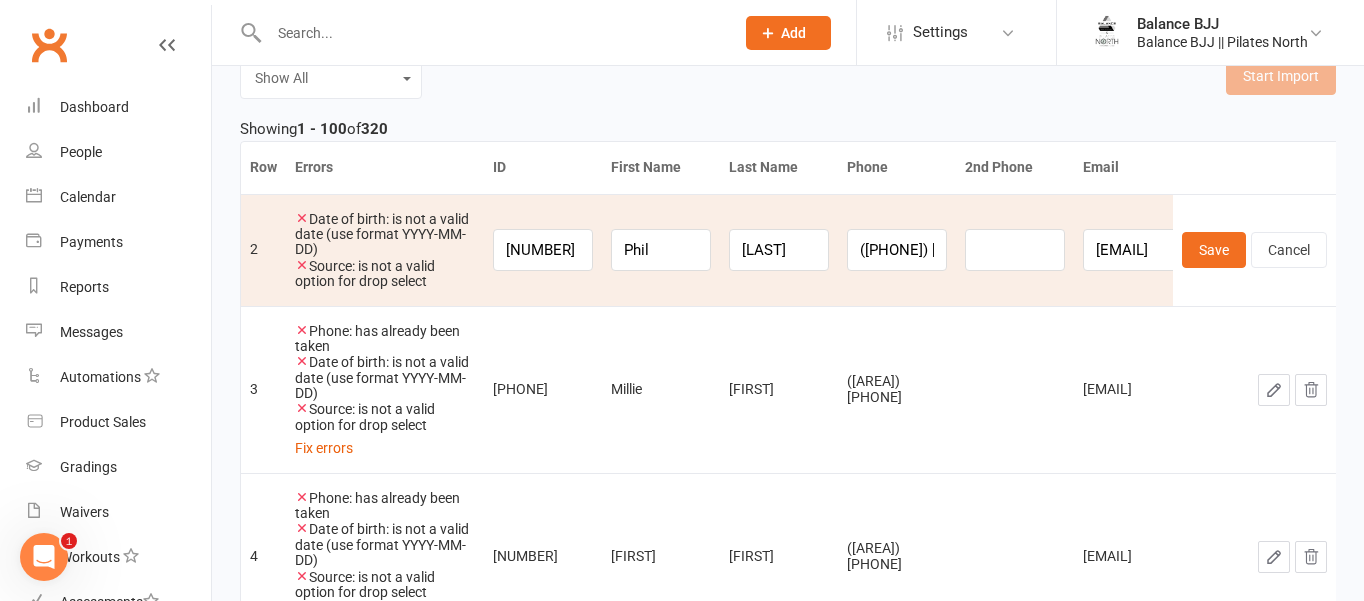 click 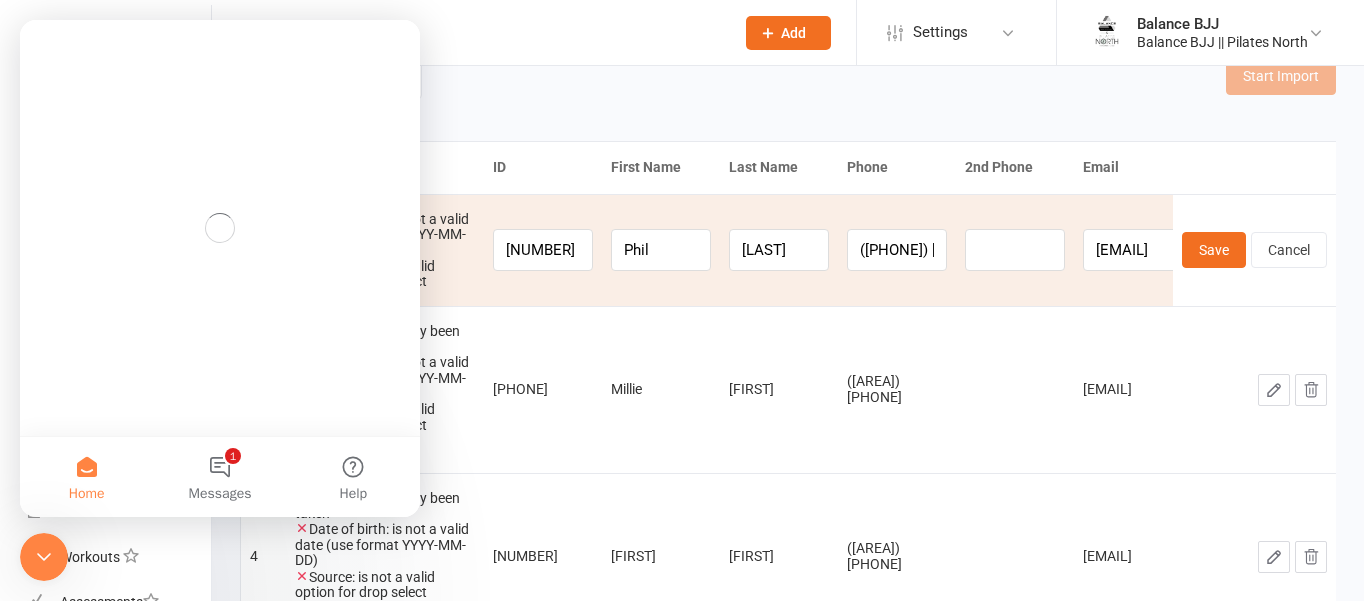 scroll, scrollTop: 0, scrollLeft: 0, axis: both 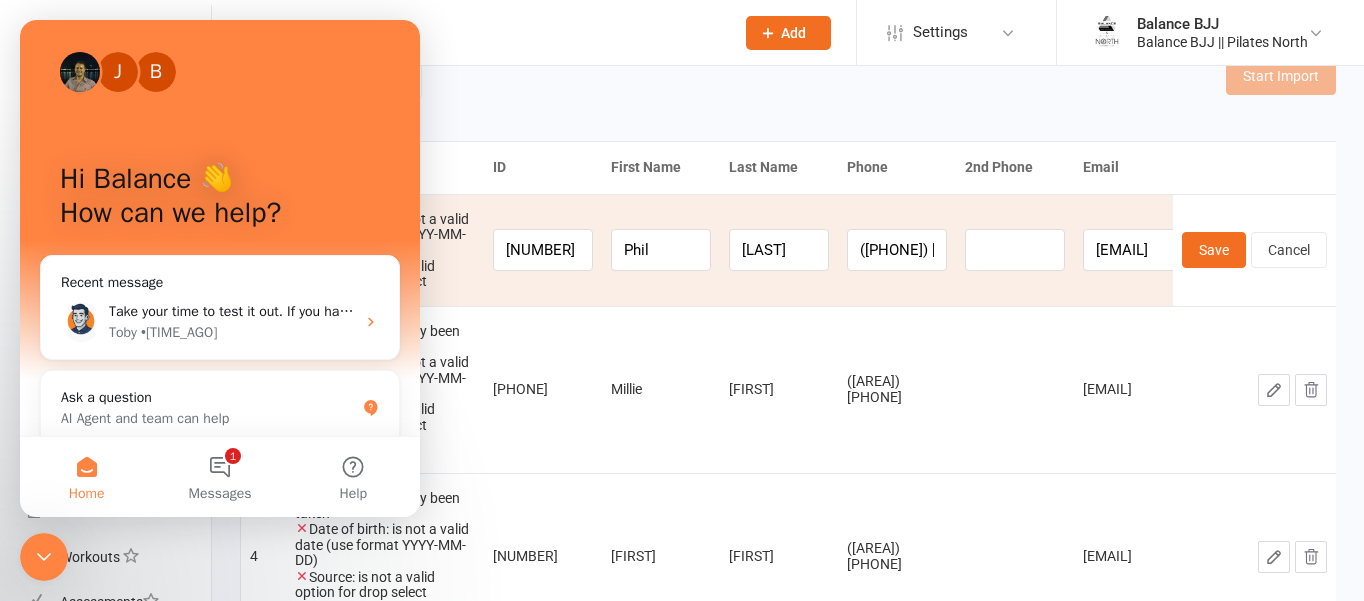 click on "Showing  1 - 100  of  320" at bounding box center [788, 129] 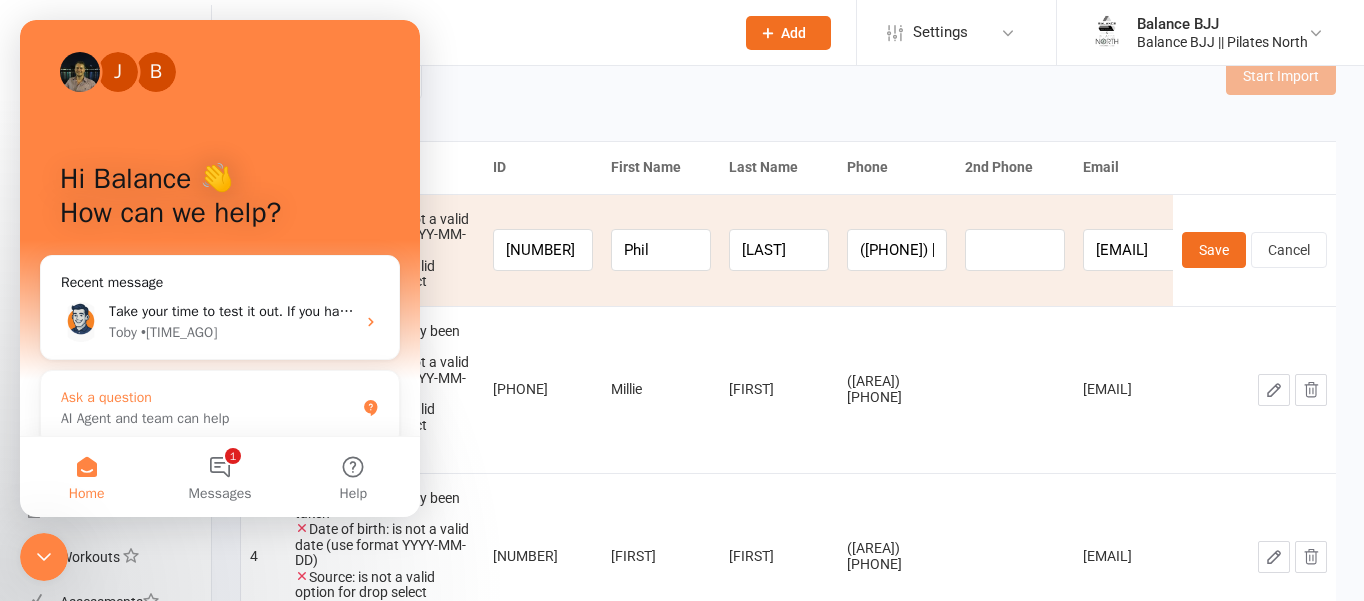 scroll, scrollTop: 265, scrollLeft: 0, axis: vertical 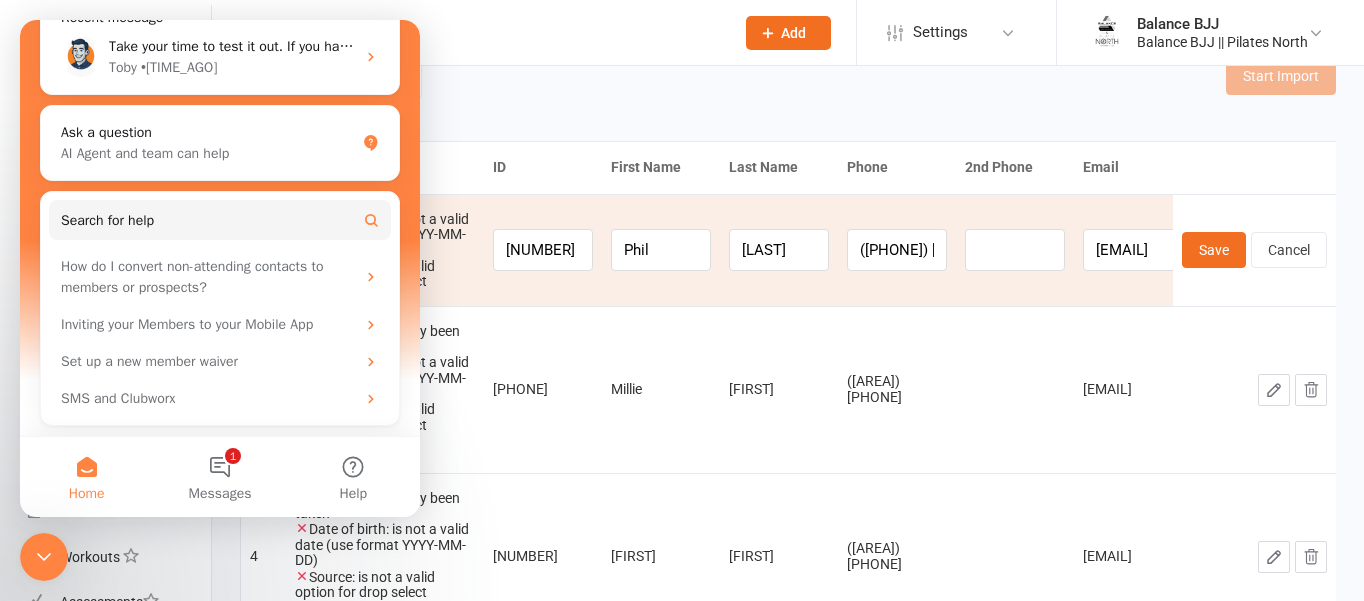 click on "Showing  1 - 100  of  320" at bounding box center [788, 129] 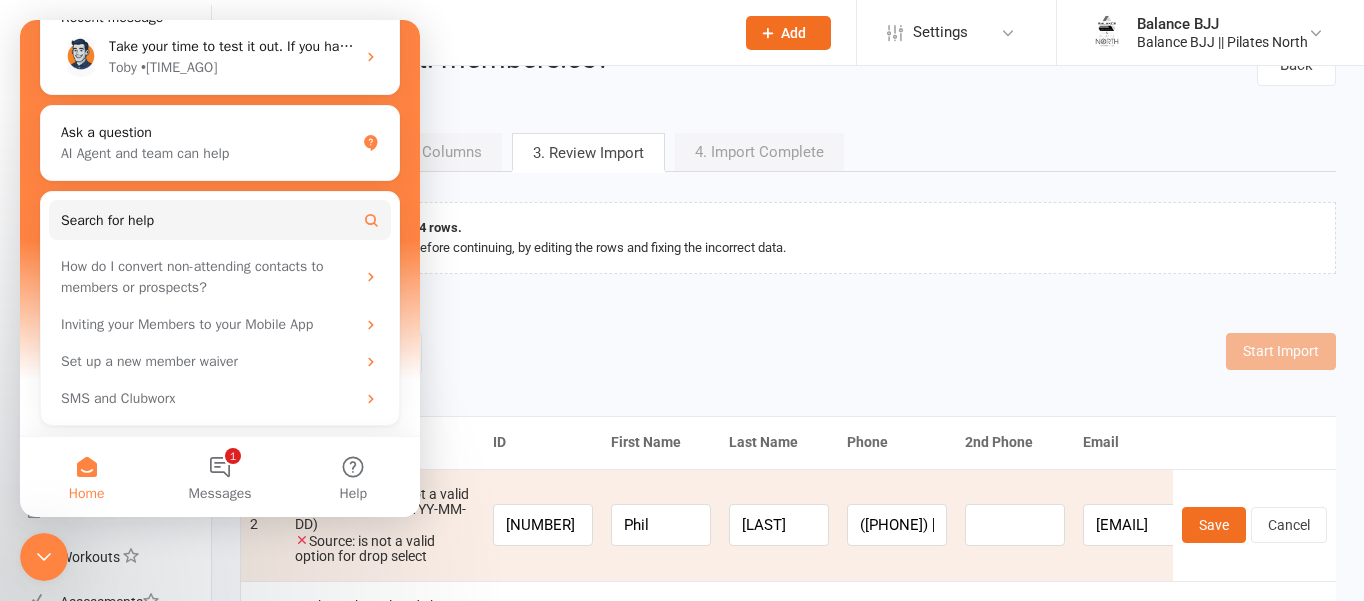 scroll, scrollTop: 55, scrollLeft: 0, axis: vertical 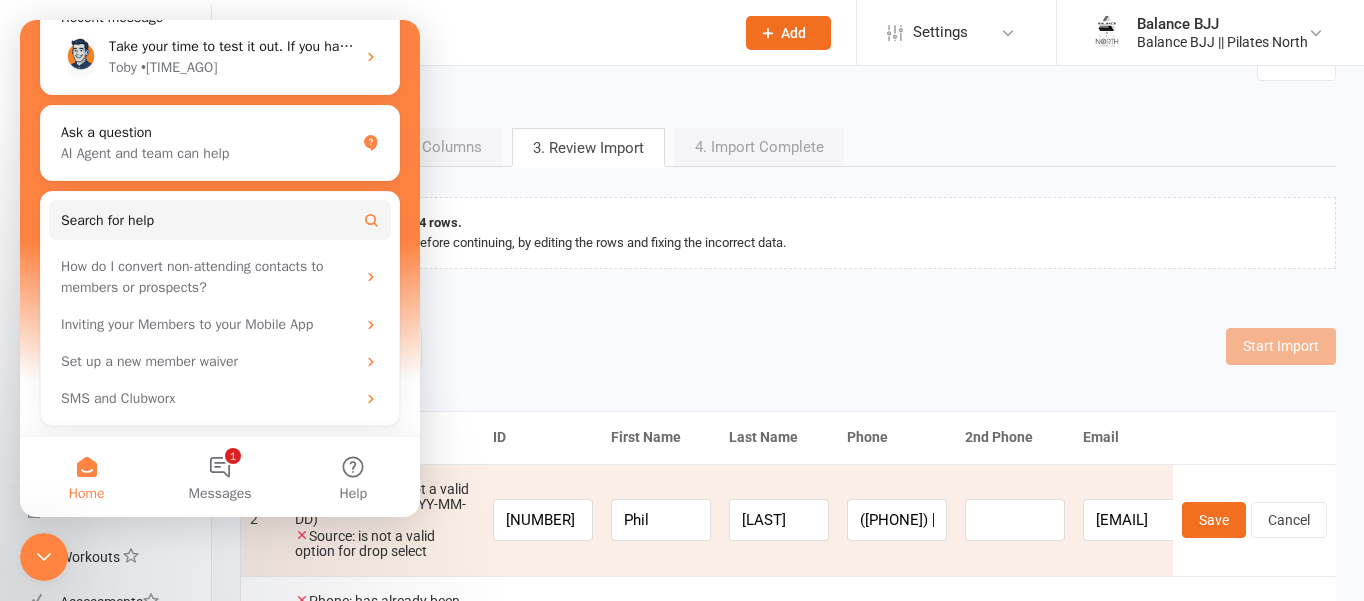 click 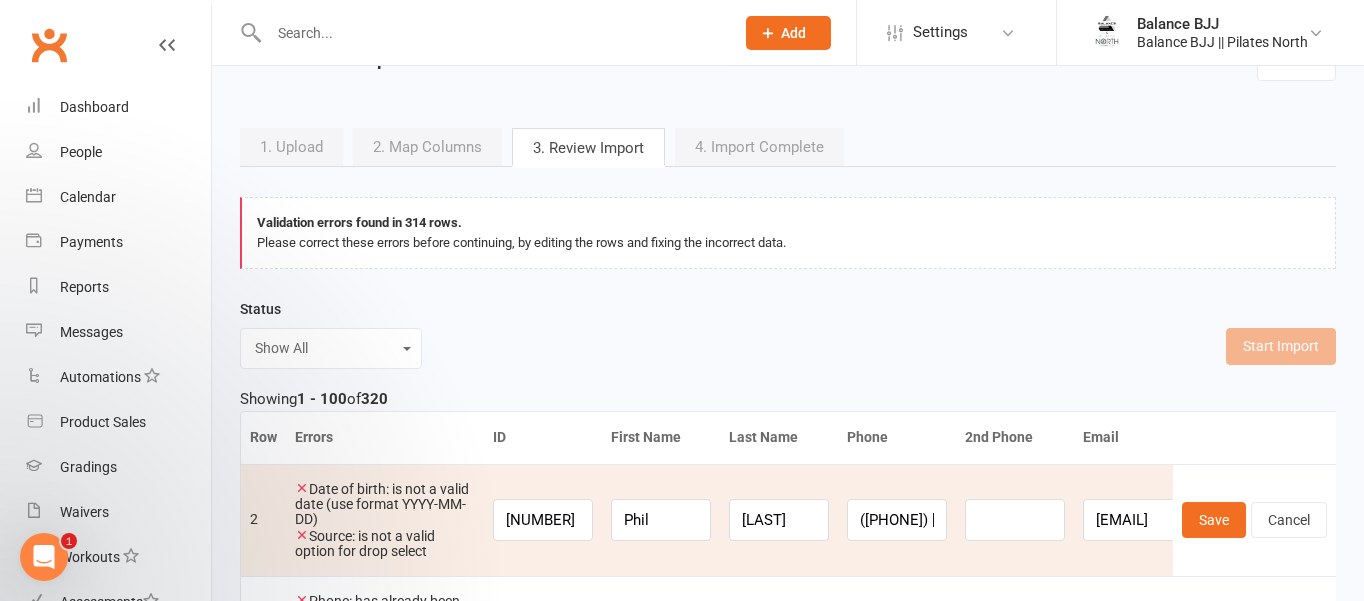 scroll, scrollTop: 0, scrollLeft: 0, axis: both 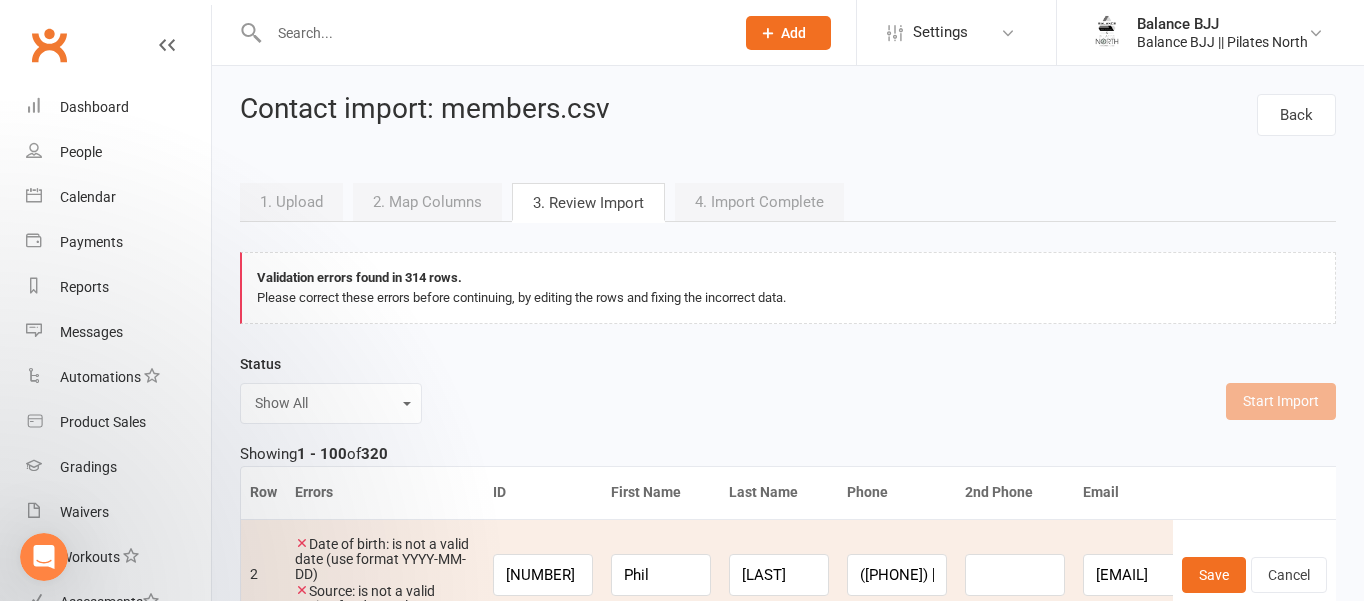 click on "2. Map Columns" at bounding box center [427, 202] 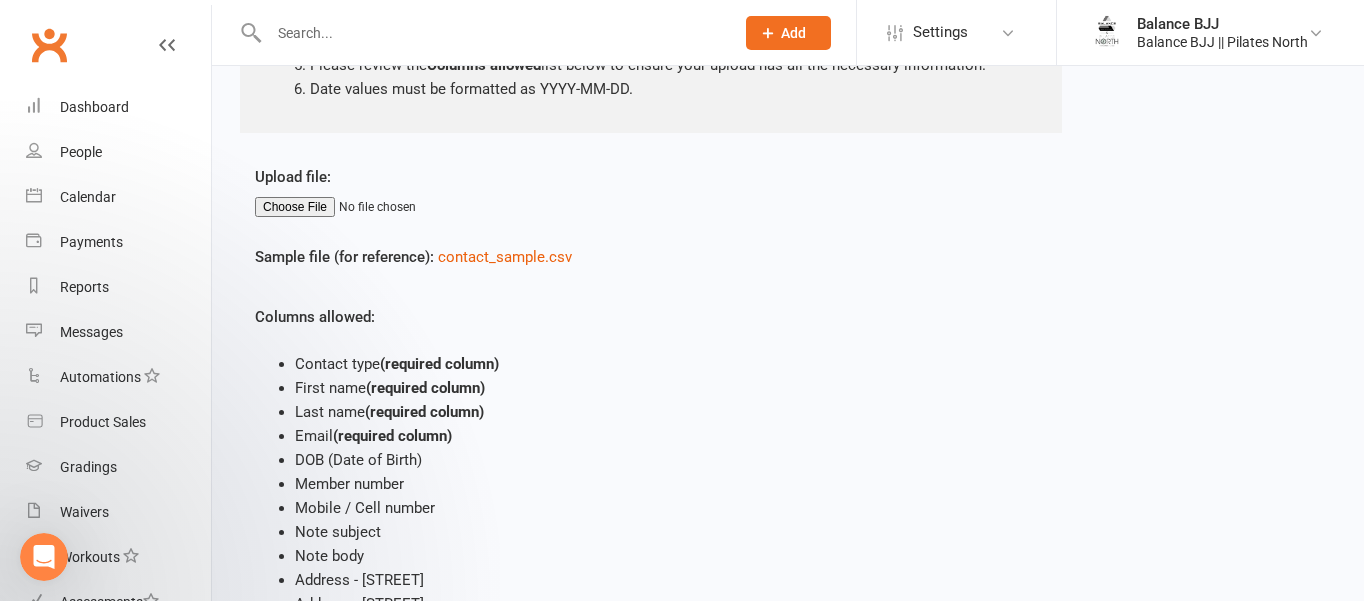 scroll, scrollTop: 338, scrollLeft: 0, axis: vertical 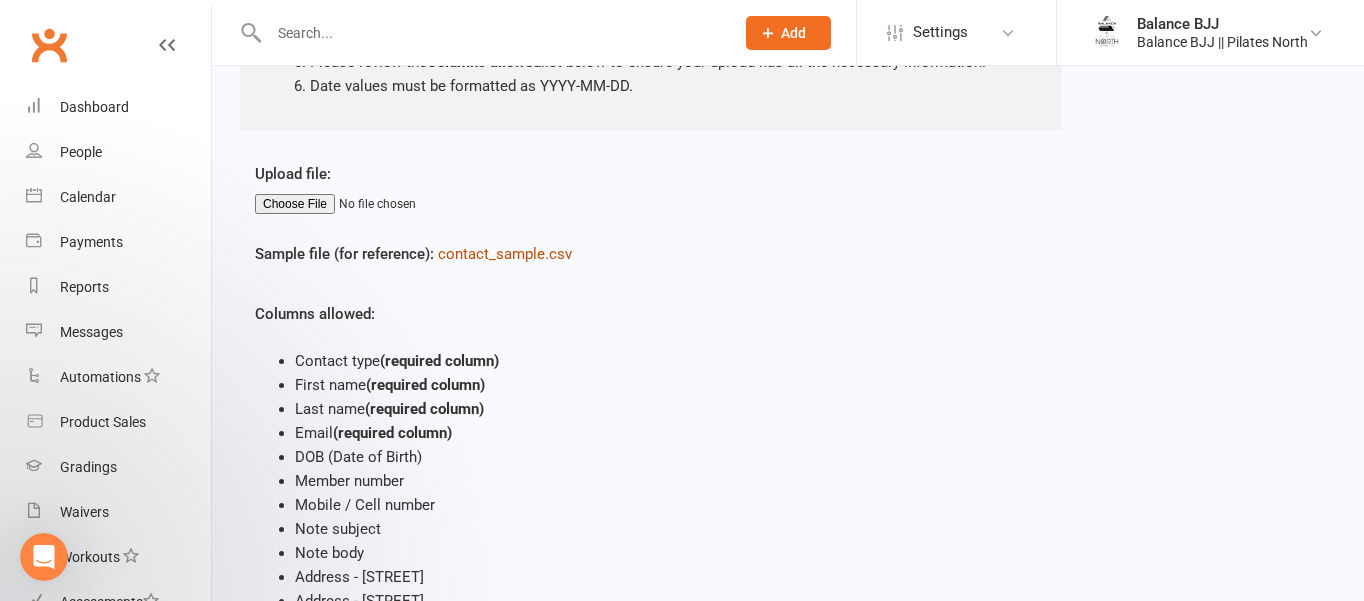 click on "contact_sample.csv" at bounding box center [505, 254] 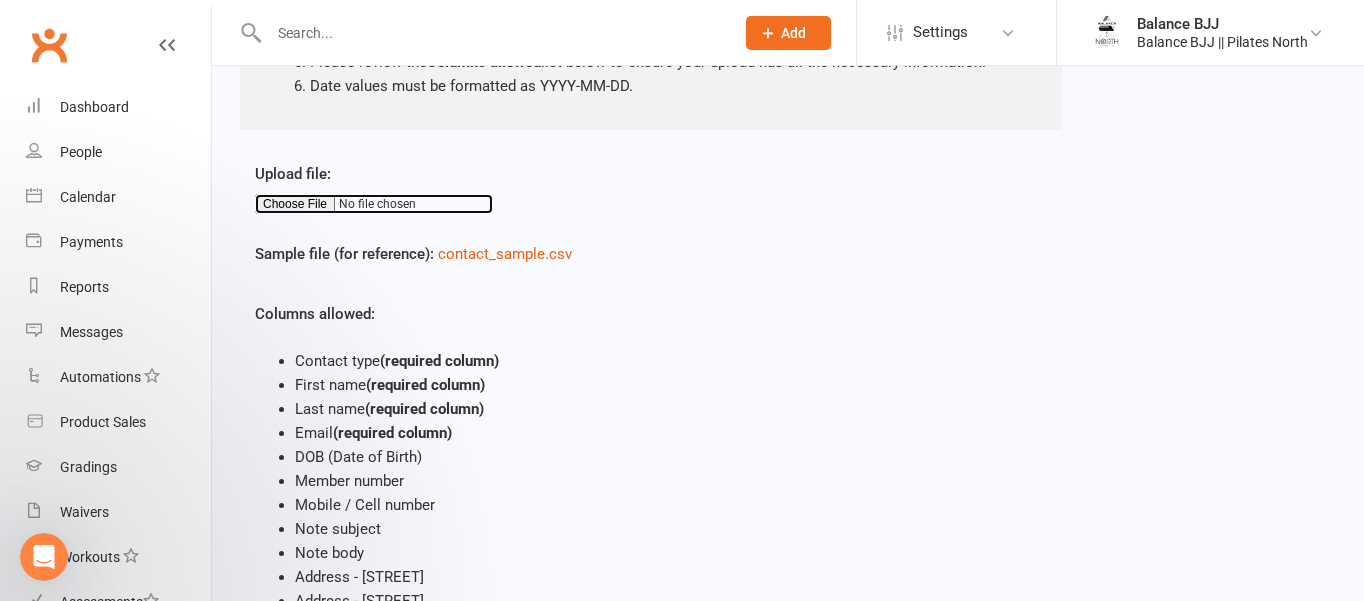 click at bounding box center [374, 204] 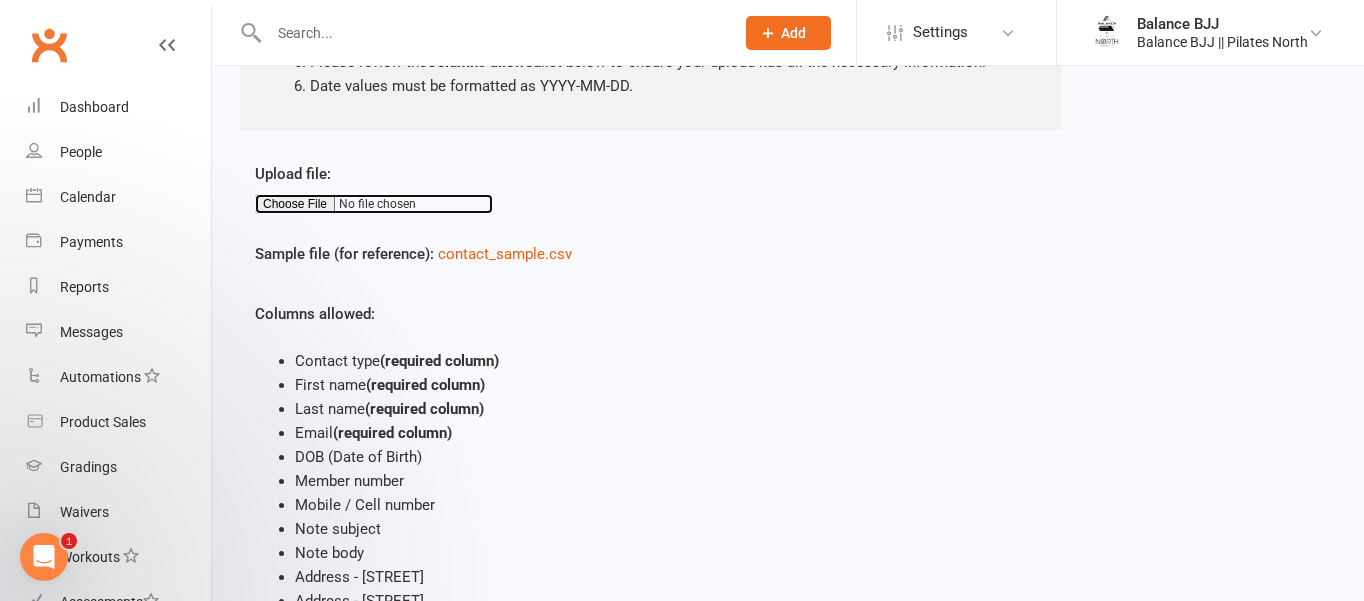 type on "C:\fakepath\members.csv" 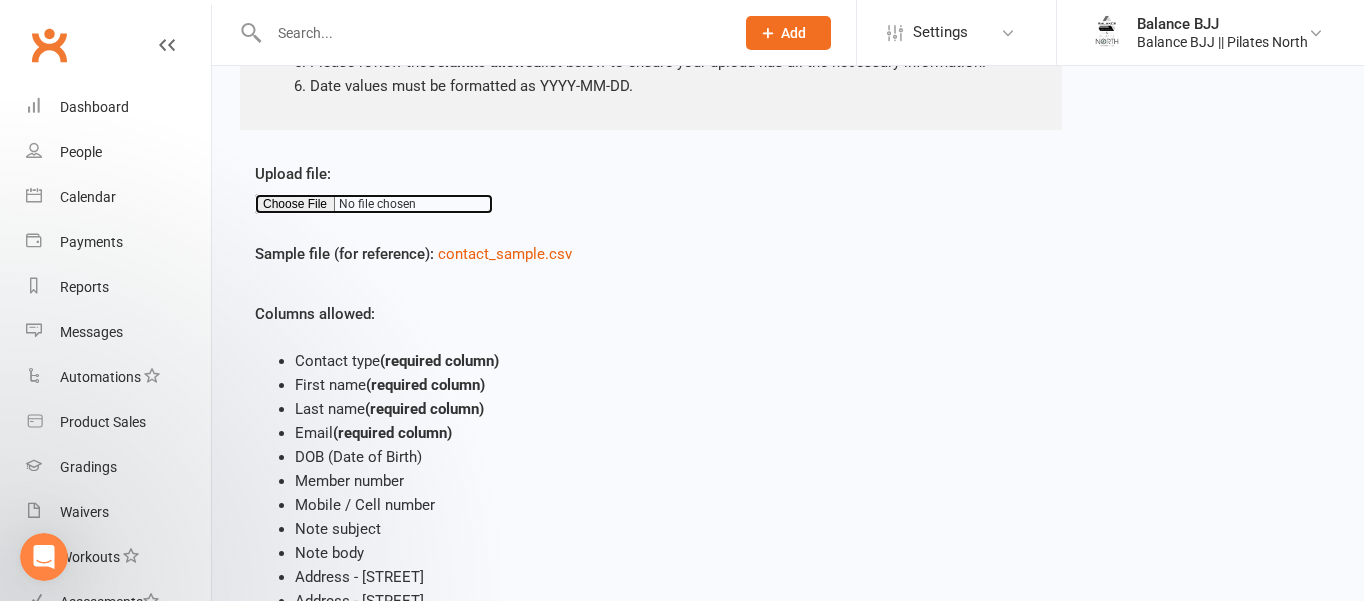 scroll, scrollTop: 581, scrollLeft: 0, axis: vertical 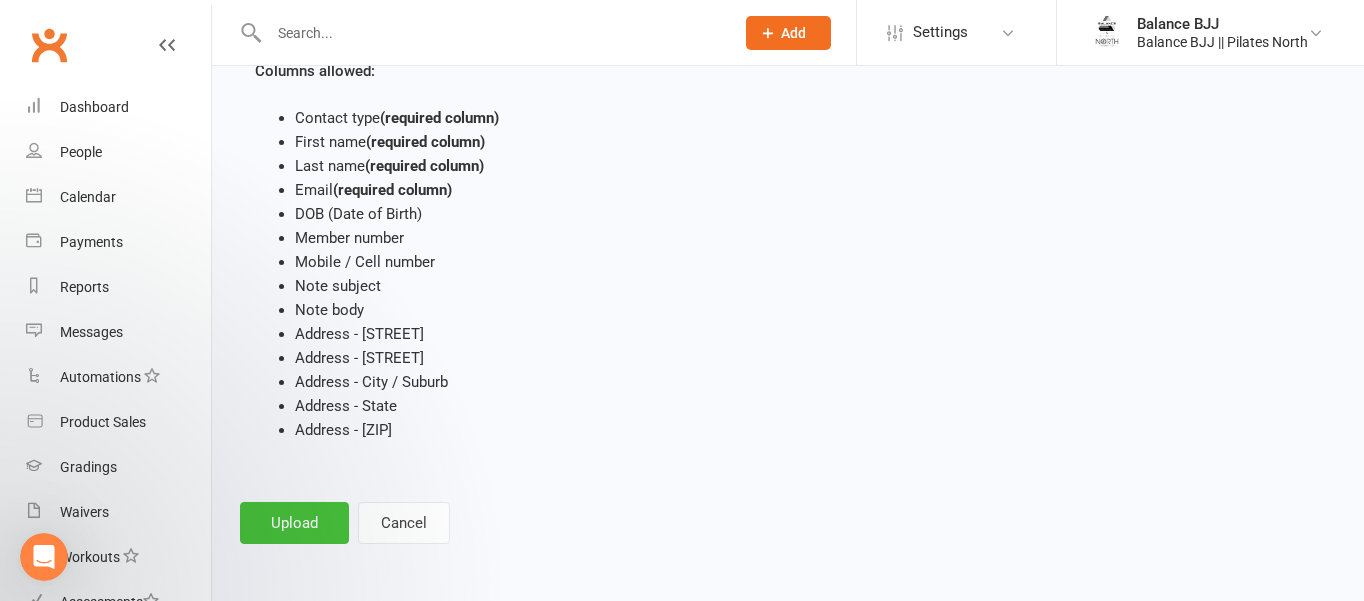 click on "Upload" at bounding box center (294, 523) 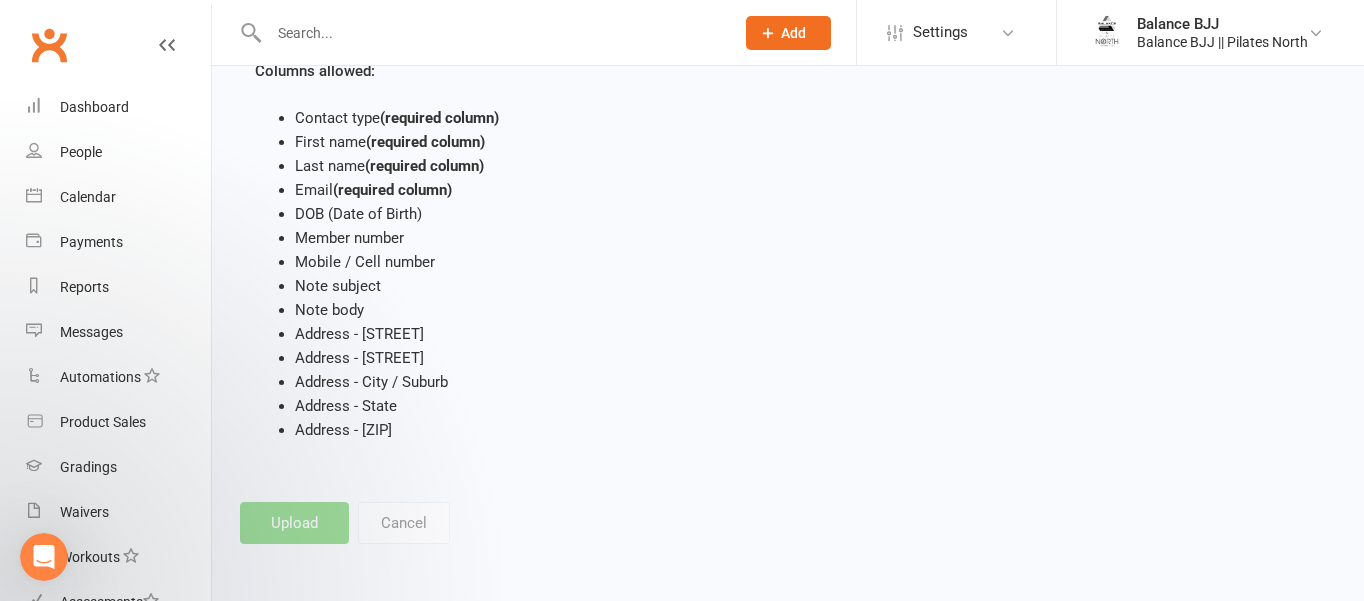 type 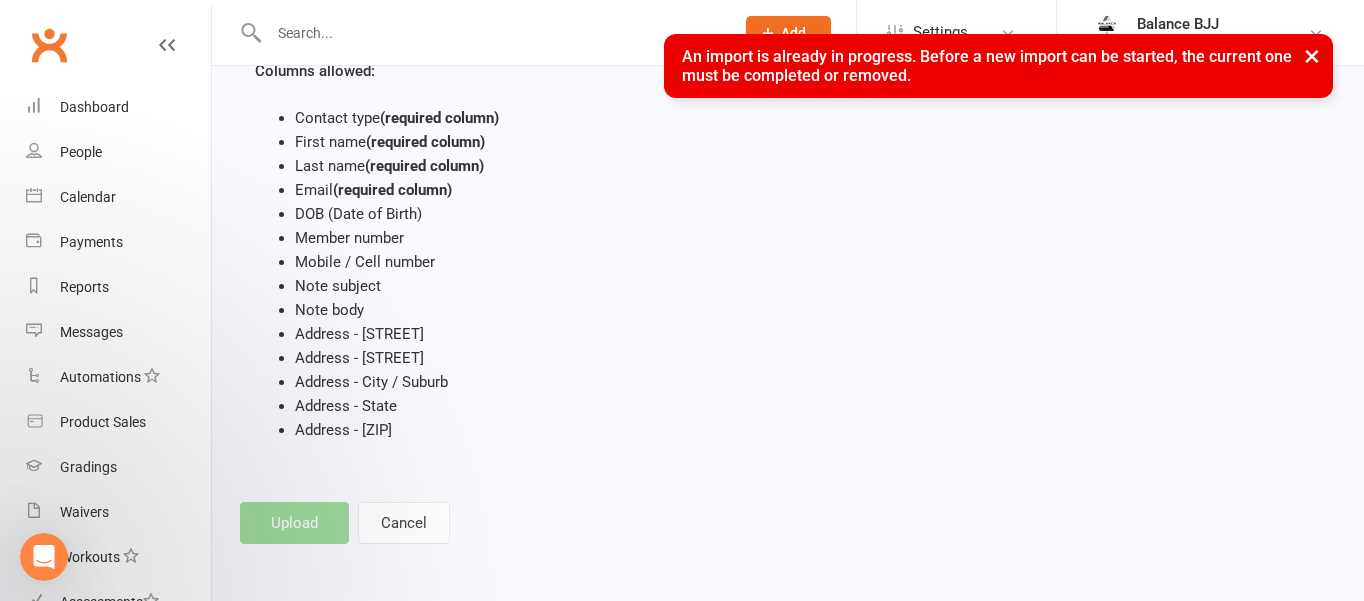 click on "×" at bounding box center [1312, 55] 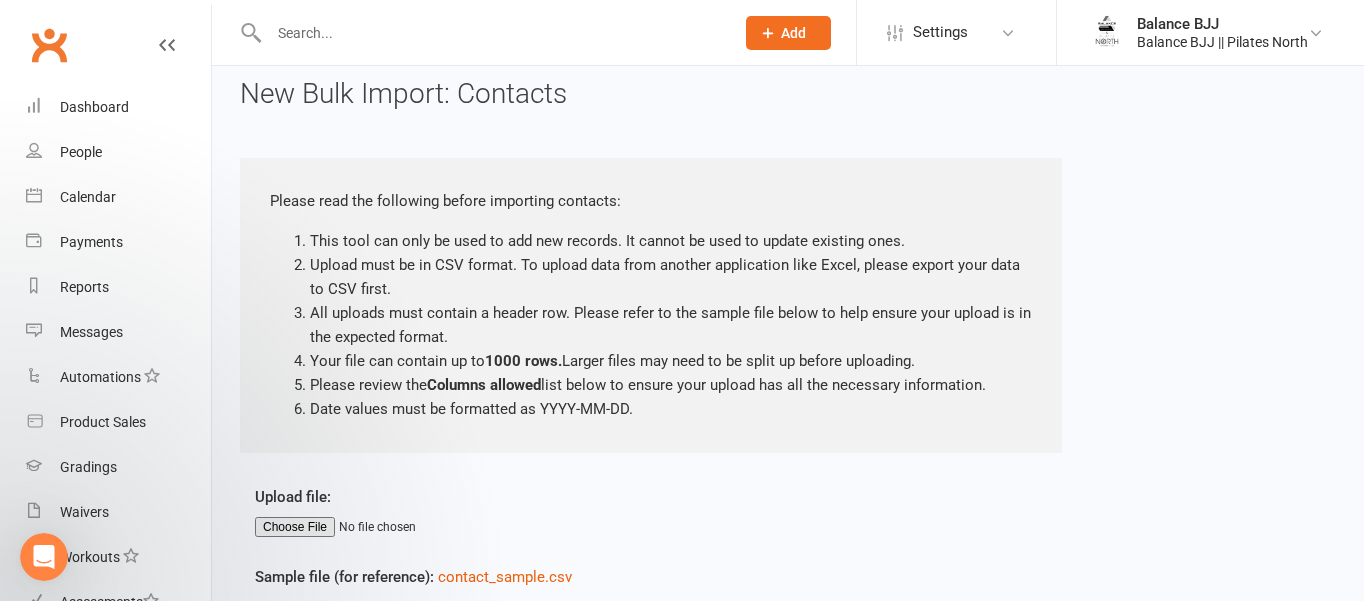 scroll, scrollTop: 19, scrollLeft: 0, axis: vertical 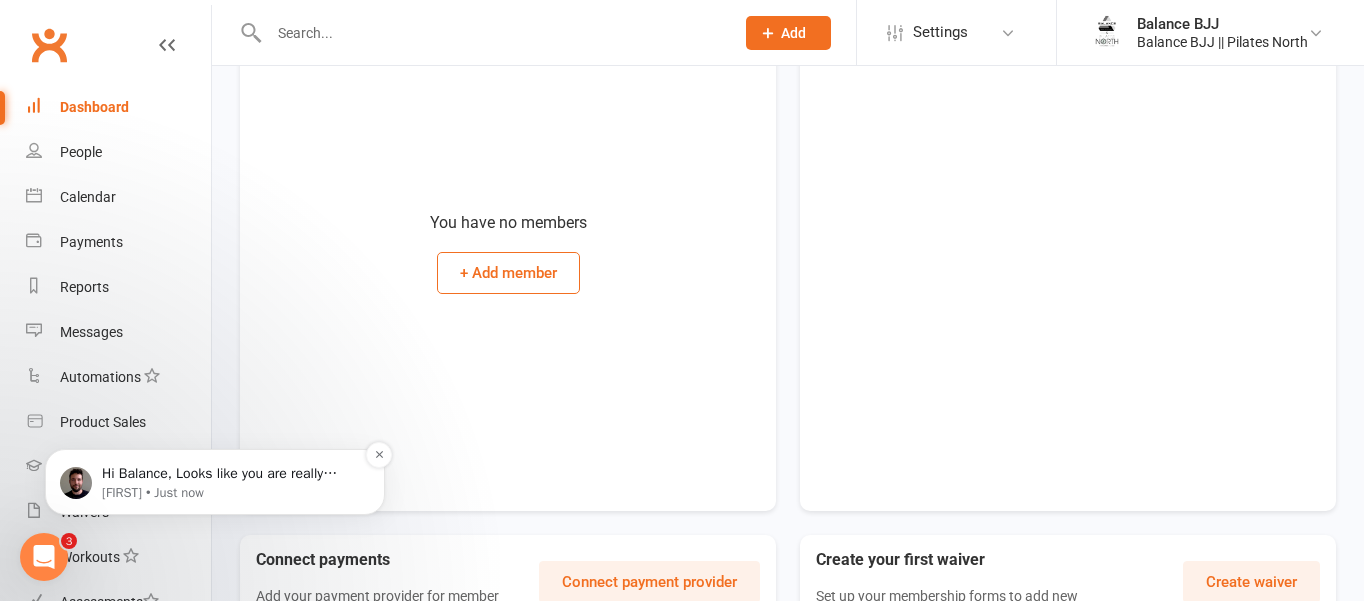 click on "David • Just now" at bounding box center (231, 493) 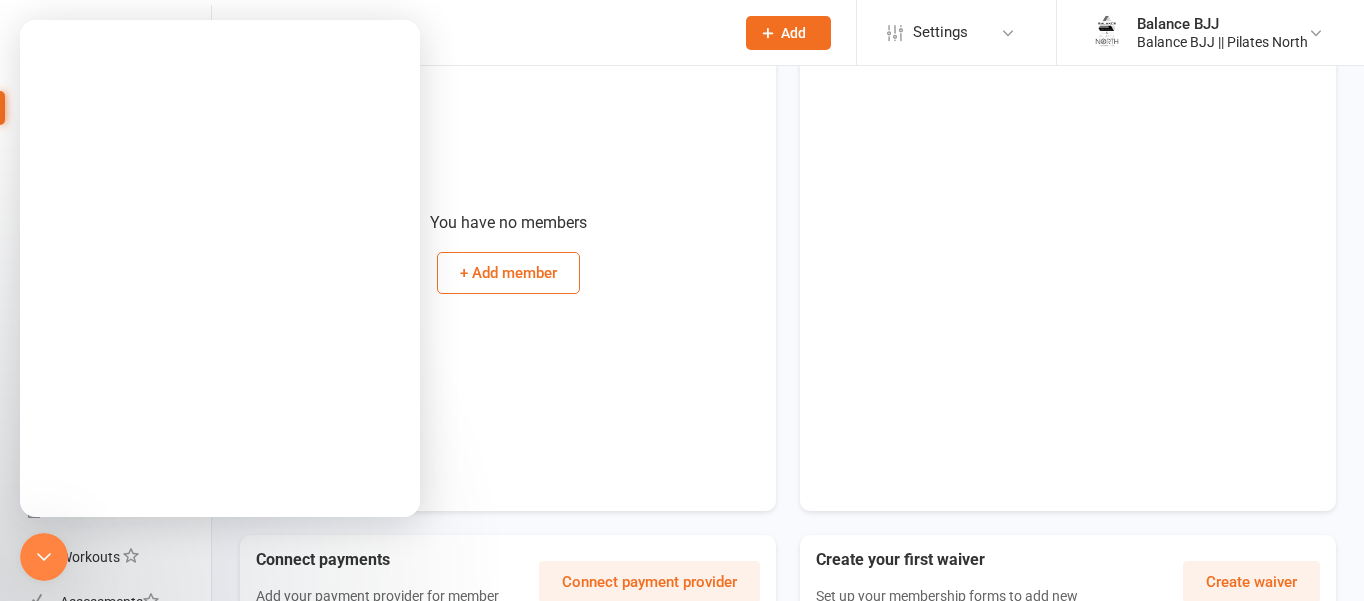 scroll, scrollTop: 0, scrollLeft: 0, axis: both 